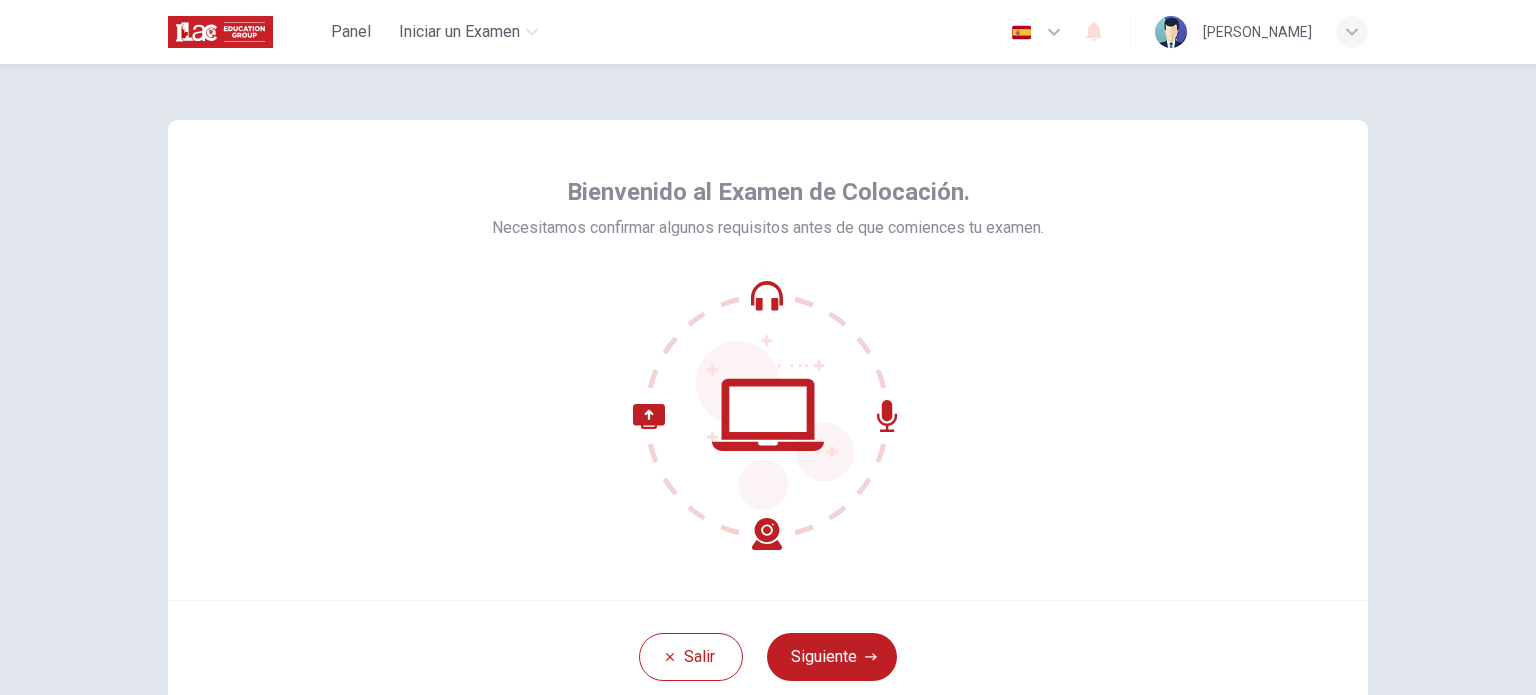 scroll, scrollTop: 0, scrollLeft: 0, axis: both 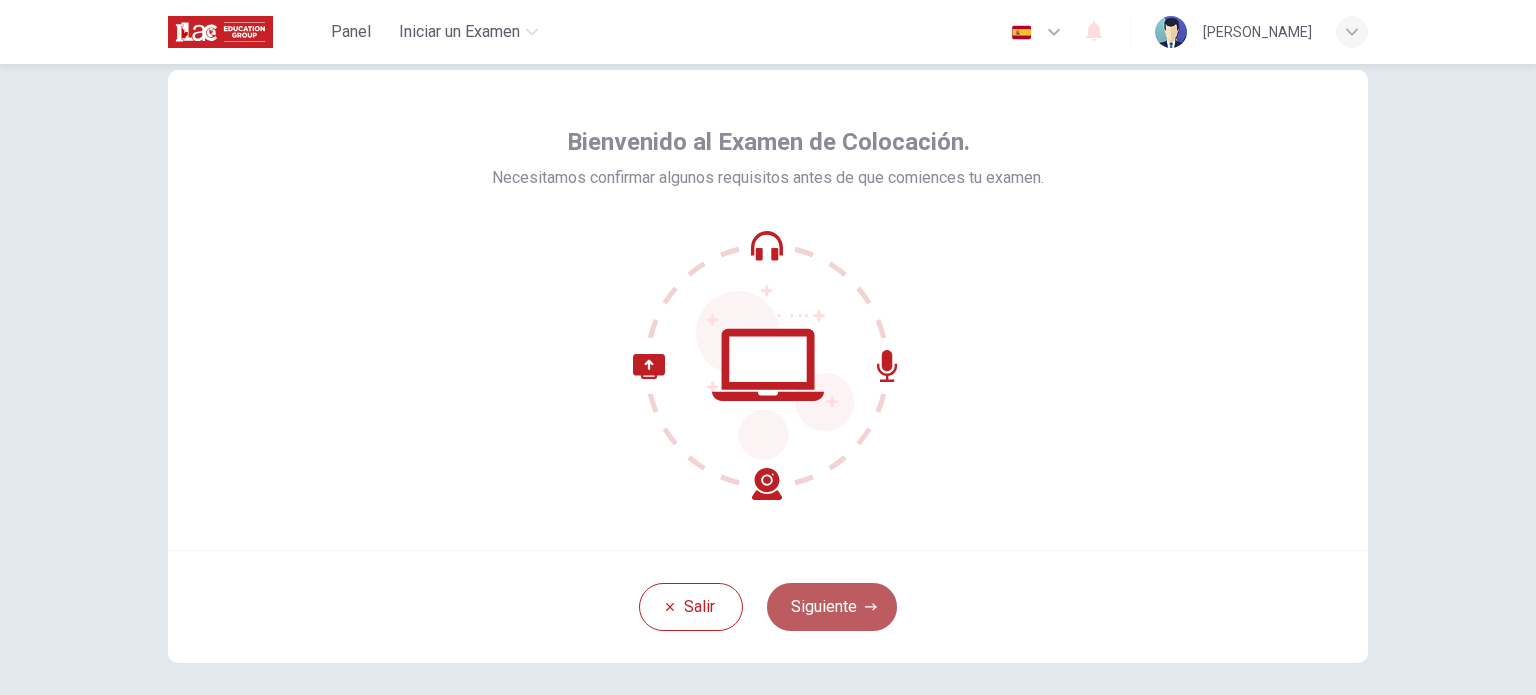 click on "Siguiente" at bounding box center [832, 607] 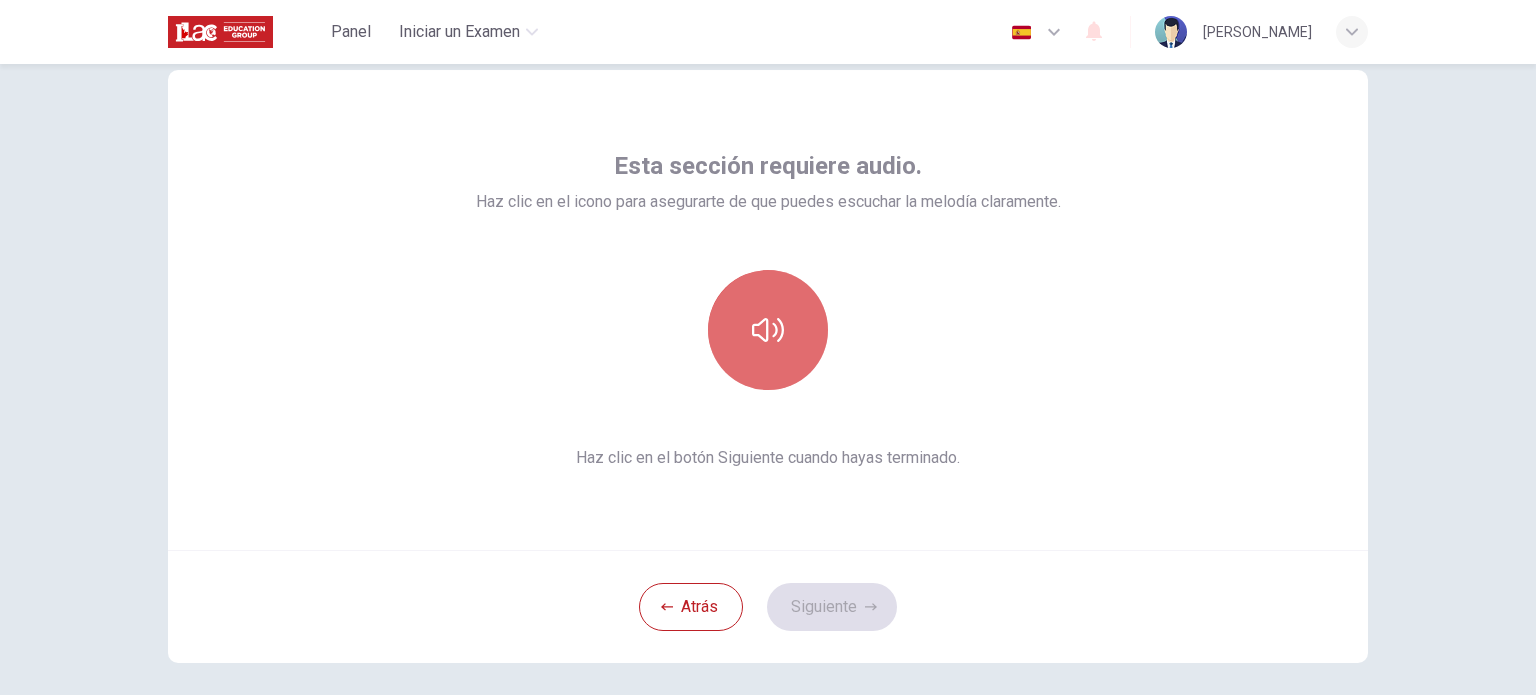 click 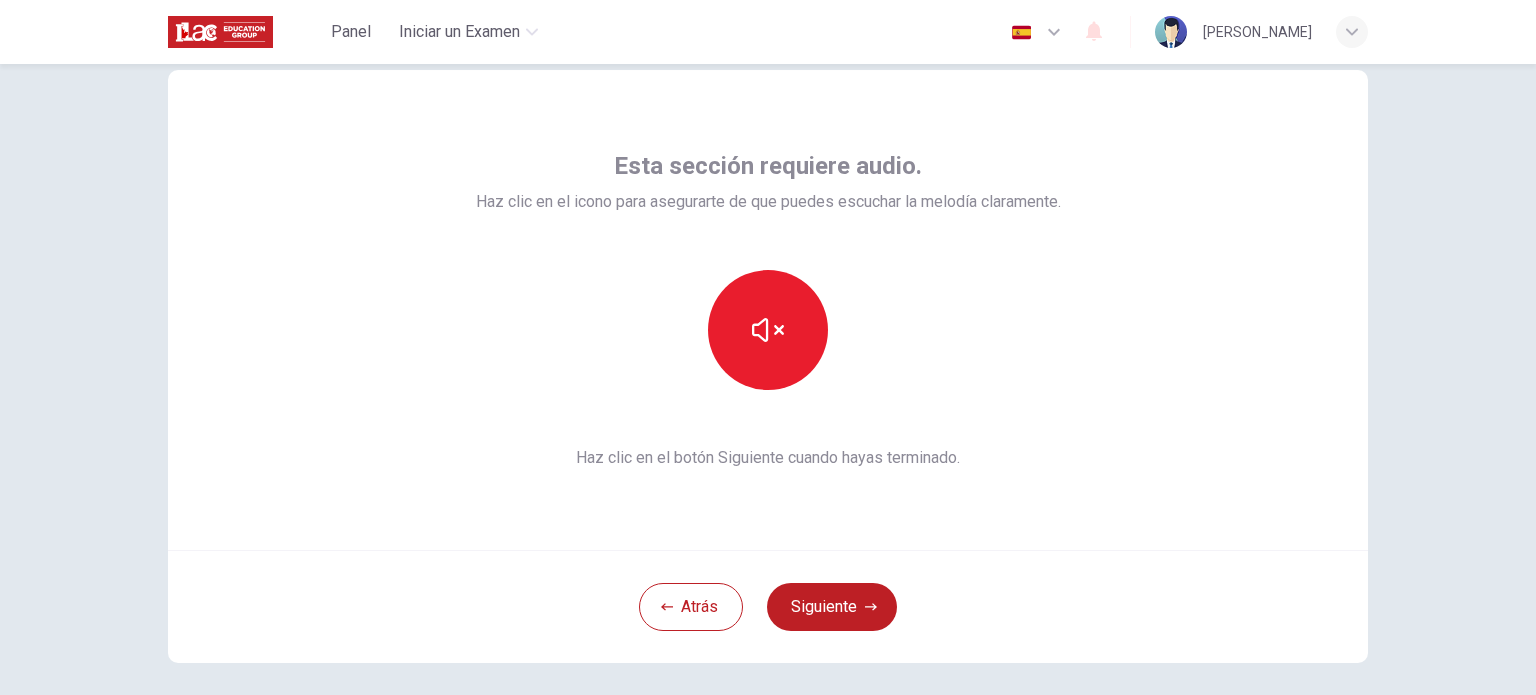 click on "Esta sección requiere audio. Haz clic en el icono para asegurarte de que puedes escuchar la melodía claramente. Haz clic en el botón Siguiente cuando hayas terminado." at bounding box center [768, 310] 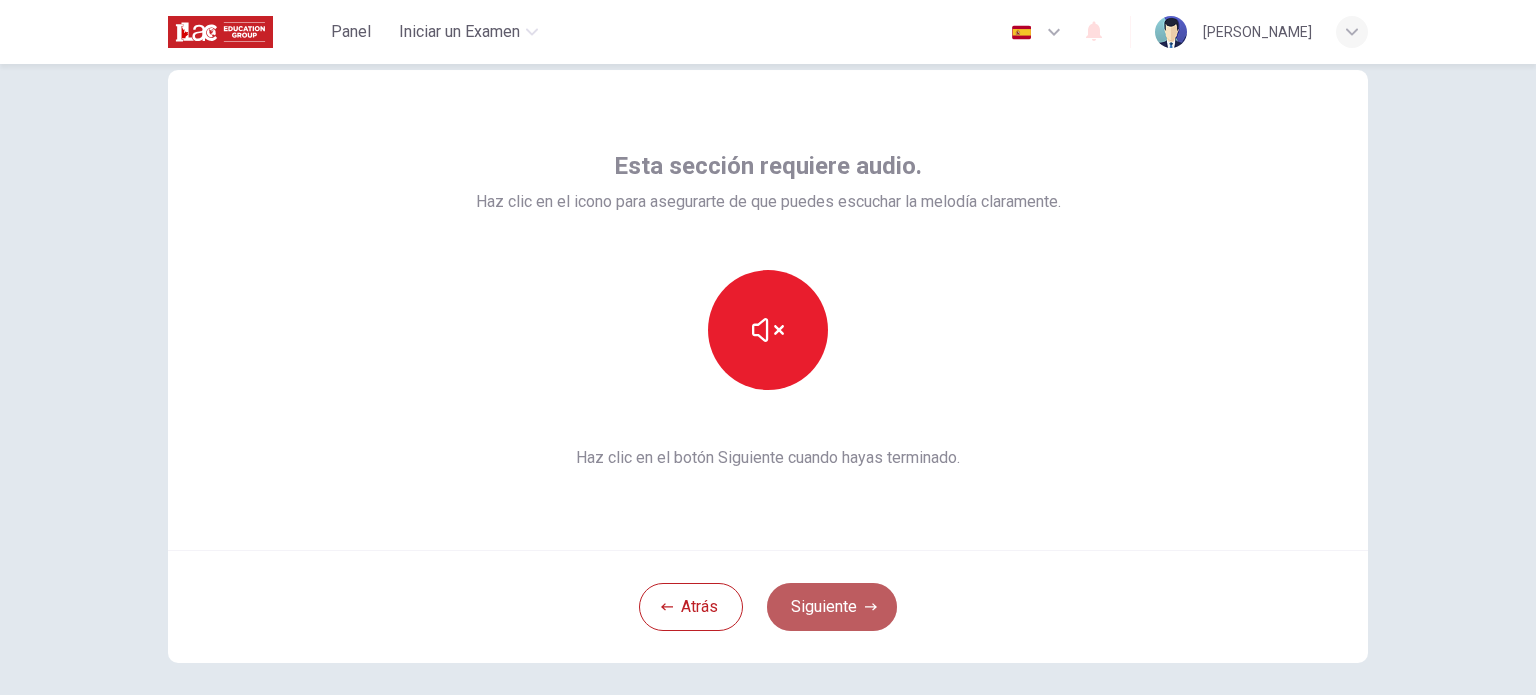 click on "Siguiente" at bounding box center (832, 607) 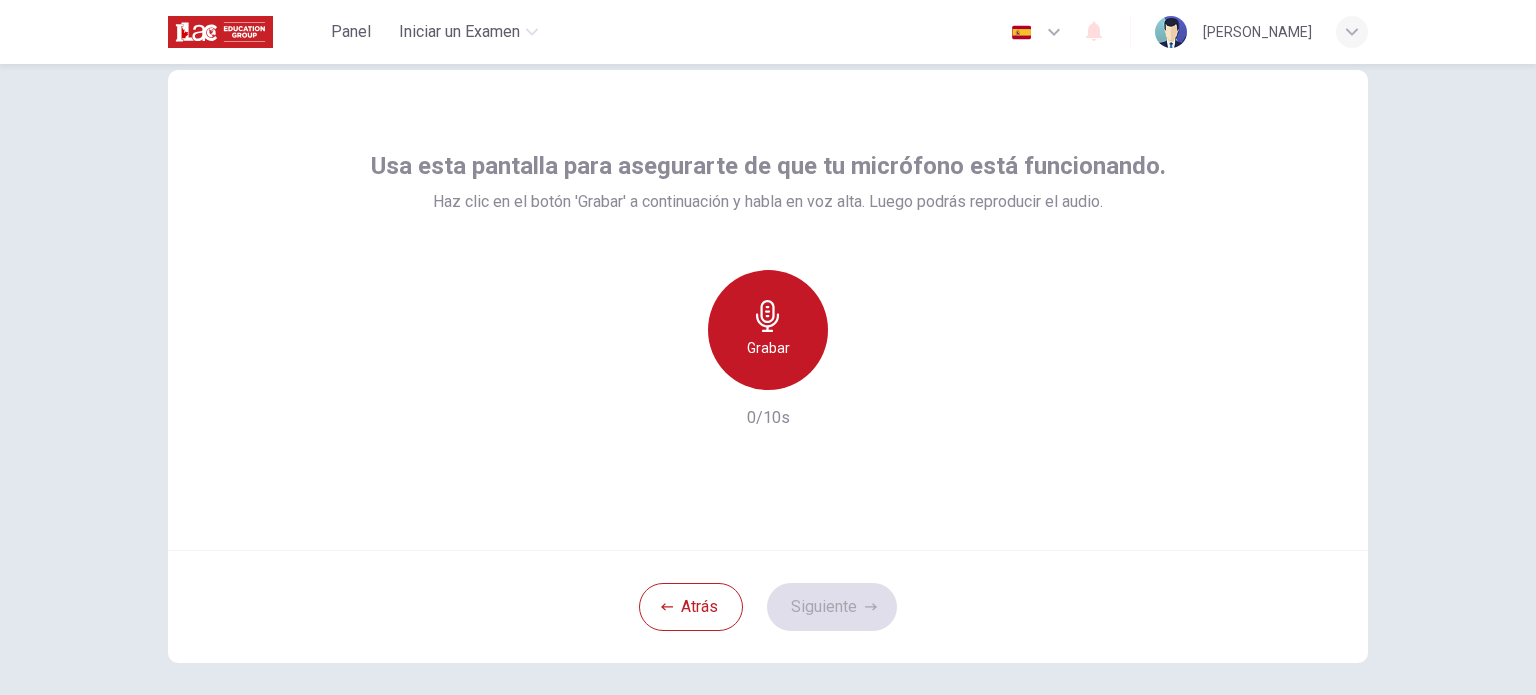 click 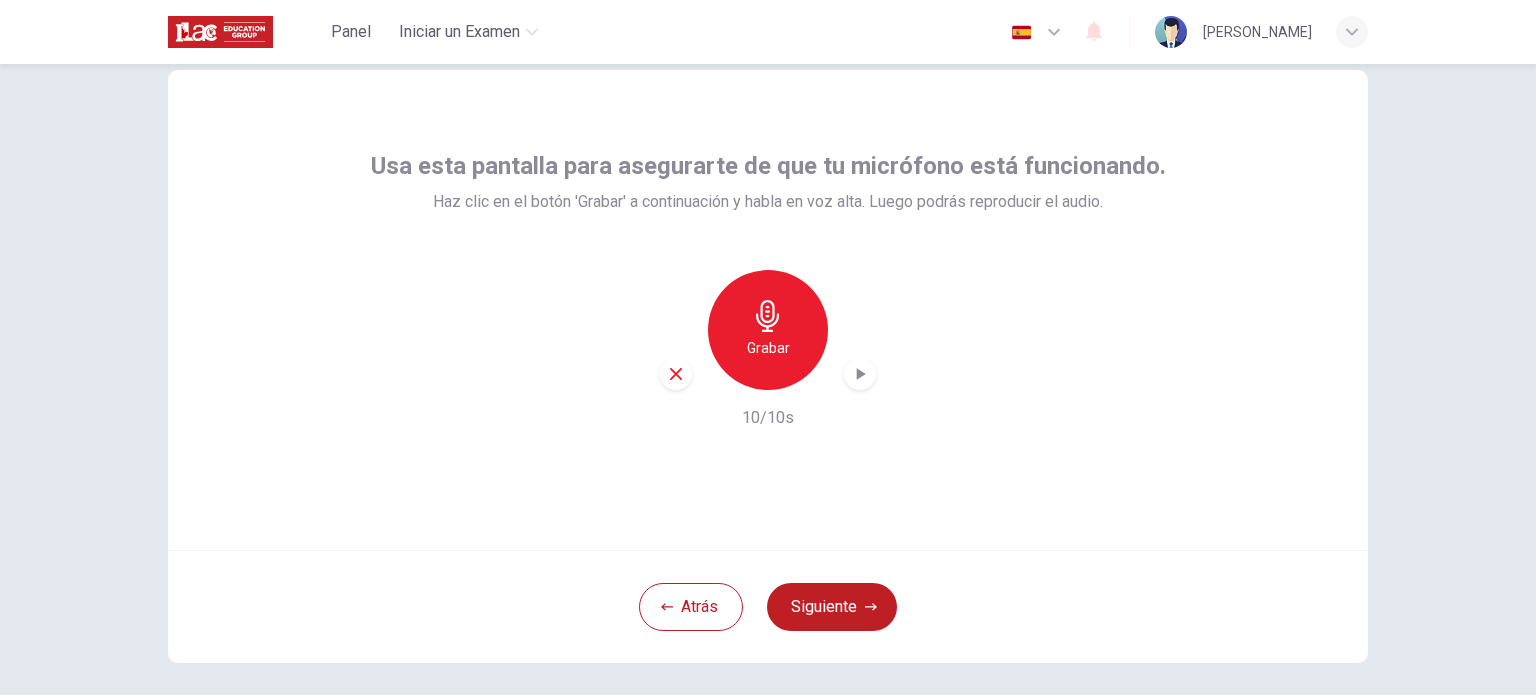click at bounding box center (860, 374) 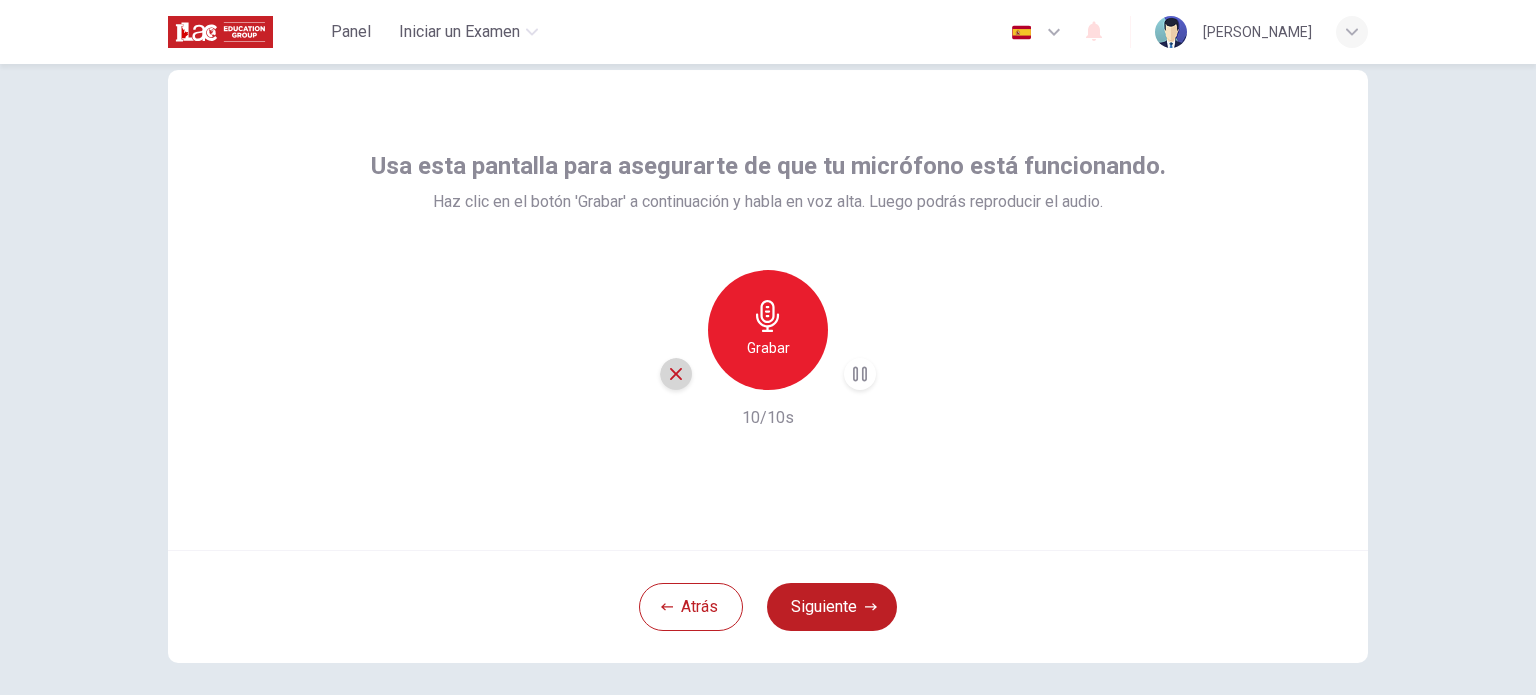 click 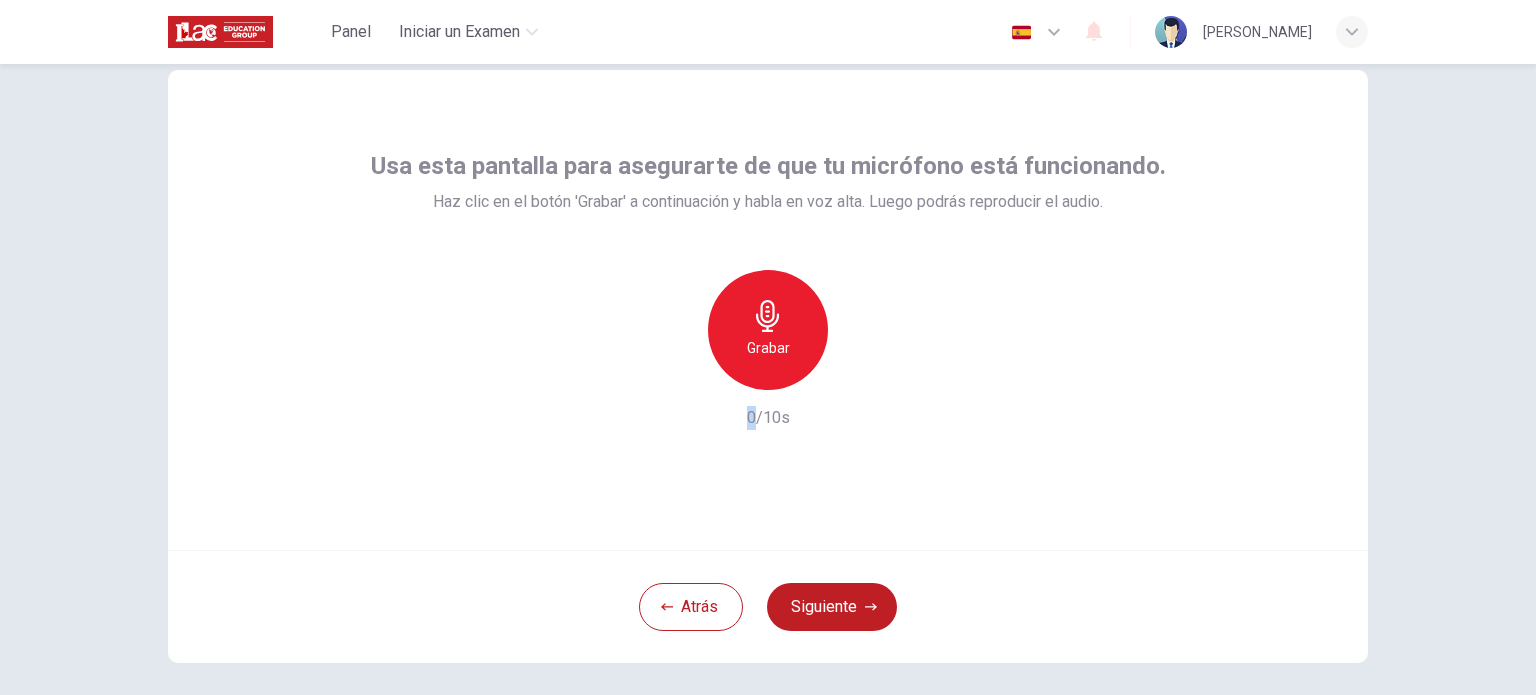 click on "Grabar" at bounding box center [768, 330] 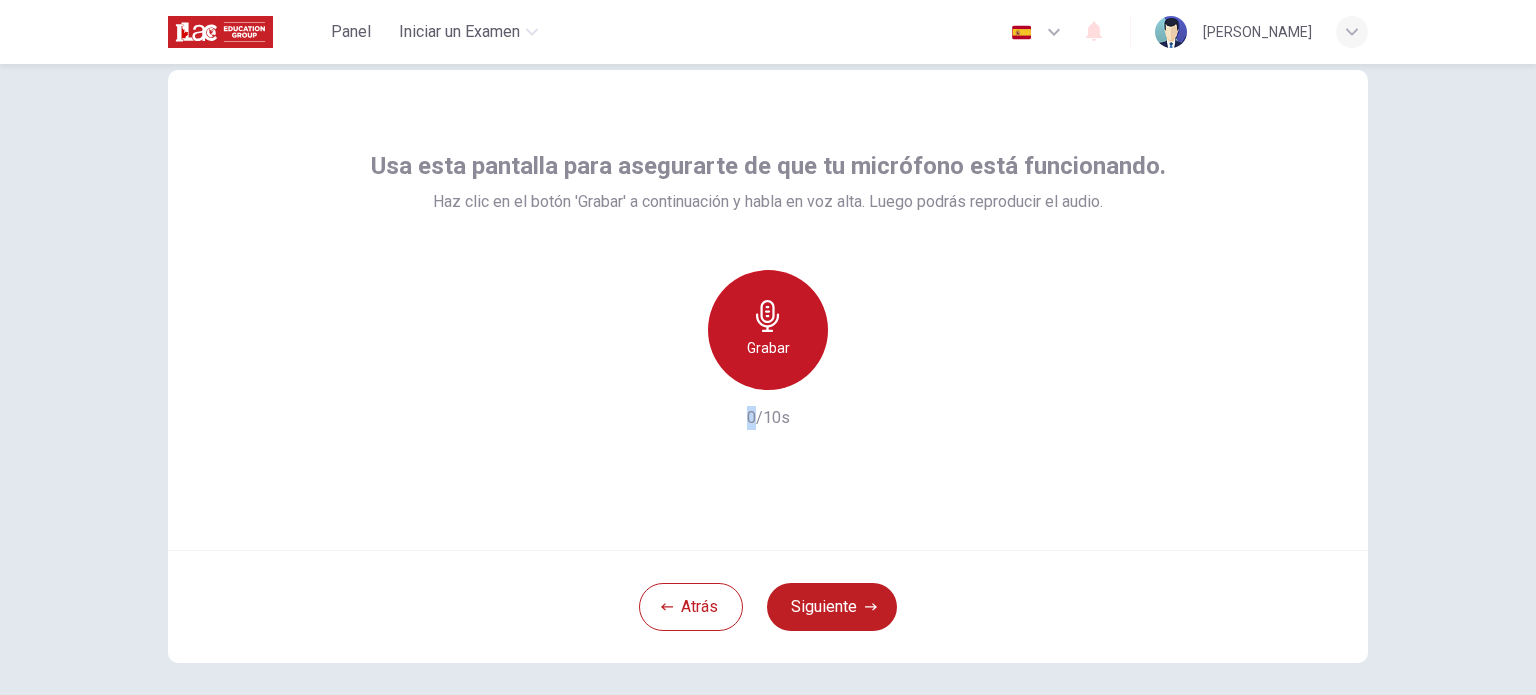 click on "Grabar" at bounding box center (768, 348) 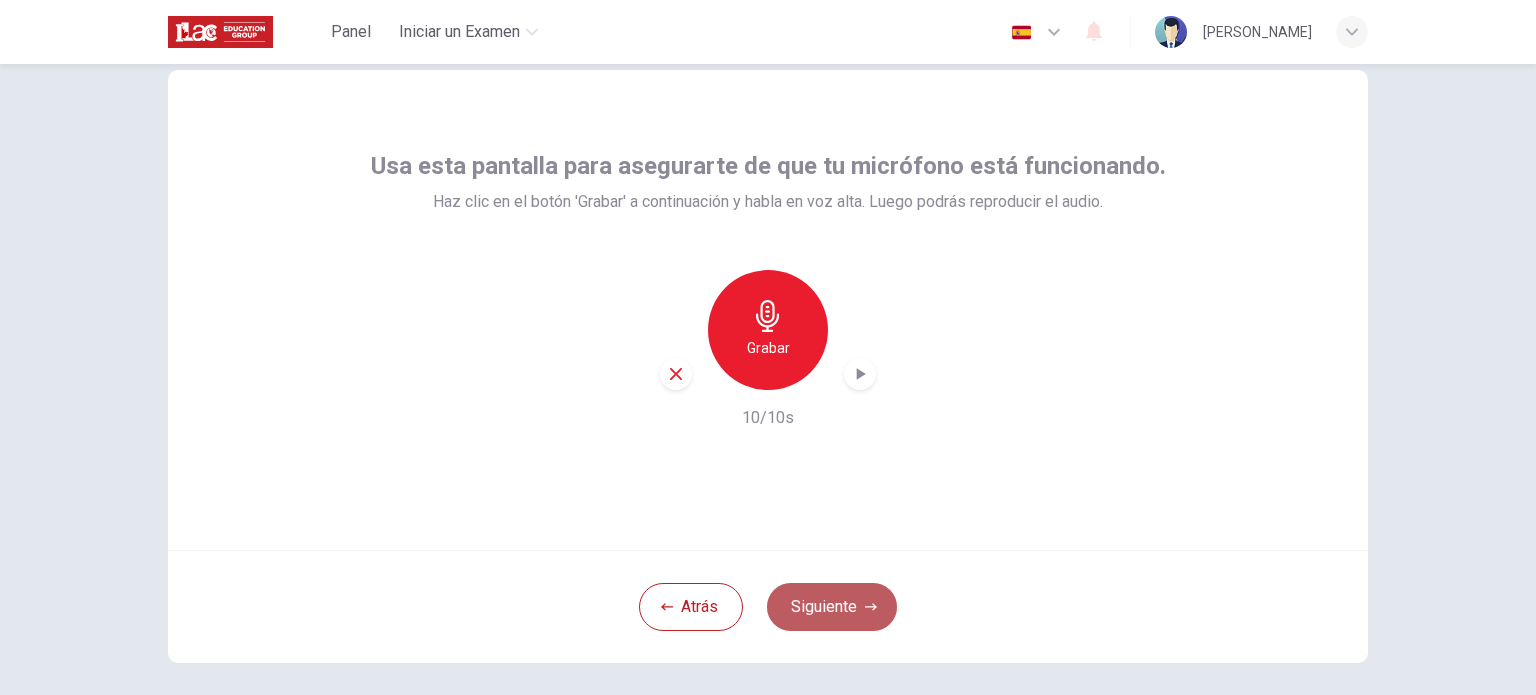 click 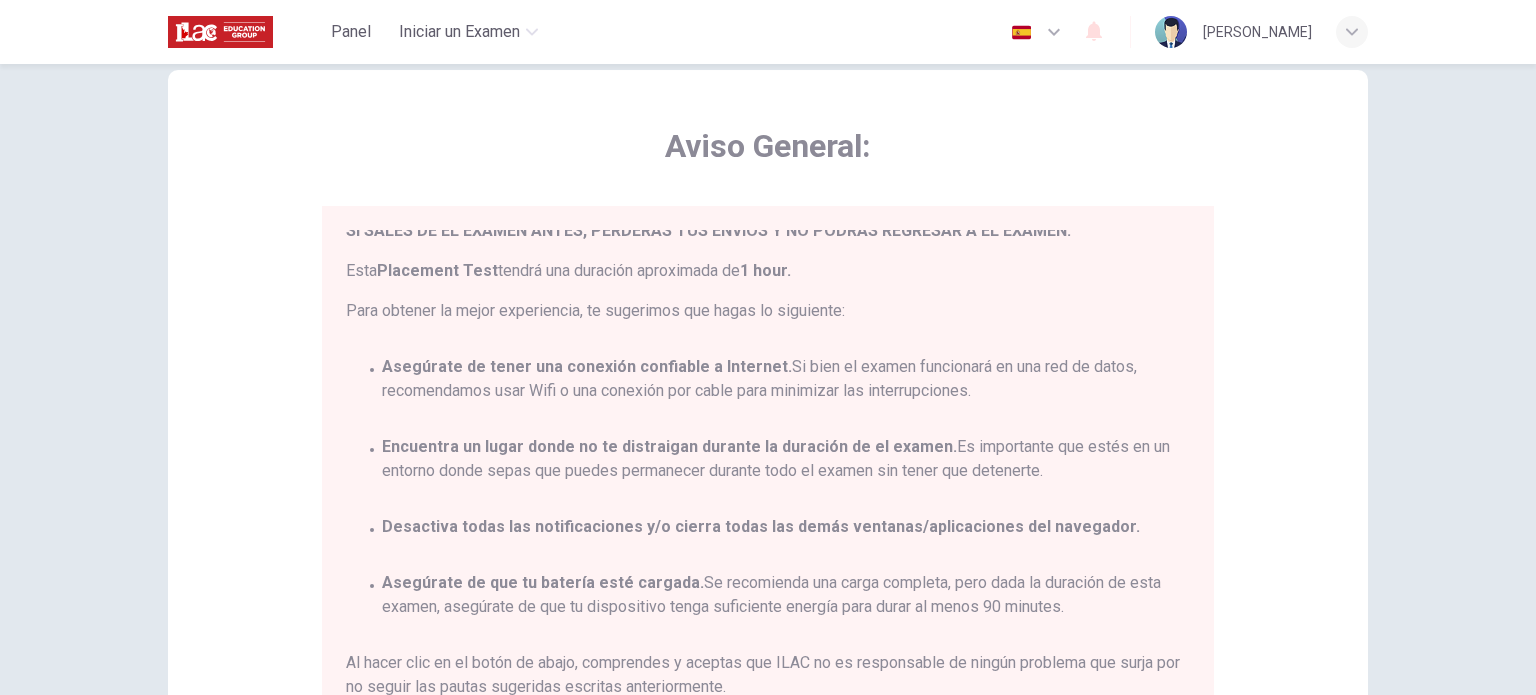 scroll, scrollTop: 116, scrollLeft: 0, axis: vertical 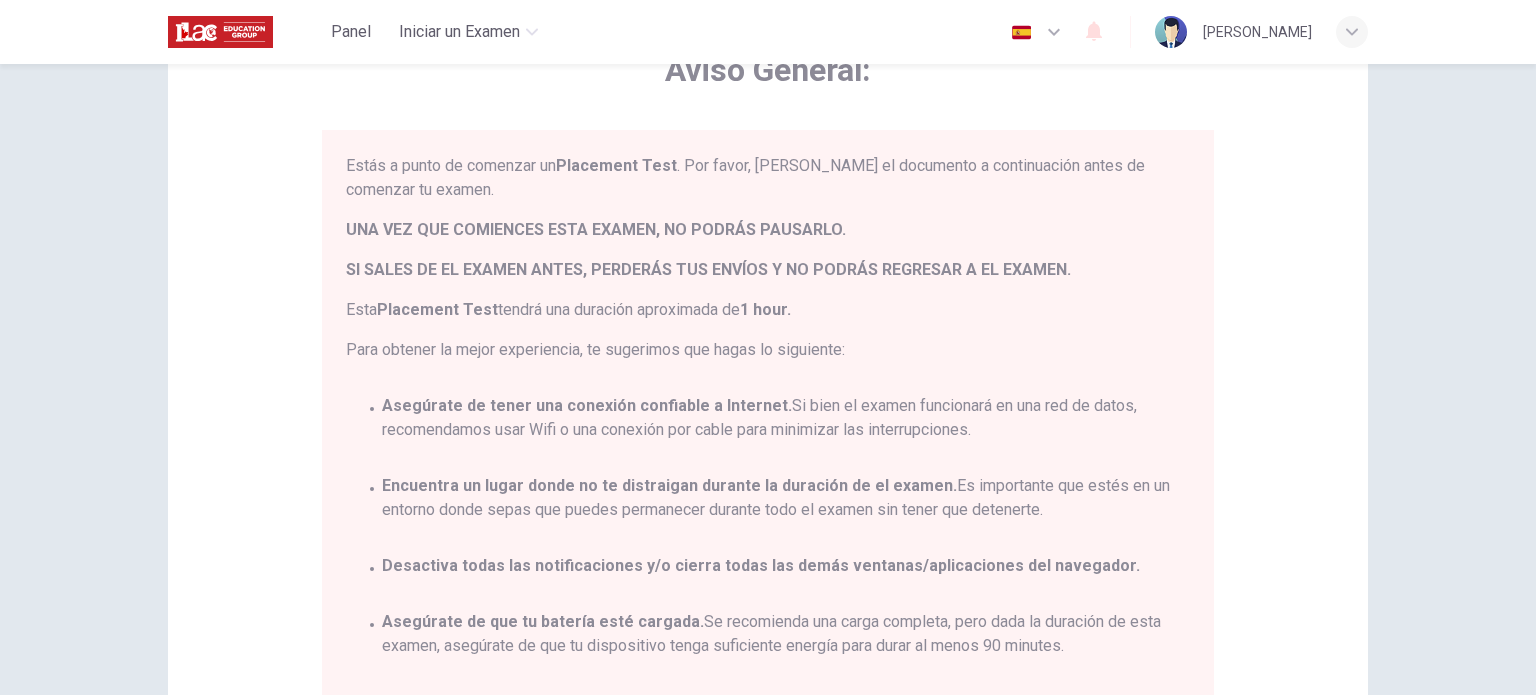 click on "Para obtener la mejor experiencia, te sugerimos que hagas lo siguiente:" at bounding box center (768, 350) 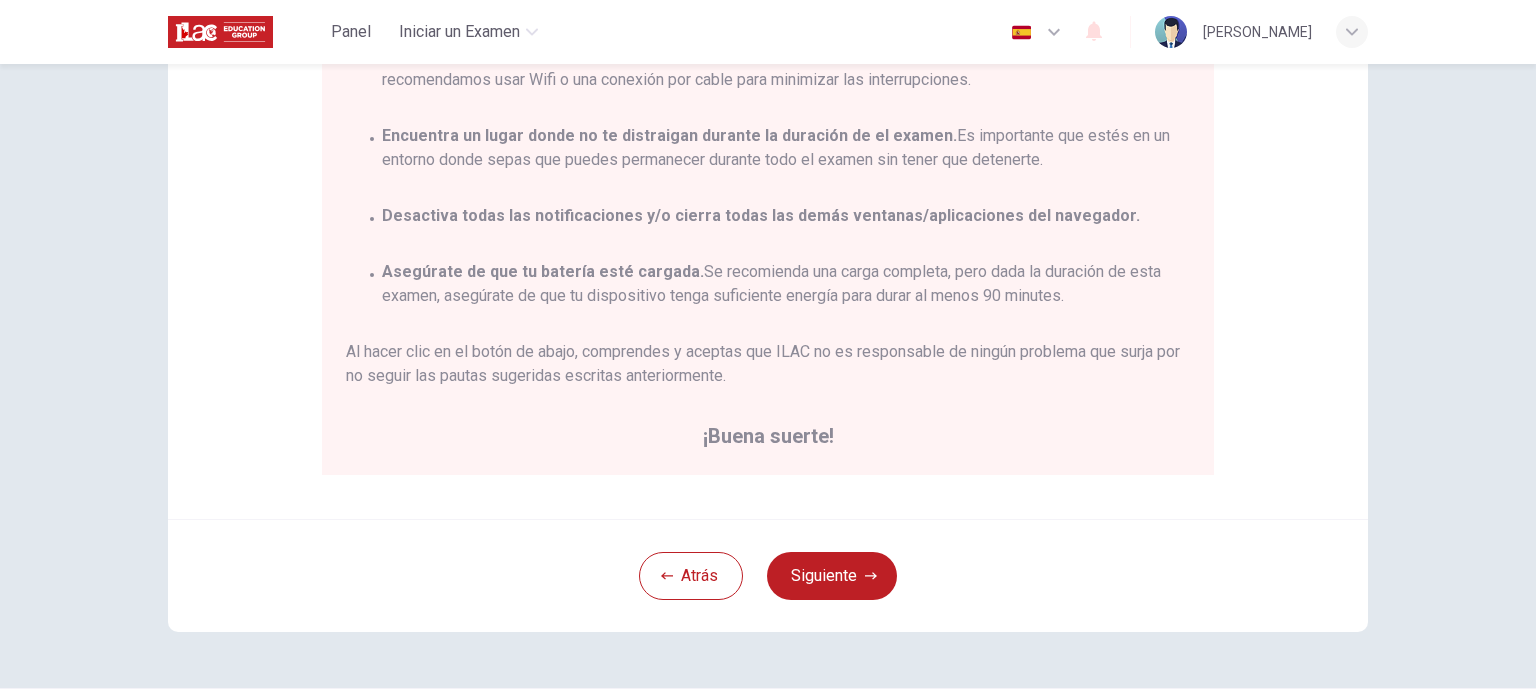 scroll, scrollTop: 370, scrollLeft: 0, axis: vertical 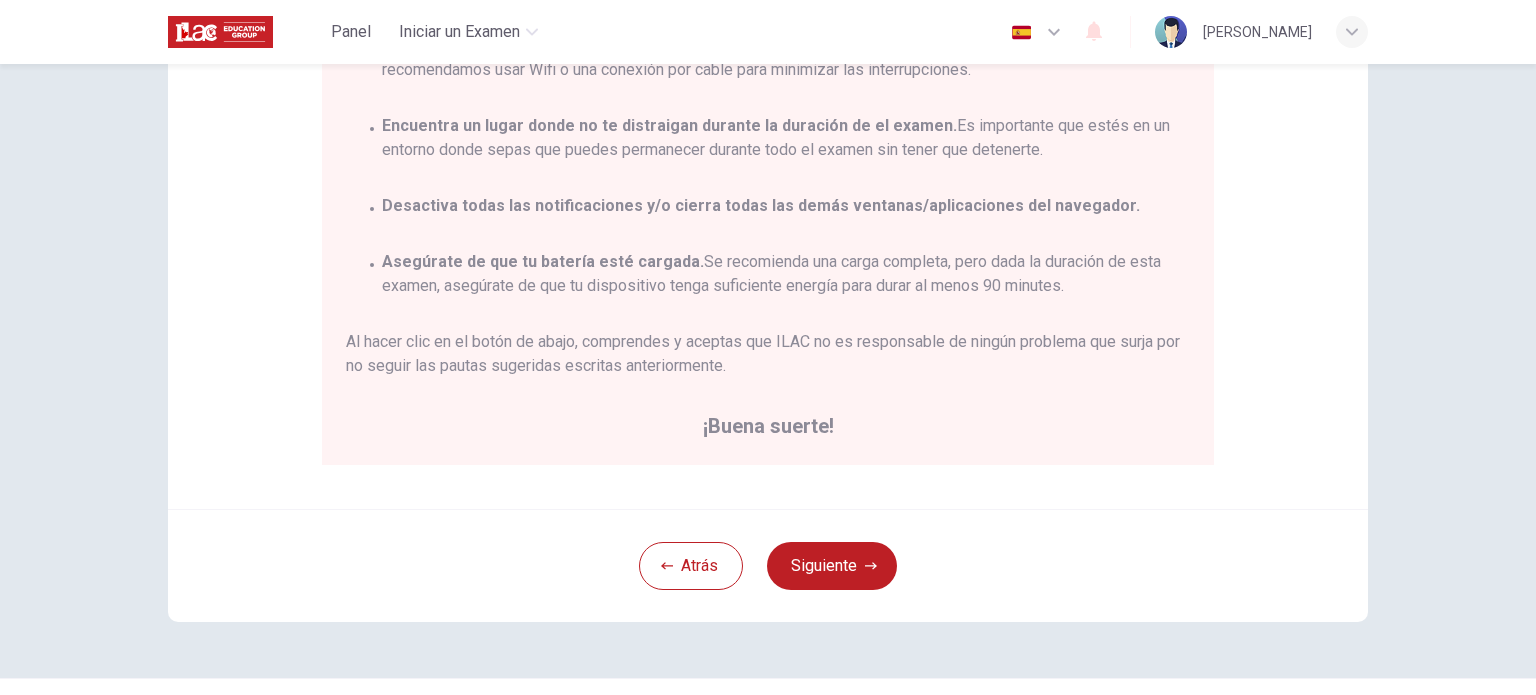 click on "Atrás Siguiente" at bounding box center (768, 565) 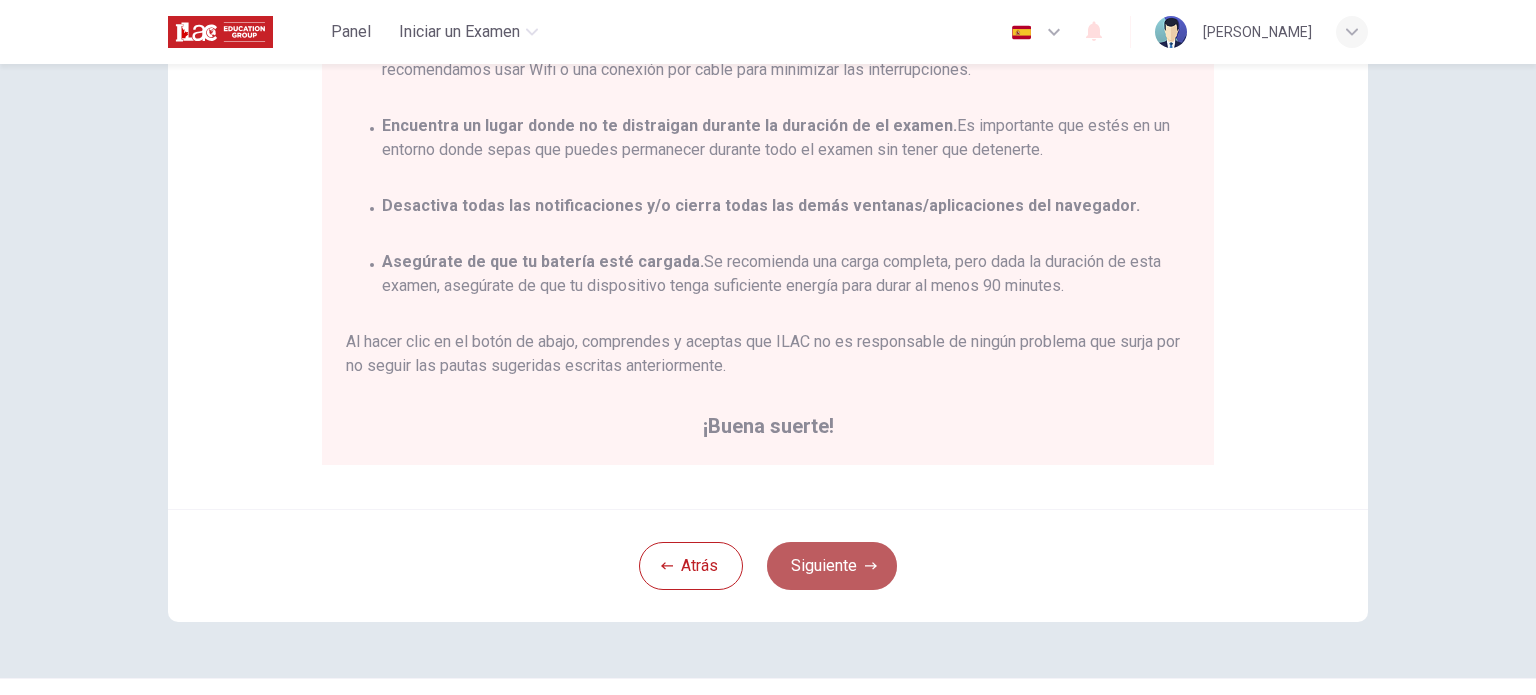 click on "Siguiente" at bounding box center (832, 566) 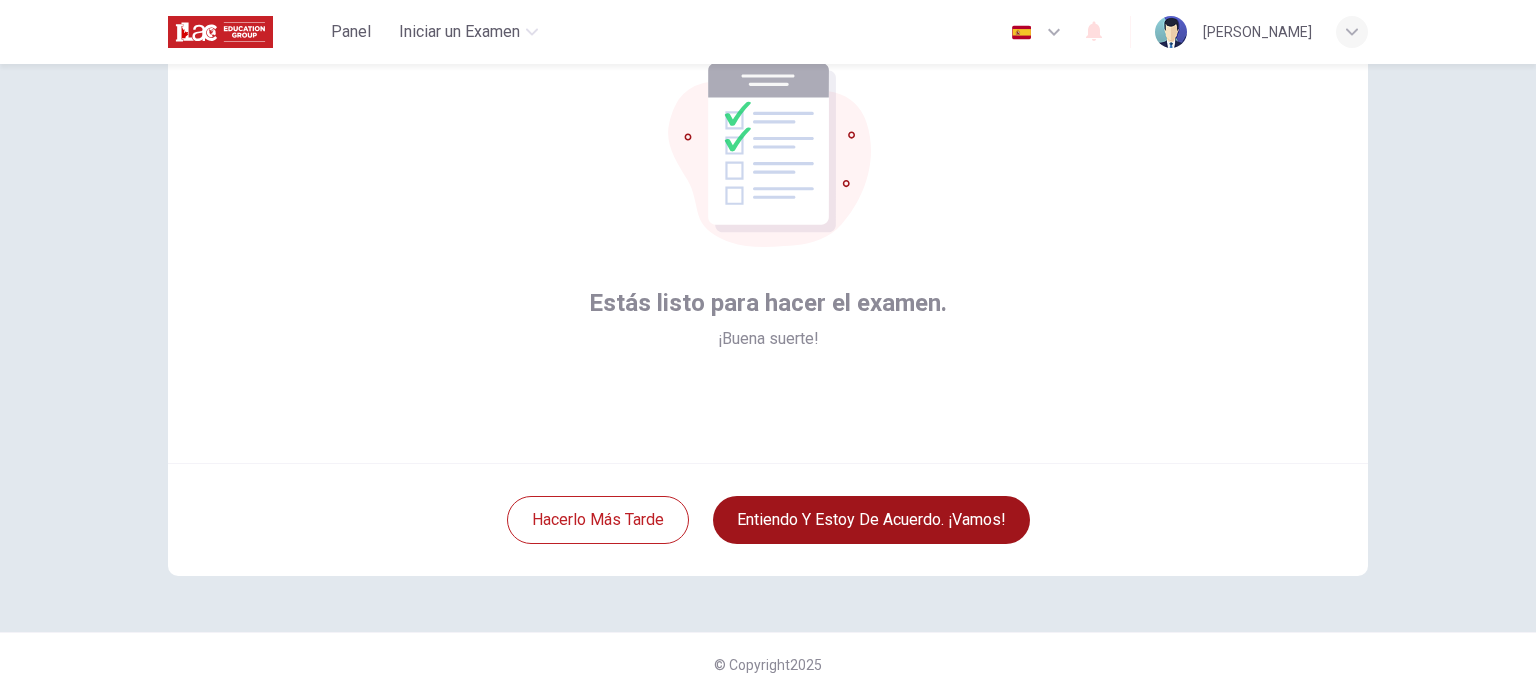 click on "Entiendo y estoy de acuerdo. ¡Vamos!" at bounding box center (871, 520) 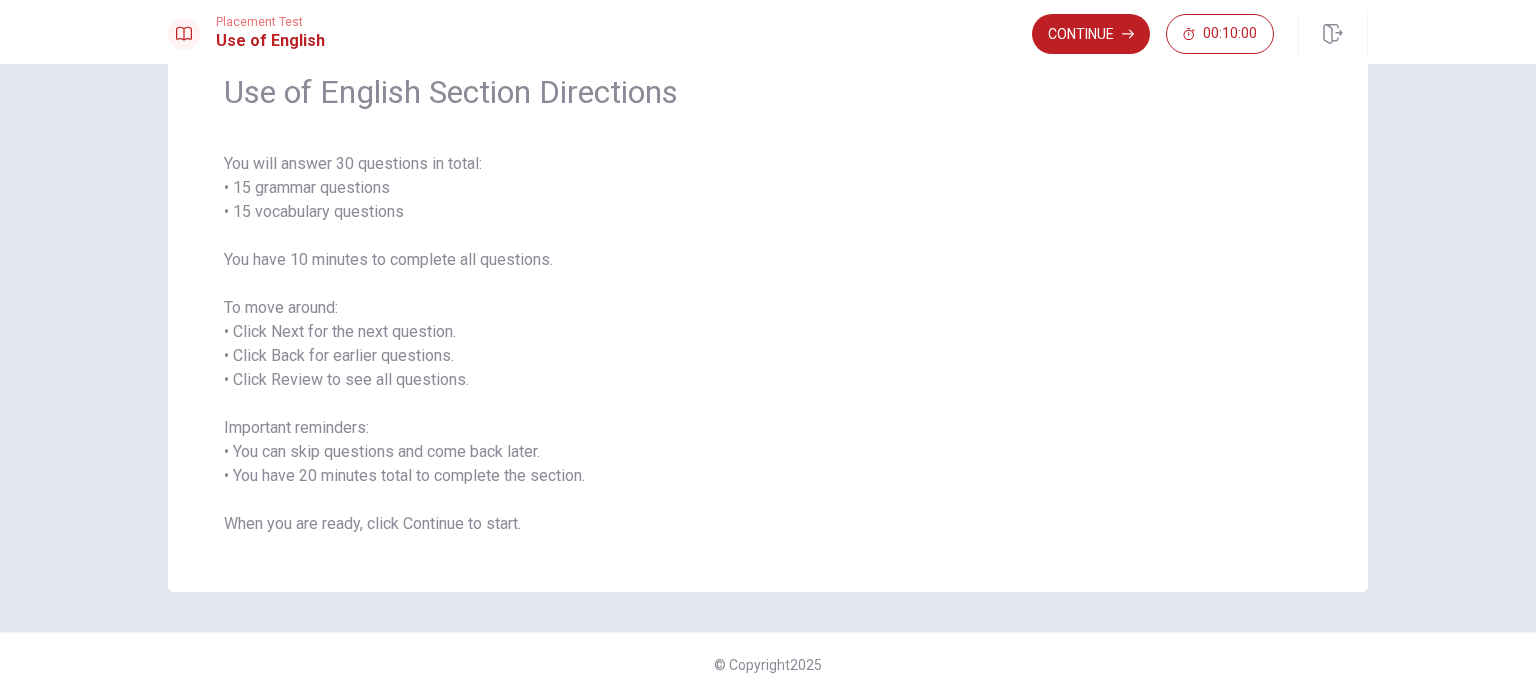 scroll, scrollTop: 88, scrollLeft: 0, axis: vertical 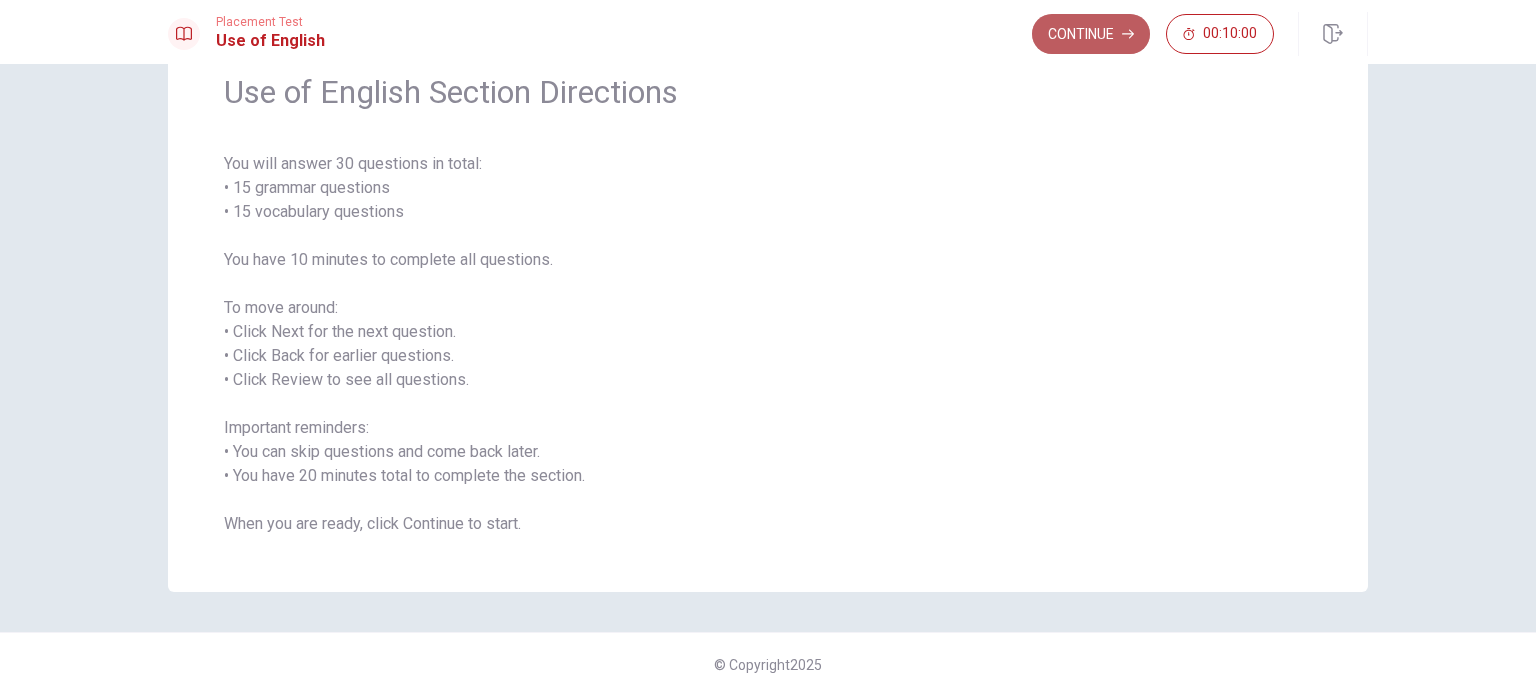 click on "Continue" at bounding box center (1091, 34) 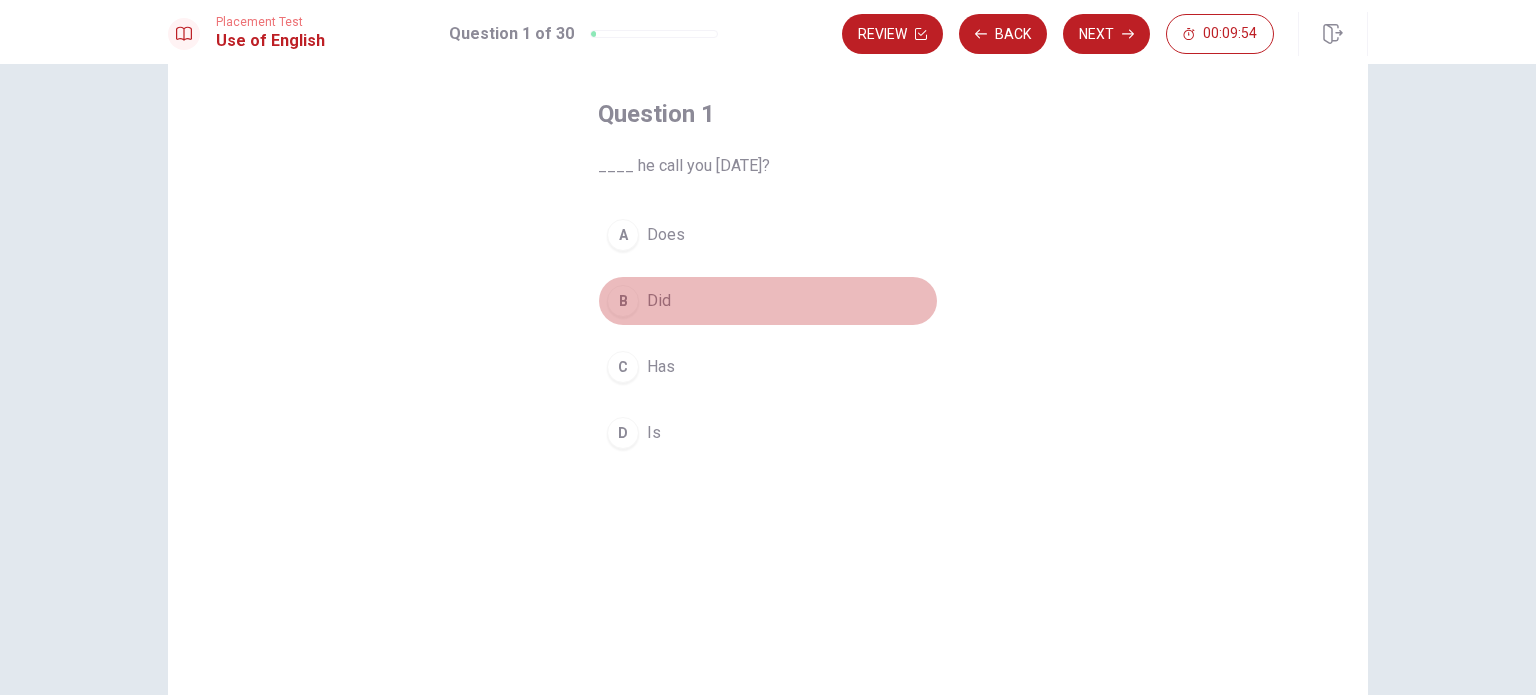 click on "B" at bounding box center [623, 301] 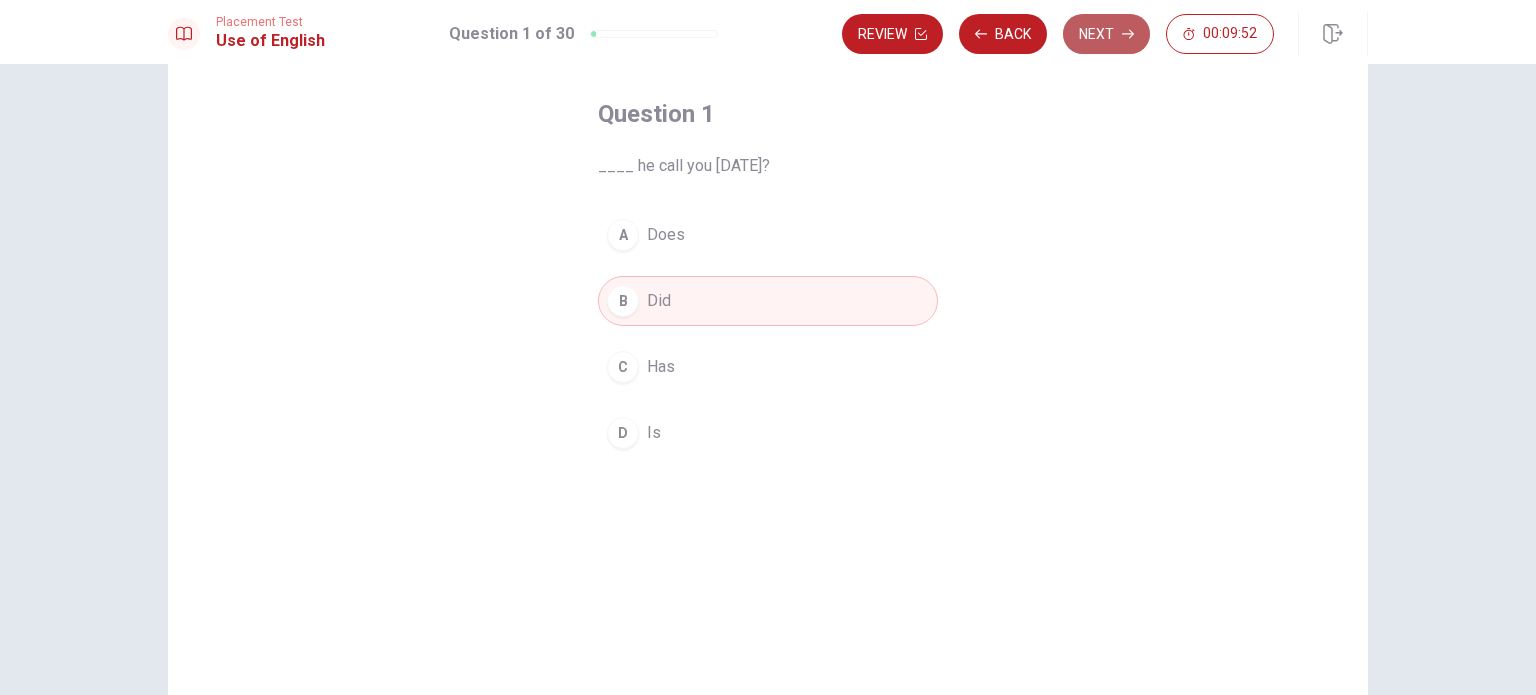 click on "Next" at bounding box center (1106, 34) 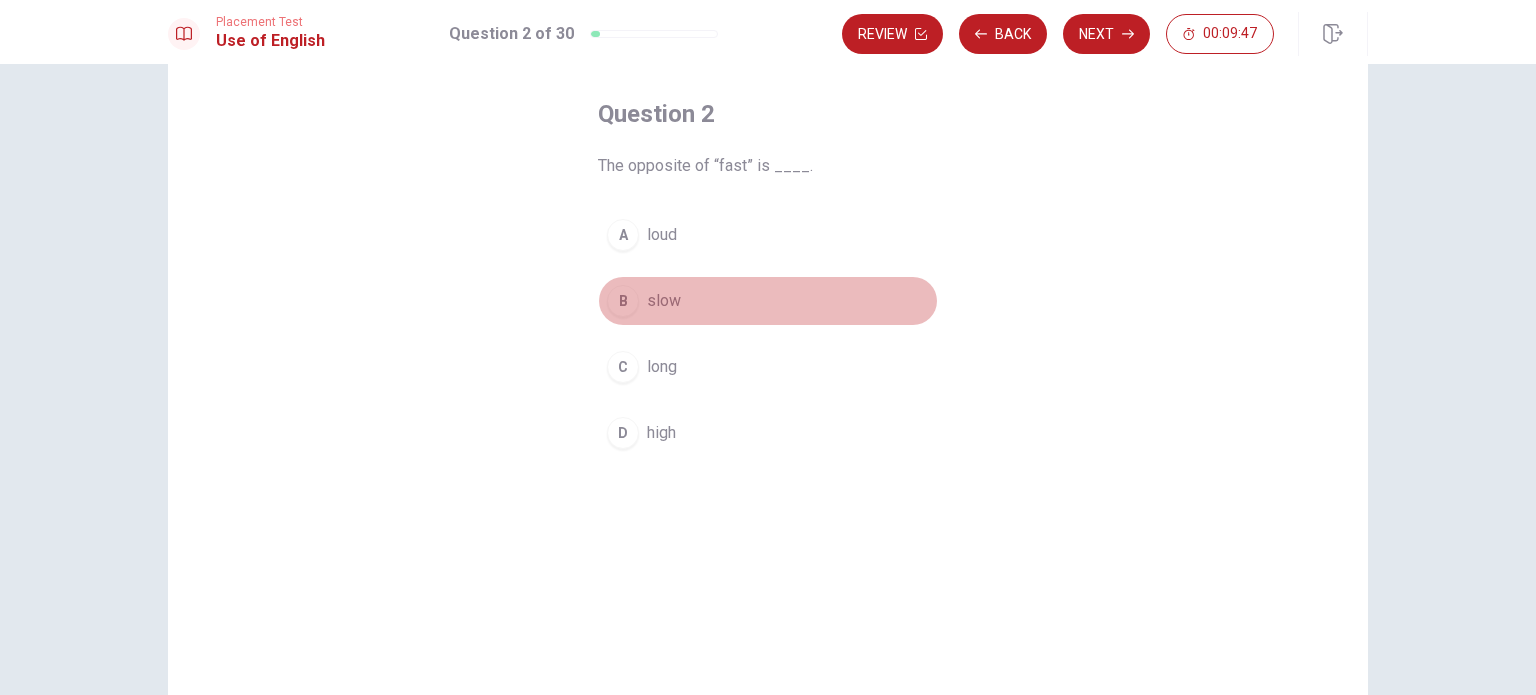 click on "B" at bounding box center (623, 301) 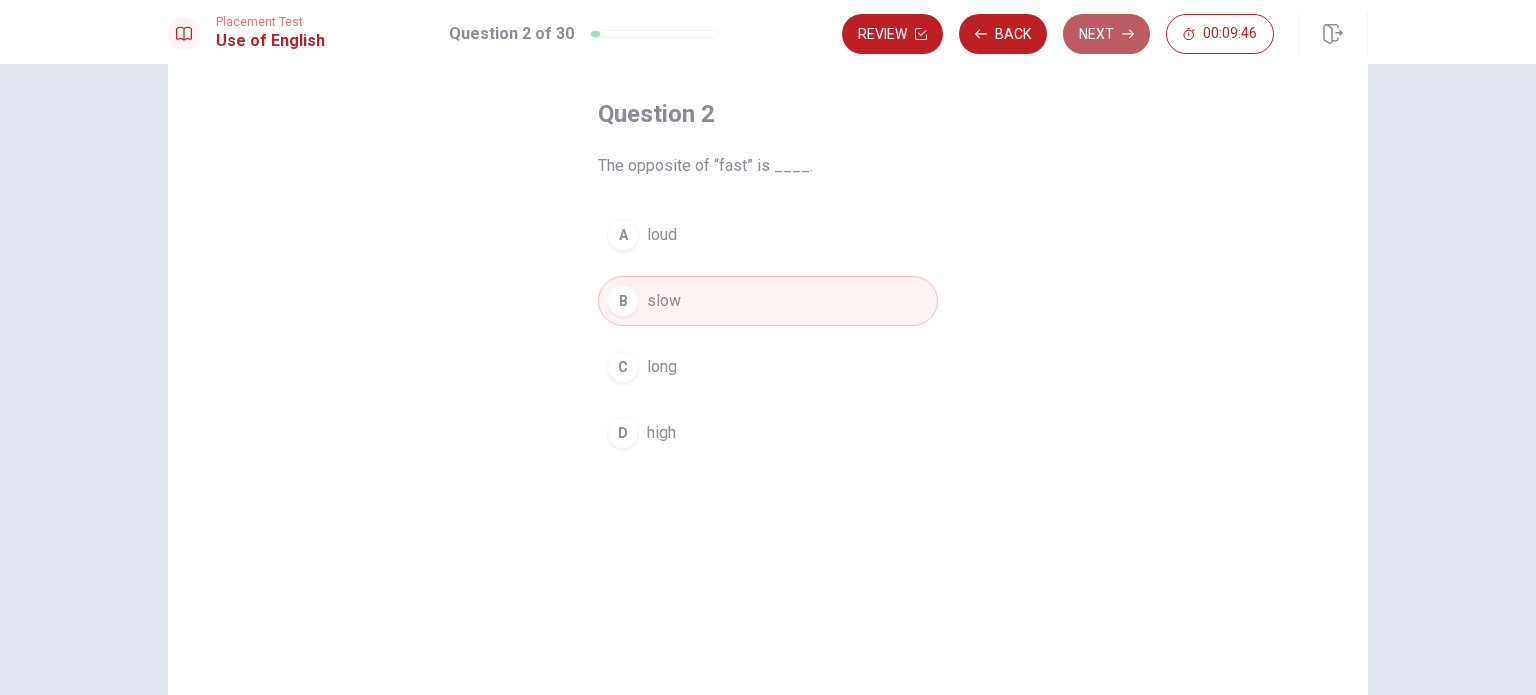 click on "Next" at bounding box center (1106, 34) 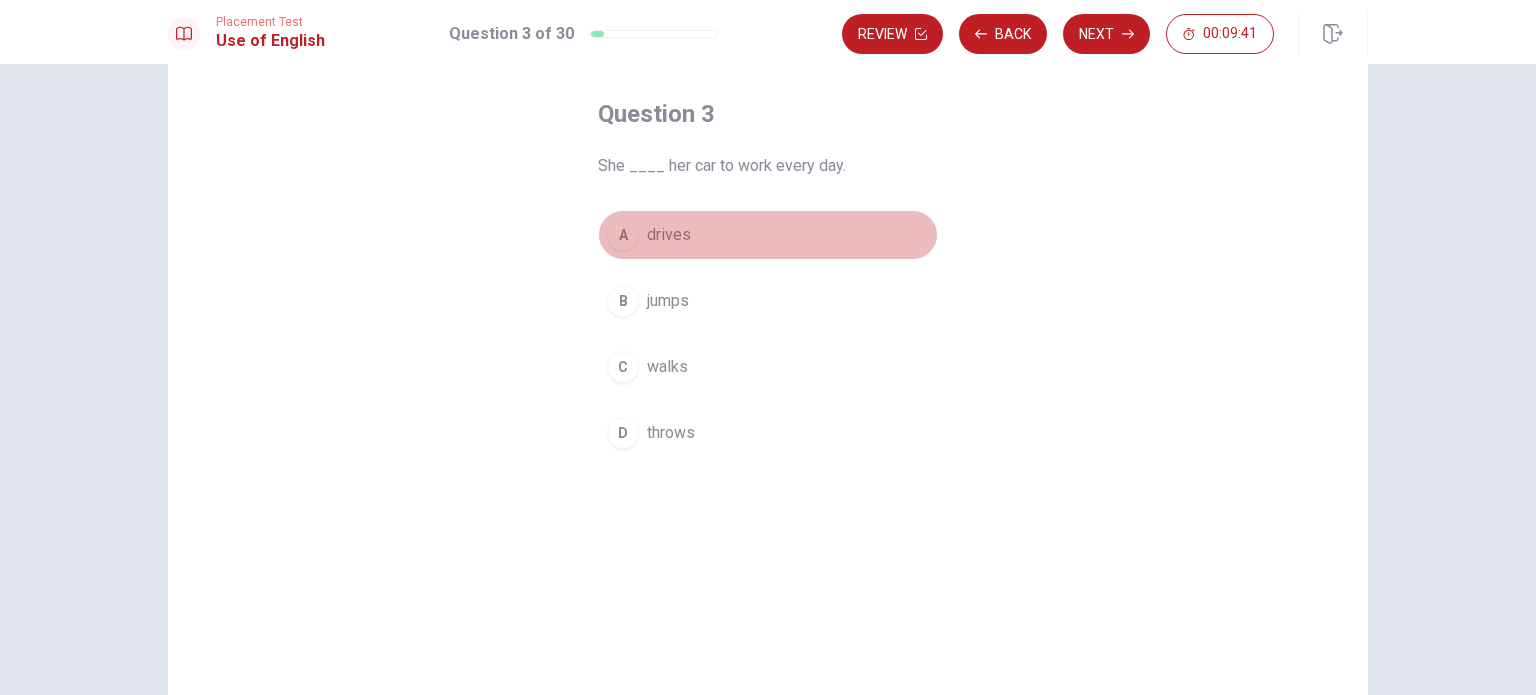 click on "A" at bounding box center (623, 235) 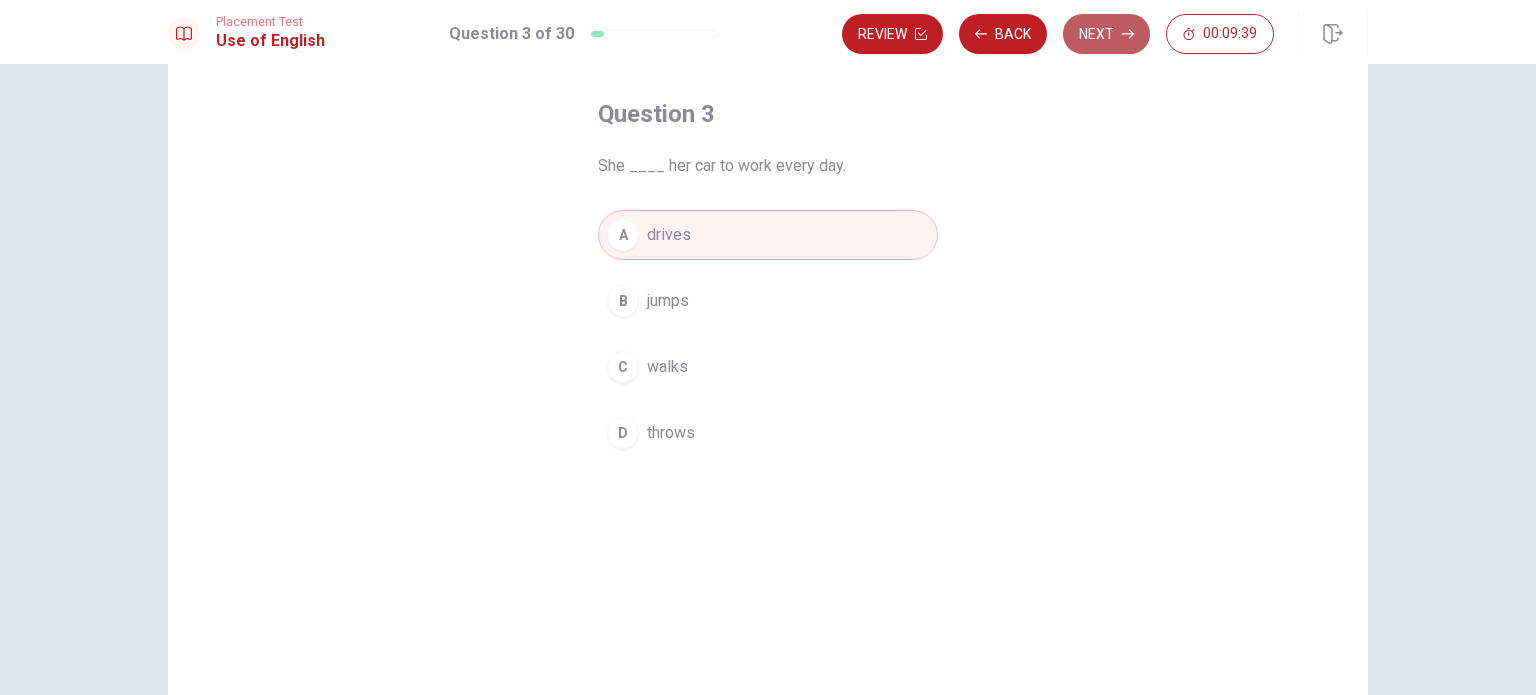 click on "Next" at bounding box center [1106, 34] 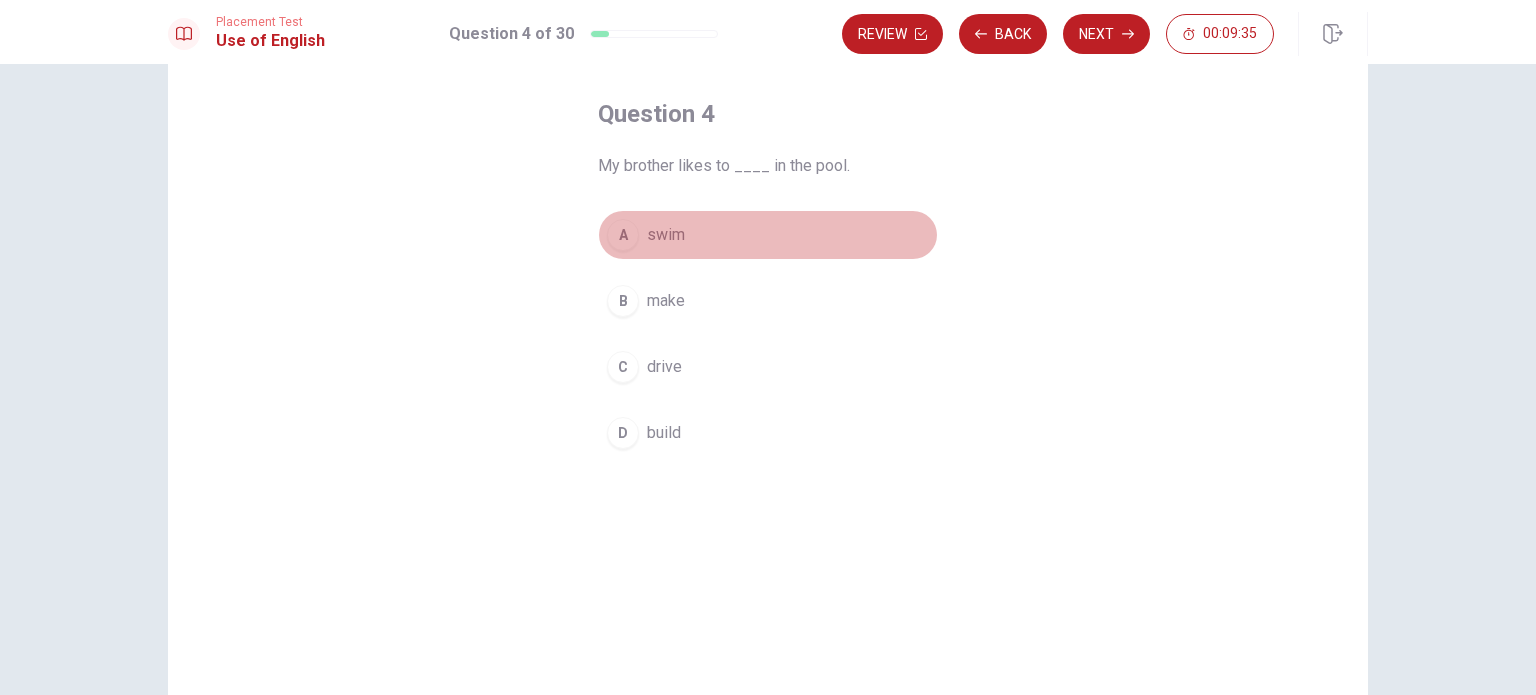 click on "A" at bounding box center [623, 235] 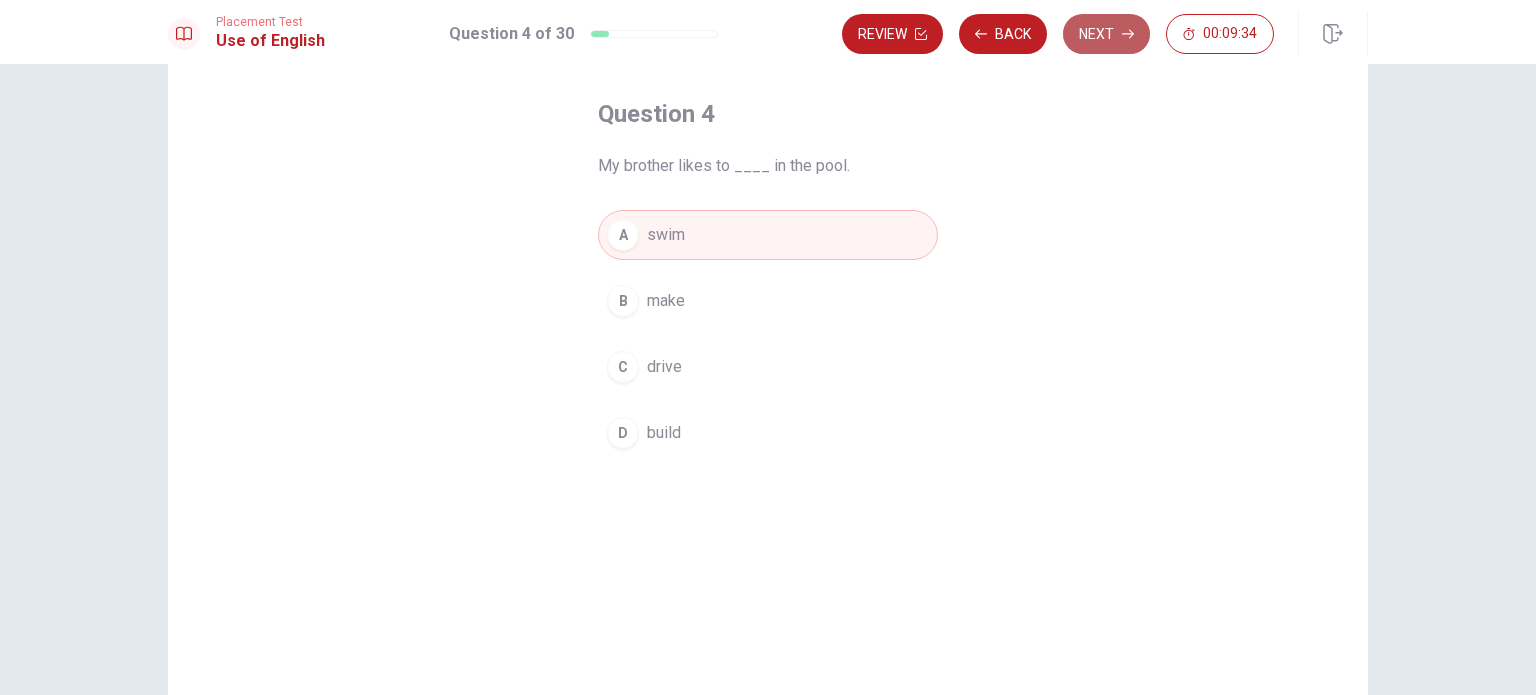 click on "Next" at bounding box center [1106, 34] 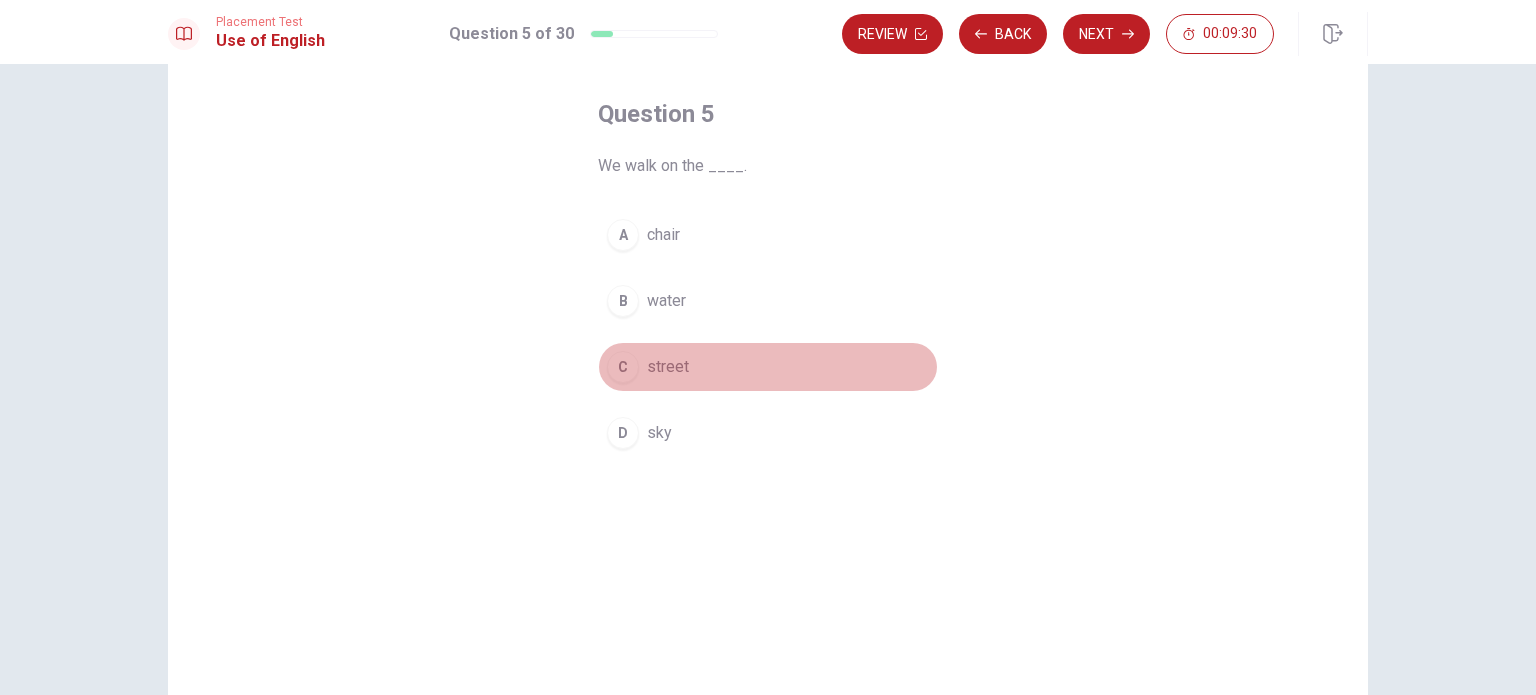 click on "C" at bounding box center (623, 367) 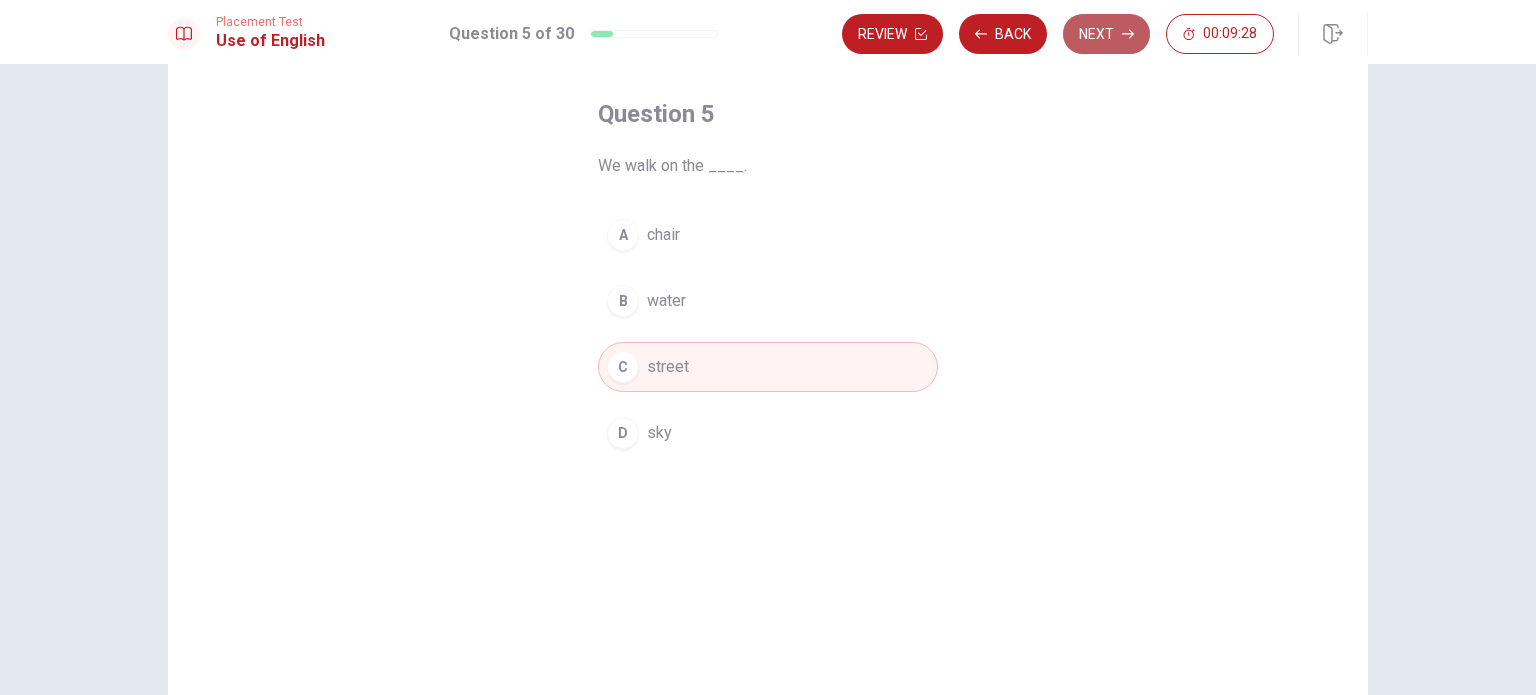 click on "Next" at bounding box center (1106, 34) 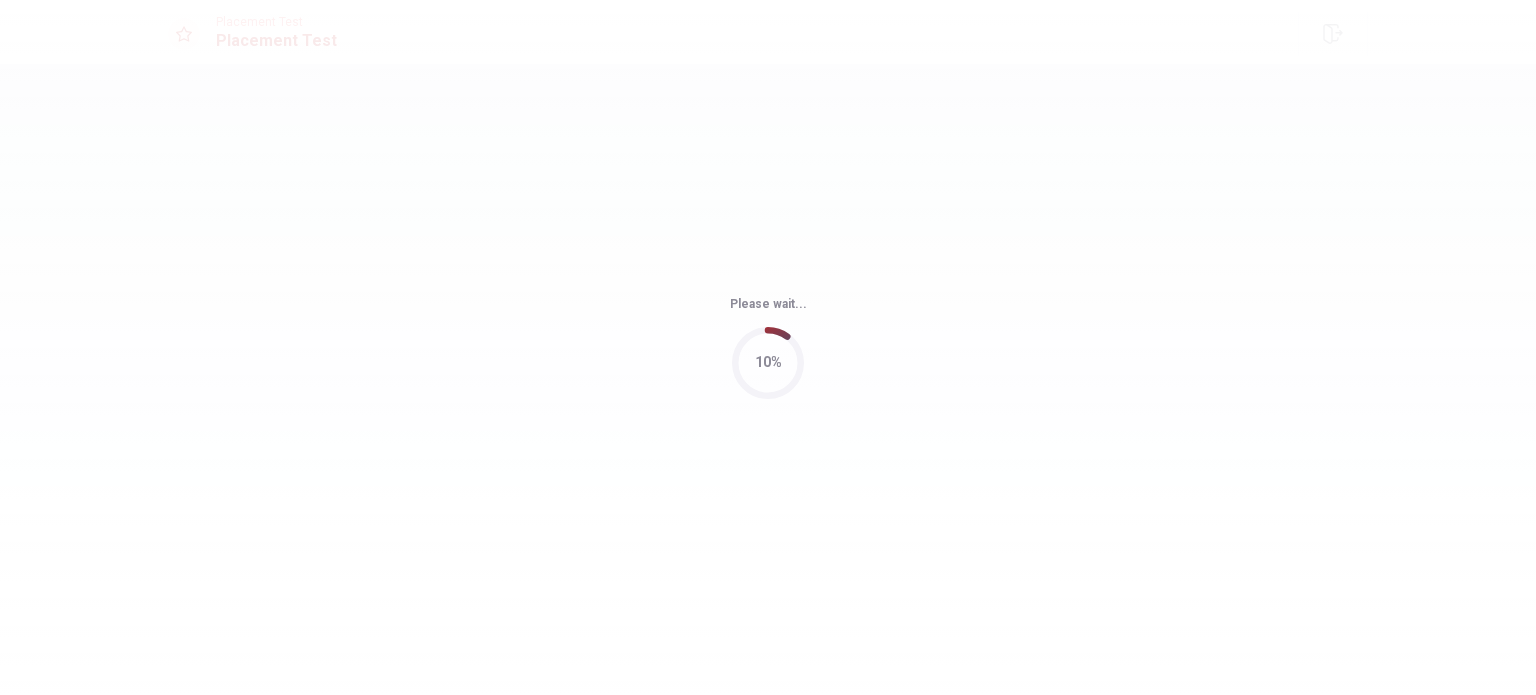 scroll, scrollTop: 0, scrollLeft: 0, axis: both 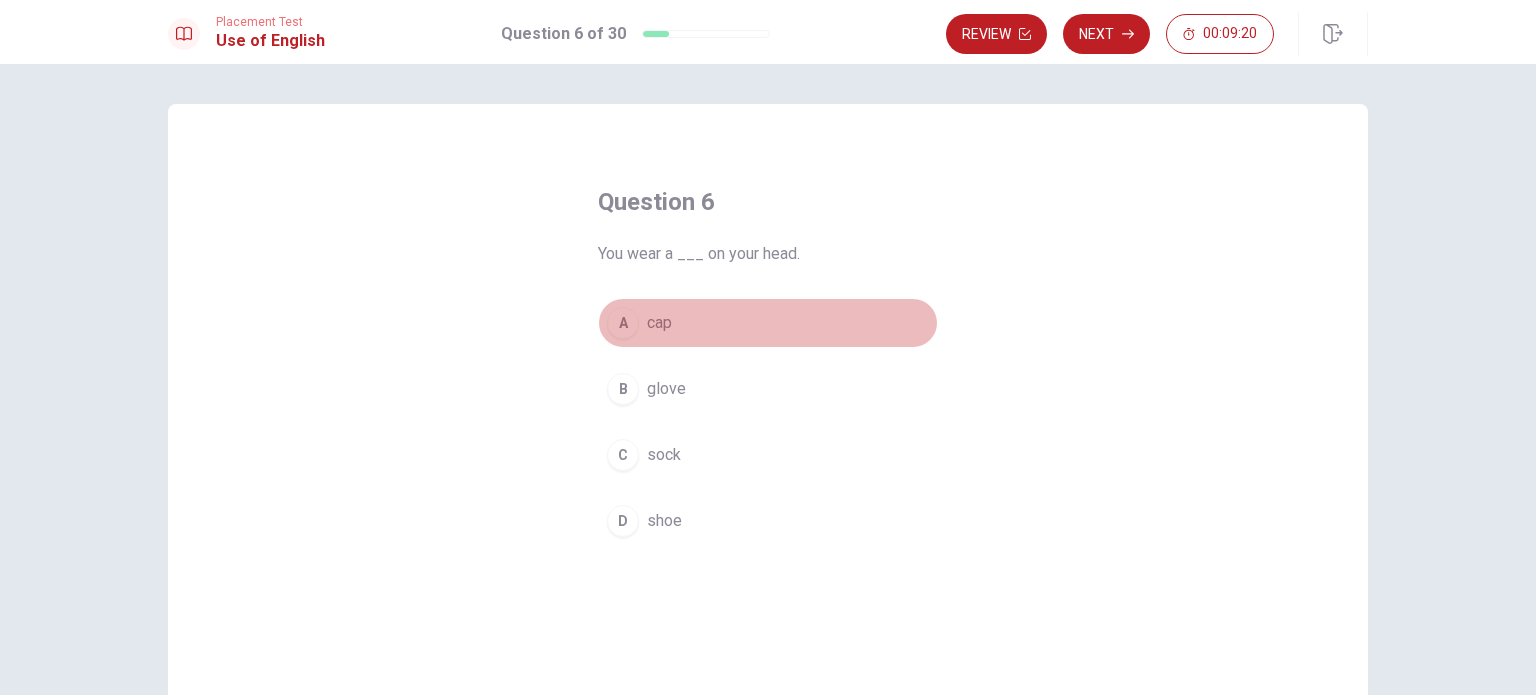 click on "A" at bounding box center [623, 323] 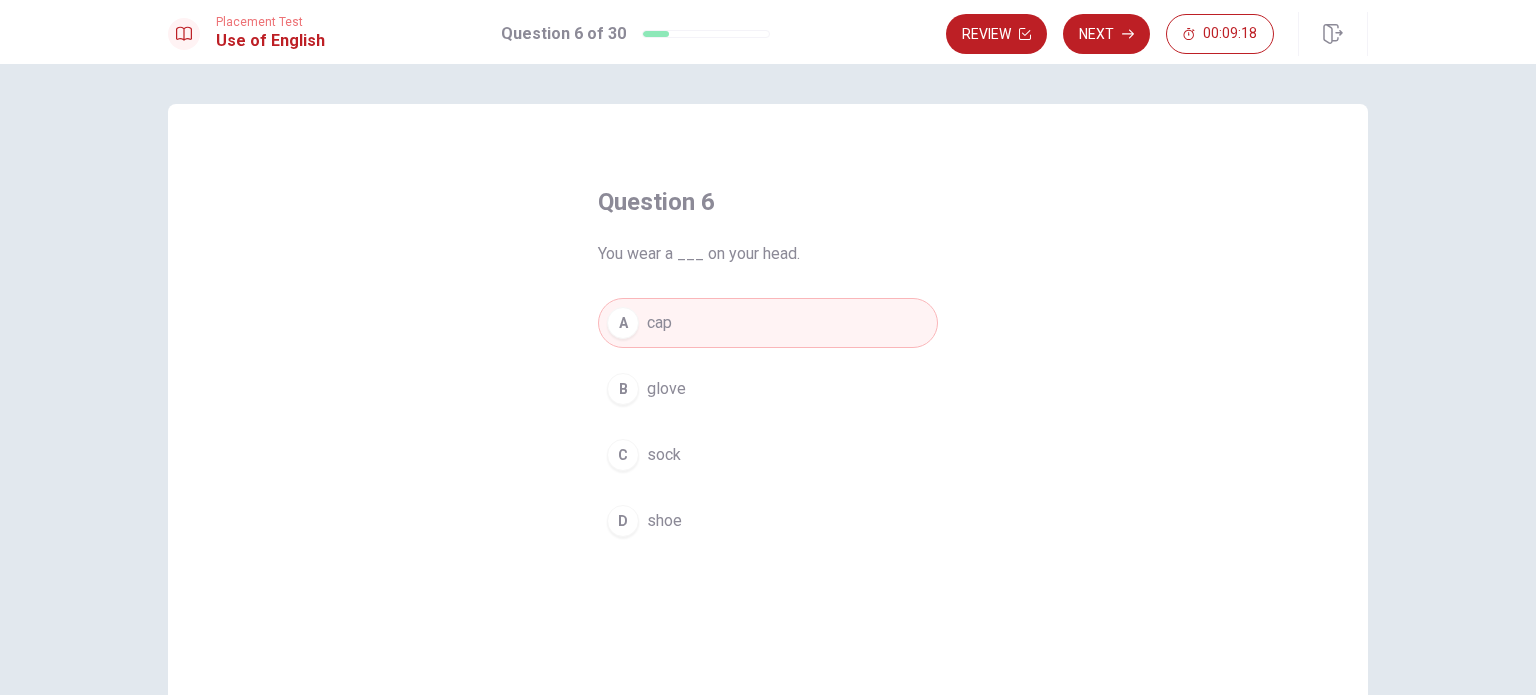 click on "Placement Test   Use of English Question 6 of 30 Review Next 00:09:18" at bounding box center (768, 32) 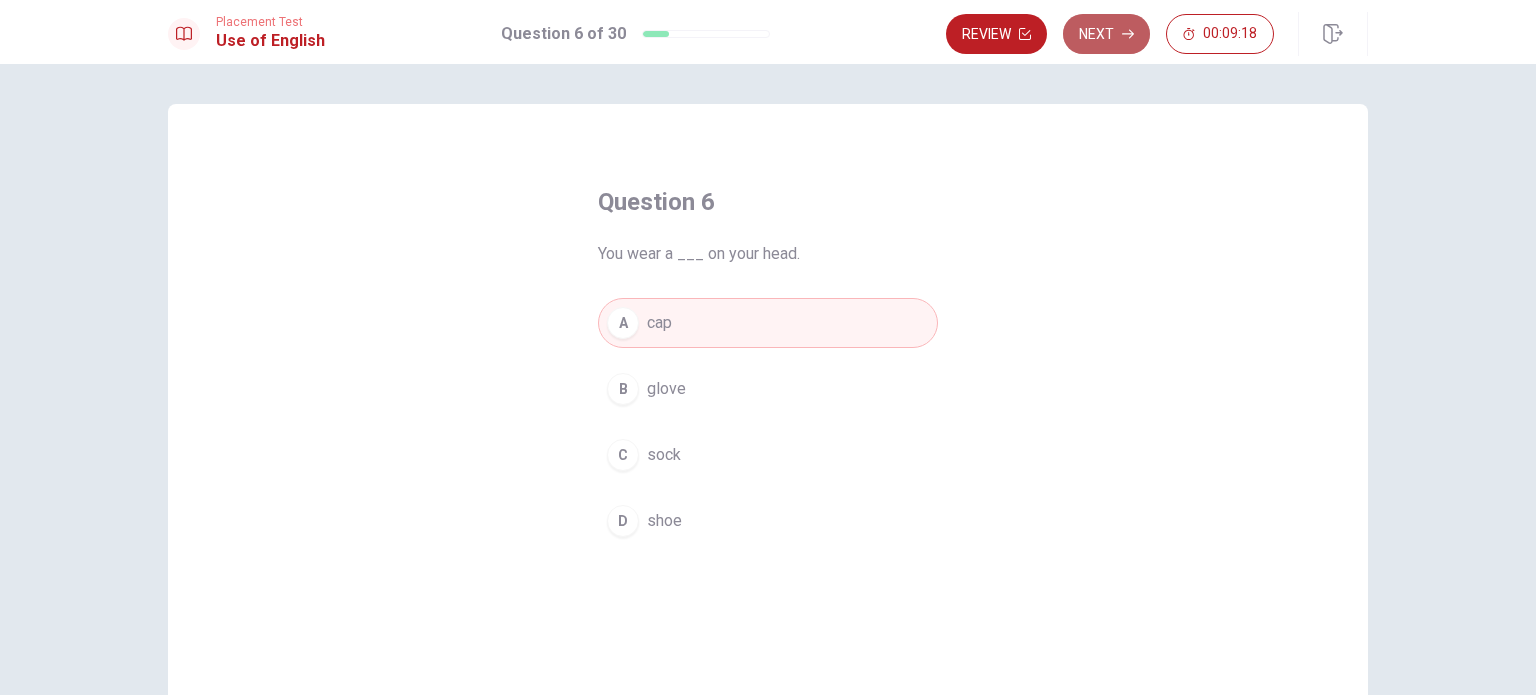 click on "Next" at bounding box center [1106, 34] 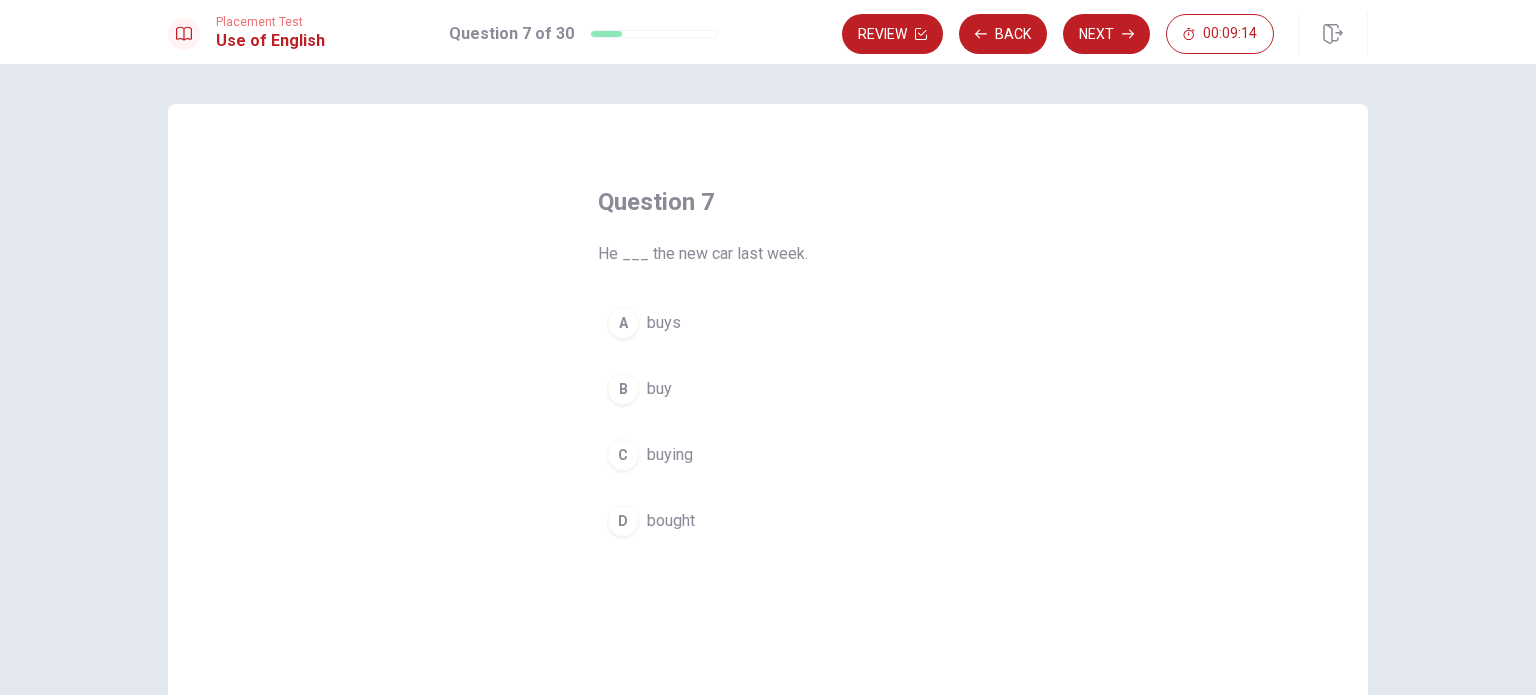 click on "D" at bounding box center [623, 521] 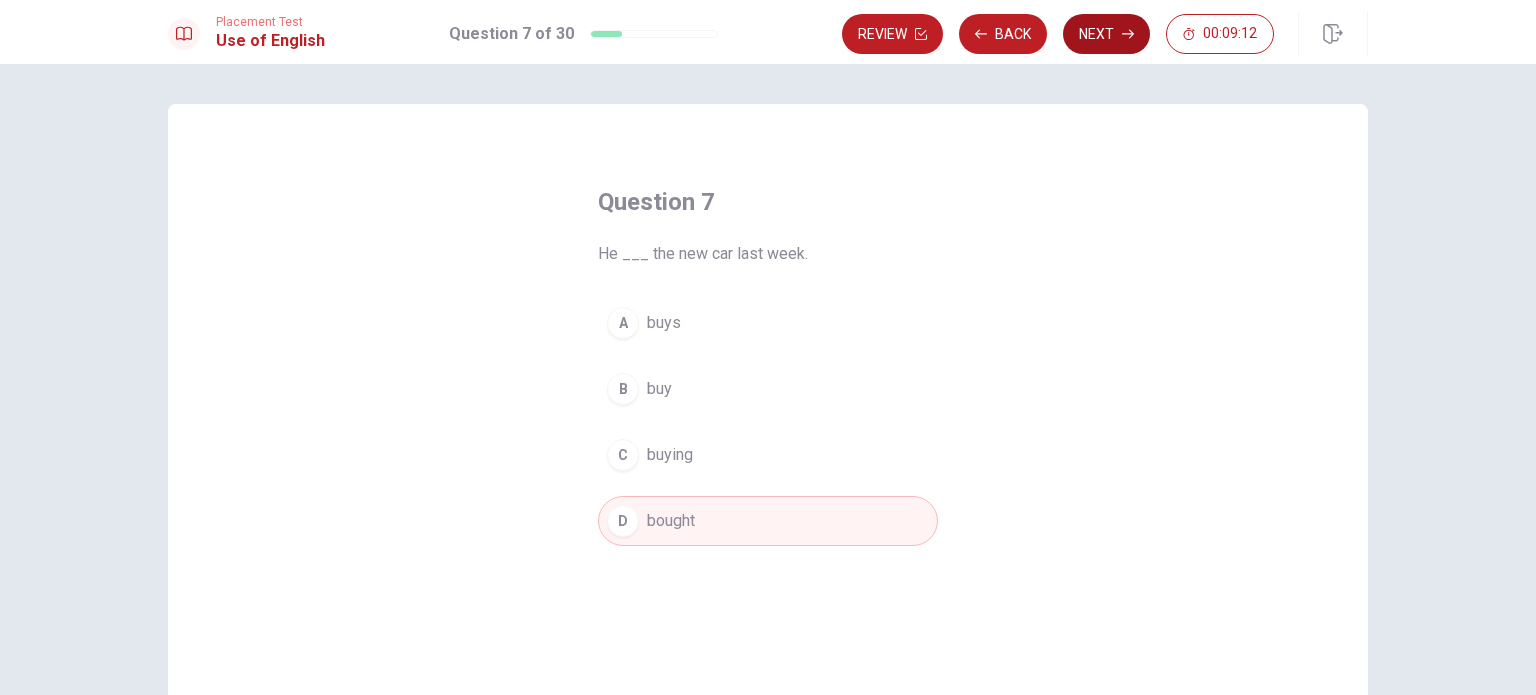 click on "Next" at bounding box center (1106, 34) 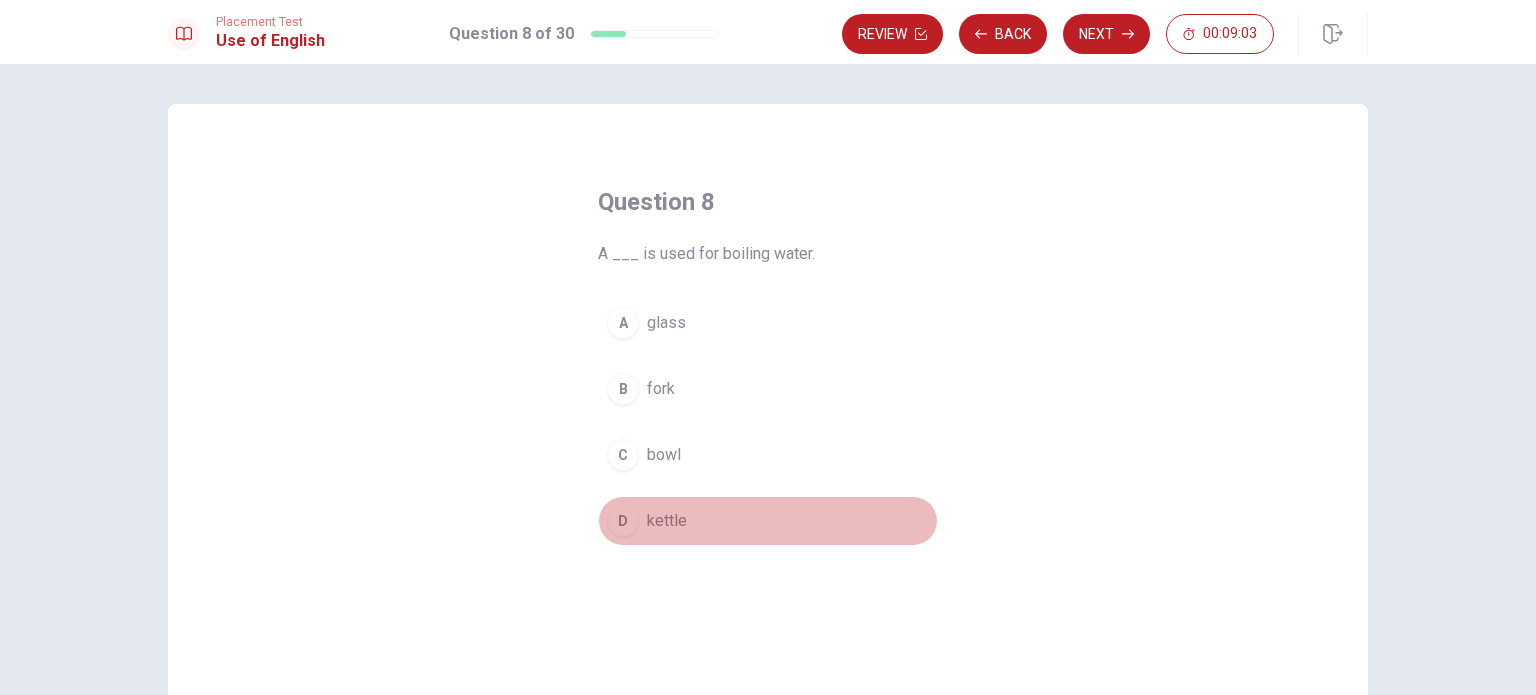 click on "D" at bounding box center (623, 521) 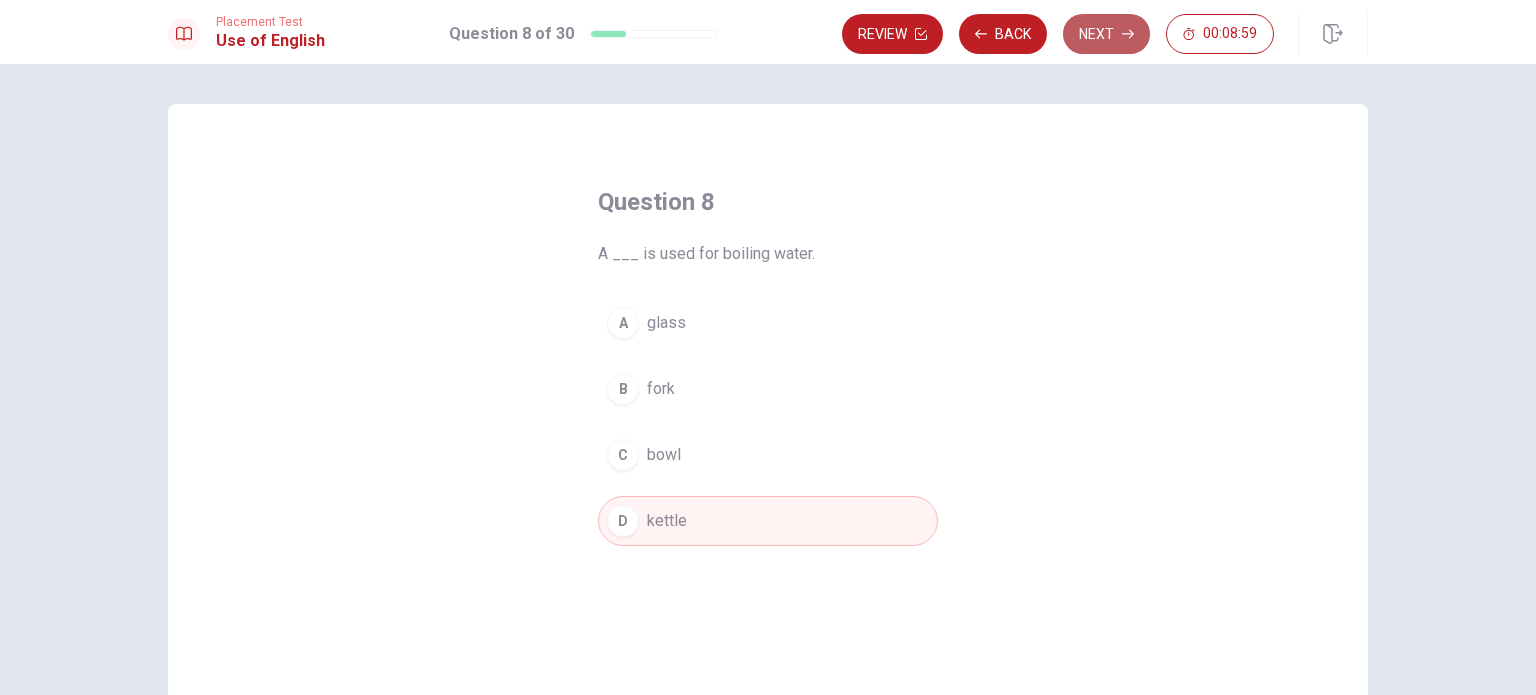 click 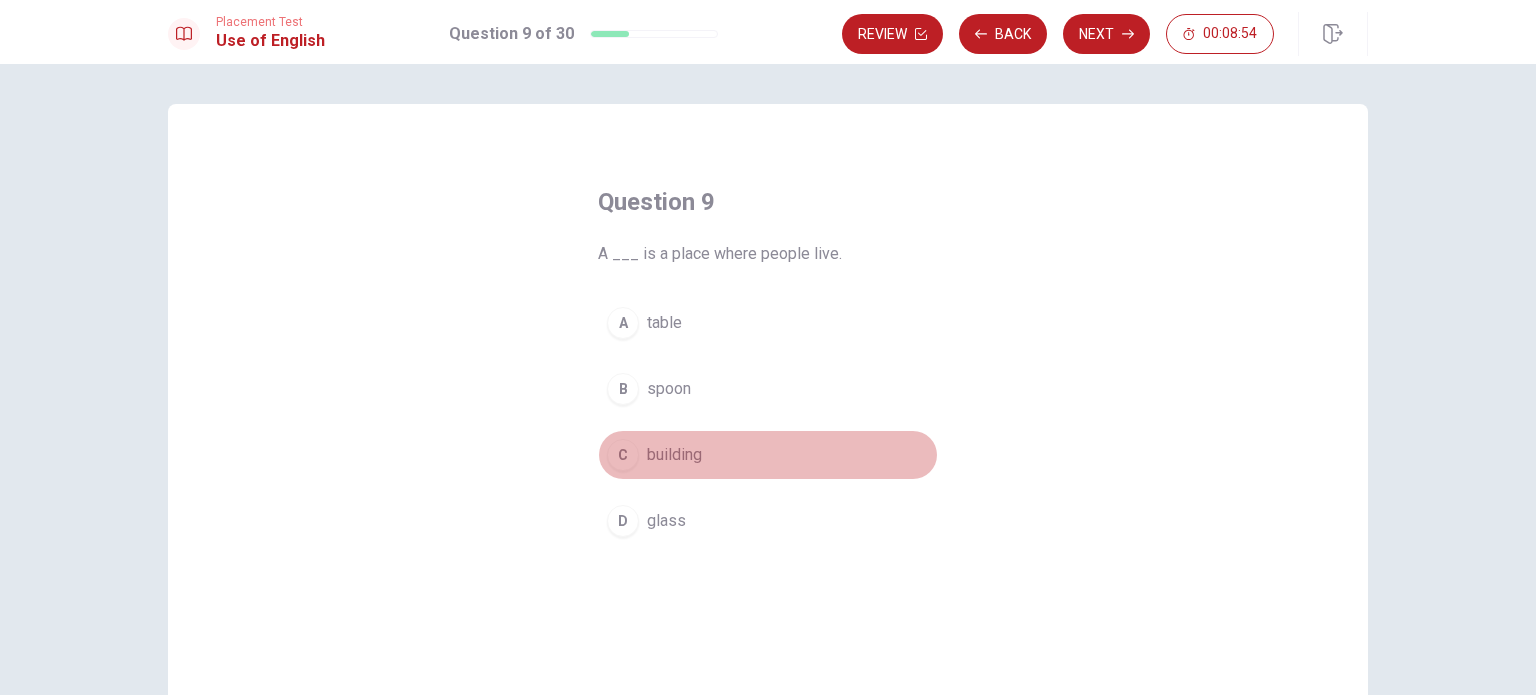 click on "C building" at bounding box center (768, 455) 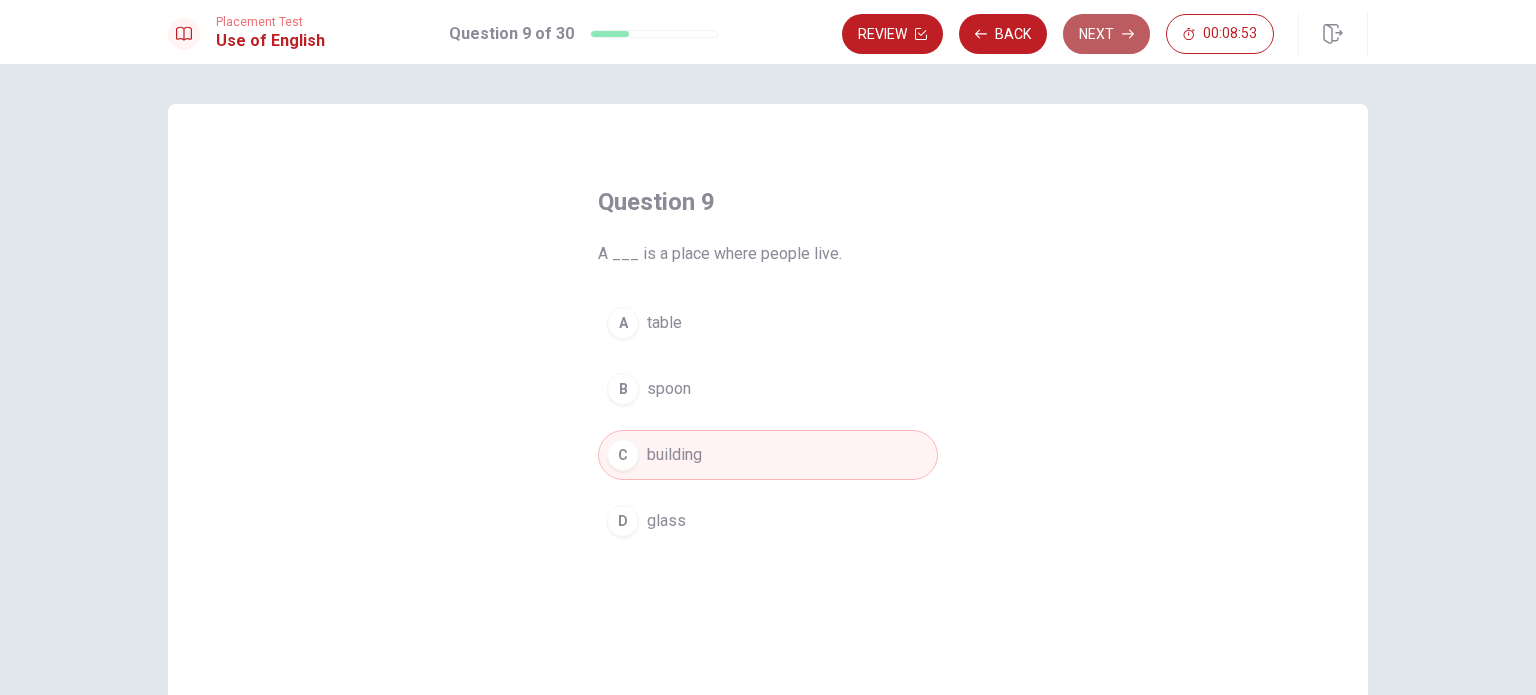 click on "Next" at bounding box center [1106, 34] 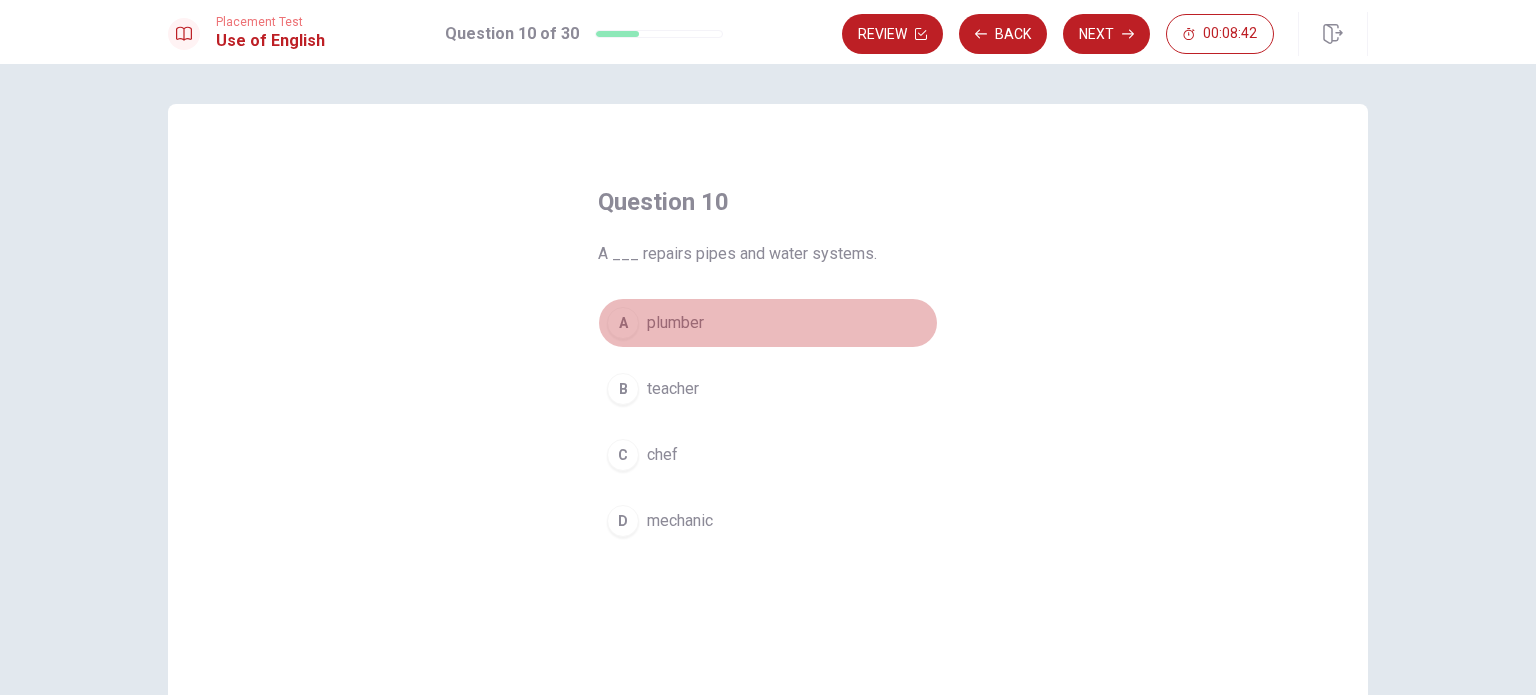 click on "A" at bounding box center [623, 323] 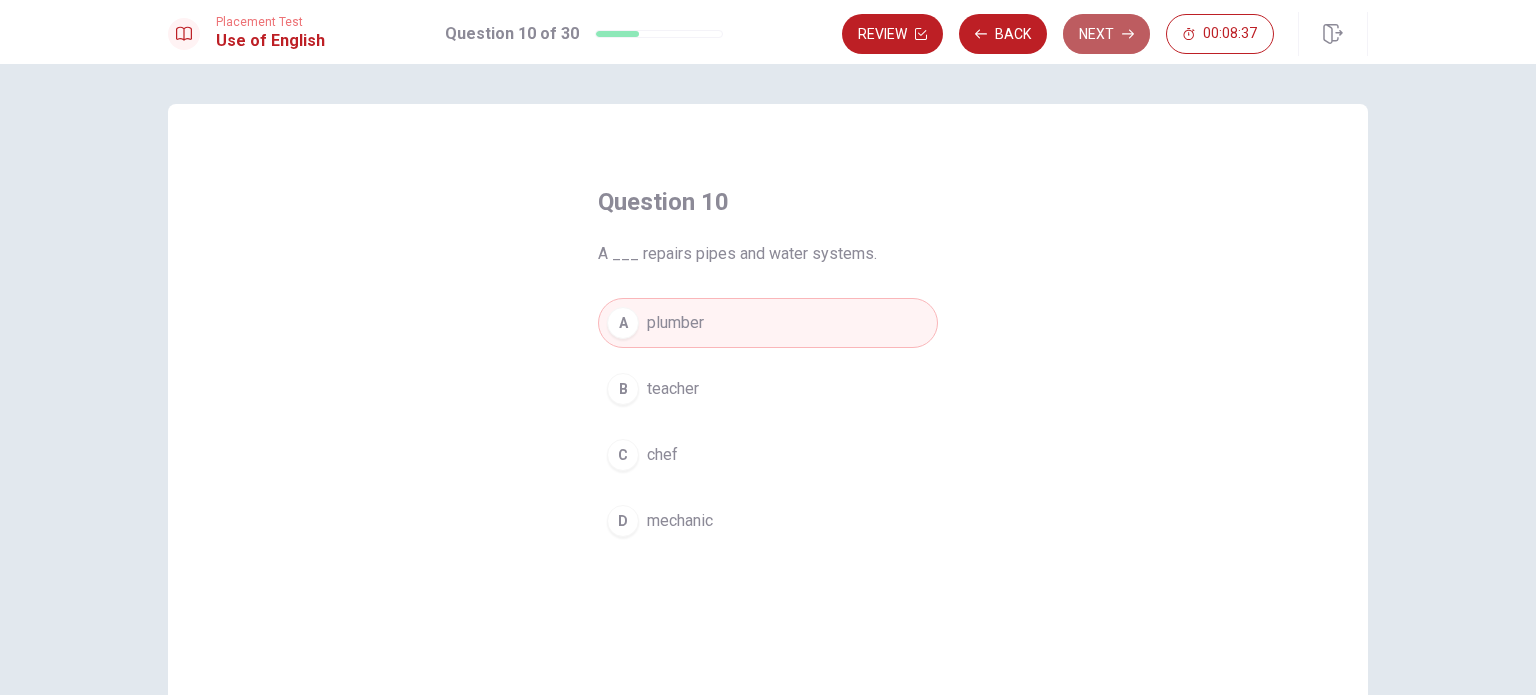 click on "Next" at bounding box center (1106, 34) 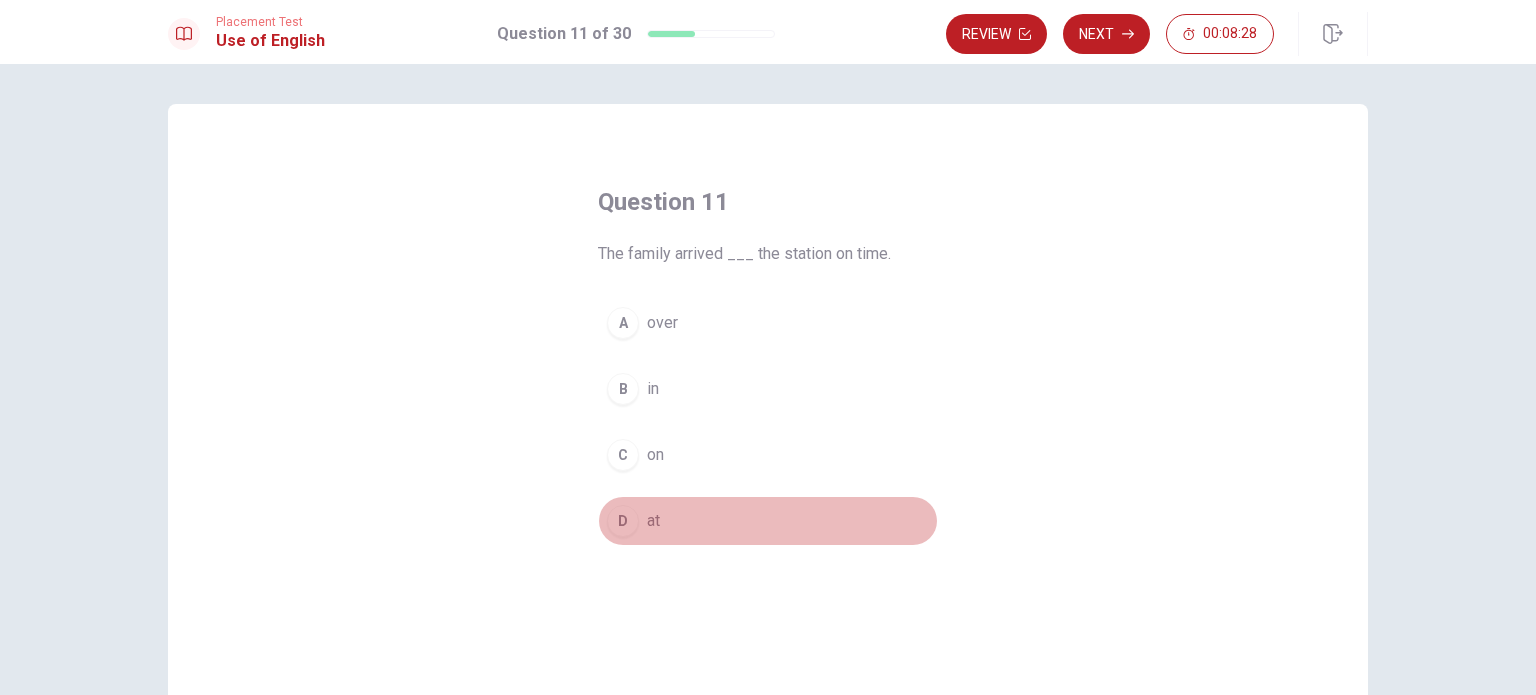 click on "D" at bounding box center (623, 521) 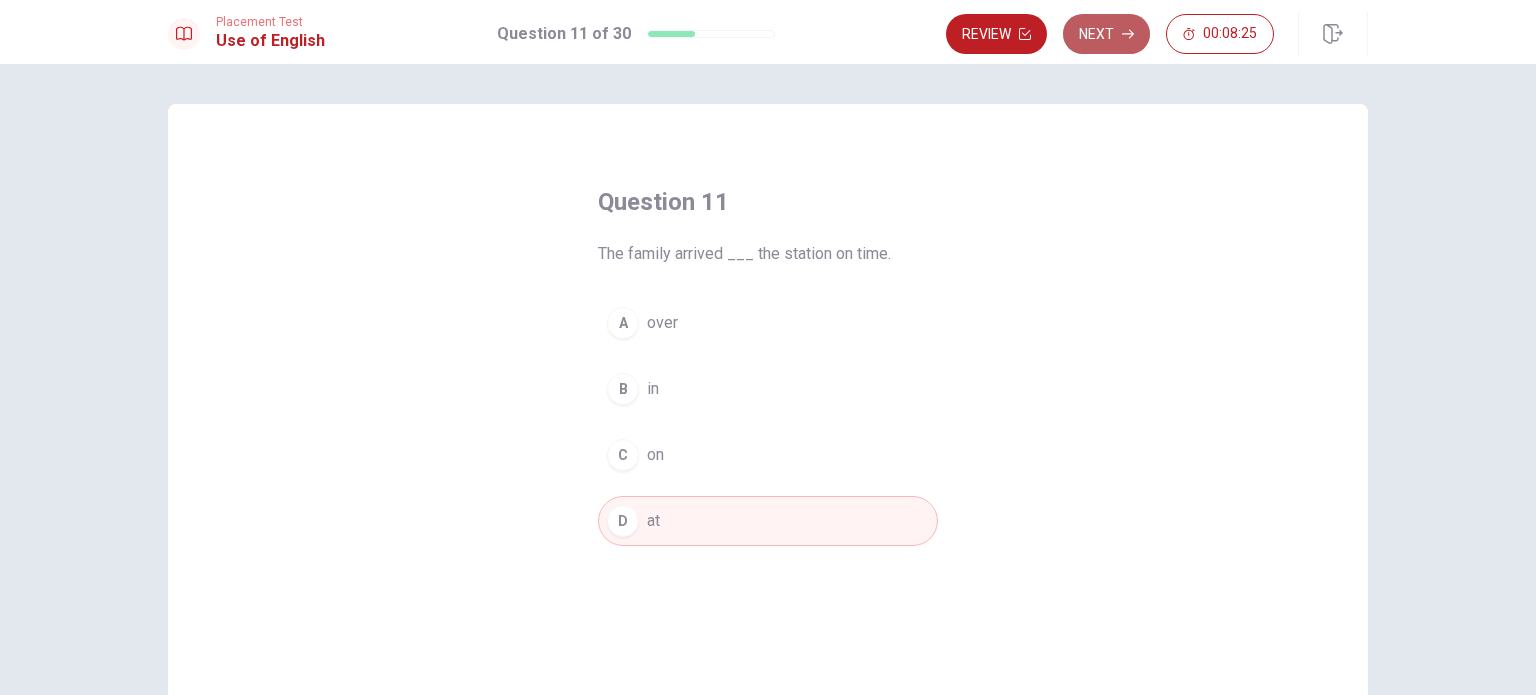 click on "Next" at bounding box center [1106, 34] 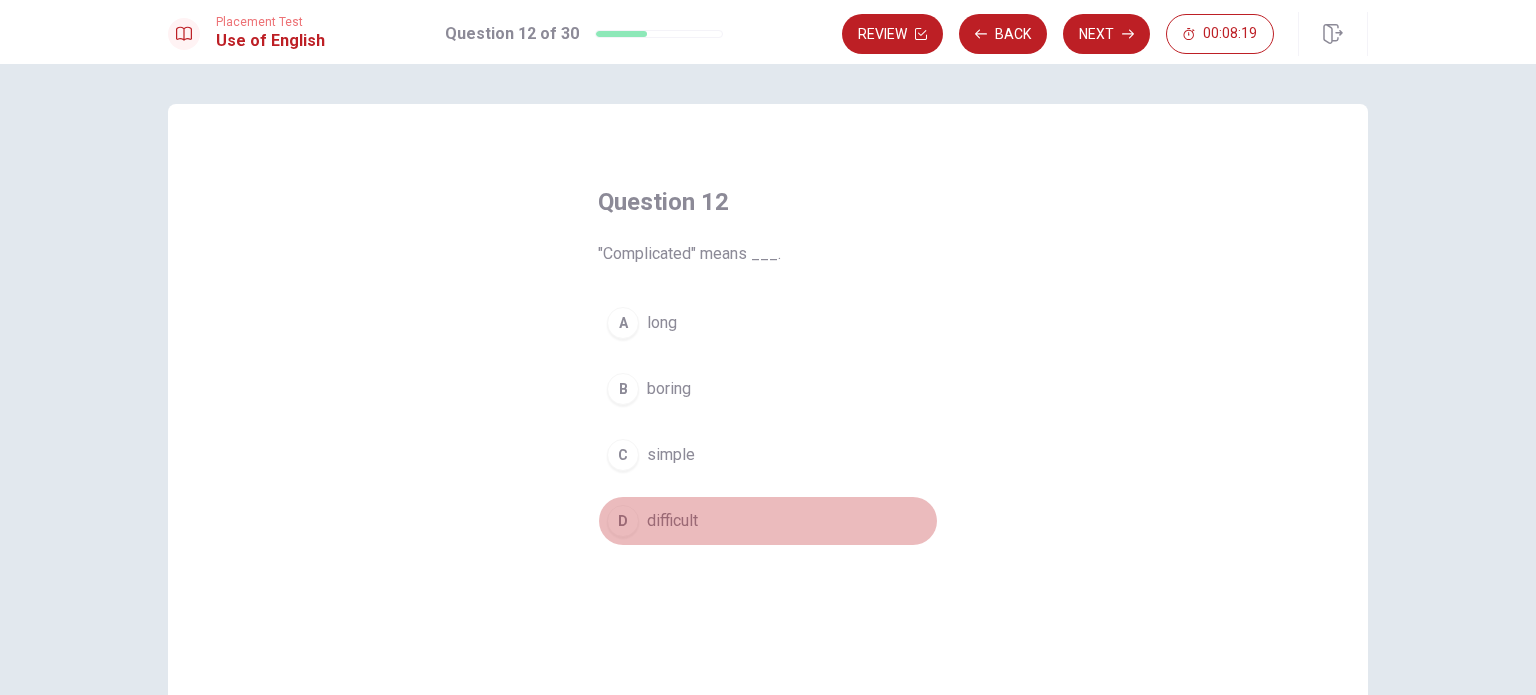 click on "D" at bounding box center [623, 521] 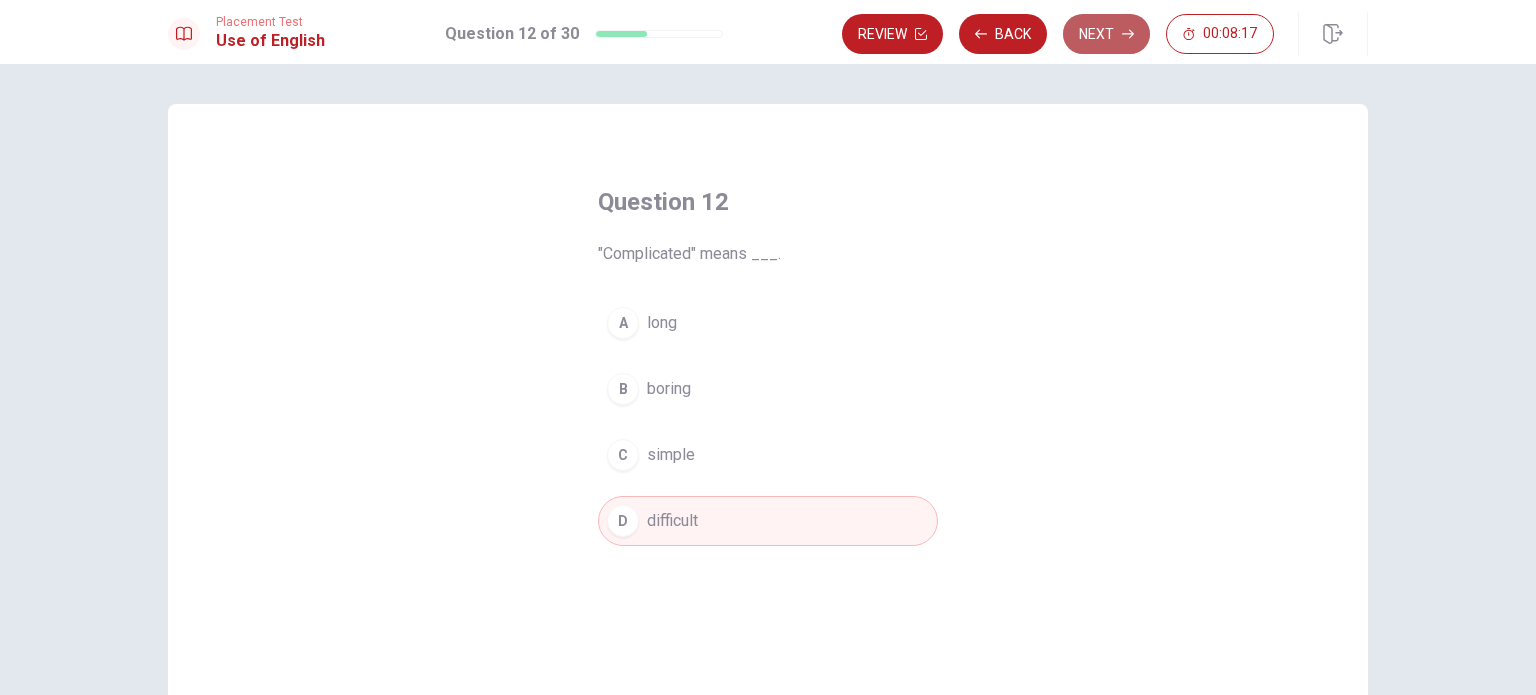 click on "Next" at bounding box center (1106, 34) 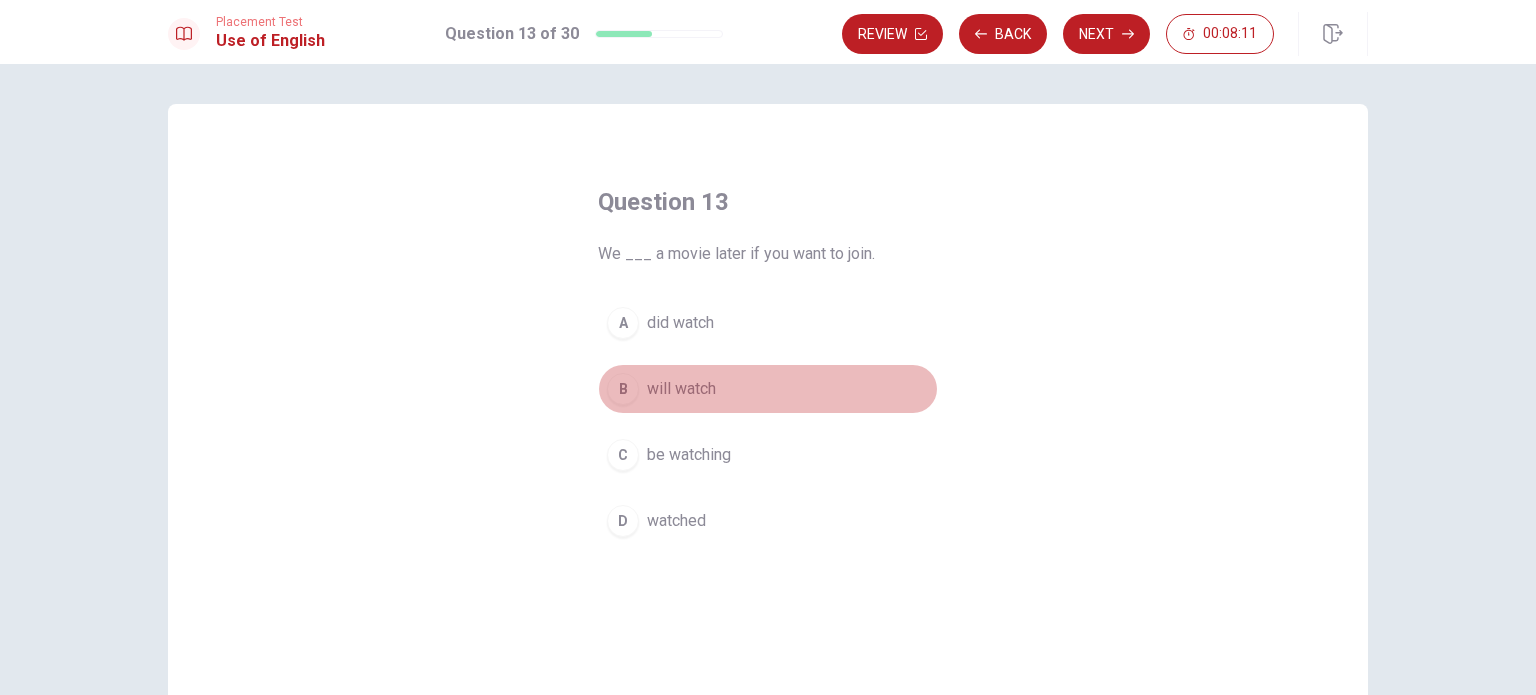 click on "B" at bounding box center (623, 389) 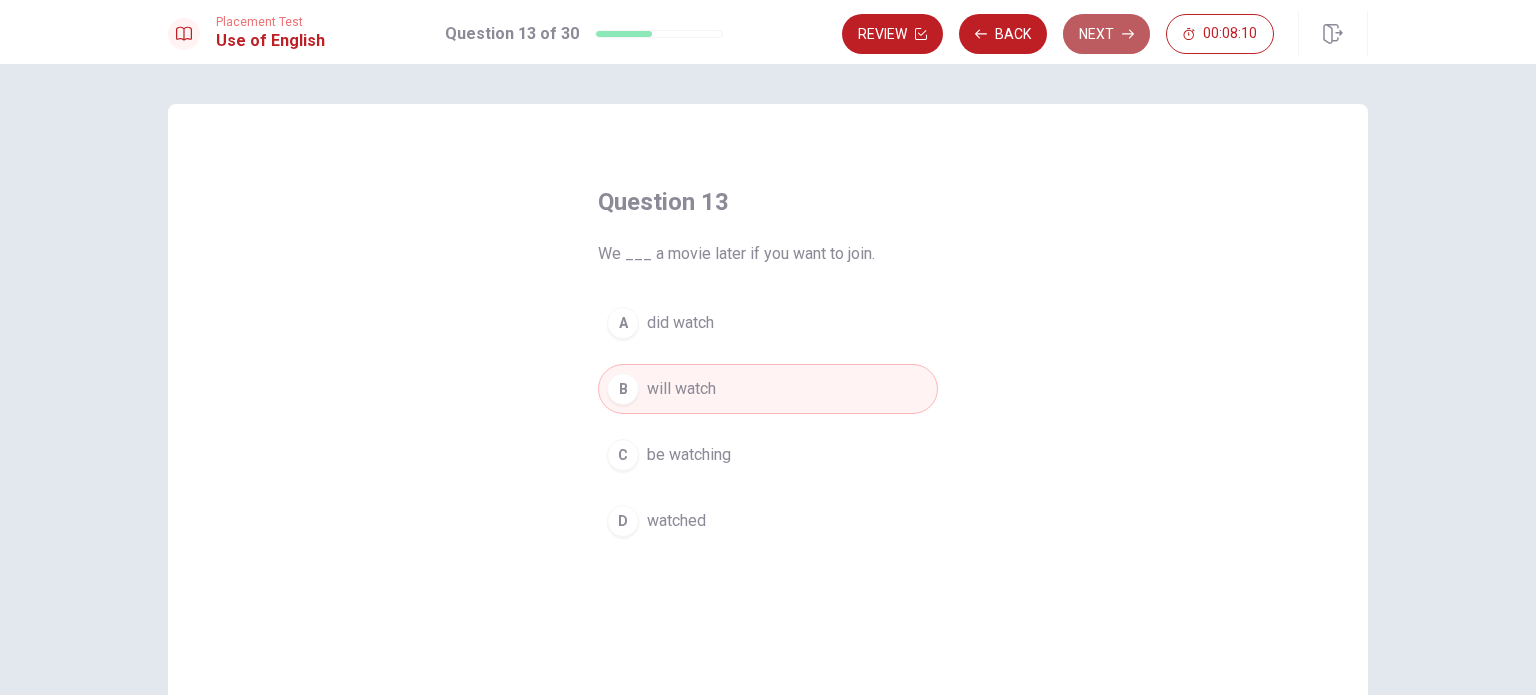 click on "Next" at bounding box center [1106, 34] 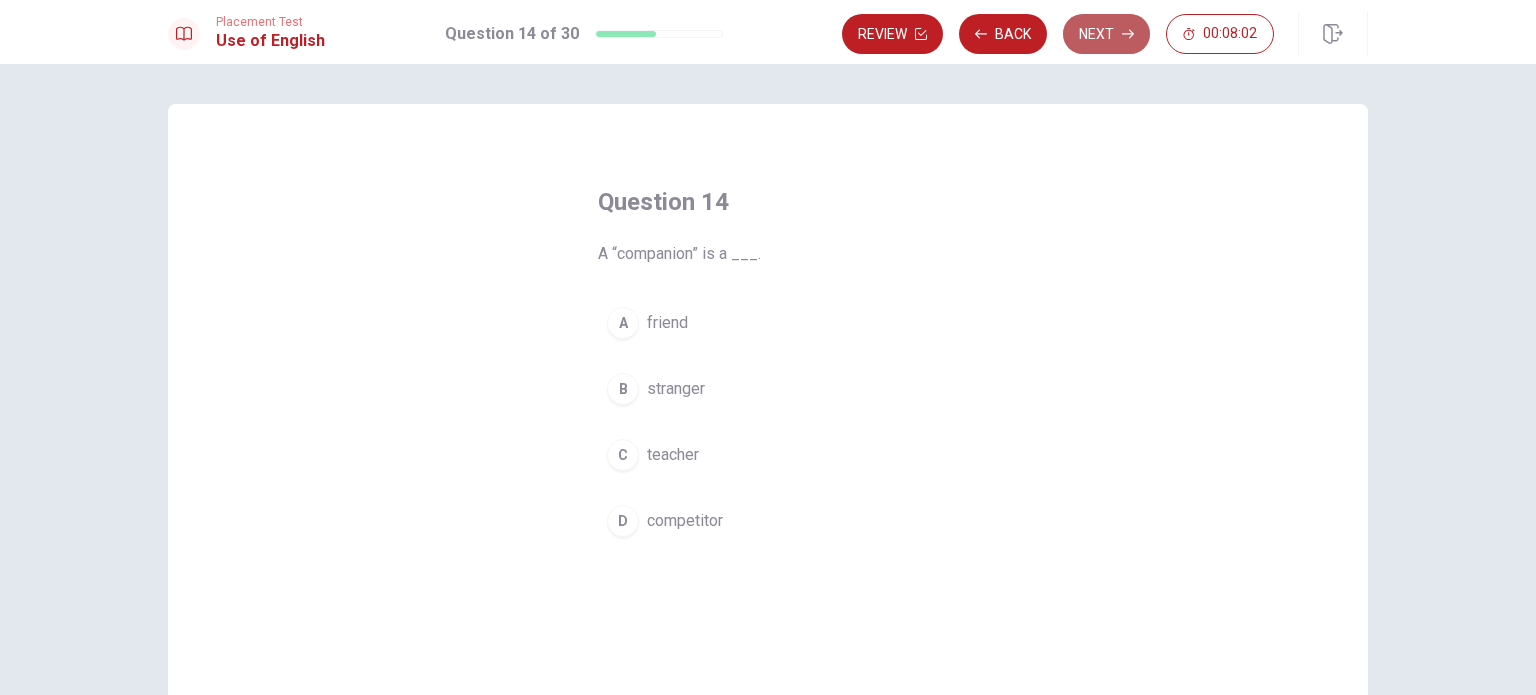 click on "Next" at bounding box center [1106, 34] 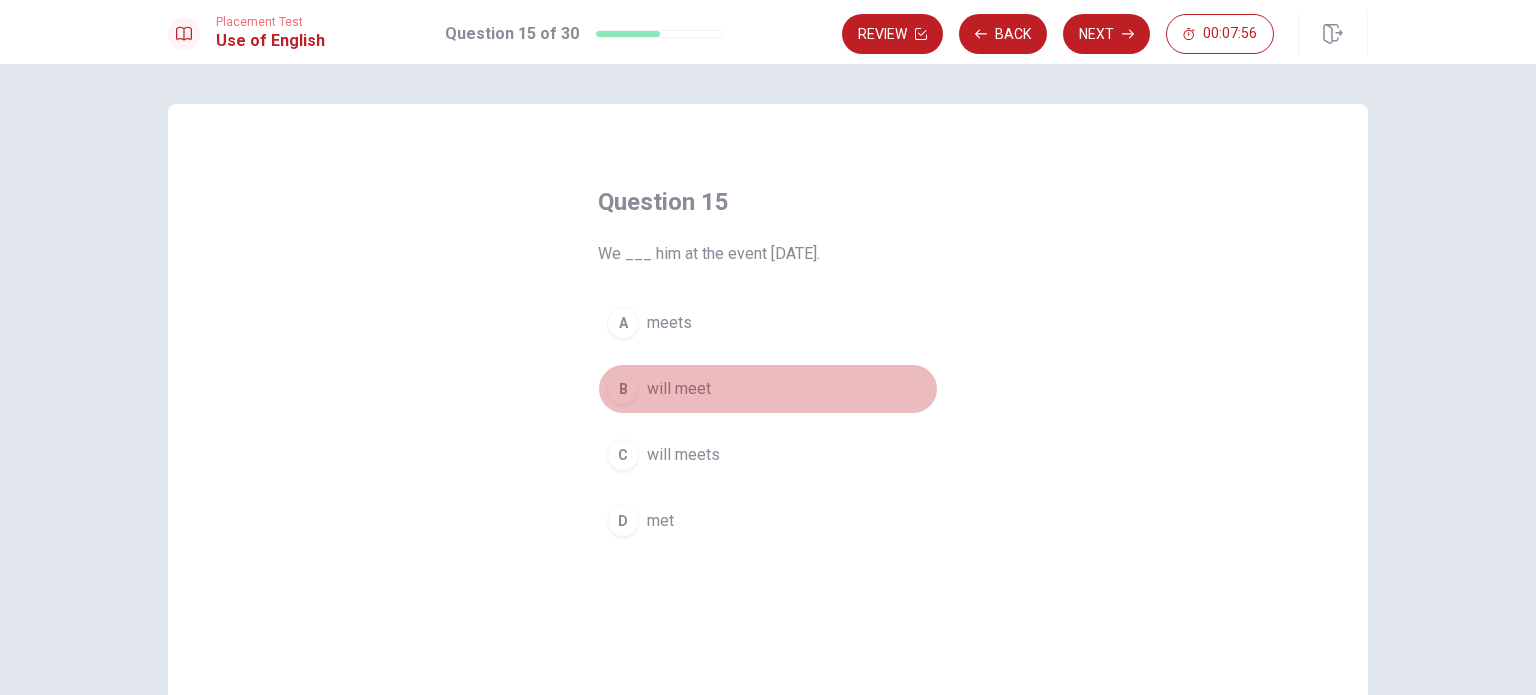 click on "B" at bounding box center [623, 389] 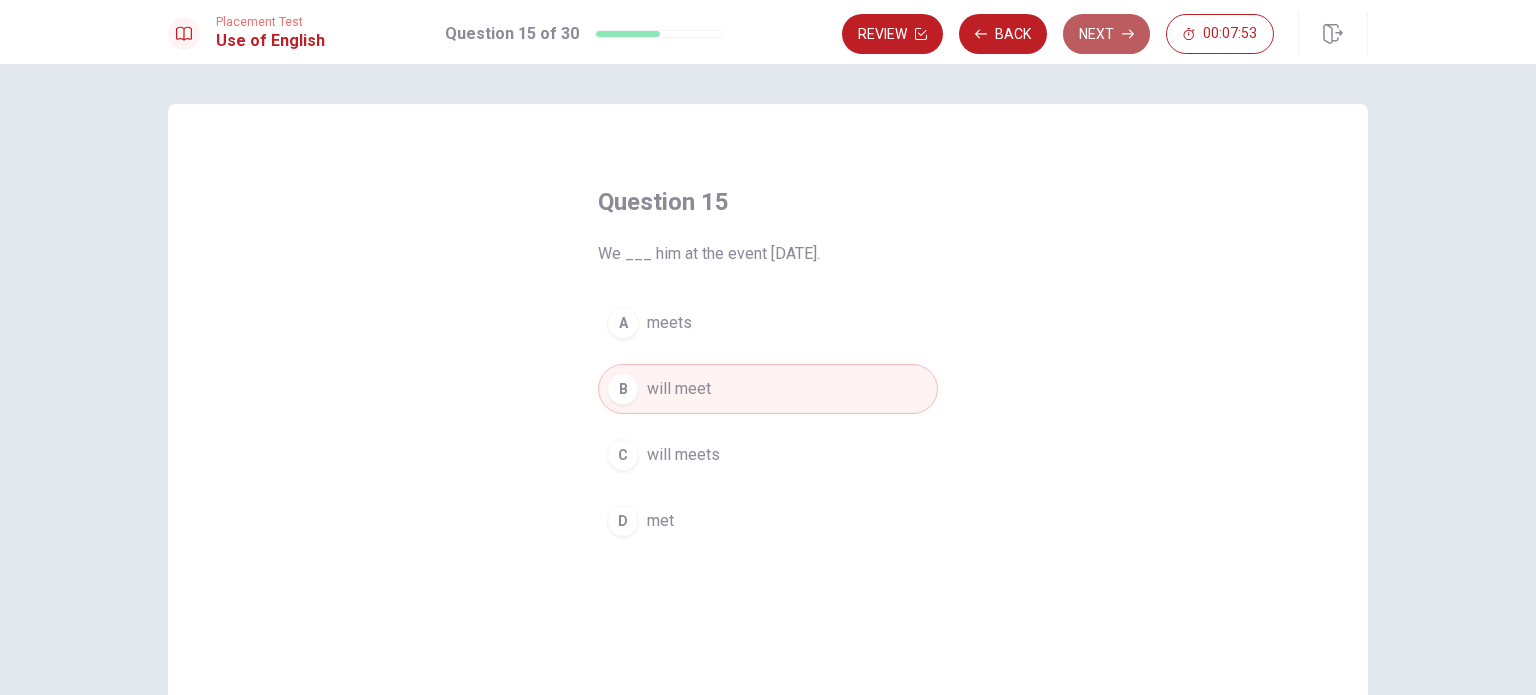 click on "Next" at bounding box center (1106, 34) 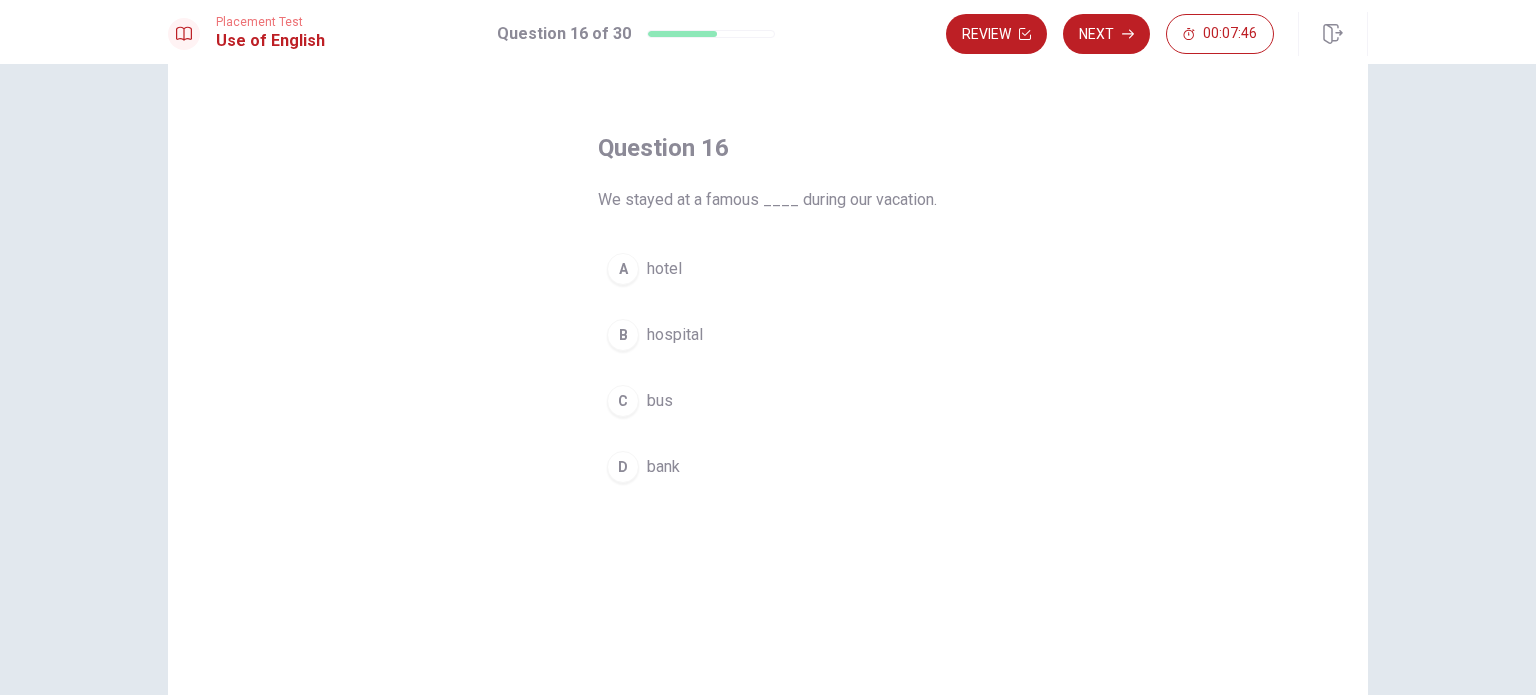 scroll, scrollTop: 55, scrollLeft: 0, axis: vertical 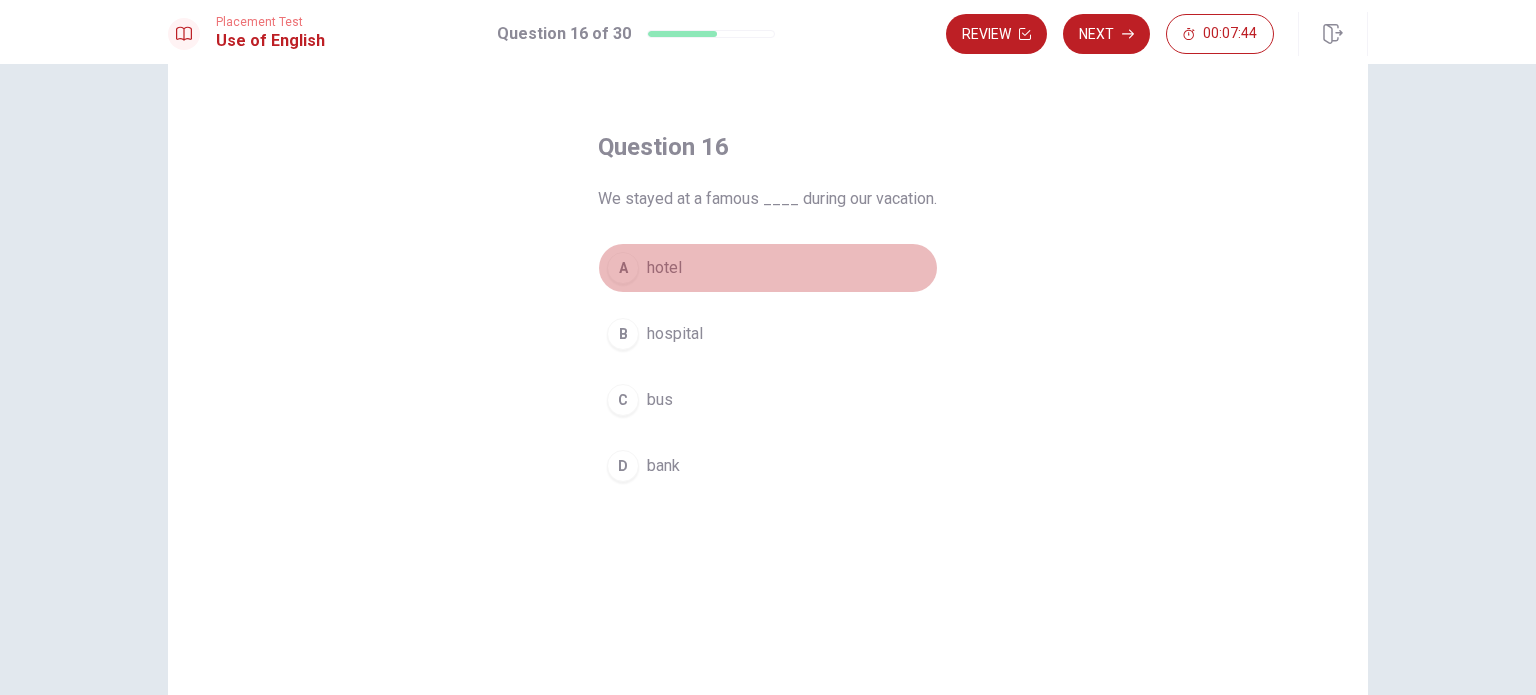 click on "A" at bounding box center [623, 268] 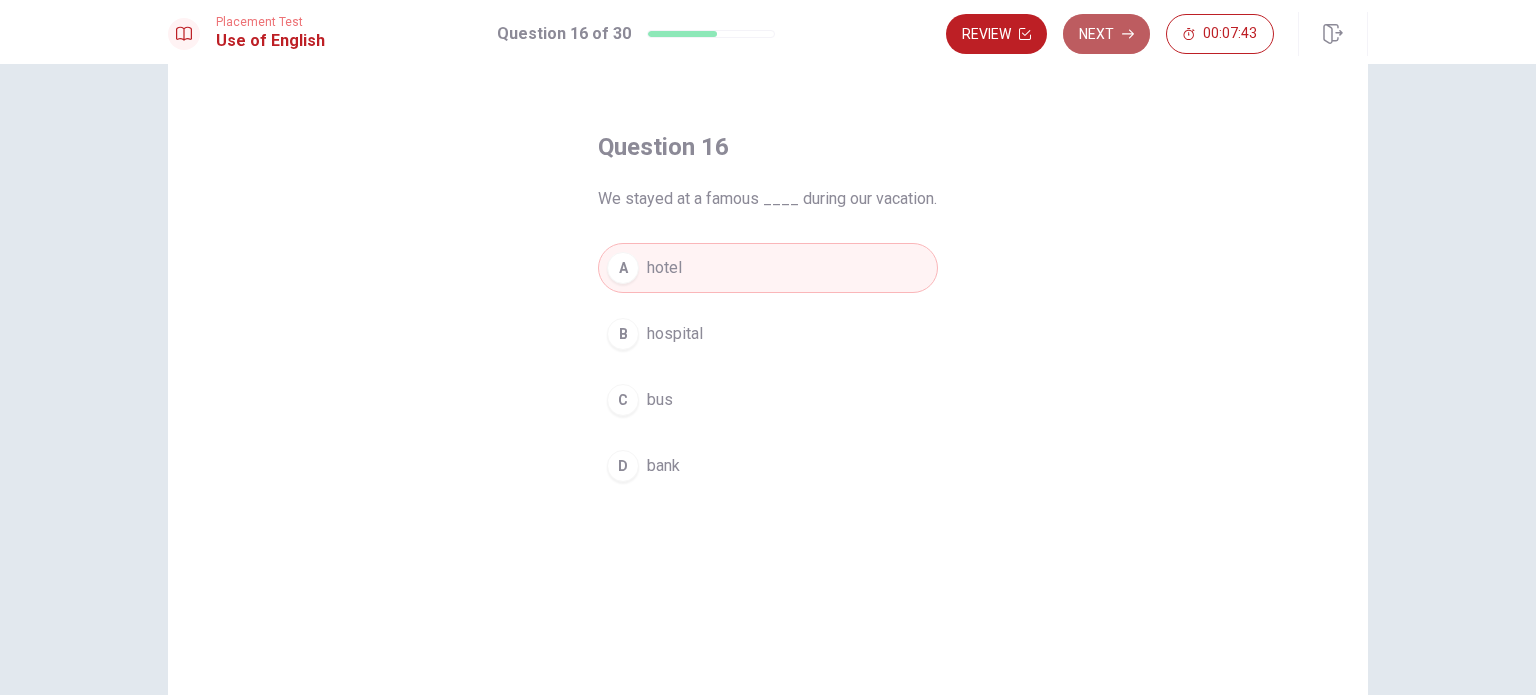 click on "Next" at bounding box center (1106, 34) 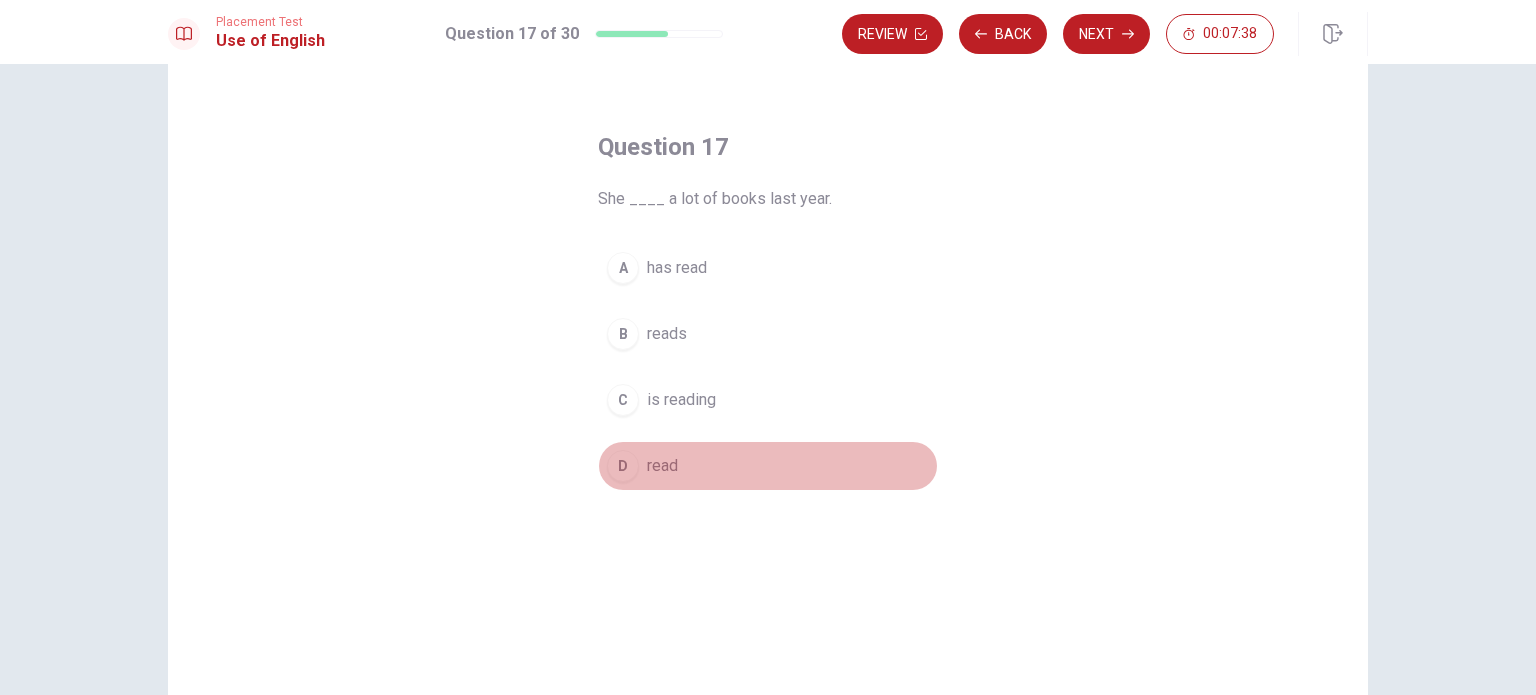 click on "D read" at bounding box center [768, 466] 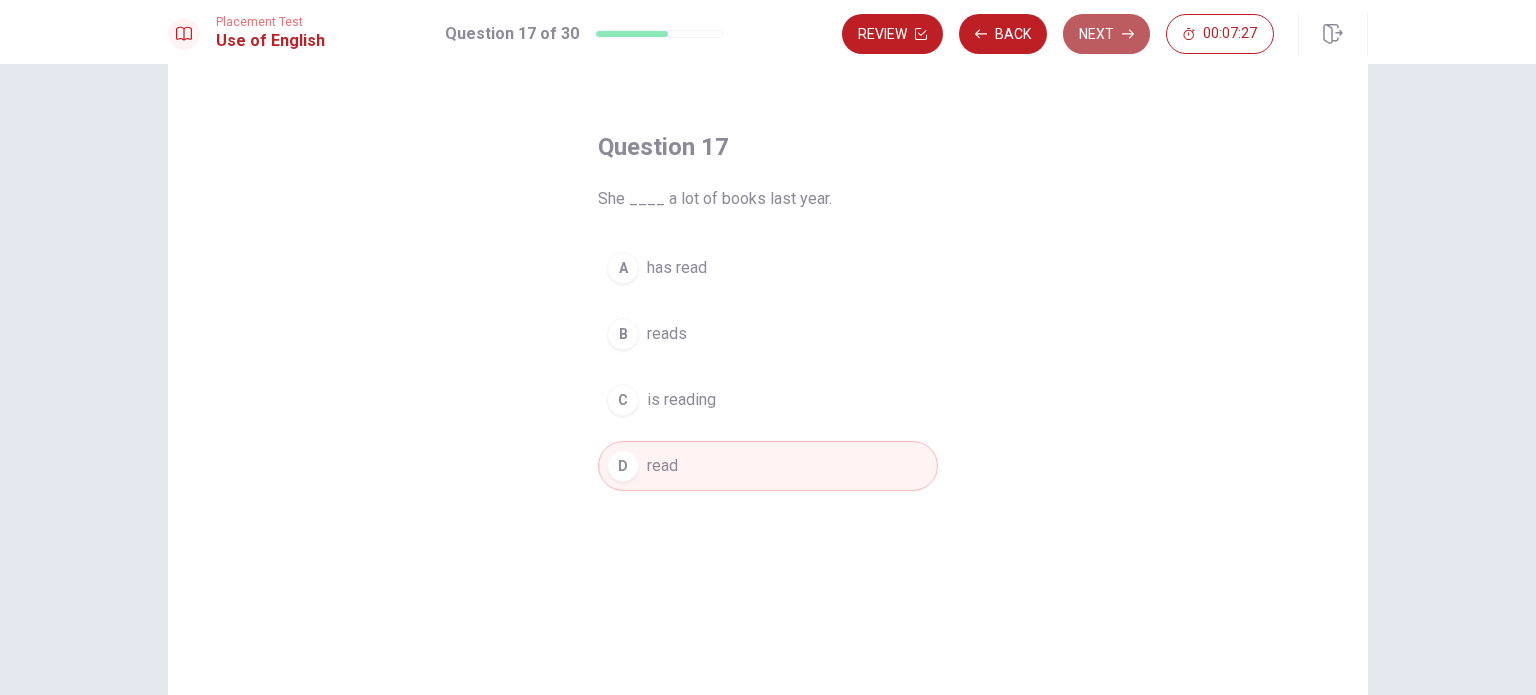 click on "Next" at bounding box center (1106, 34) 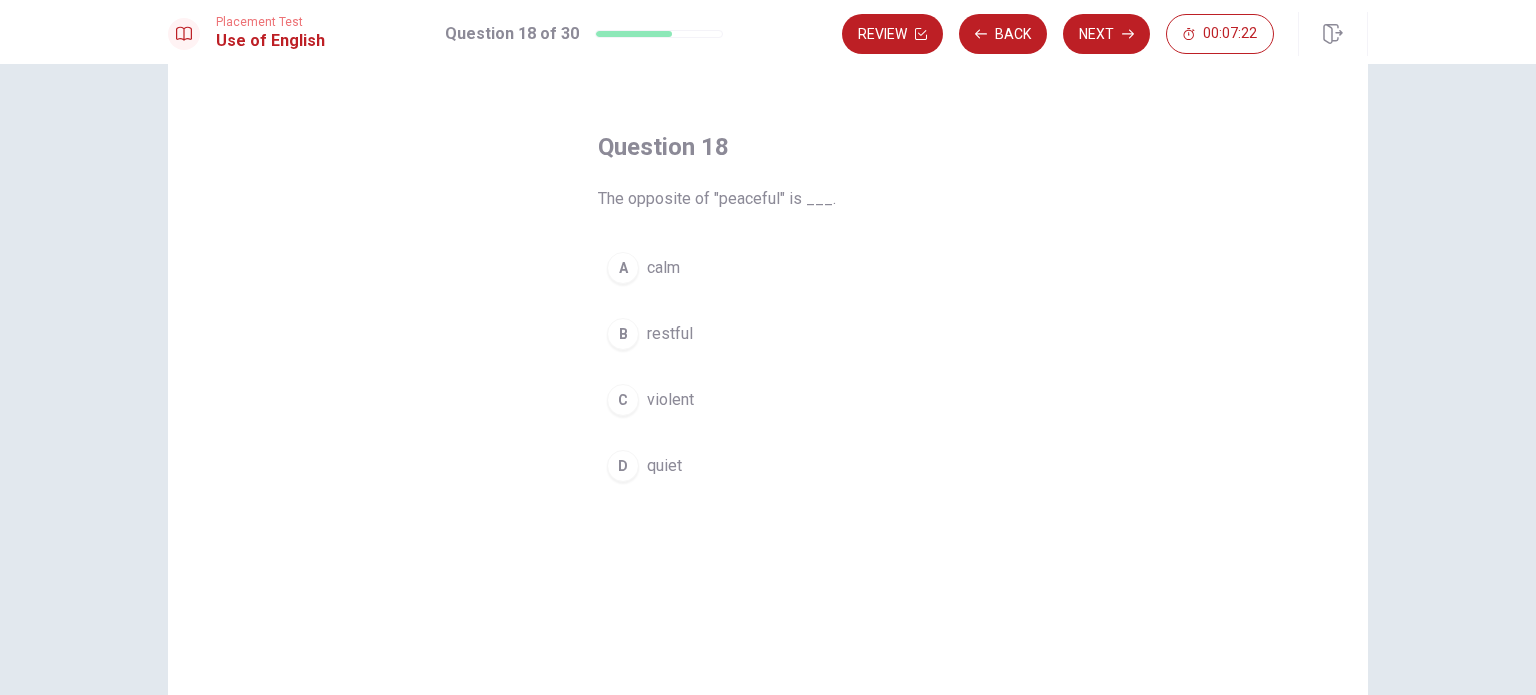 click on "C" at bounding box center (623, 400) 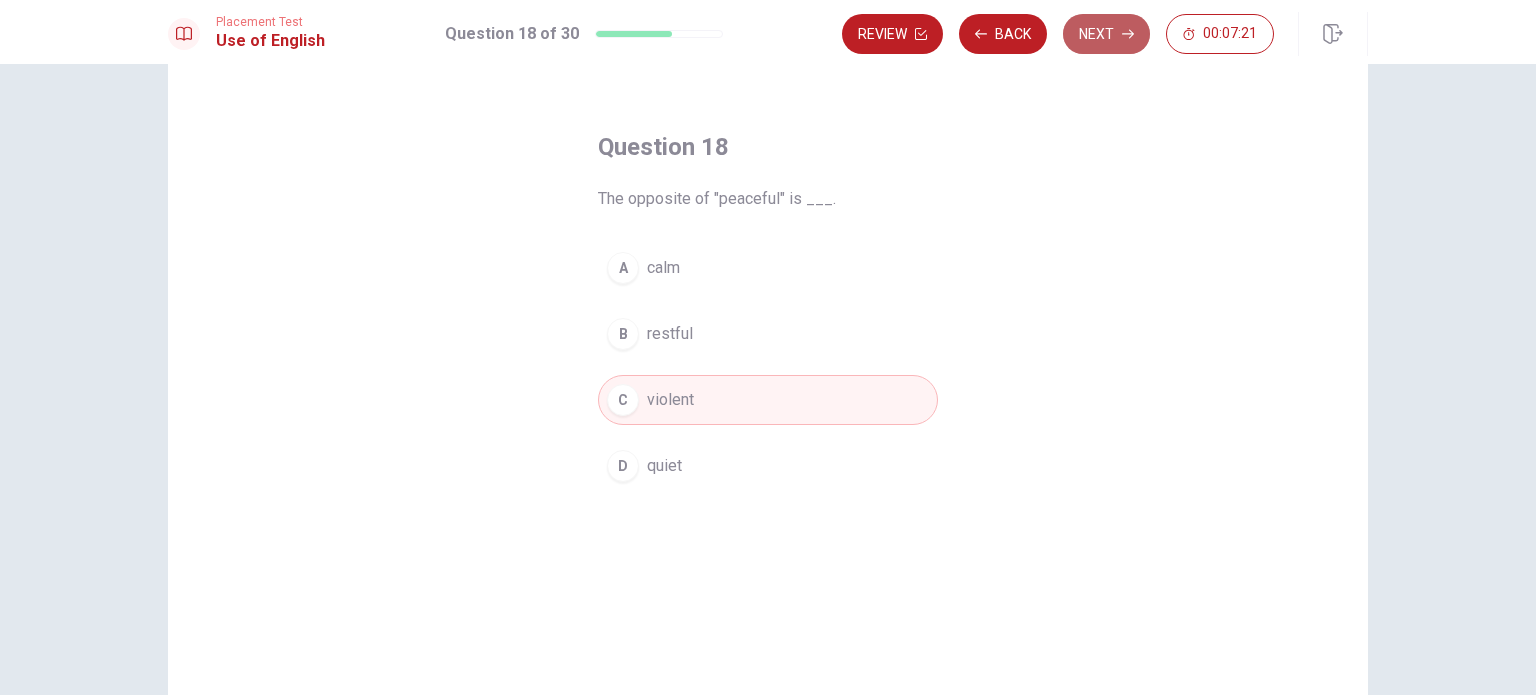 click on "Next" at bounding box center (1106, 34) 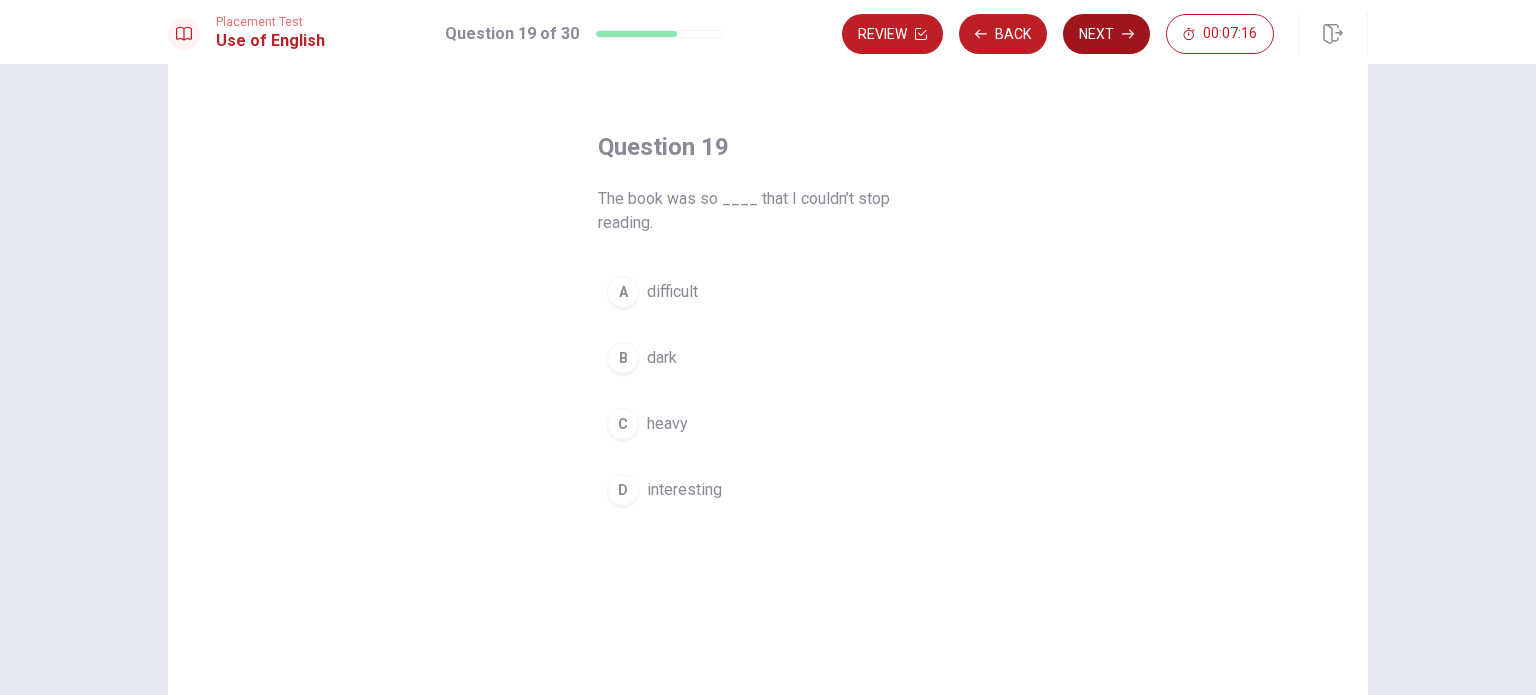 drag, startPoint x: 625, startPoint y: 481, endPoint x: 1092, endPoint y: 28, distance: 650.6136 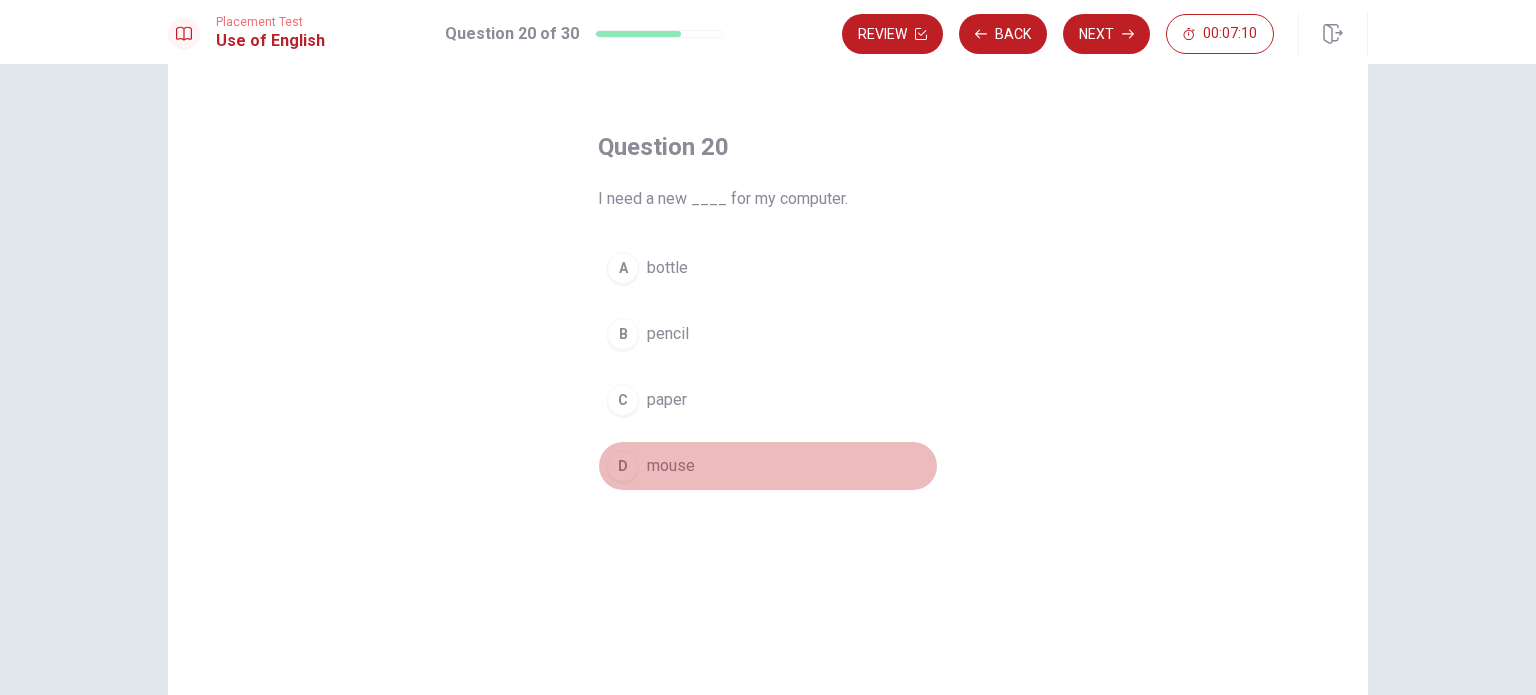 click on "D" at bounding box center [623, 466] 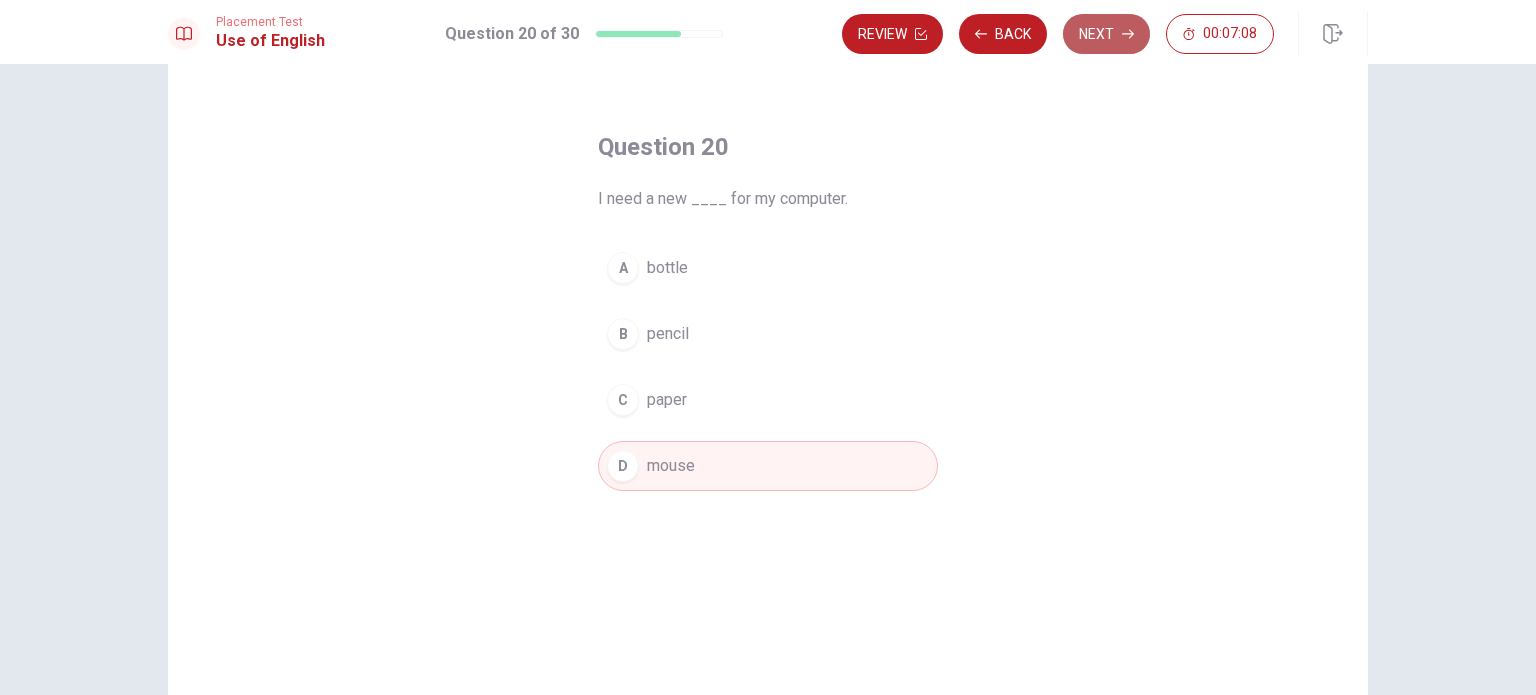 click on "Next" at bounding box center [1106, 34] 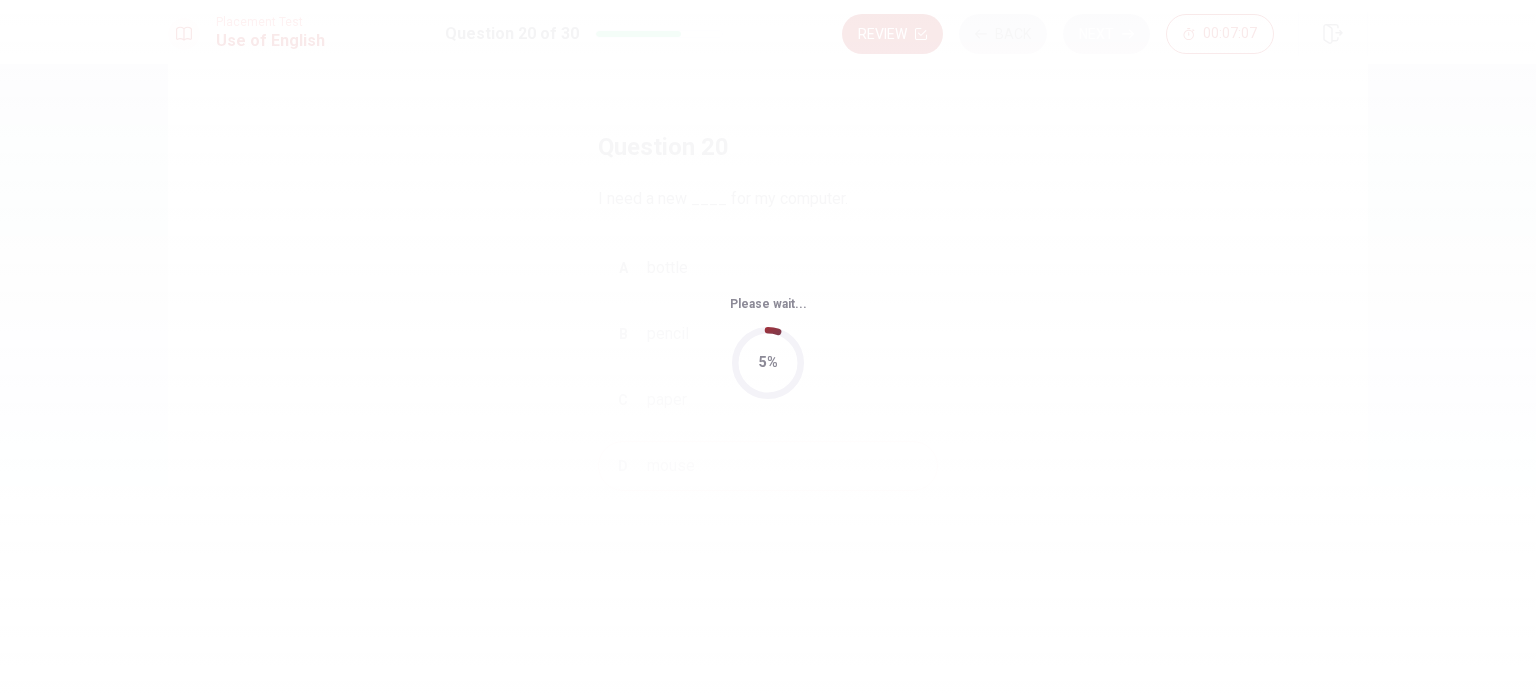scroll, scrollTop: 0, scrollLeft: 0, axis: both 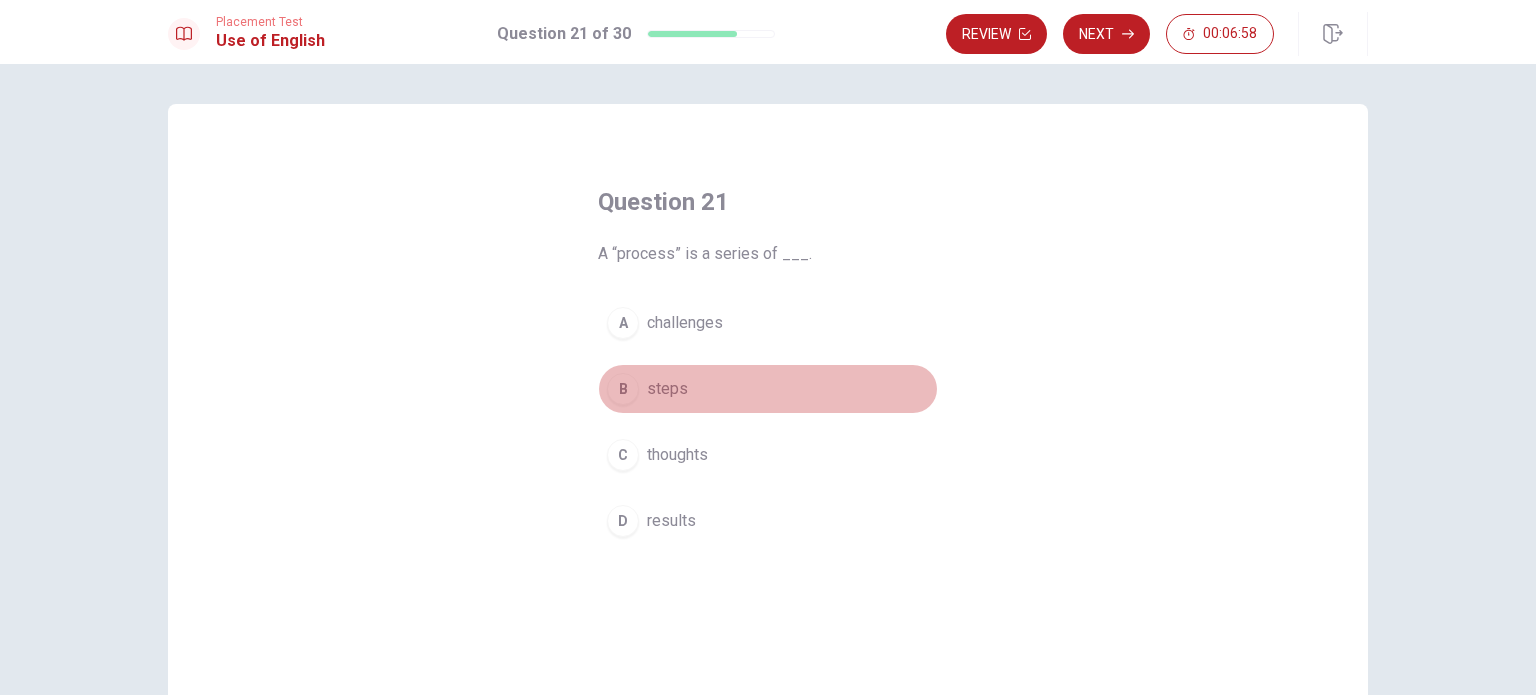 click on "B" at bounding box center (623, 389) 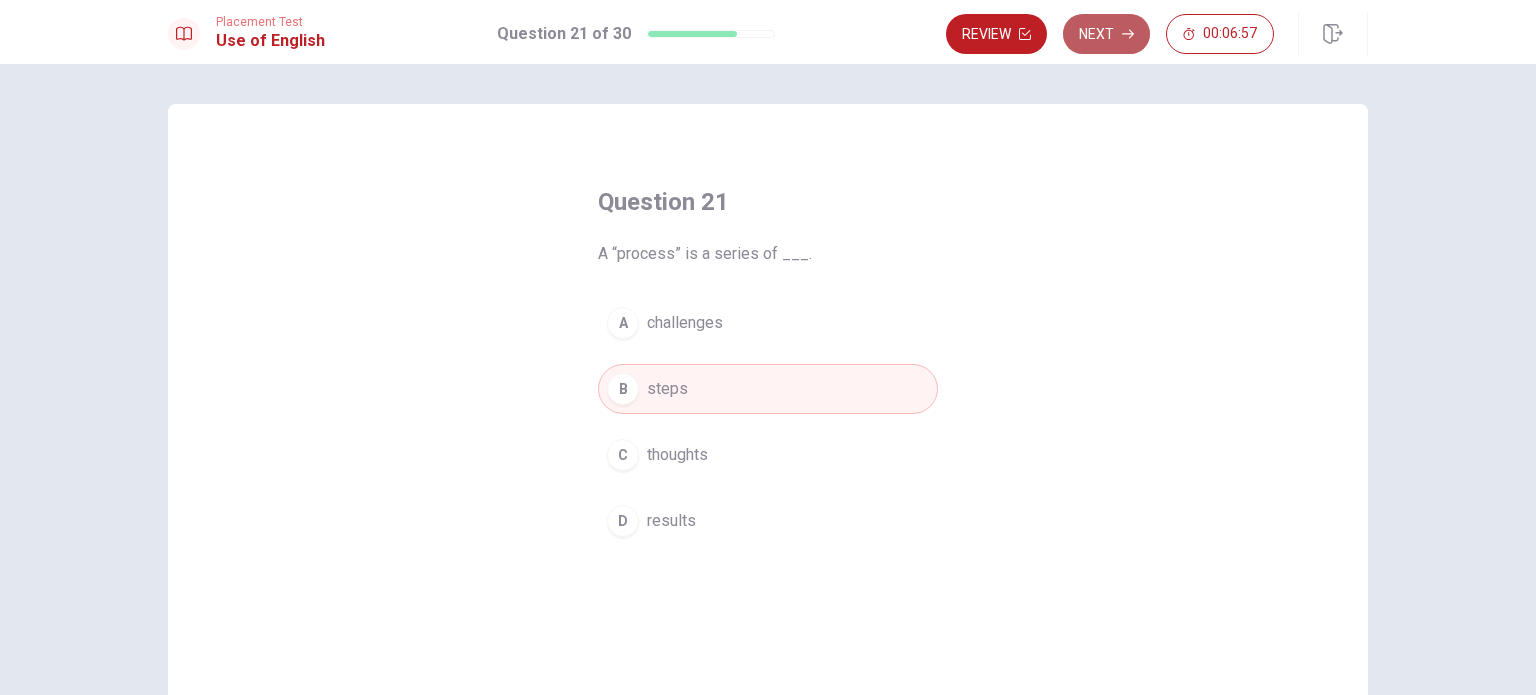 click on "Next" at bounding box center (1106, 34) 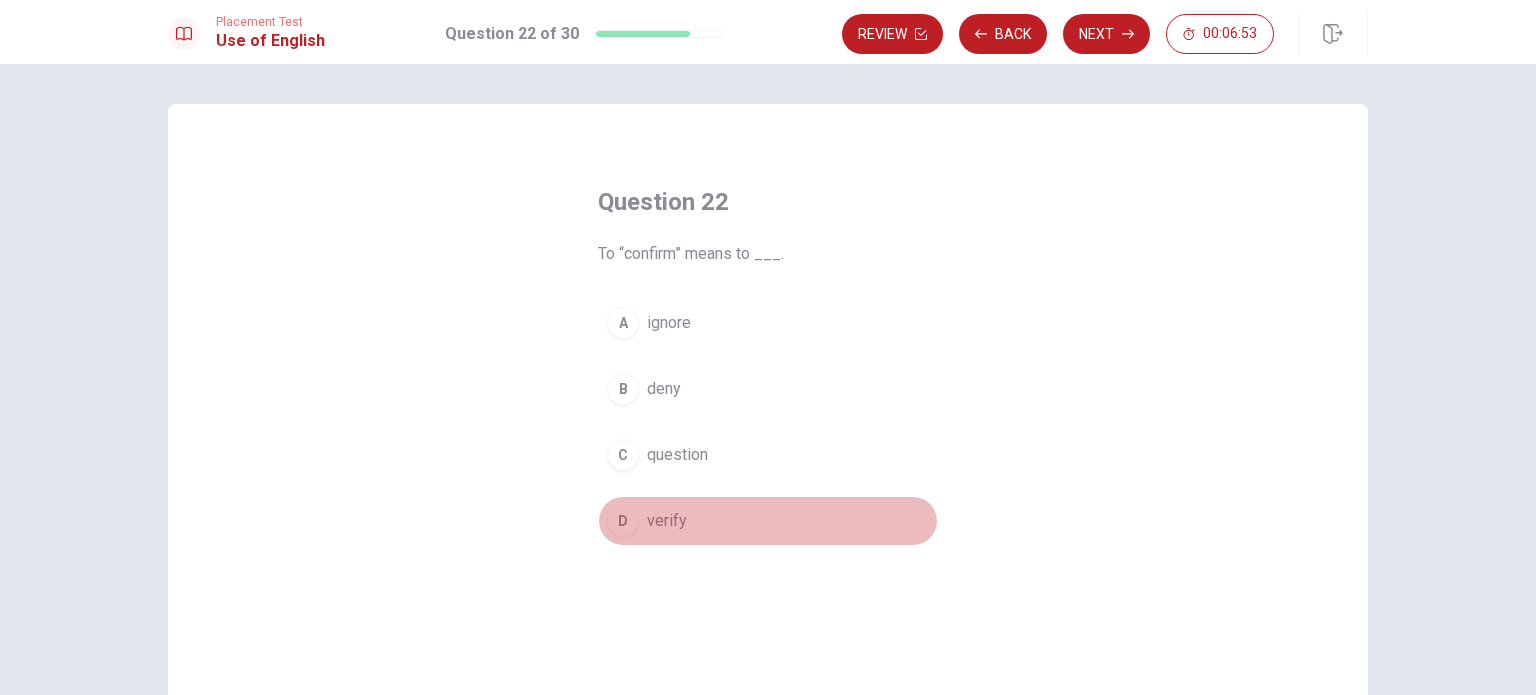 click on "D" at bounding box center (623, 521) 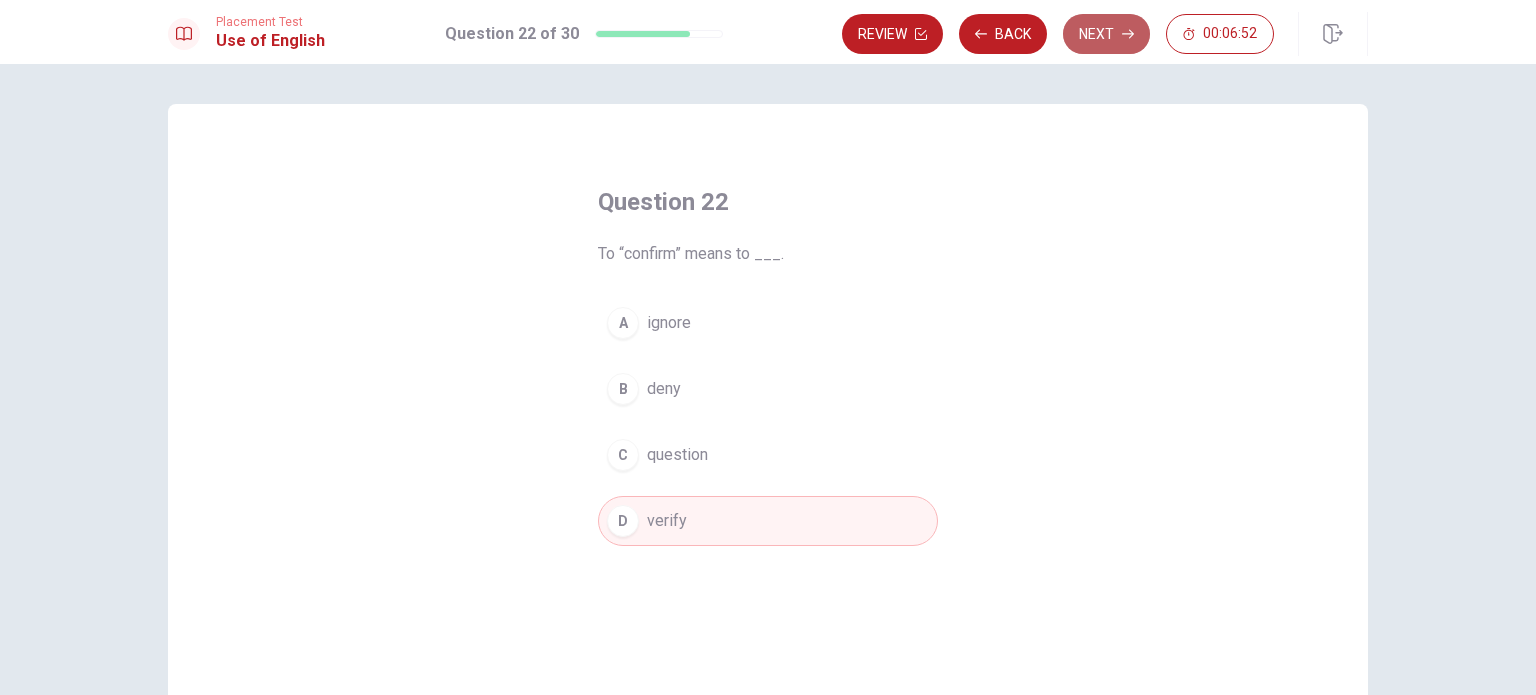 click on "Next" at bounding box center (1106, 34) 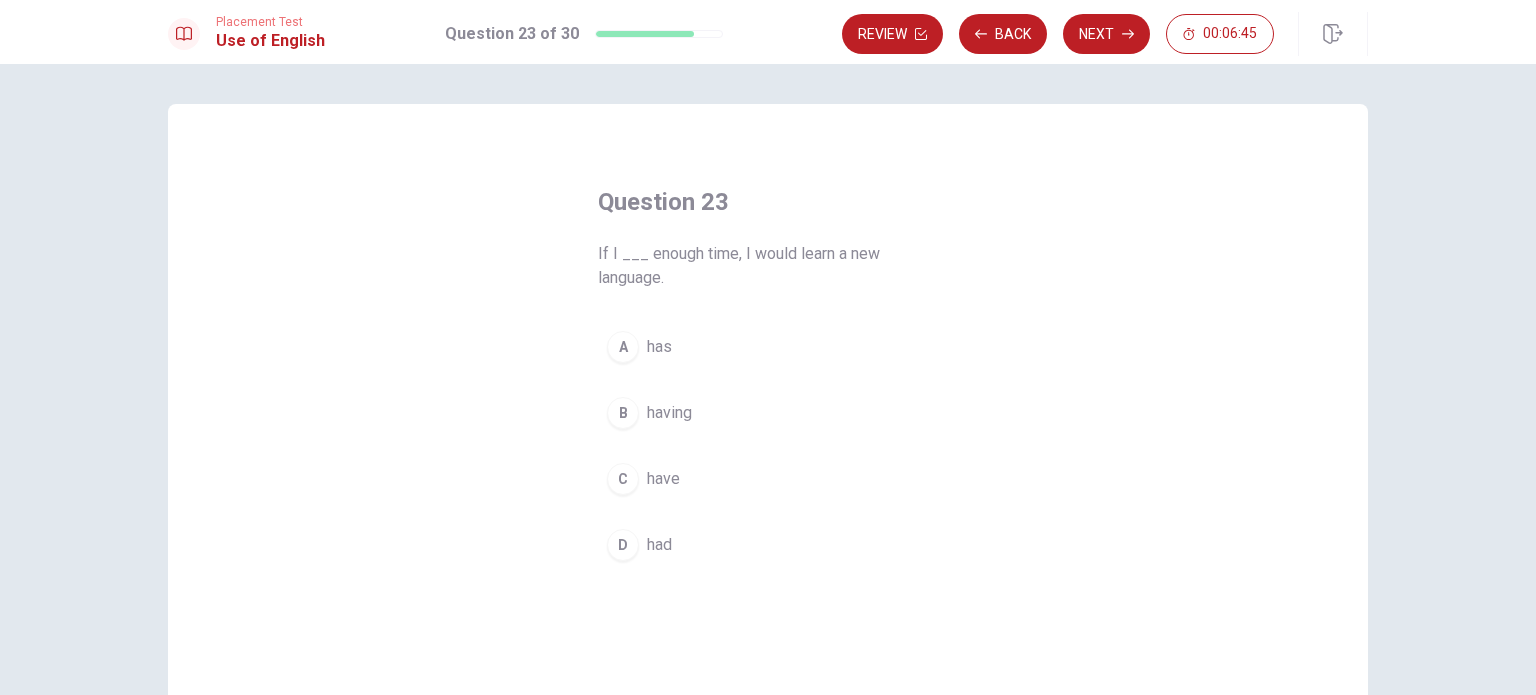 drag, startPoint x: 620, startPoint y: 538, endPoint x: 973, endPoint y: 135, distance: 535.7406 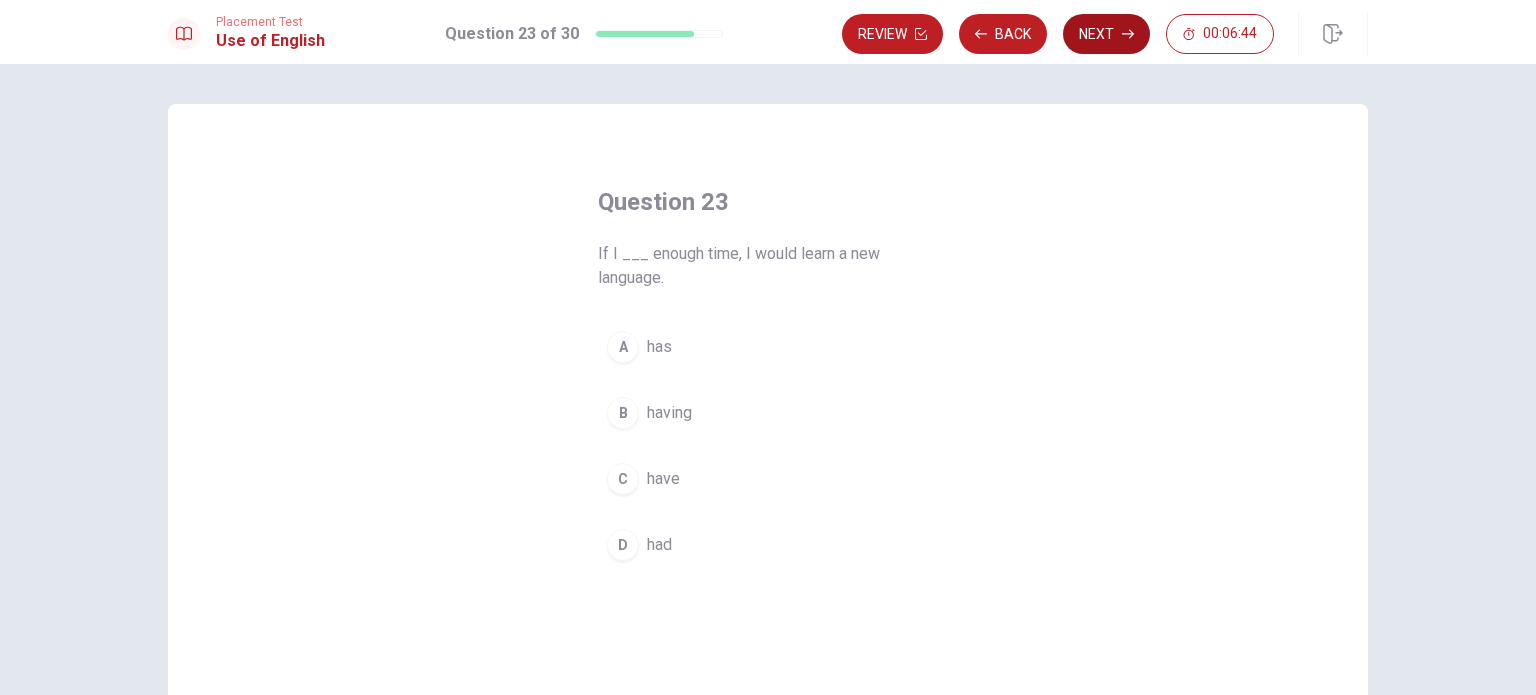 drag, startPoint x: 1058, startPoint y: 44, endPoint x: 1079, endPoint y: 39, distance: 21.587032 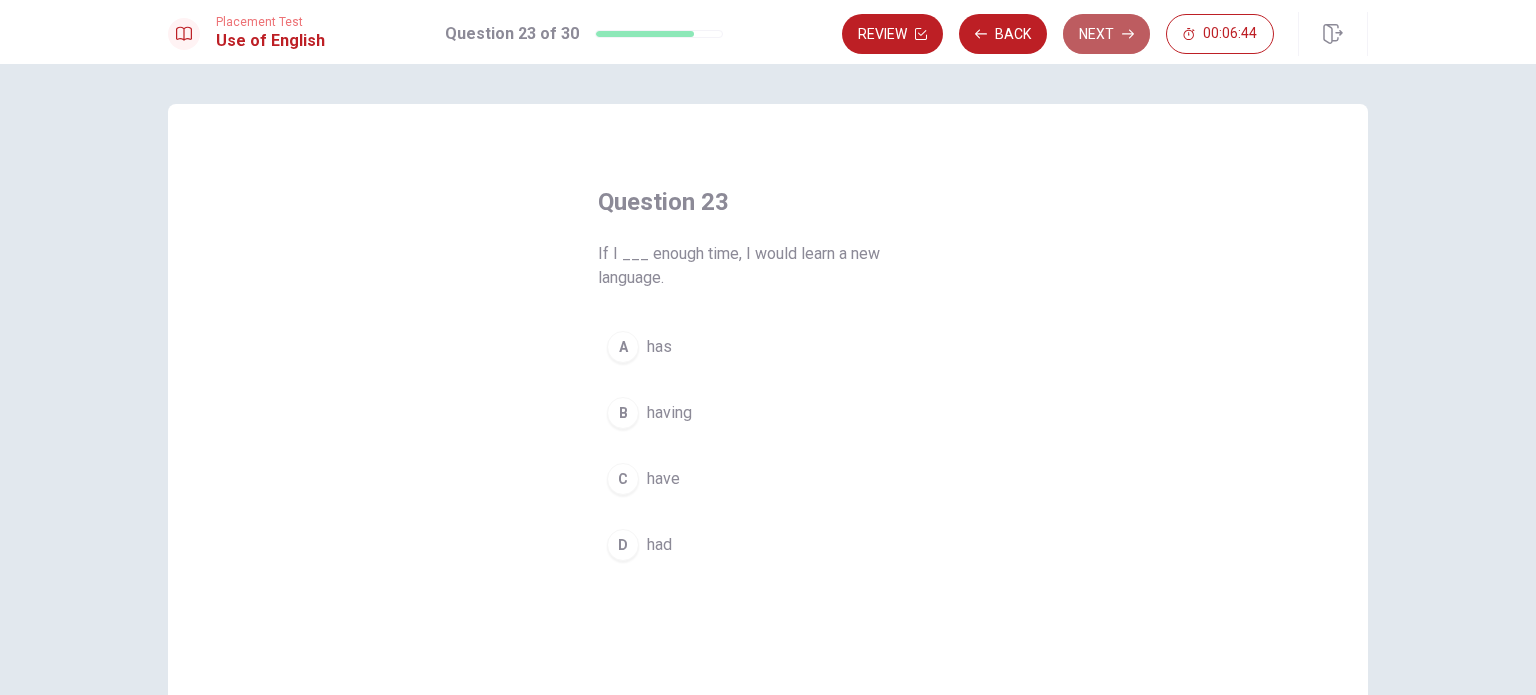 click on "Next" at bounding box center [1106, 34] 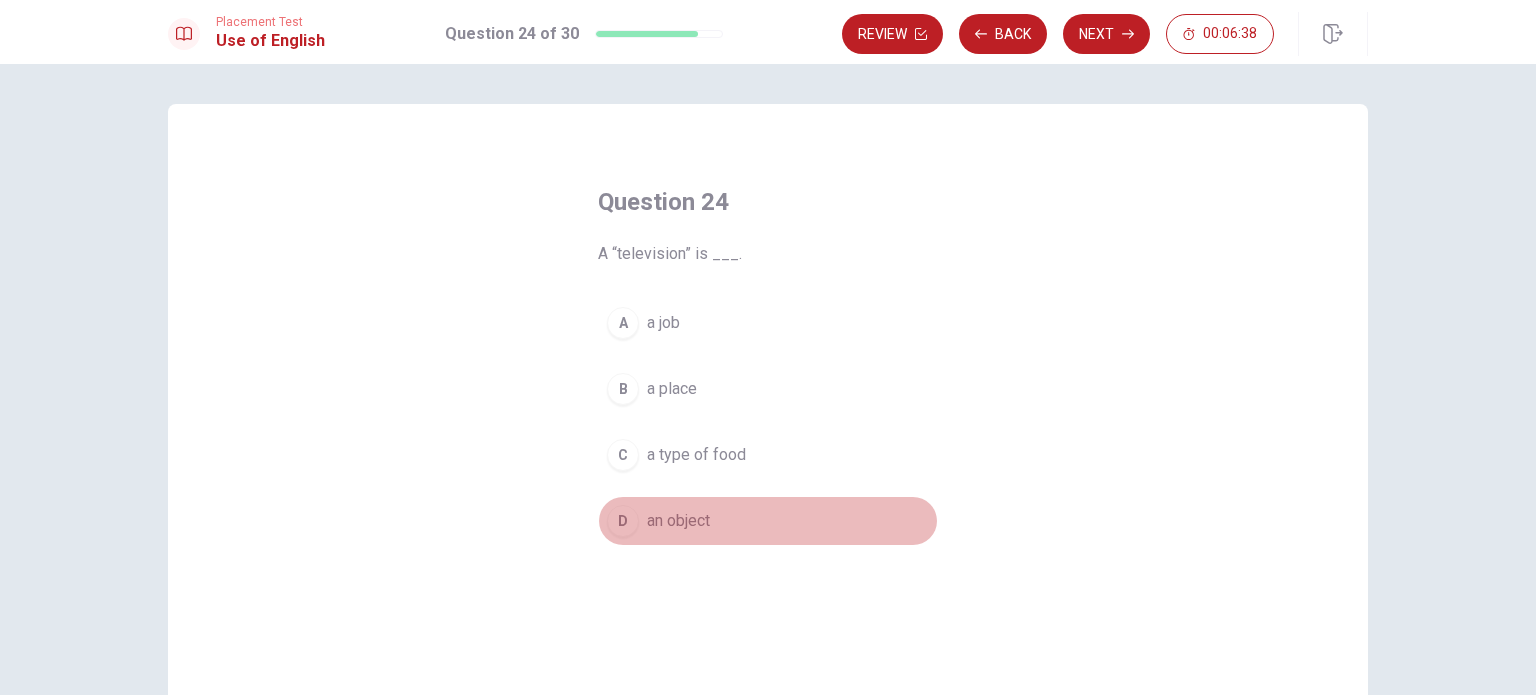 click on "D" at bounding box center (623, 521) 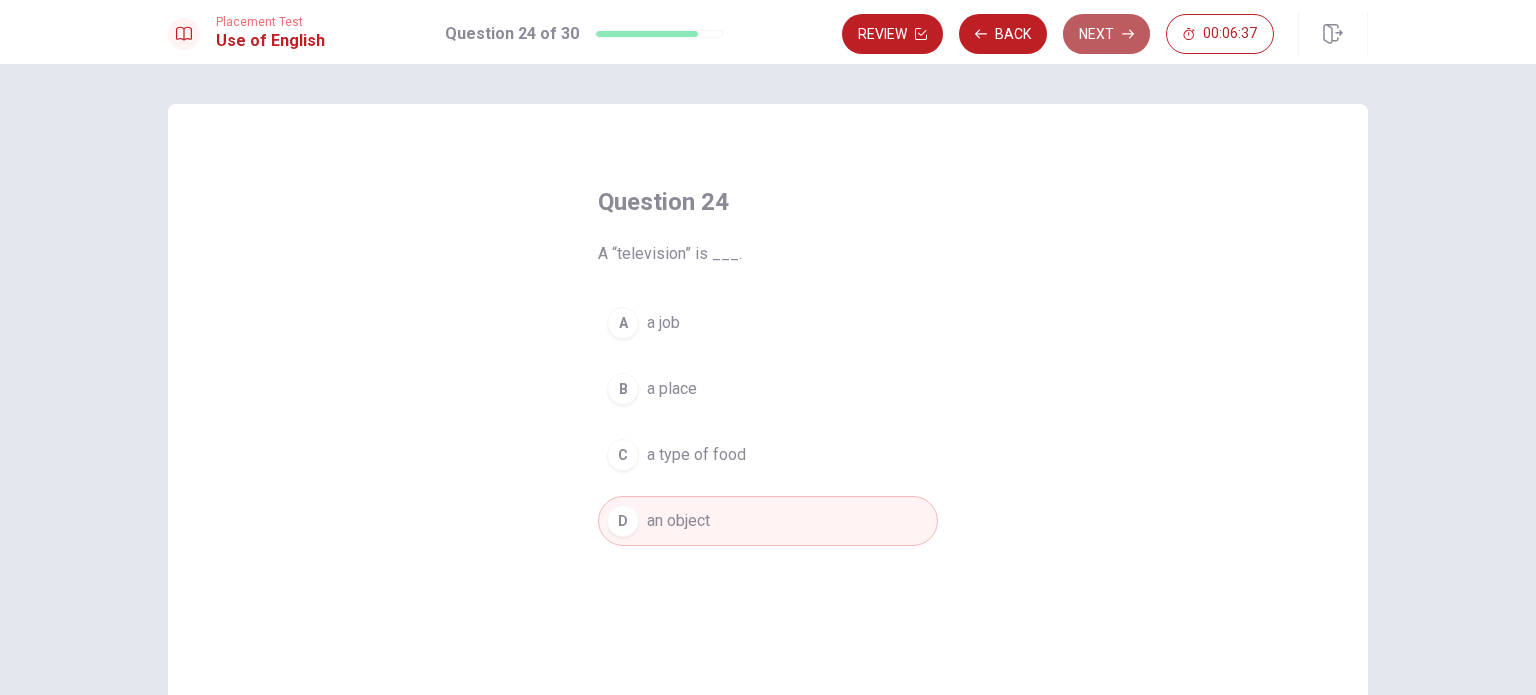 click on "Next" at bounding box center [1106, 34] 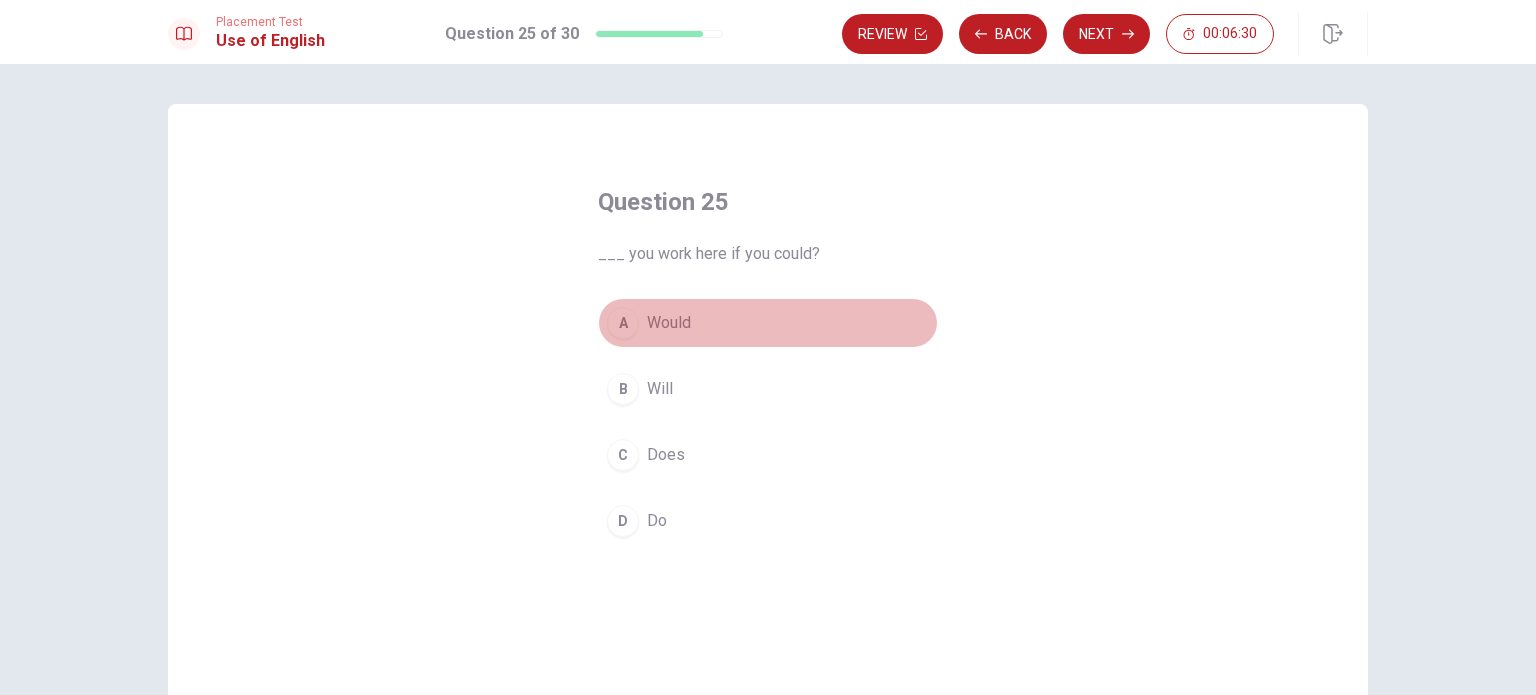 click on "A" at bounding box center (623, 323) 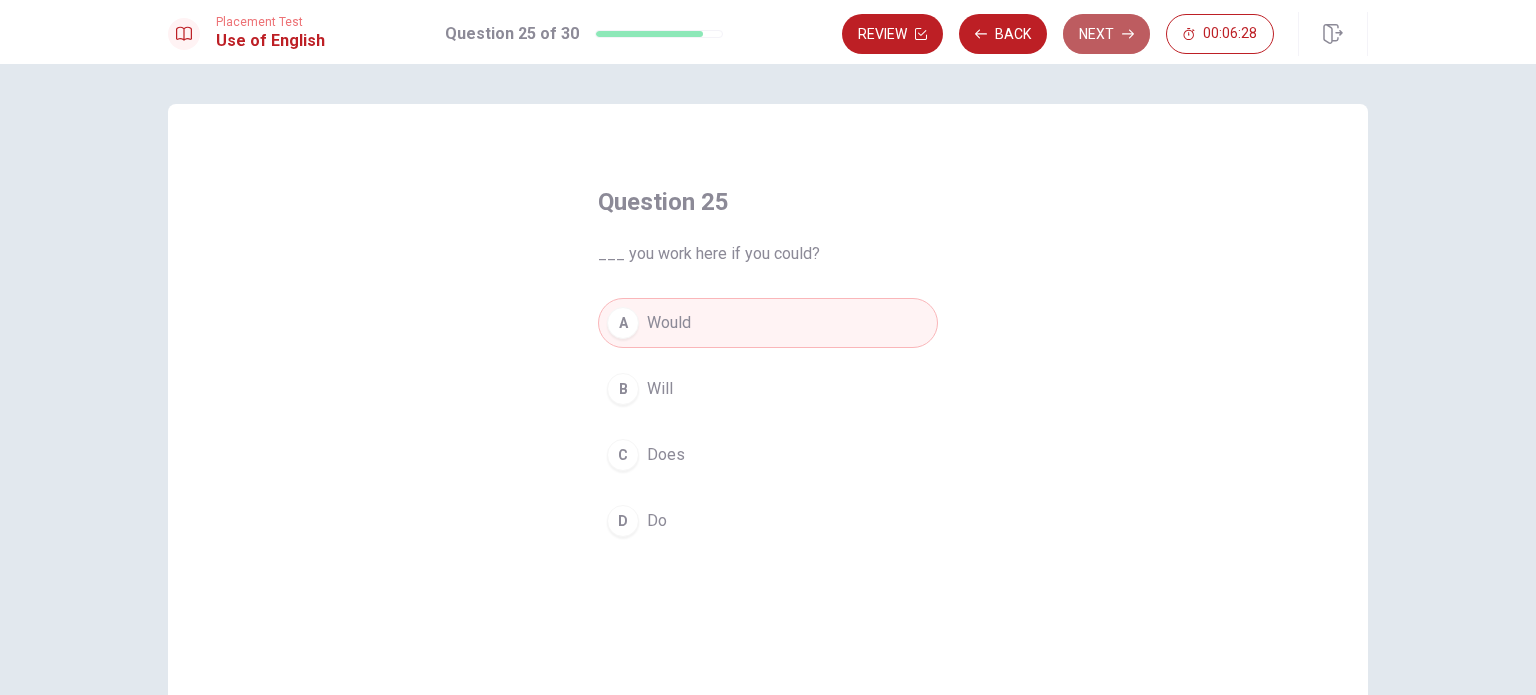 click on "Next" at bounding box center (1106, 34) 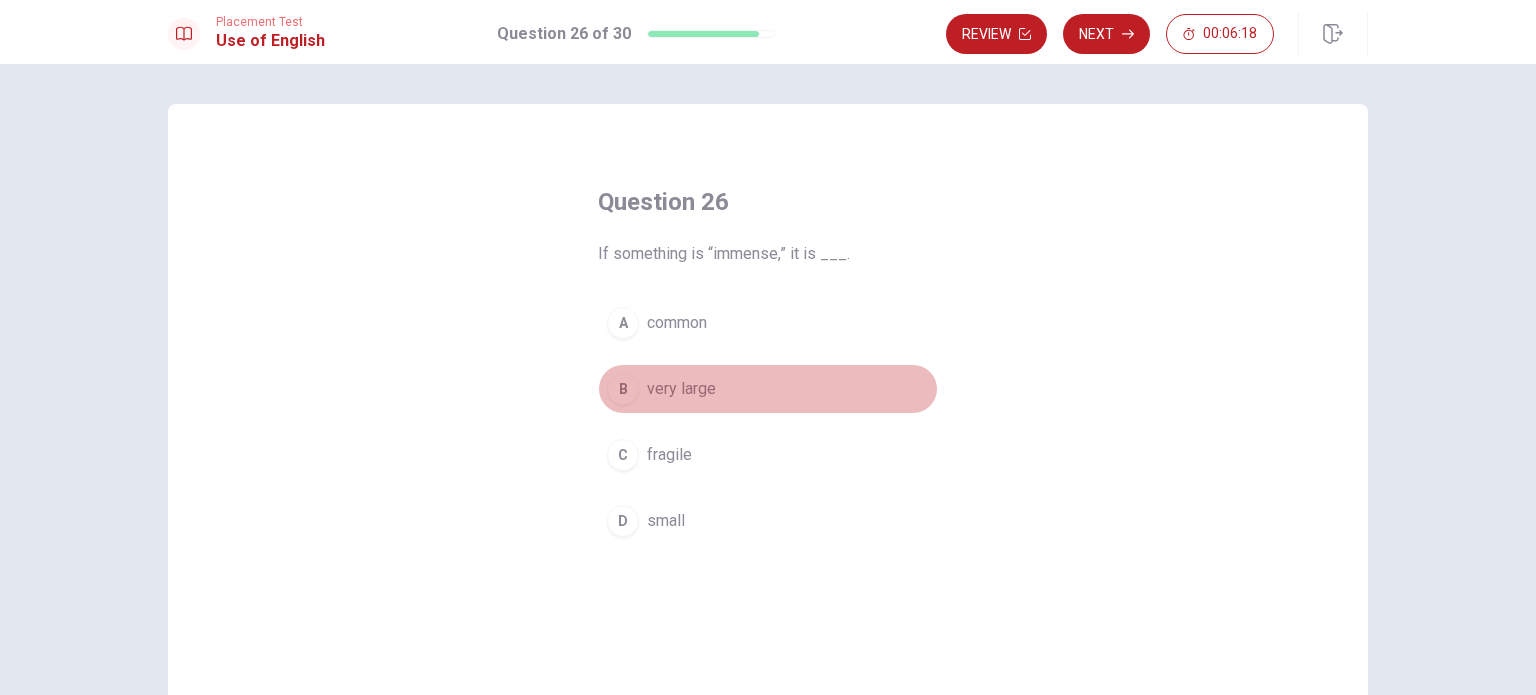 click on "B" at bounding box center [623, 389] 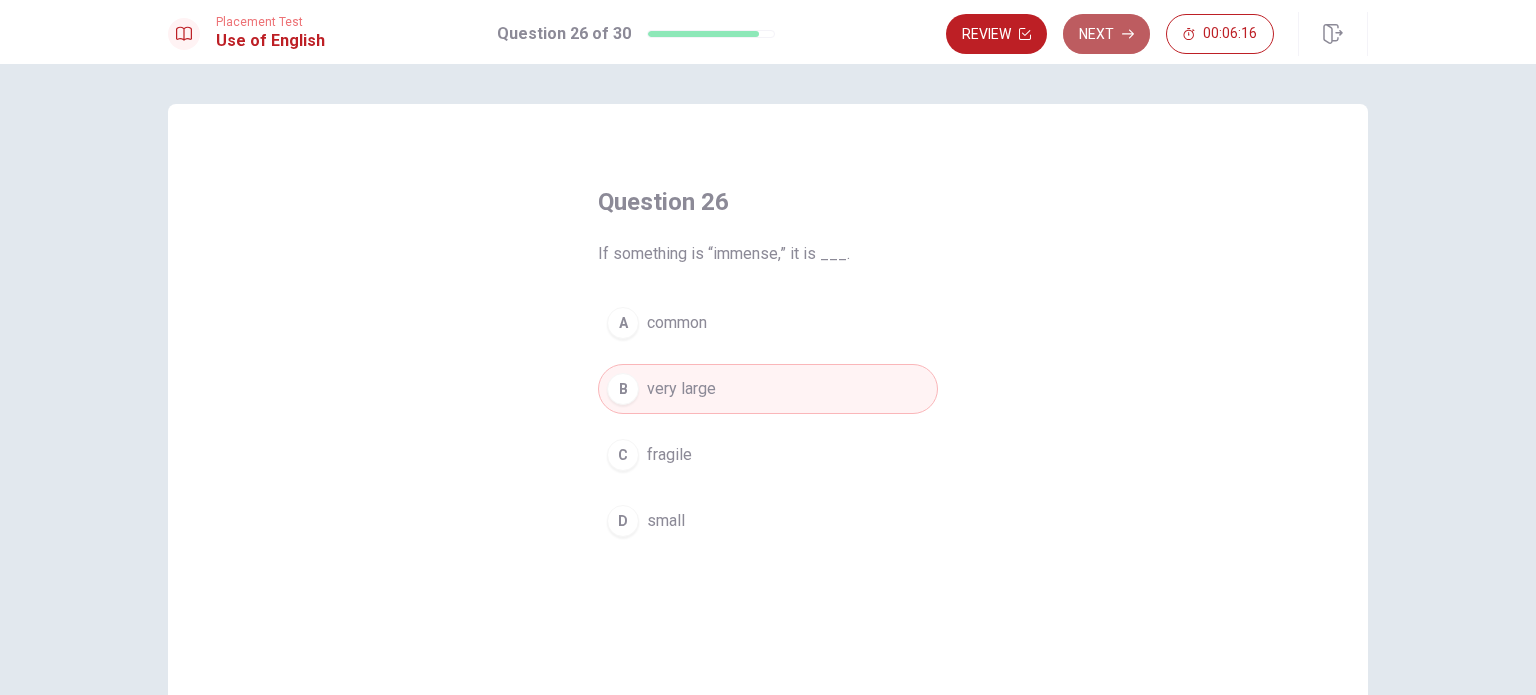 click on "Next" at bounding box center [1106, 34] 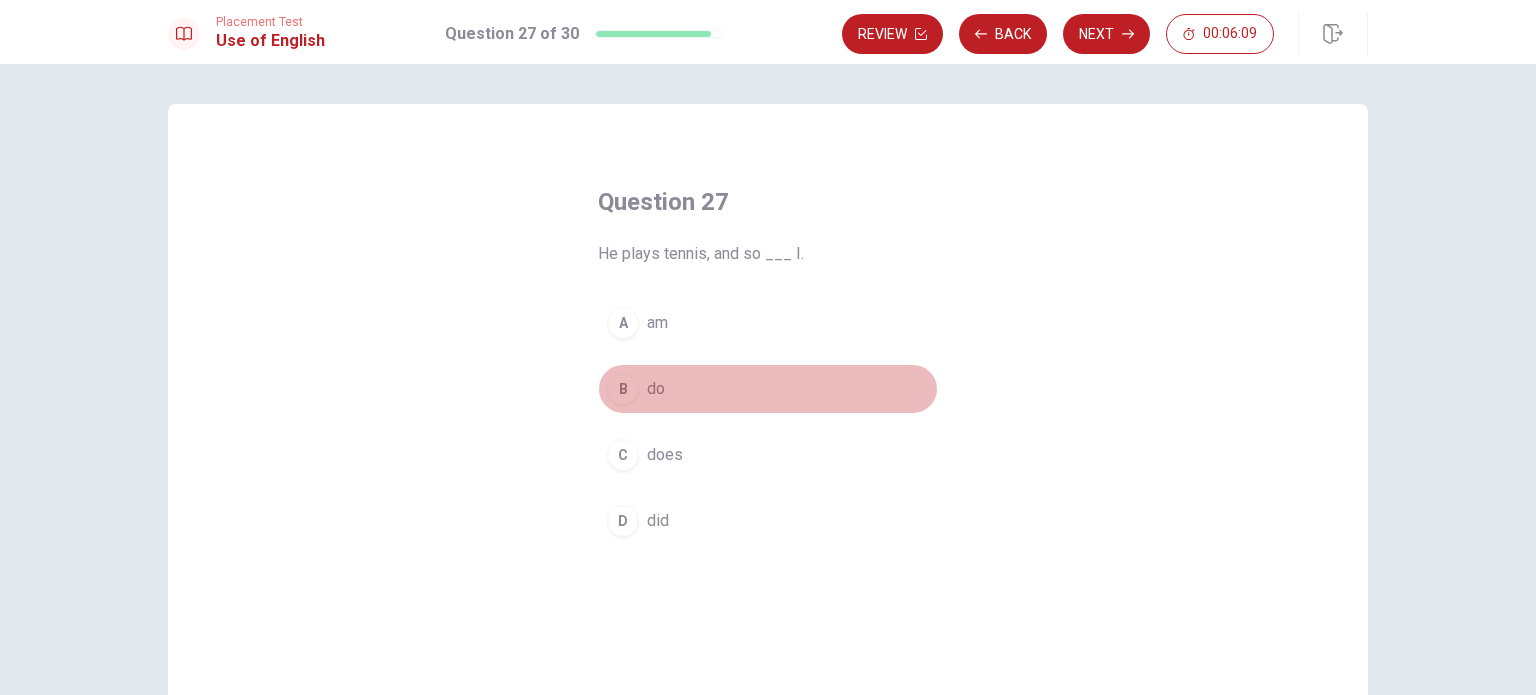 click on "B" at bounding box center [623, 389] 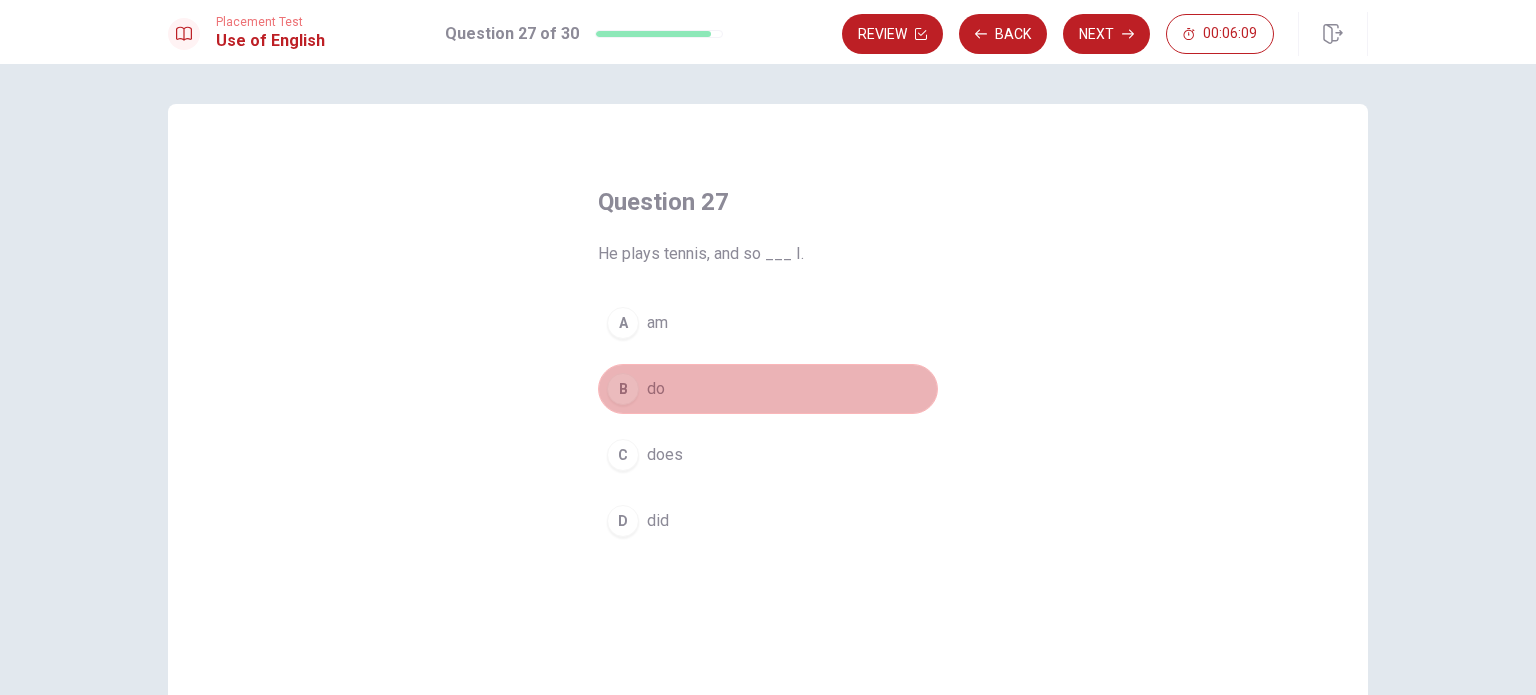 click on "B" at bounding box center [623, 389] 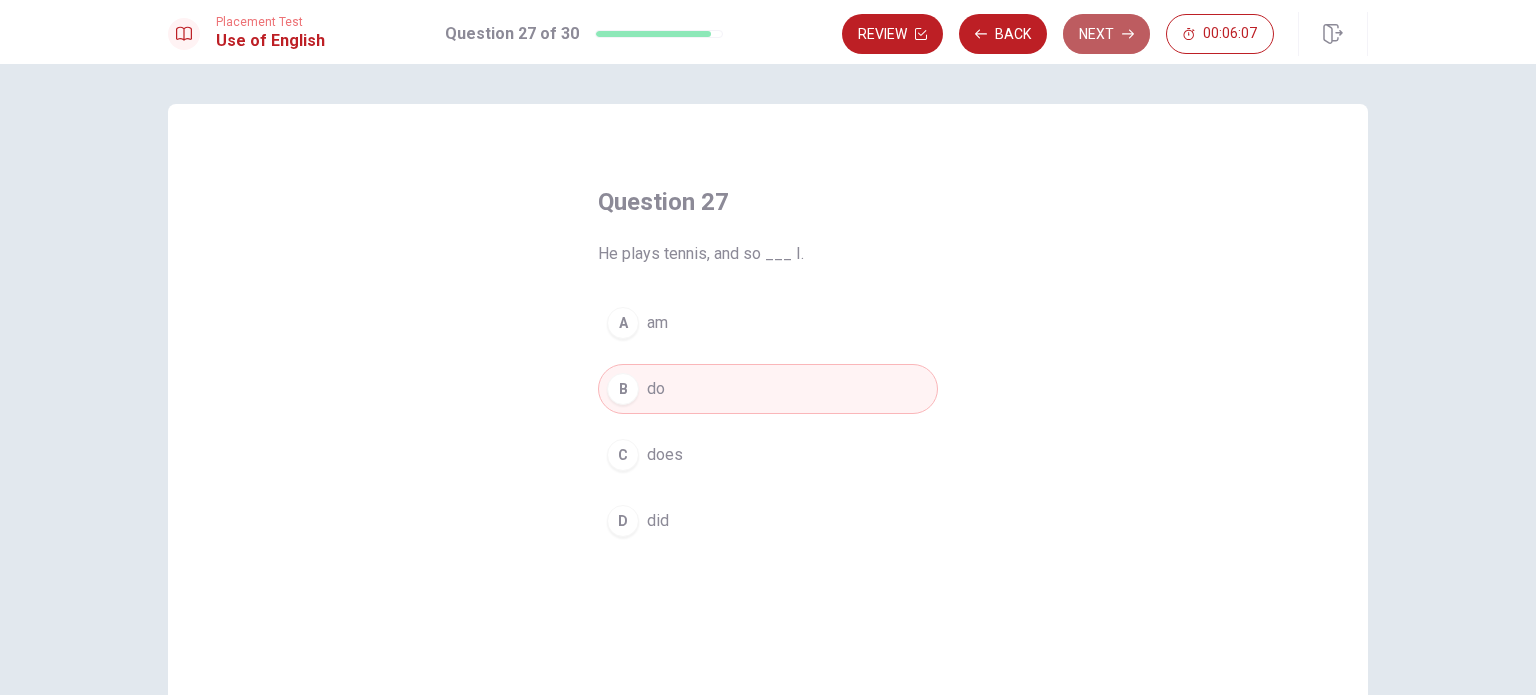click on "Next" at bounding box center [1106, 34] 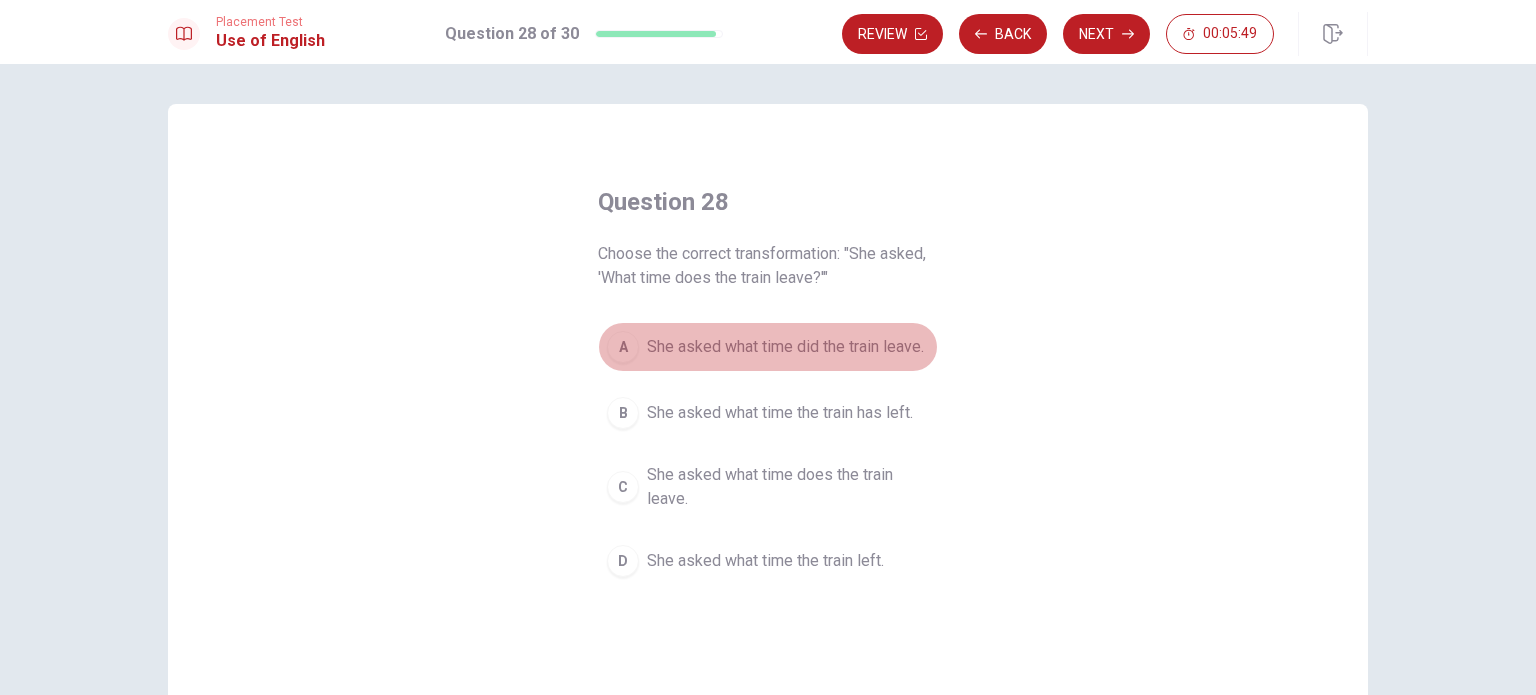 click on "A" at bounding box center [623, 347] 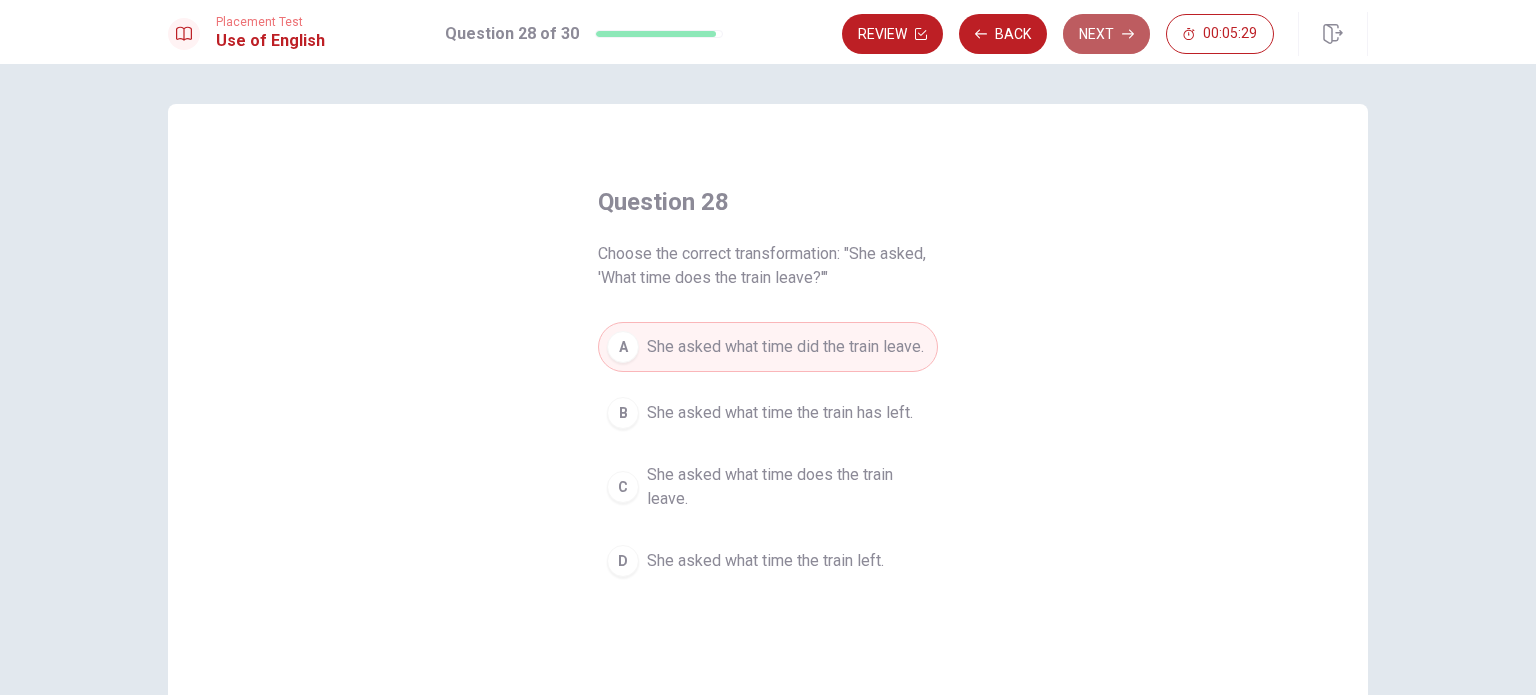 click on "Next" at bounding box center [1106, 34] 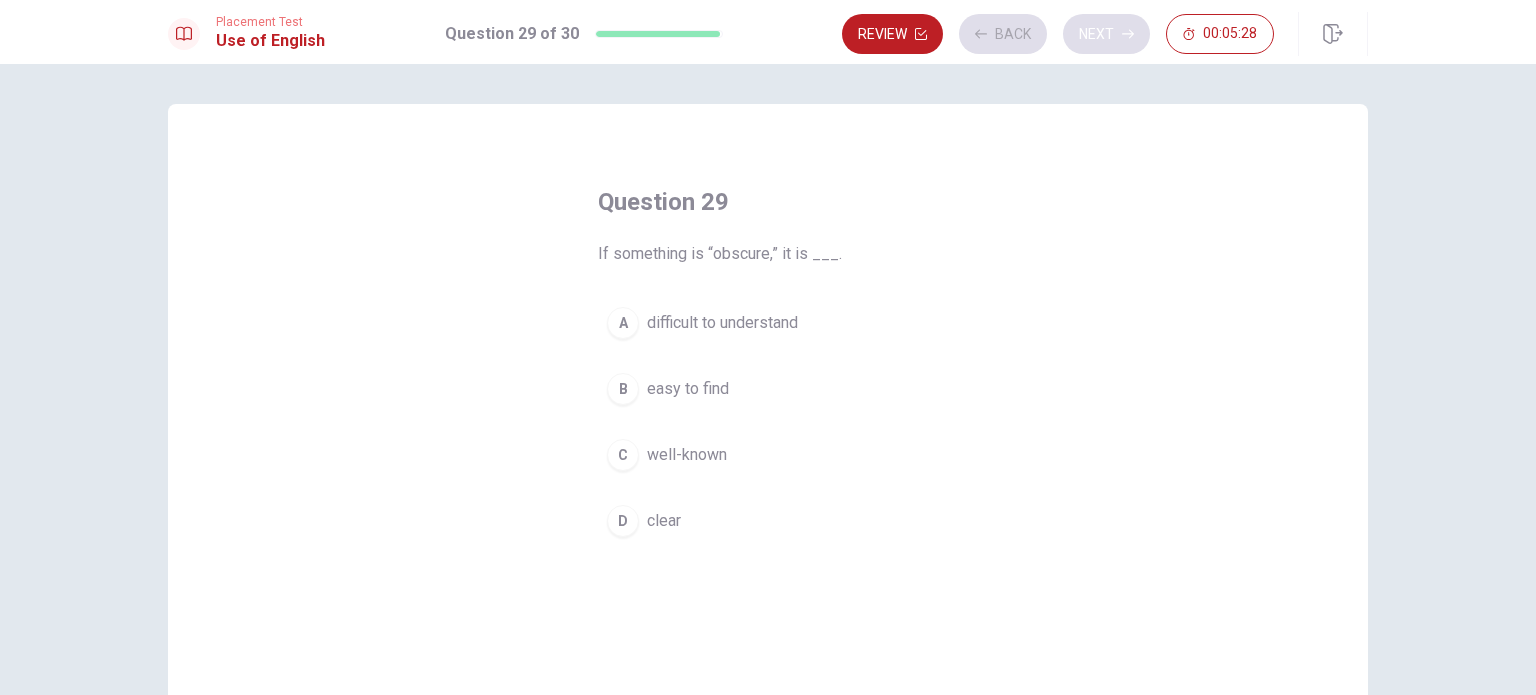 click on "Review Back Next 00:05:28" at bounding box center (1058, 34) 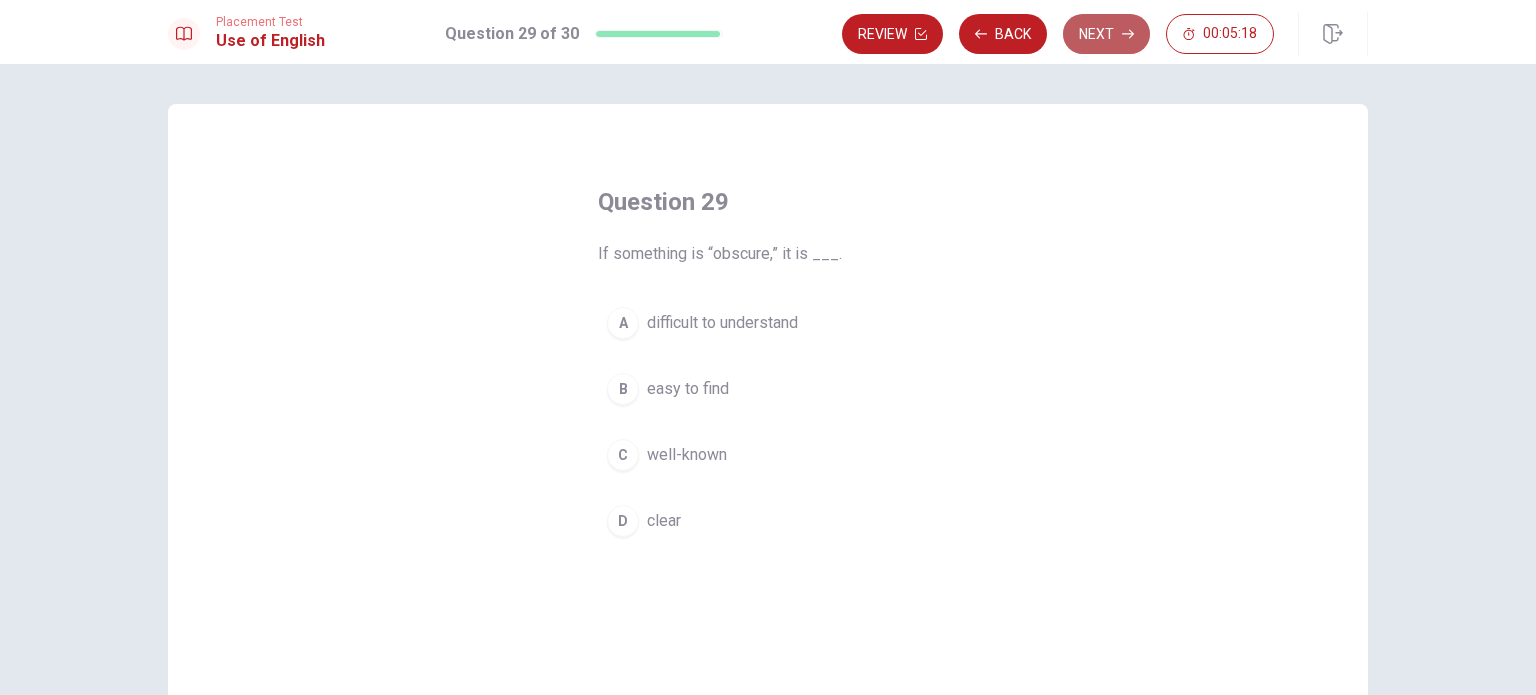 click on "Next" at bounding box center [1106, 34] 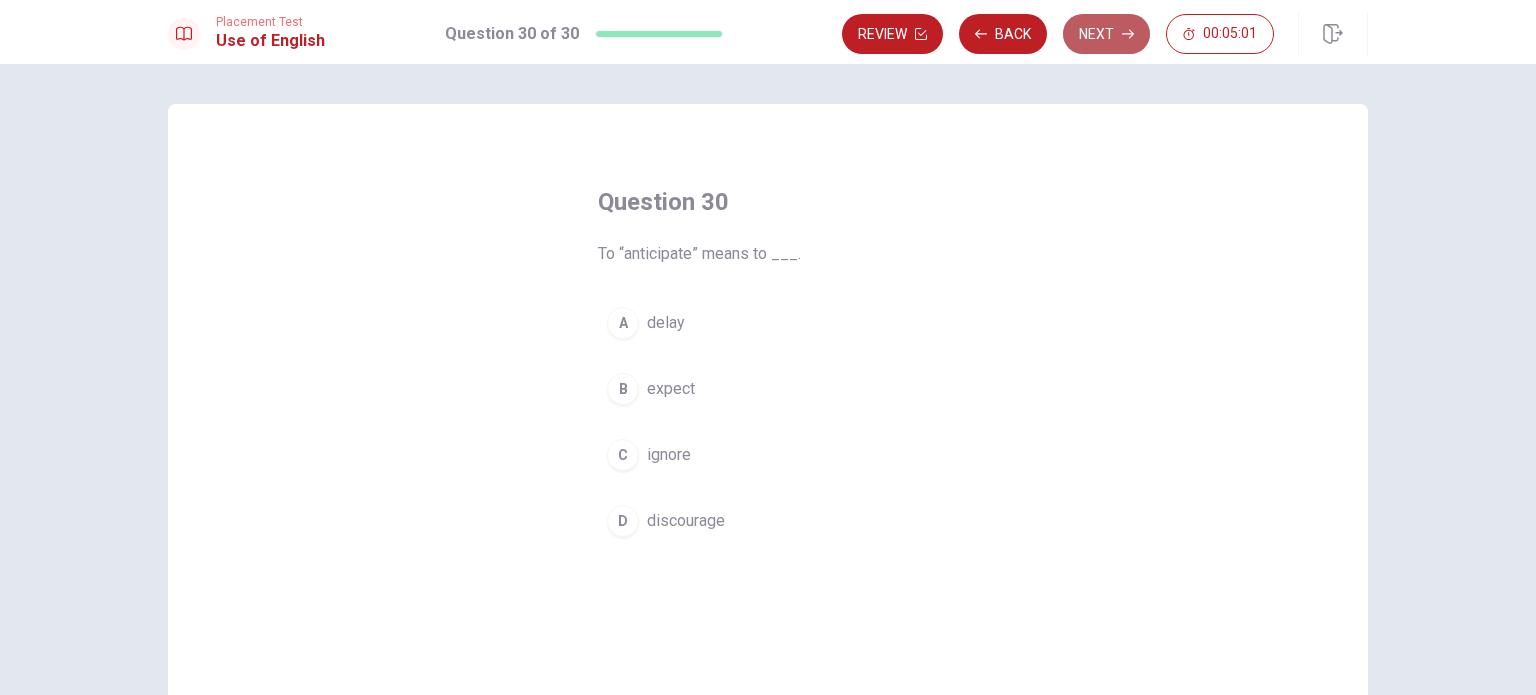 click on "Next" at bounding box center (1106, 34) 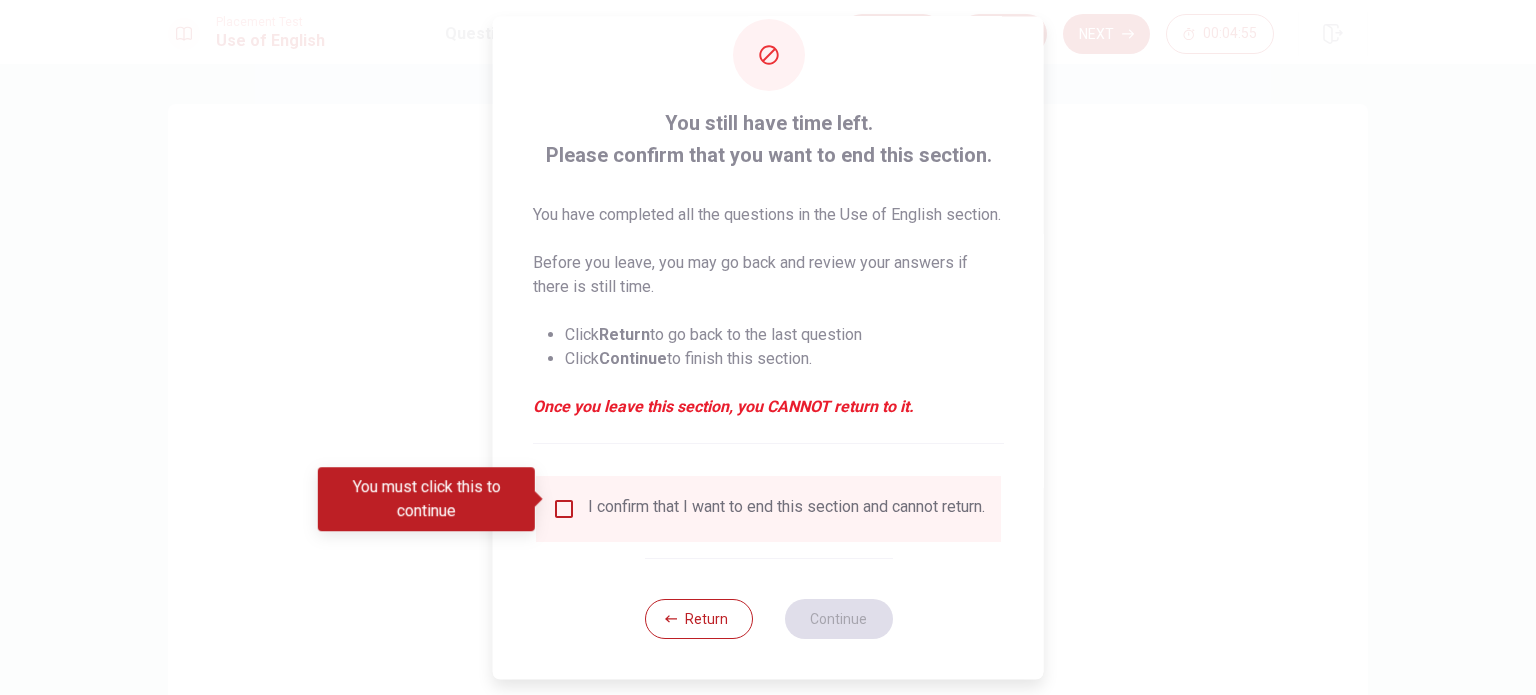 scroll, scrollTop: 65, scrollLeft: 0, axis: vertical 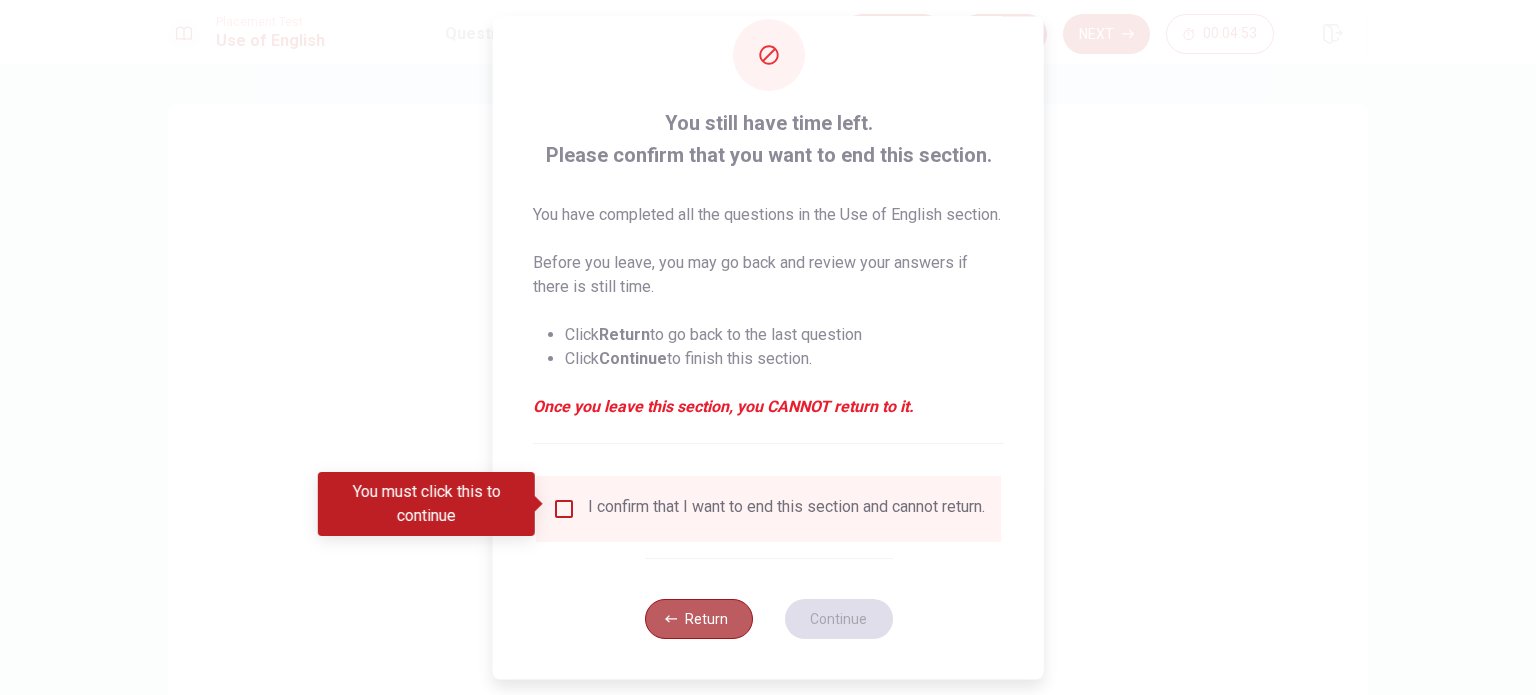 click on "Return" at bounding box center [698, 619] 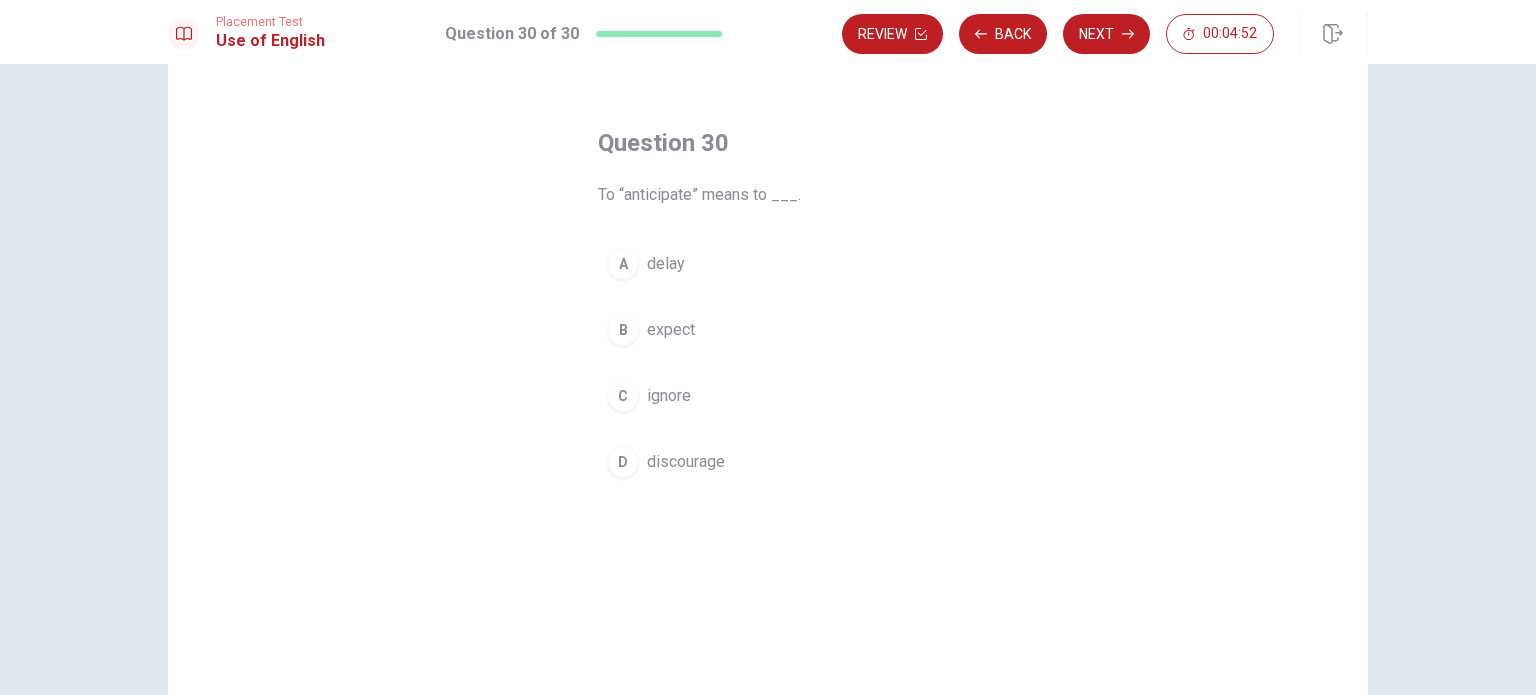 scroll, scrollTop: 60, scrollLeft: 0, axis: vertical 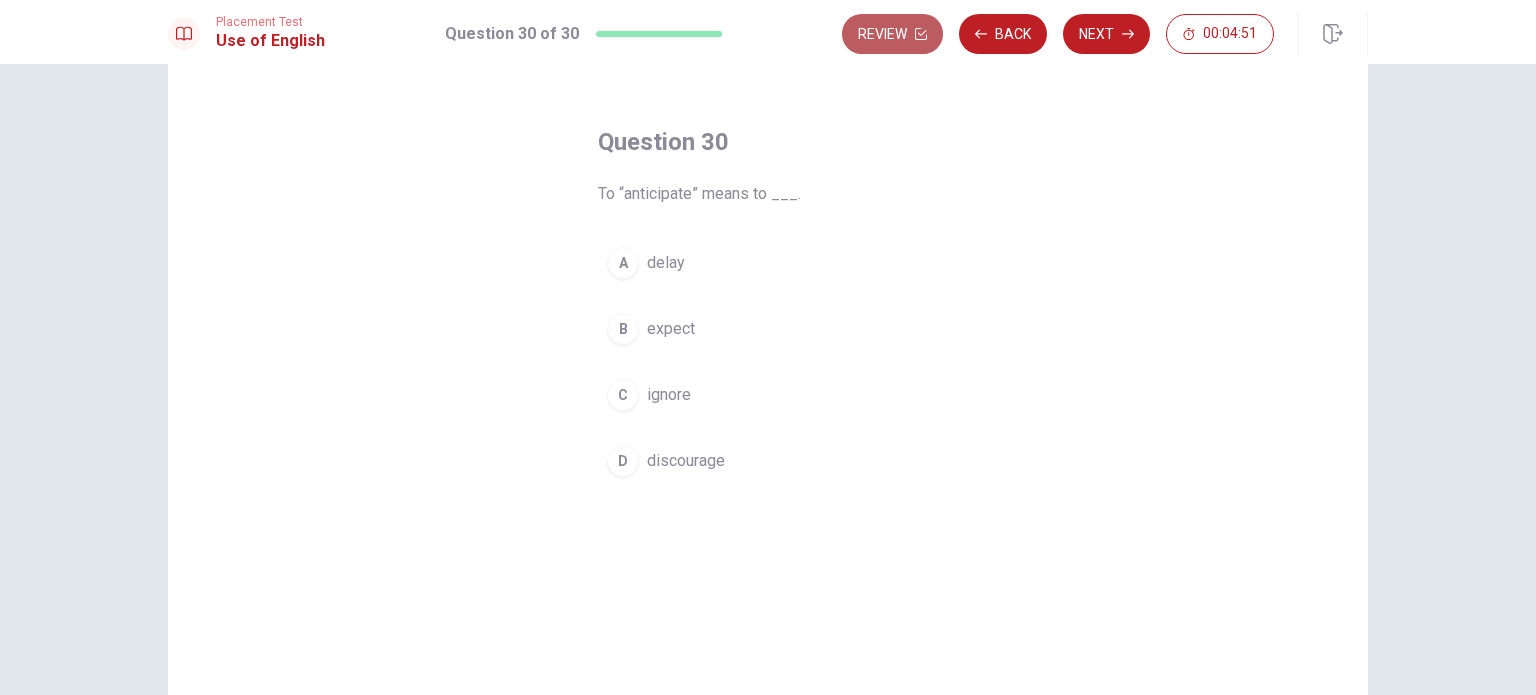 click on "Review" at bounding box center (892, 34) 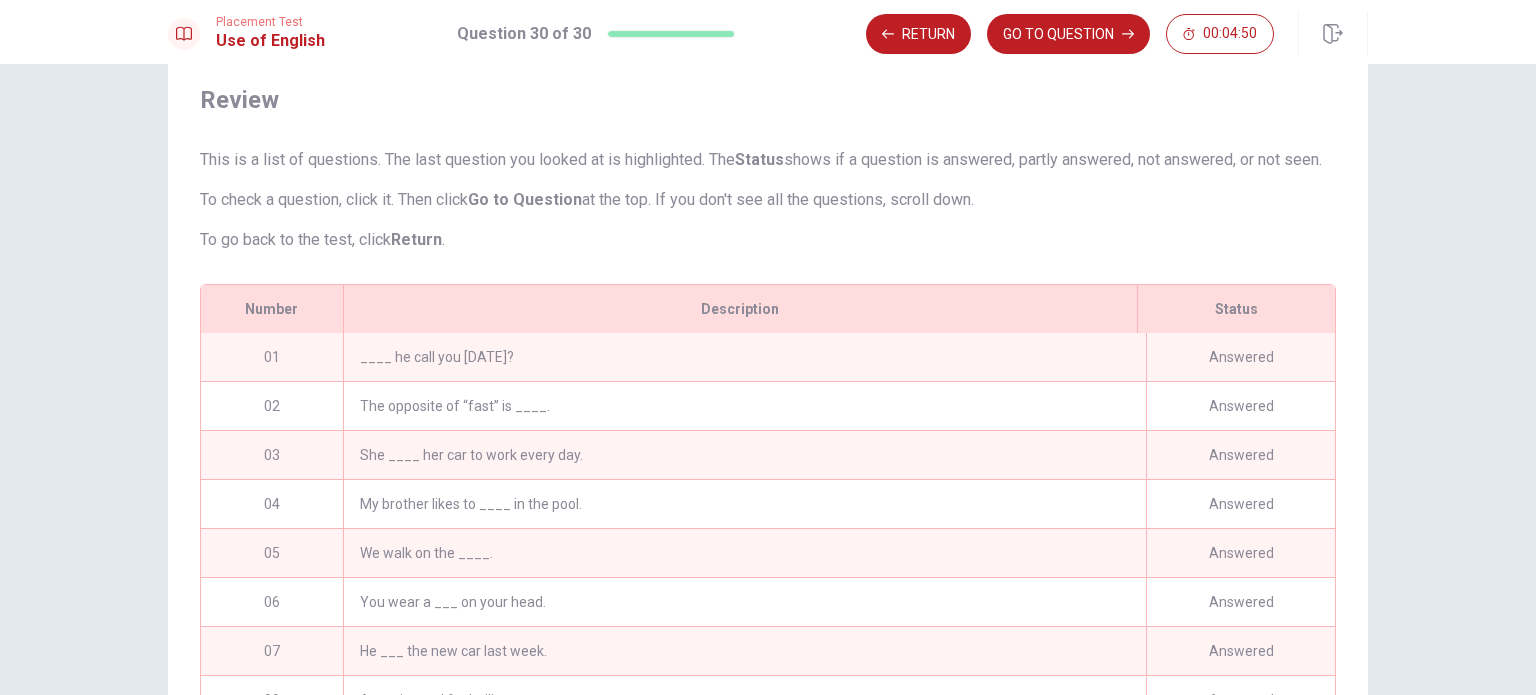 scroll, scrollTop: 309, scrollLeft: 0, axis: vertical 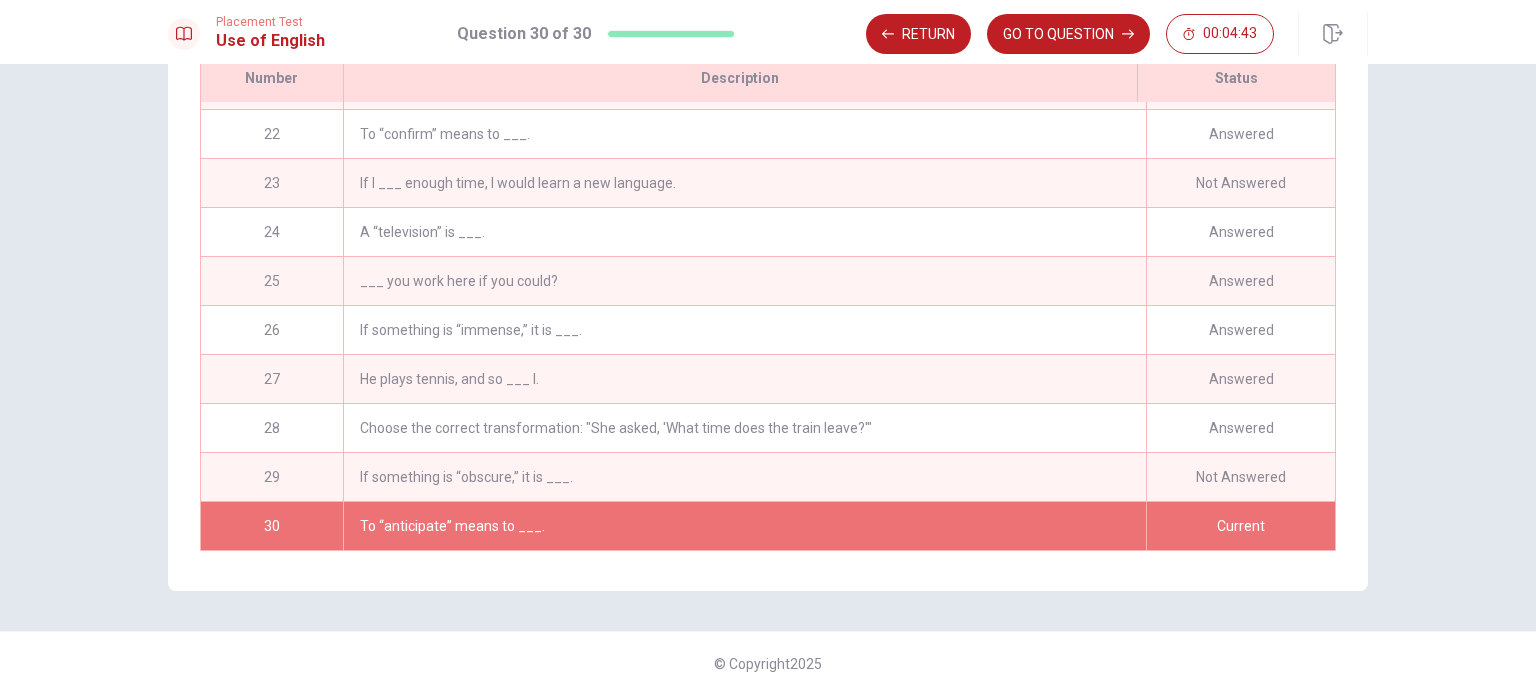 click on "To “anticipate” means to ___." at bounding box center (744, 526) 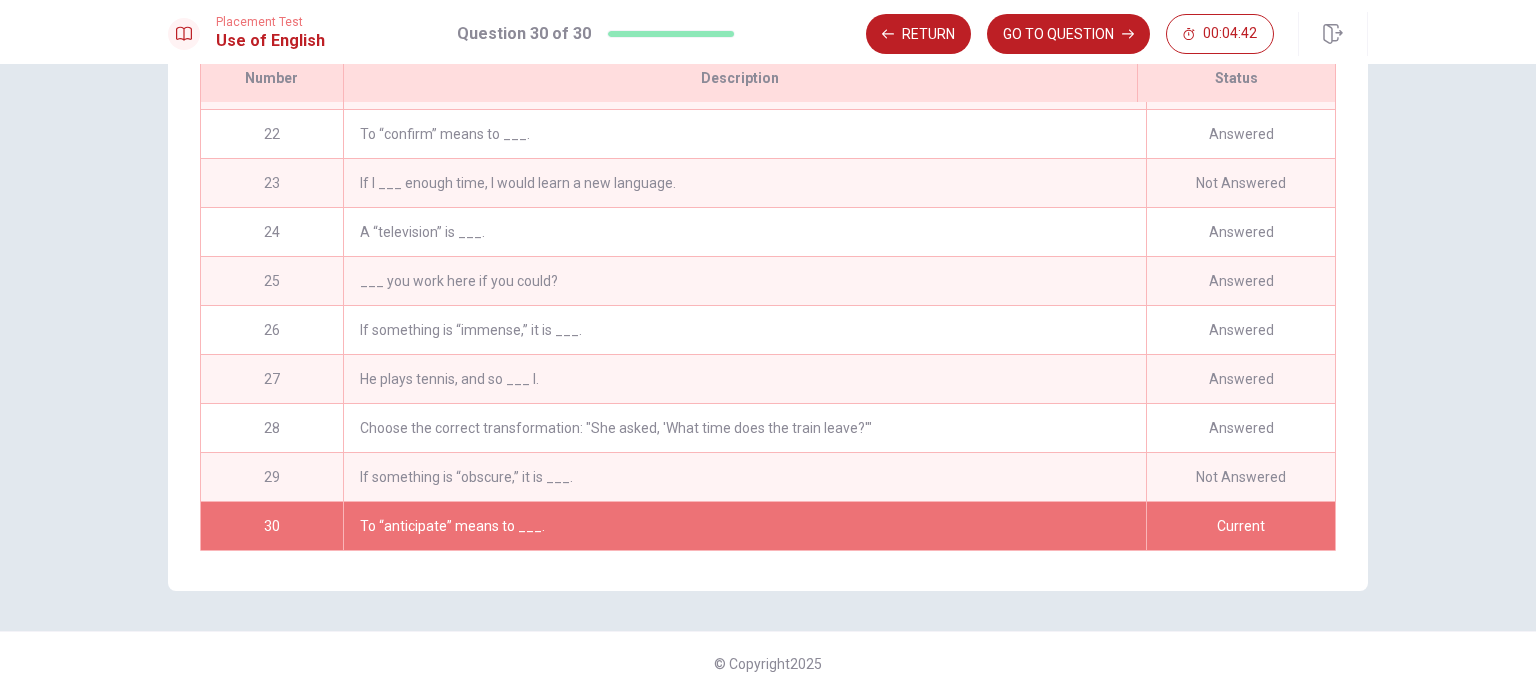 click on "To “anticipate” means to ___." at bounding box center [744, 526] 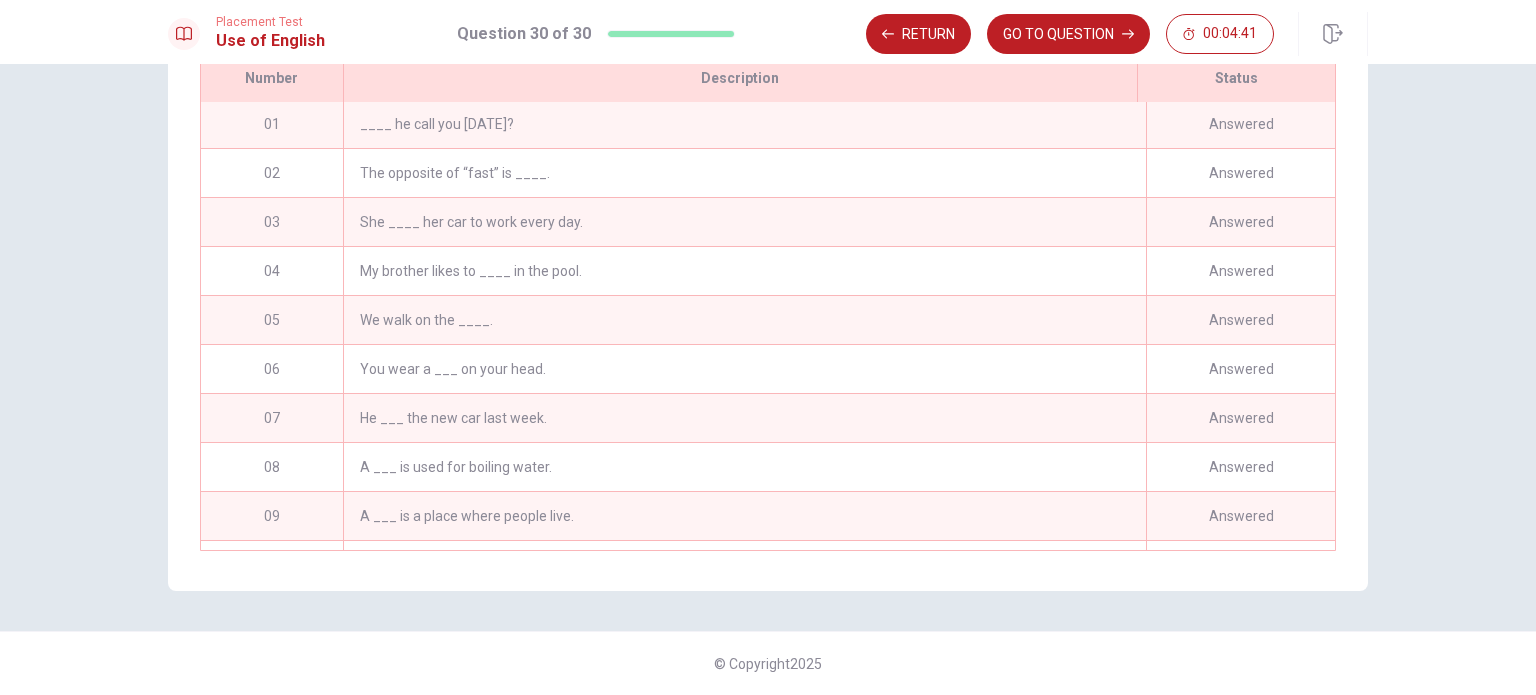 scroll, scrollTop: 0, scrollLeft: 0, axis: both 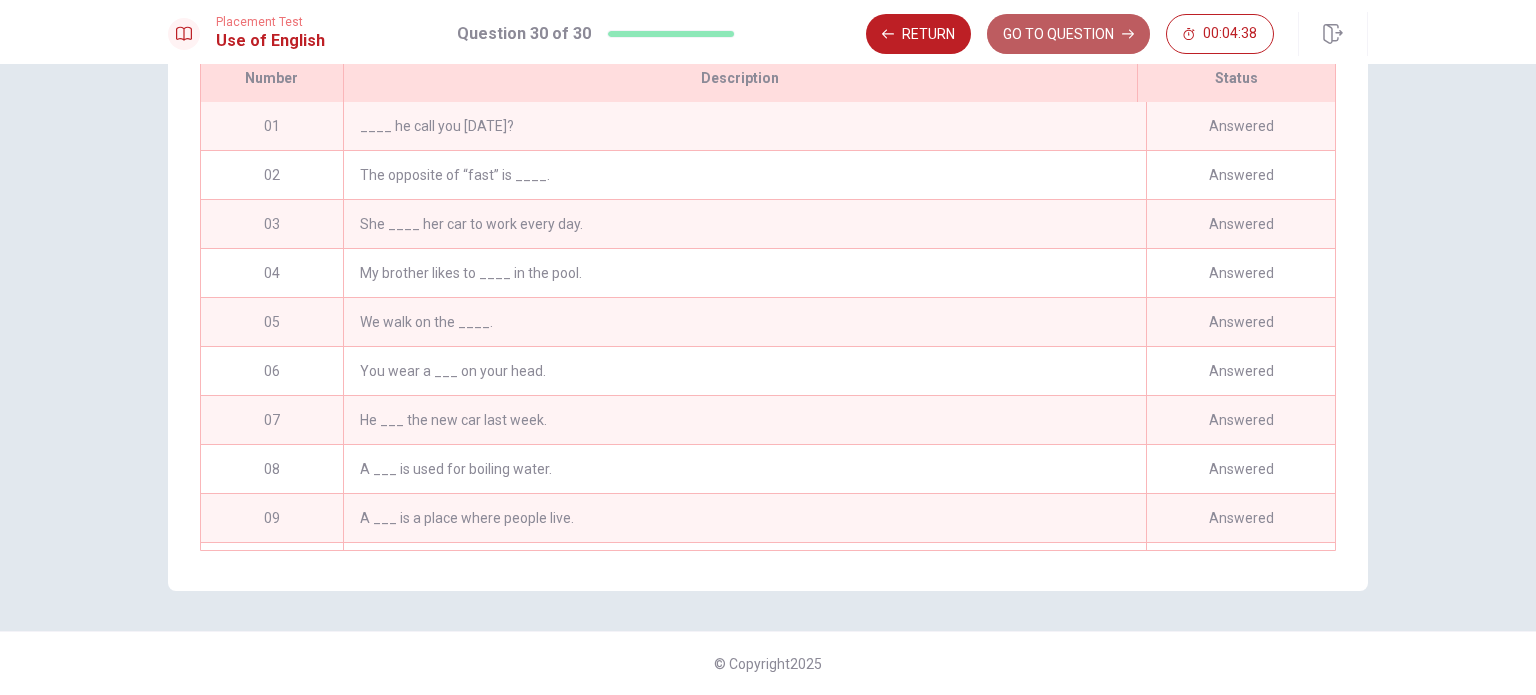 click on "GO TO QUESTION" at bounding box center [1068, 34] 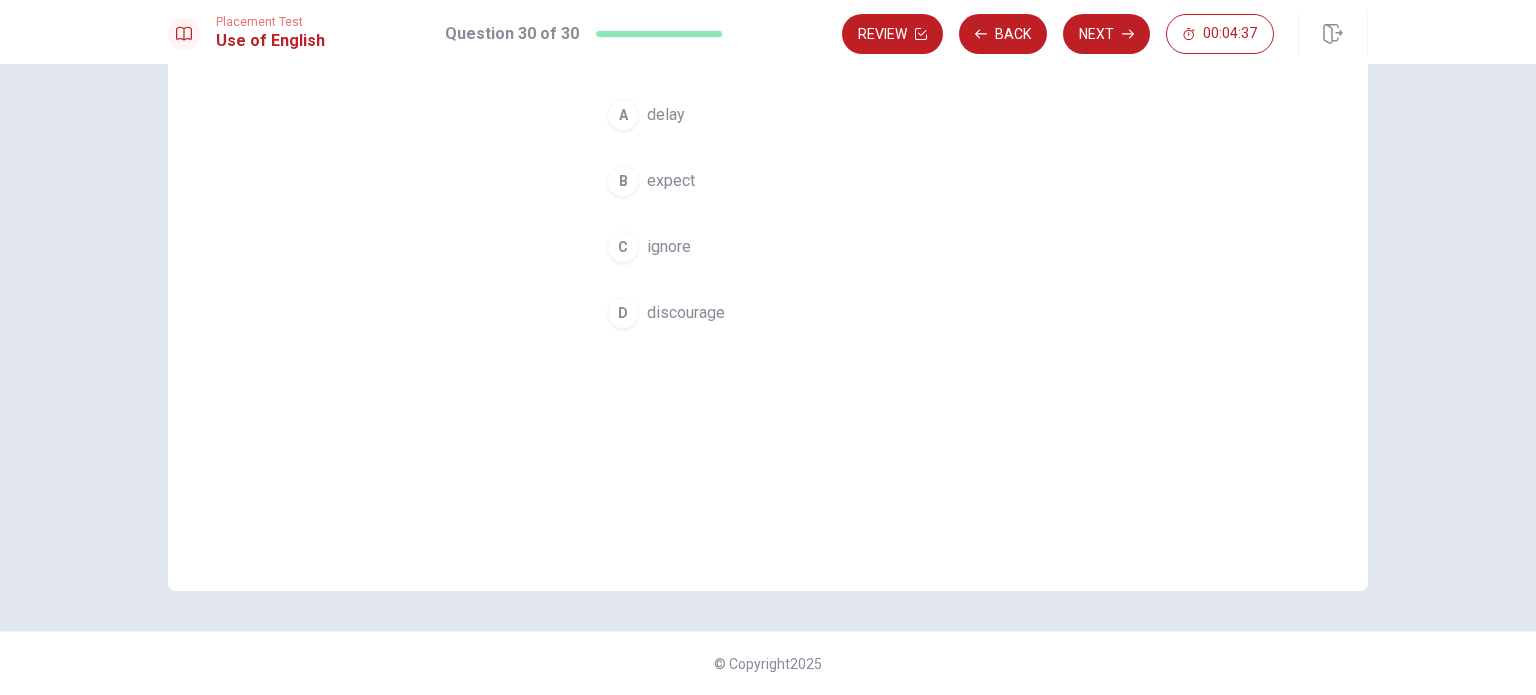 scroll, scrollTop: 0, scrollLeft: 0, axis: both 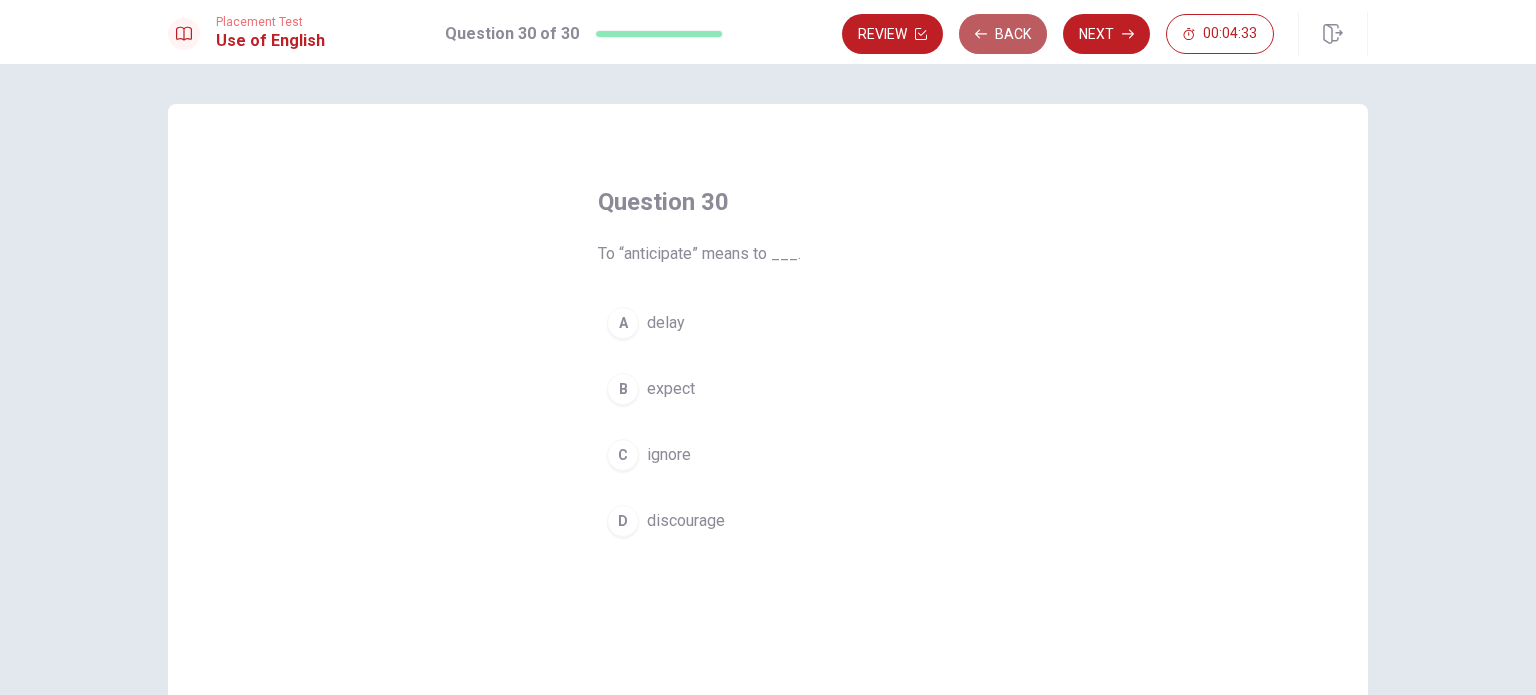 click on "Back" at bounding box center [1003, 34] 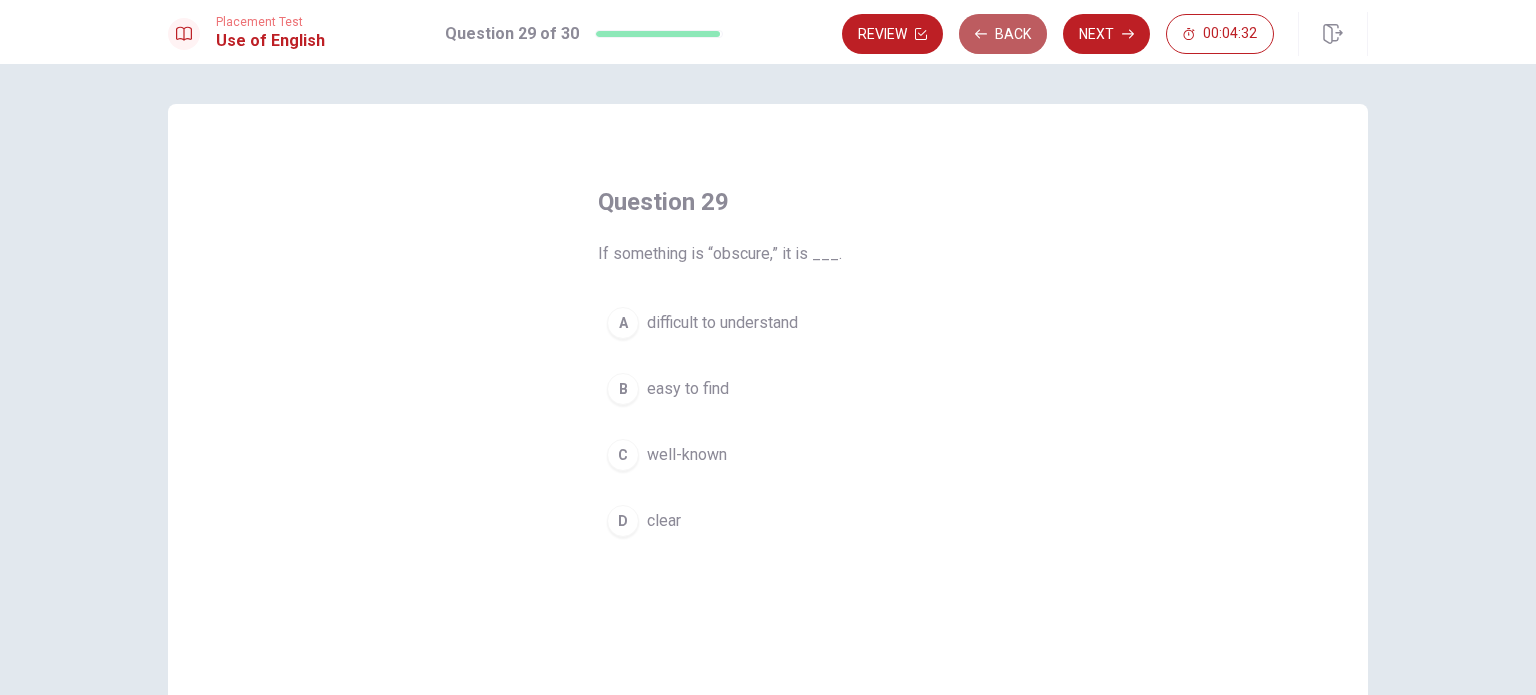 click on "Back" at bounding box center (1003, 34) 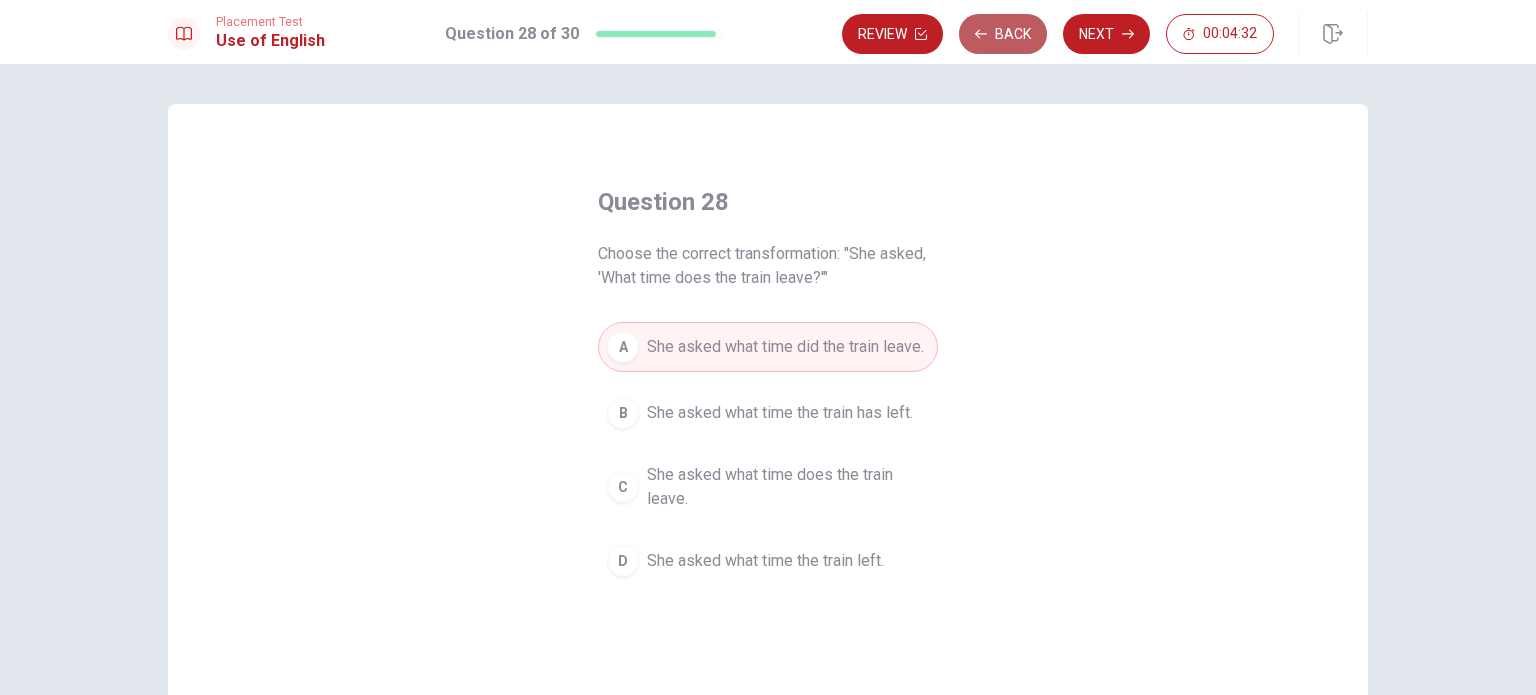 click on "Back" at bounding box center (1003, 34) 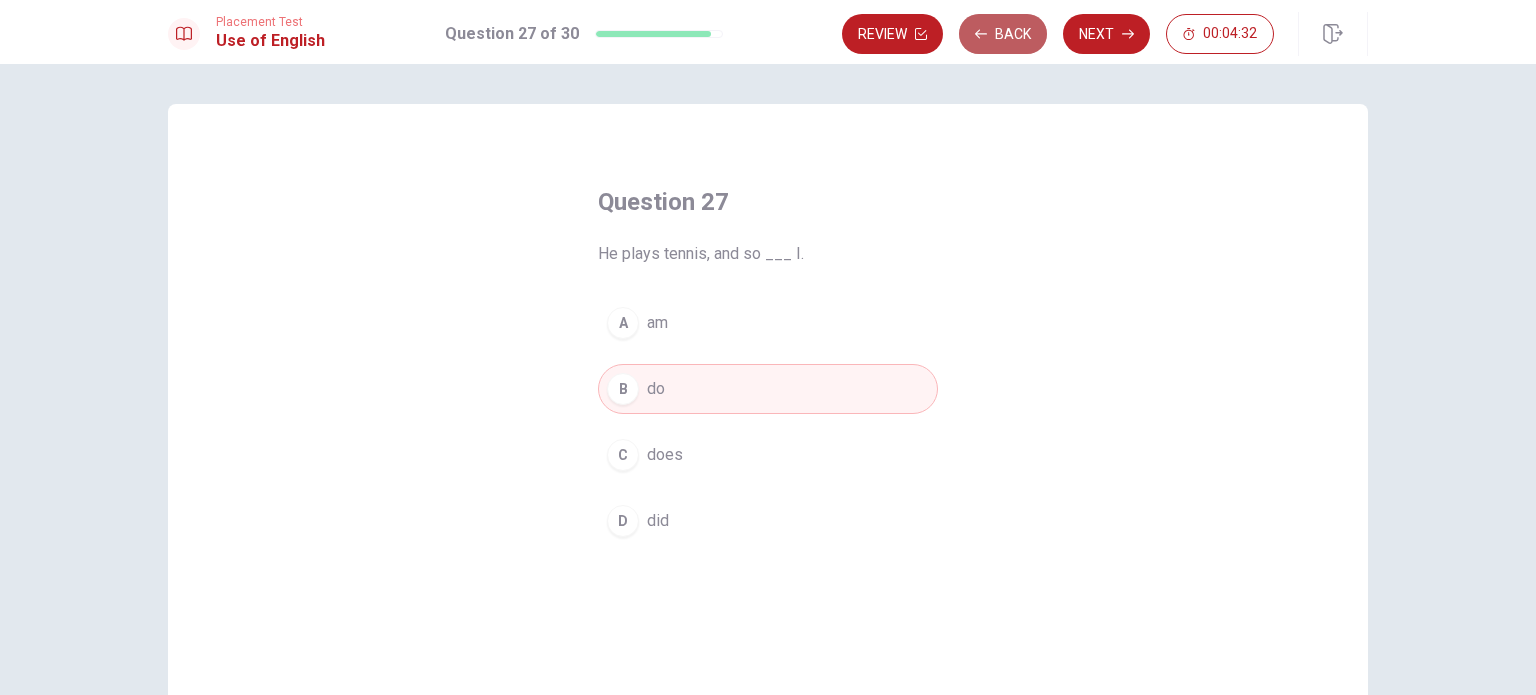 click on "Back" at bounding box center [1003, 34] 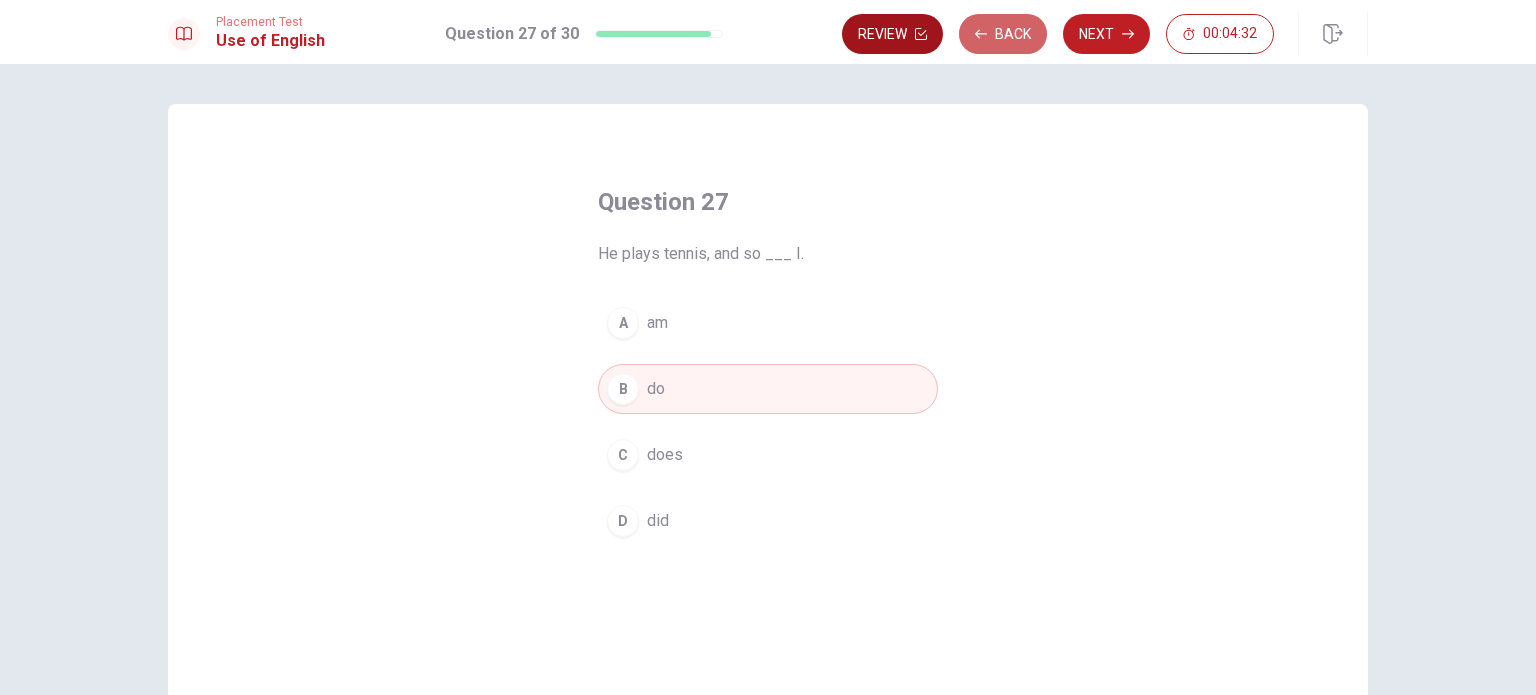 click on "Review" at bounding box center (892, 34) 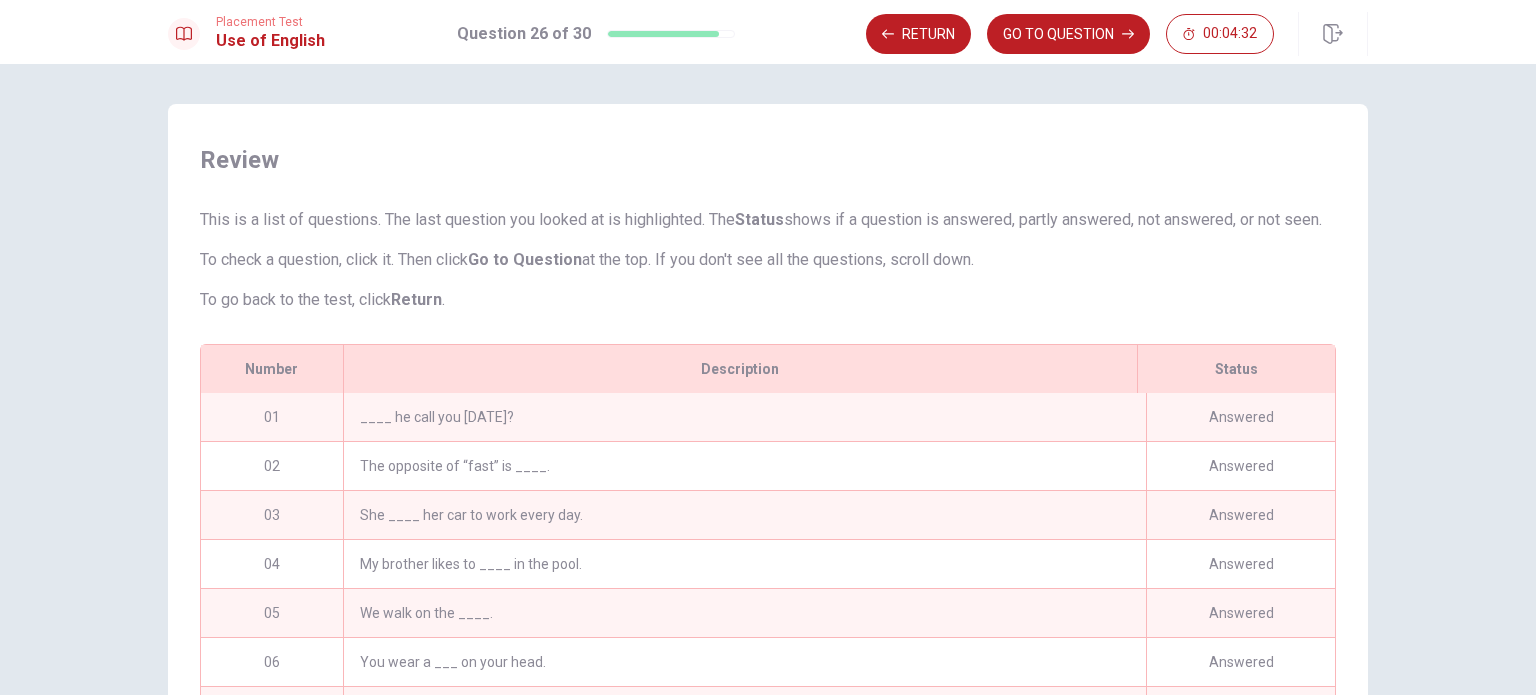 click on "GO TO QUESTION" at bounding box center (1068, 34) 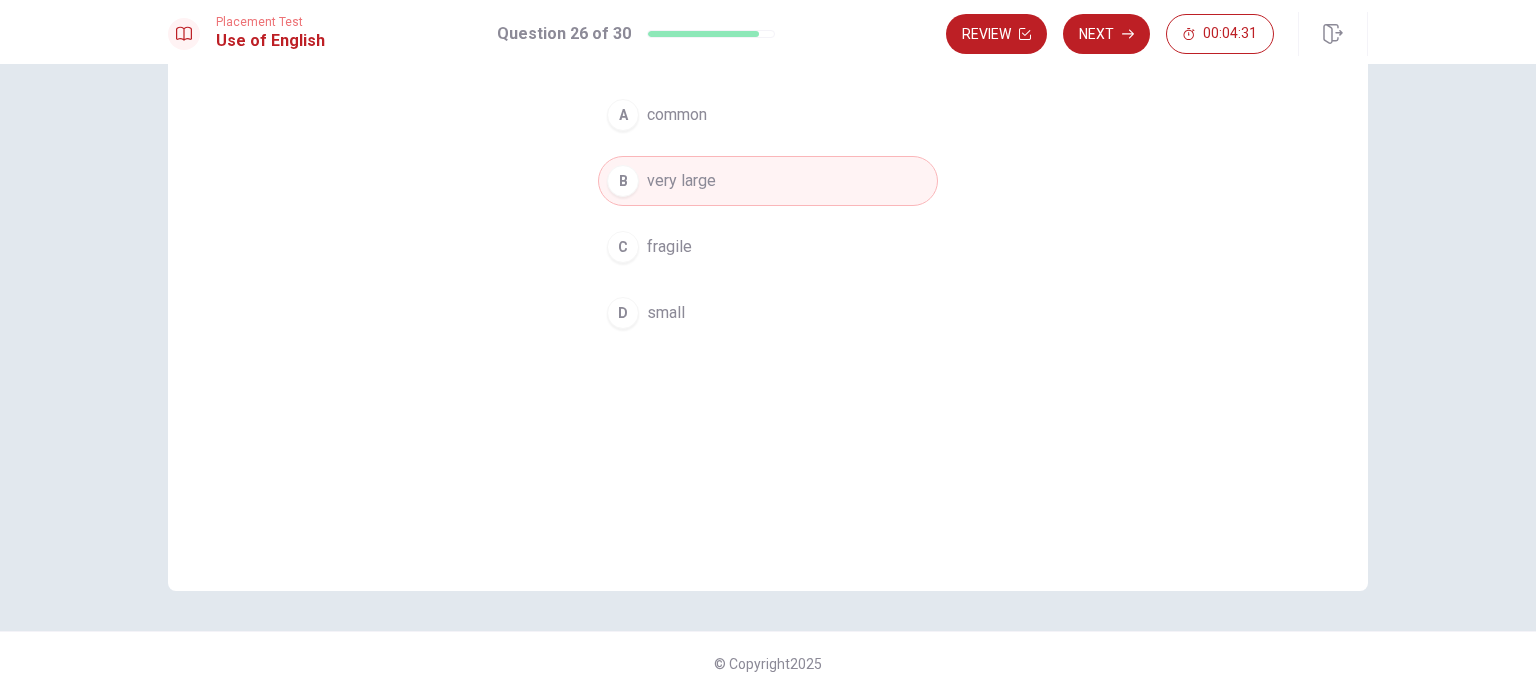 click on "Review" at bounding box center [996, 34] 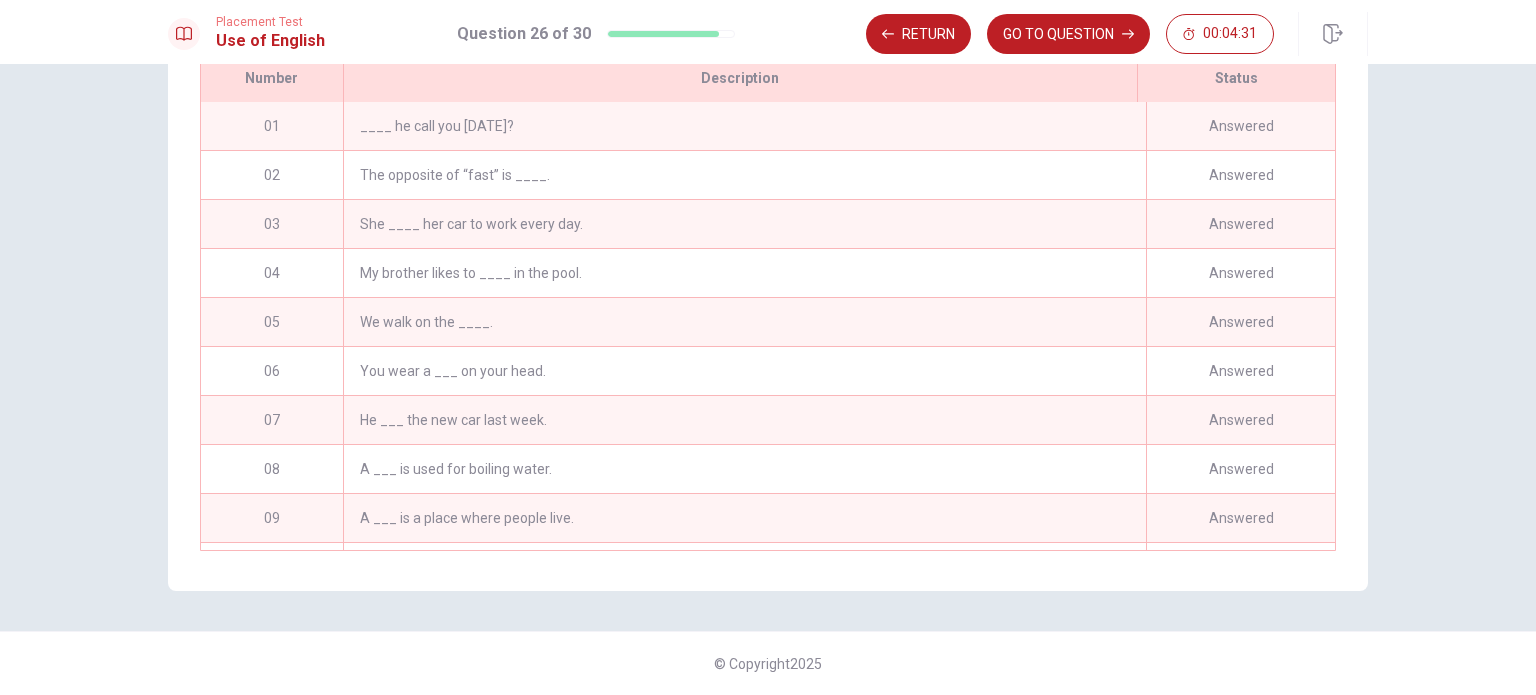 click on "GO TO QUESTION" at bounding box center [1068, 34] 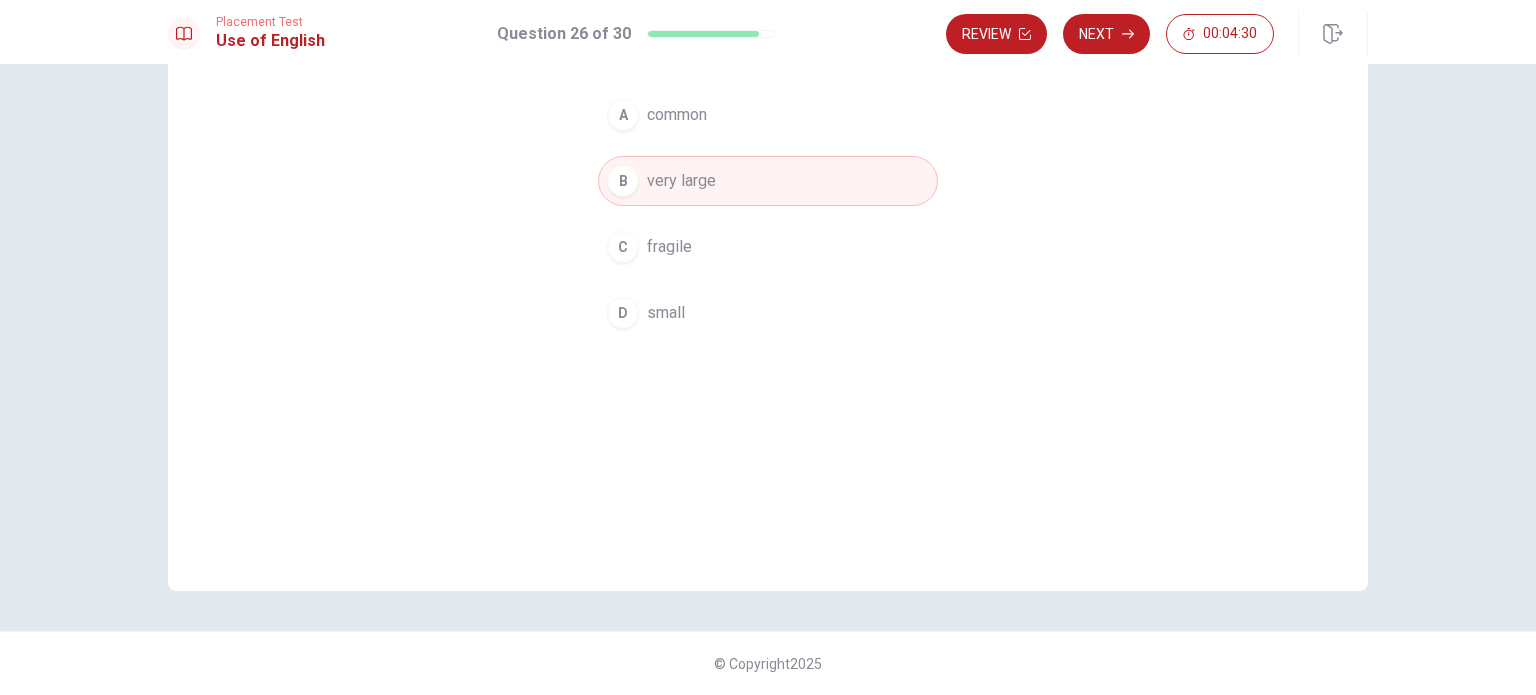 scroll, scrollTop: 0, scrollLeft: 0, axis: both 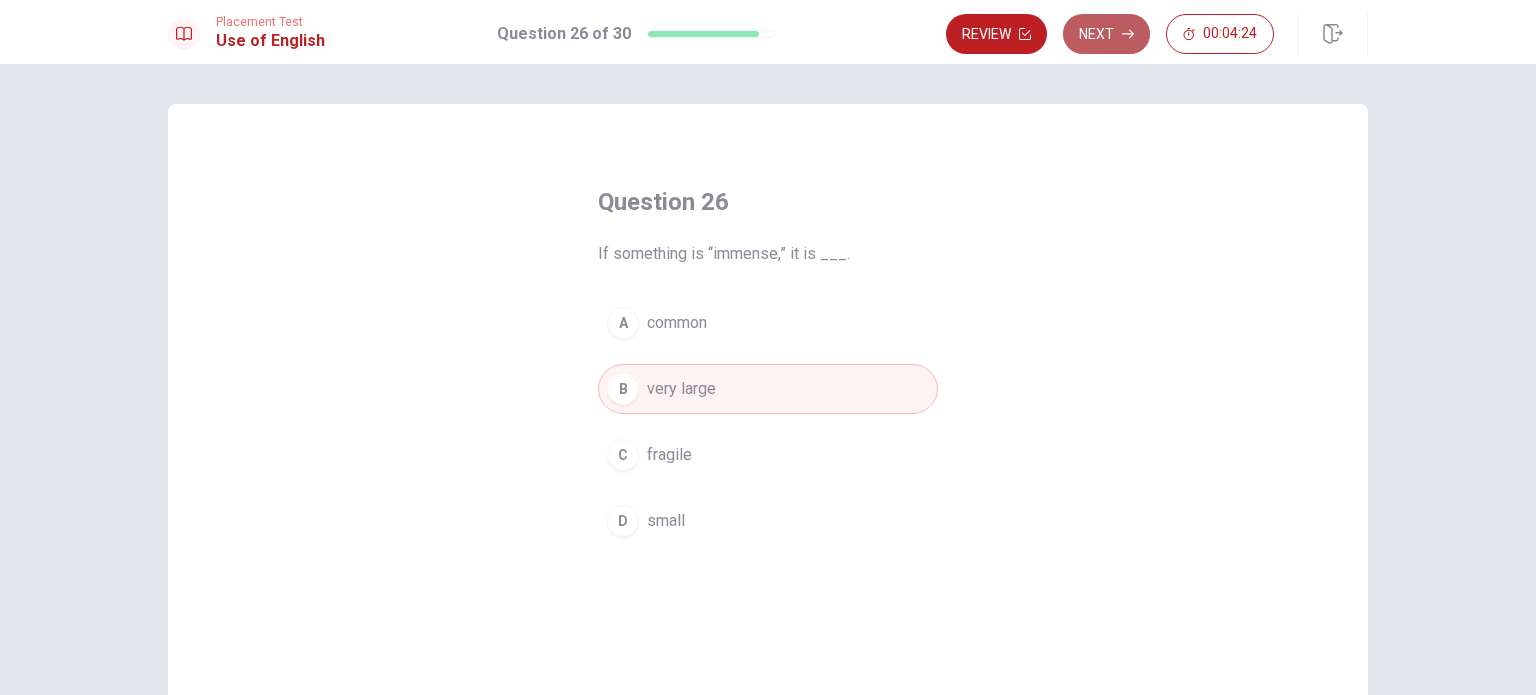 click on "Next" at bounding box center (1106, 34) 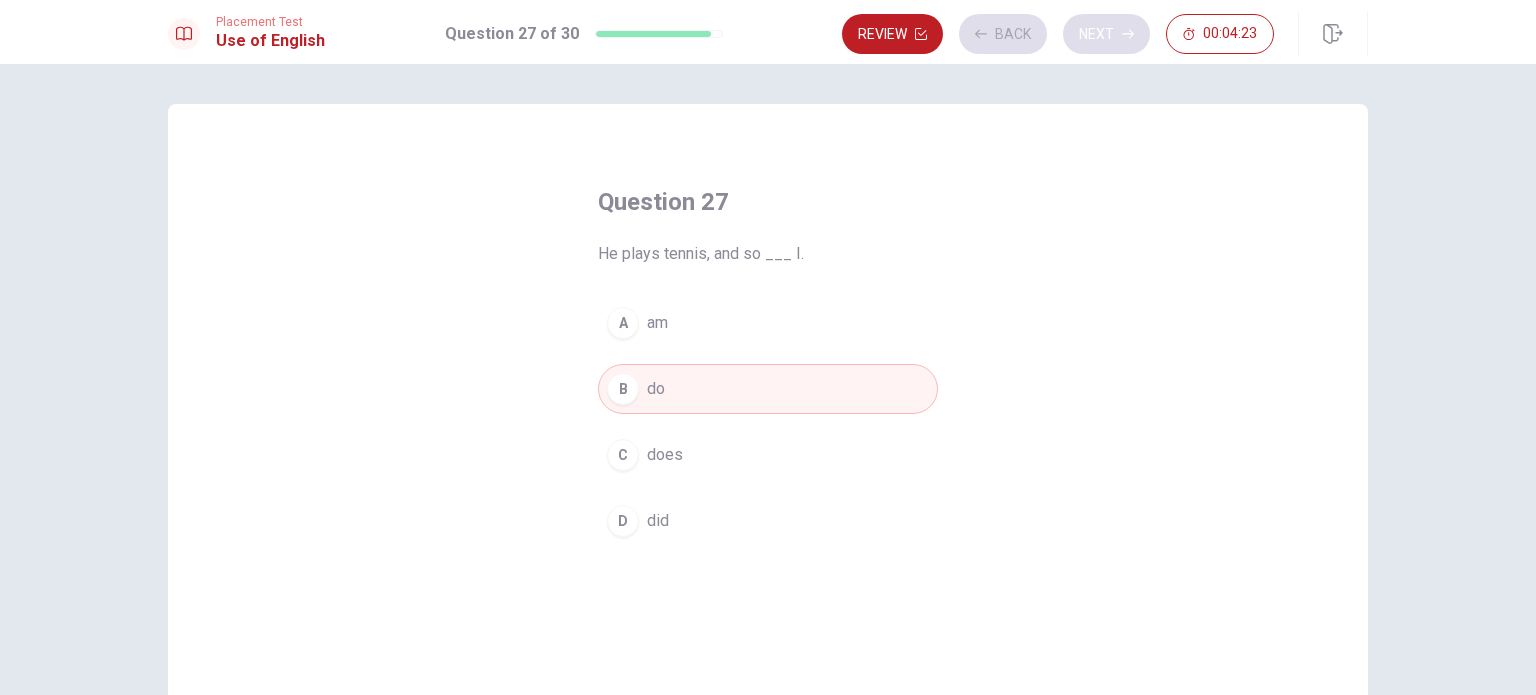click on "Review Back Next 00:04:23" at bounding box center [1058, 34] 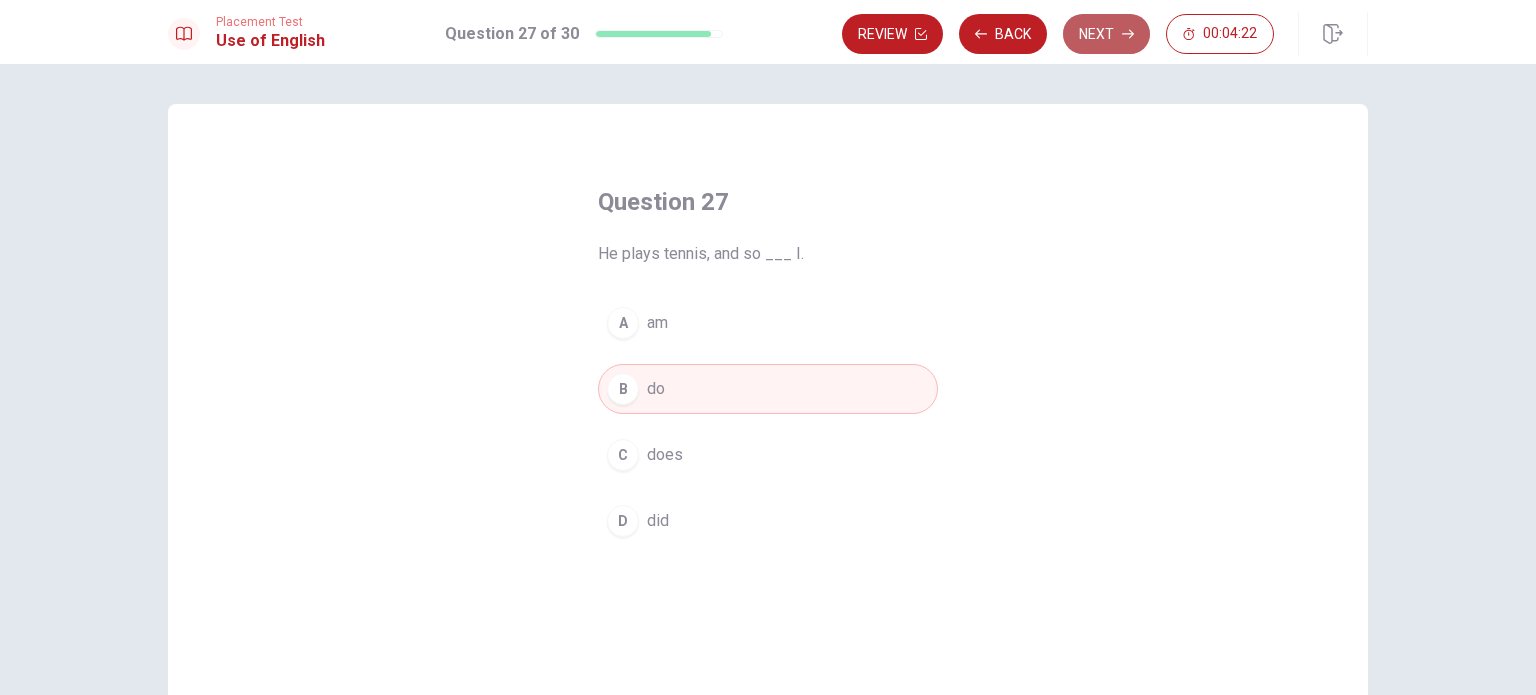 click on "Next" at bounding box center (1106, 34) 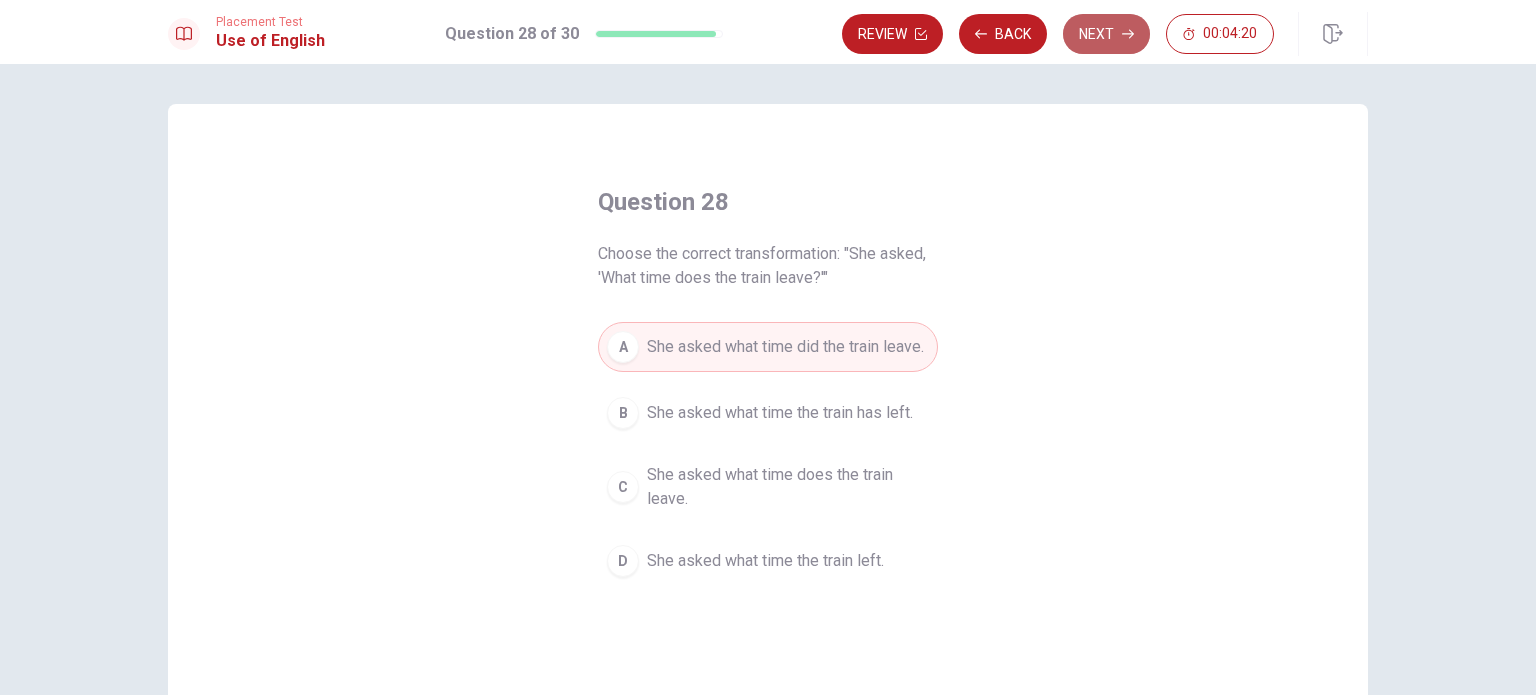 click on "Next" at bounding box center [1106, 34] 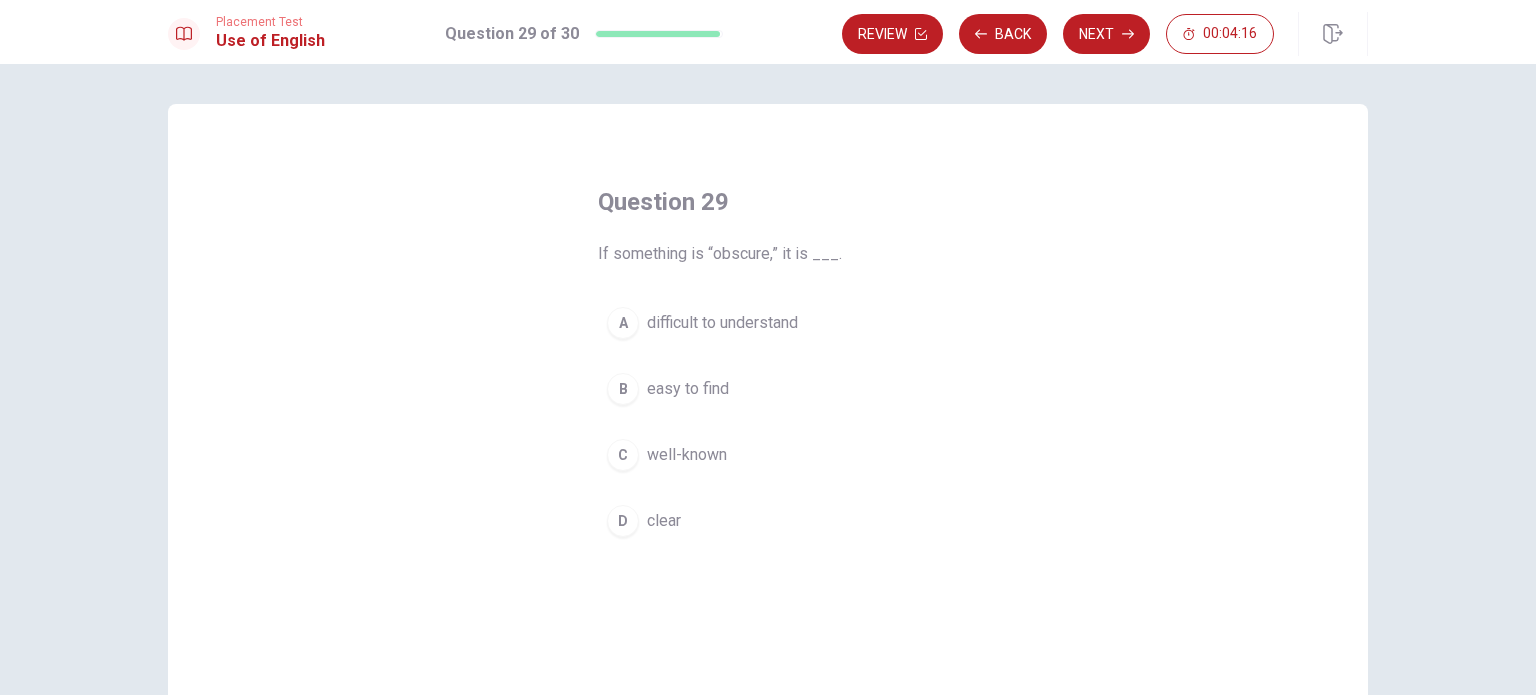 scroll, scrollTop: 12, scrollLeft: 0, axis: vertical 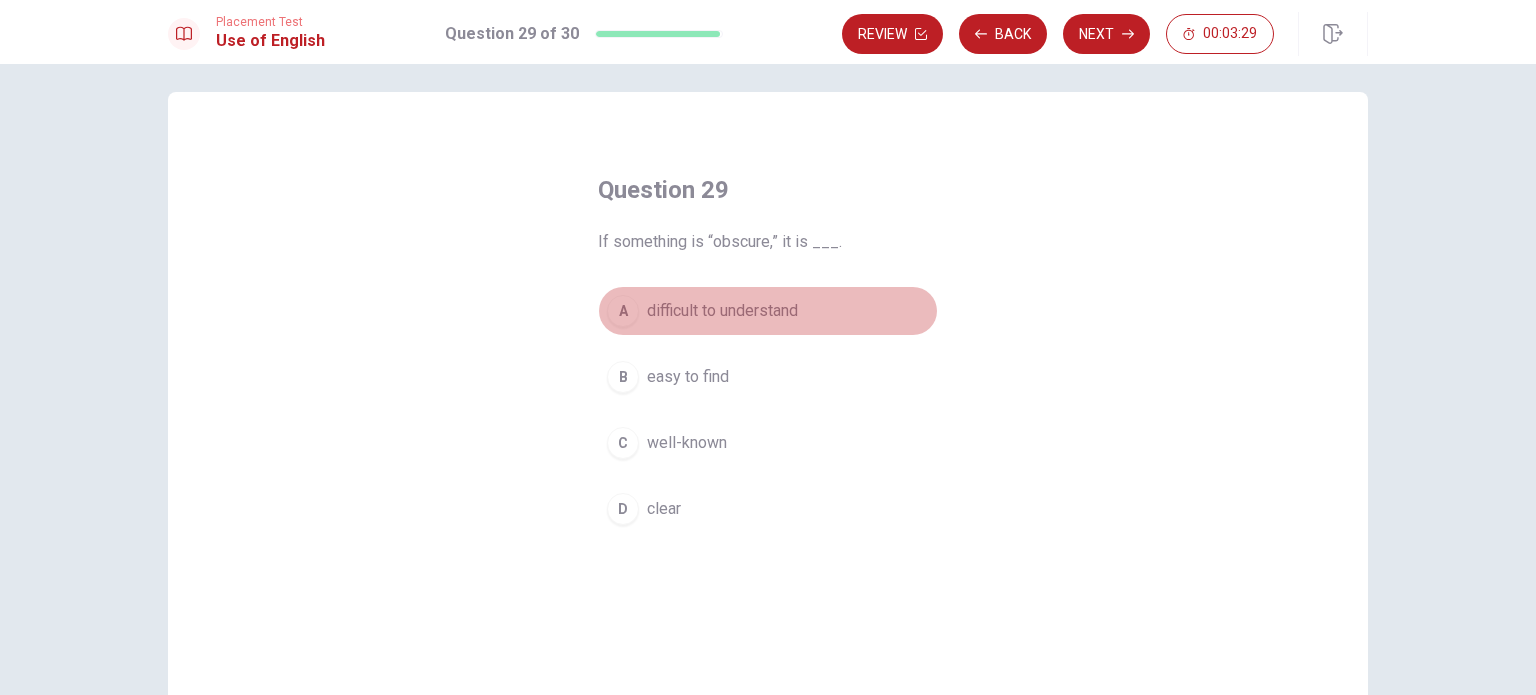 click on "A" at bounding box center (623, 311) 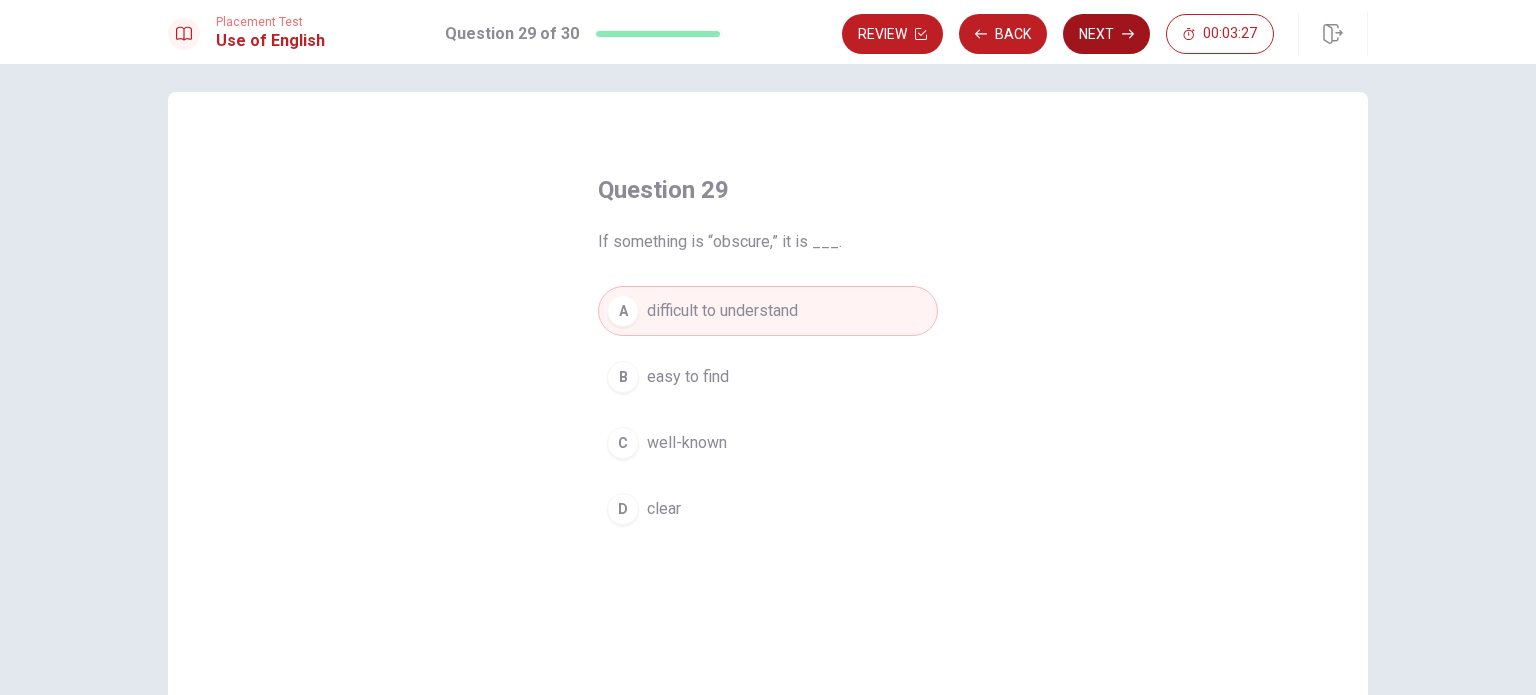 click on "Next" at bounding box center [1106, 34] 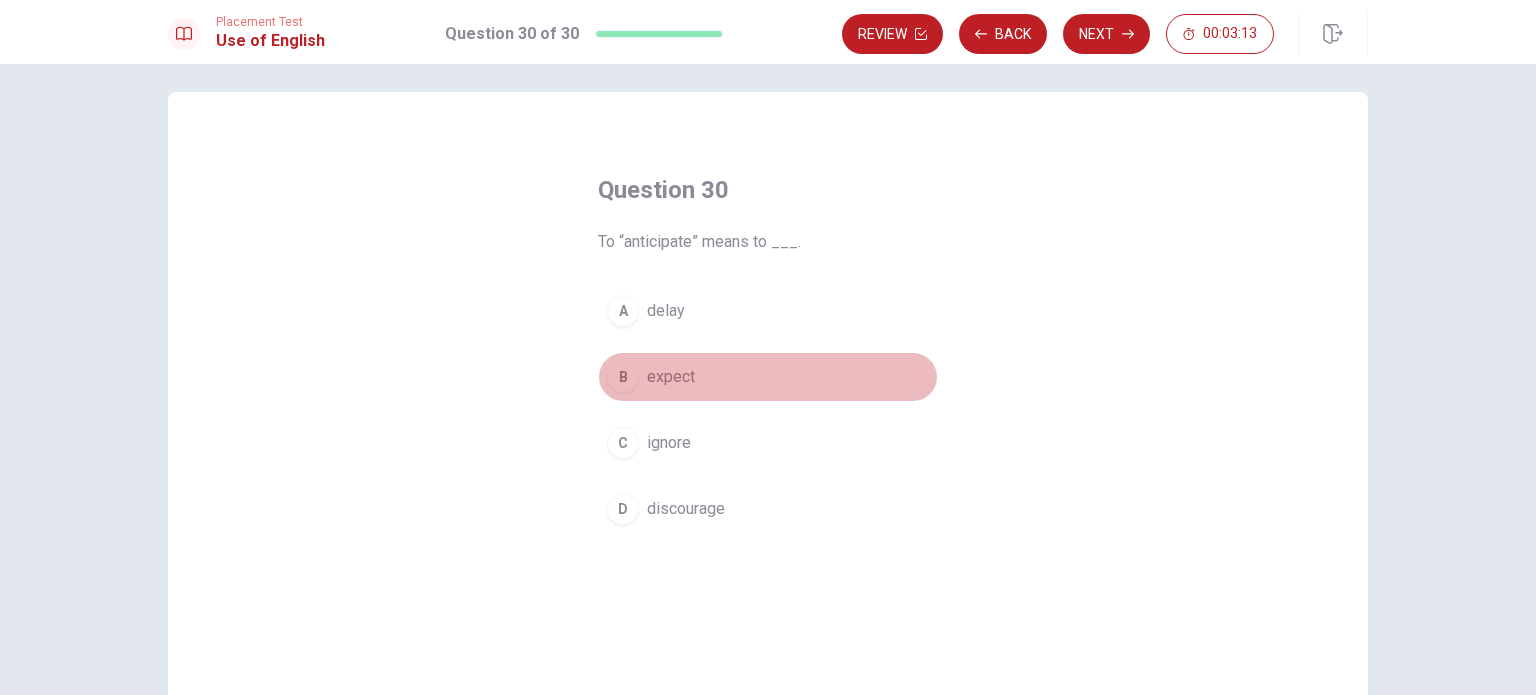 click on "B" at bounding box center (623, 377) 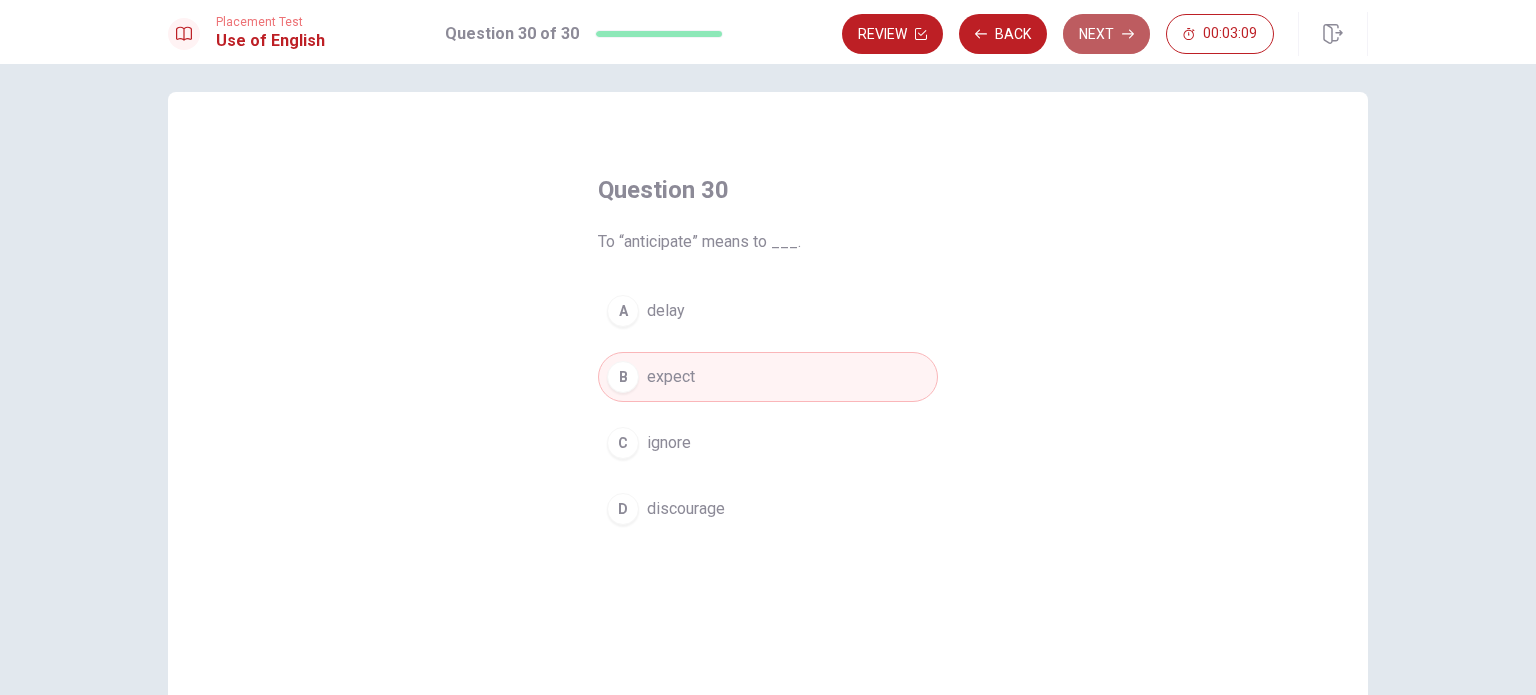 click on "Next" at bounding box center [1106, 34] 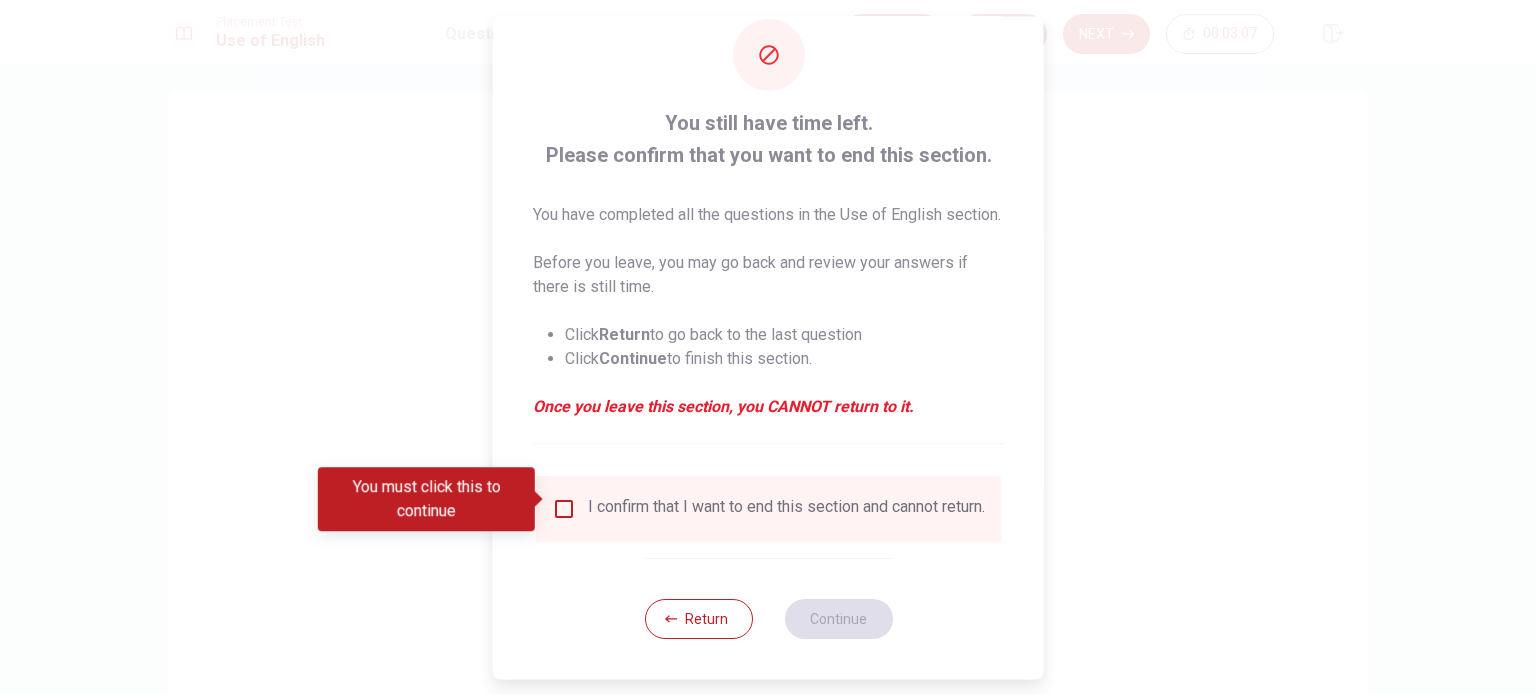 scroll, scrollTop: 74, scrollLeft: 0, axis: vertical 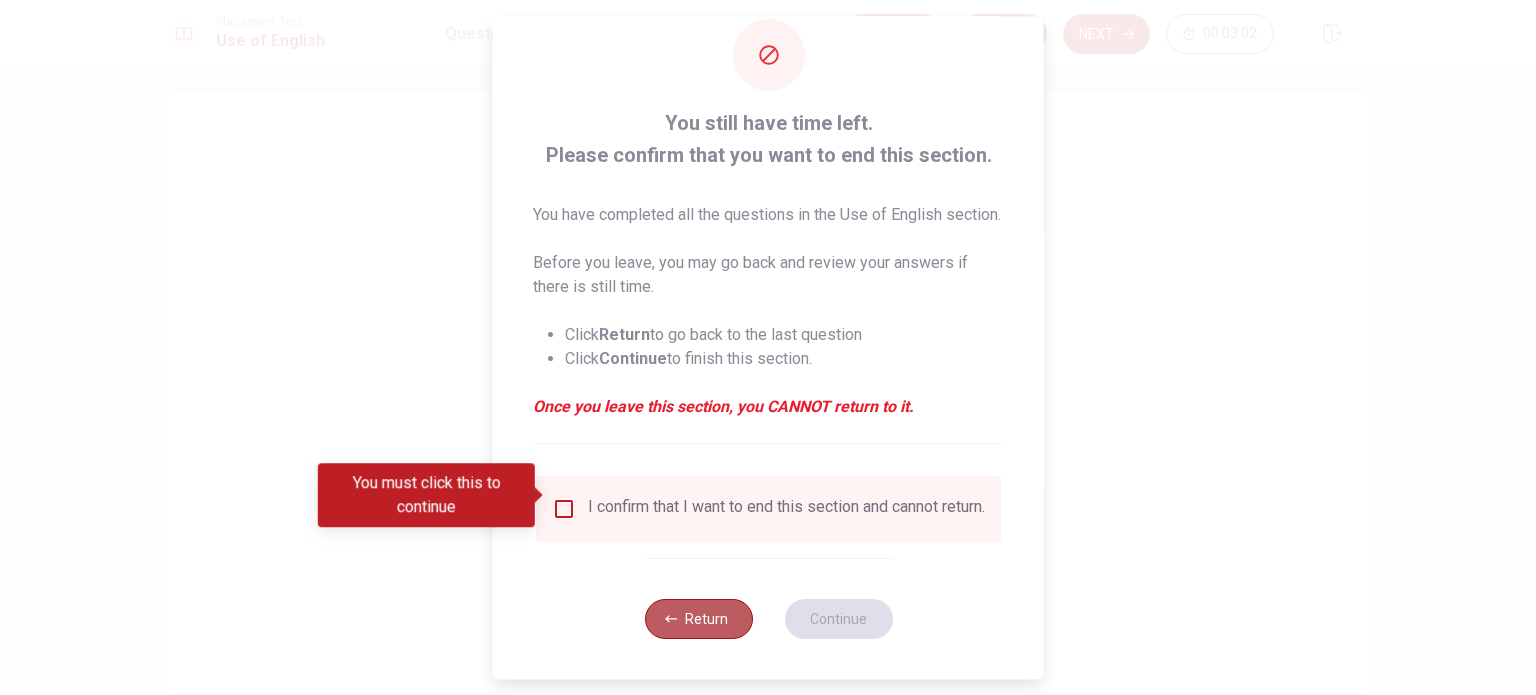 click on "Return" at bounding box center (698, 619) 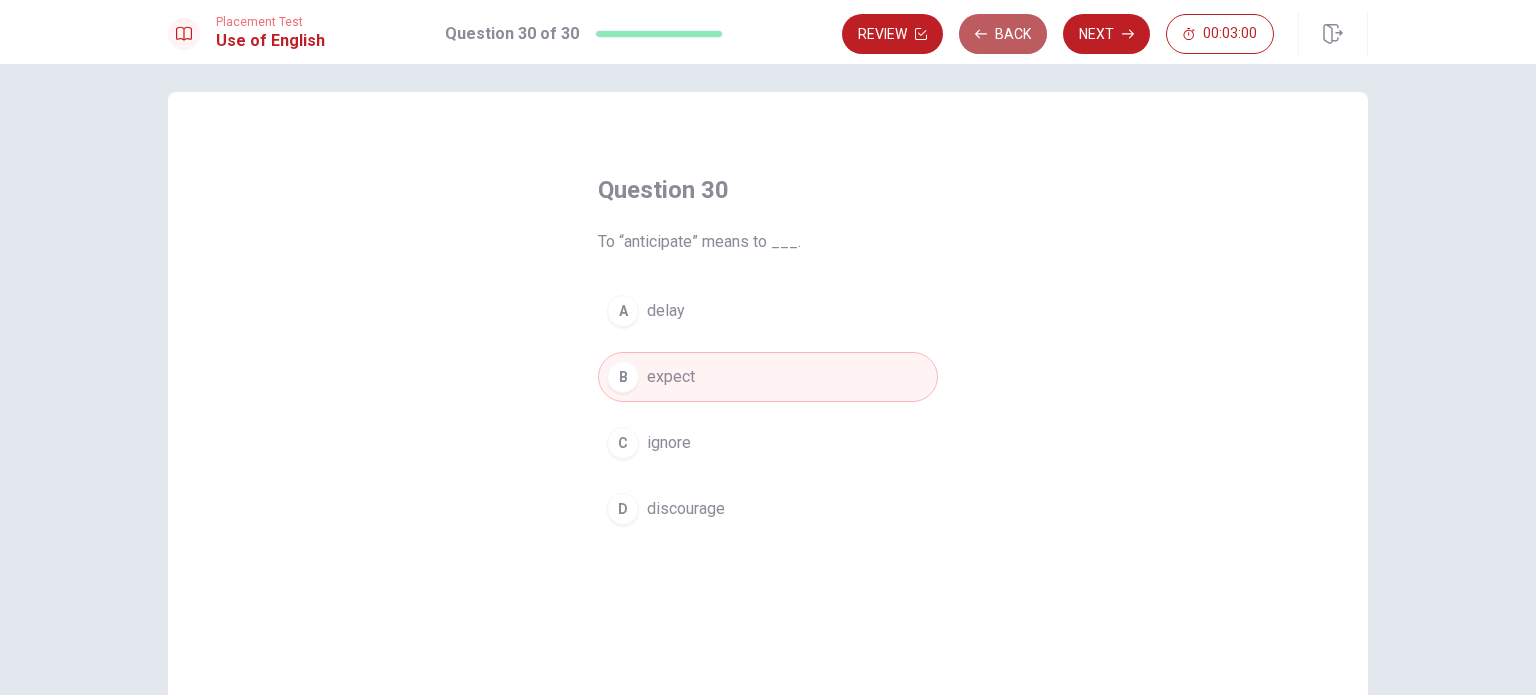 click on "Back" at bounding box center [1003, 34] 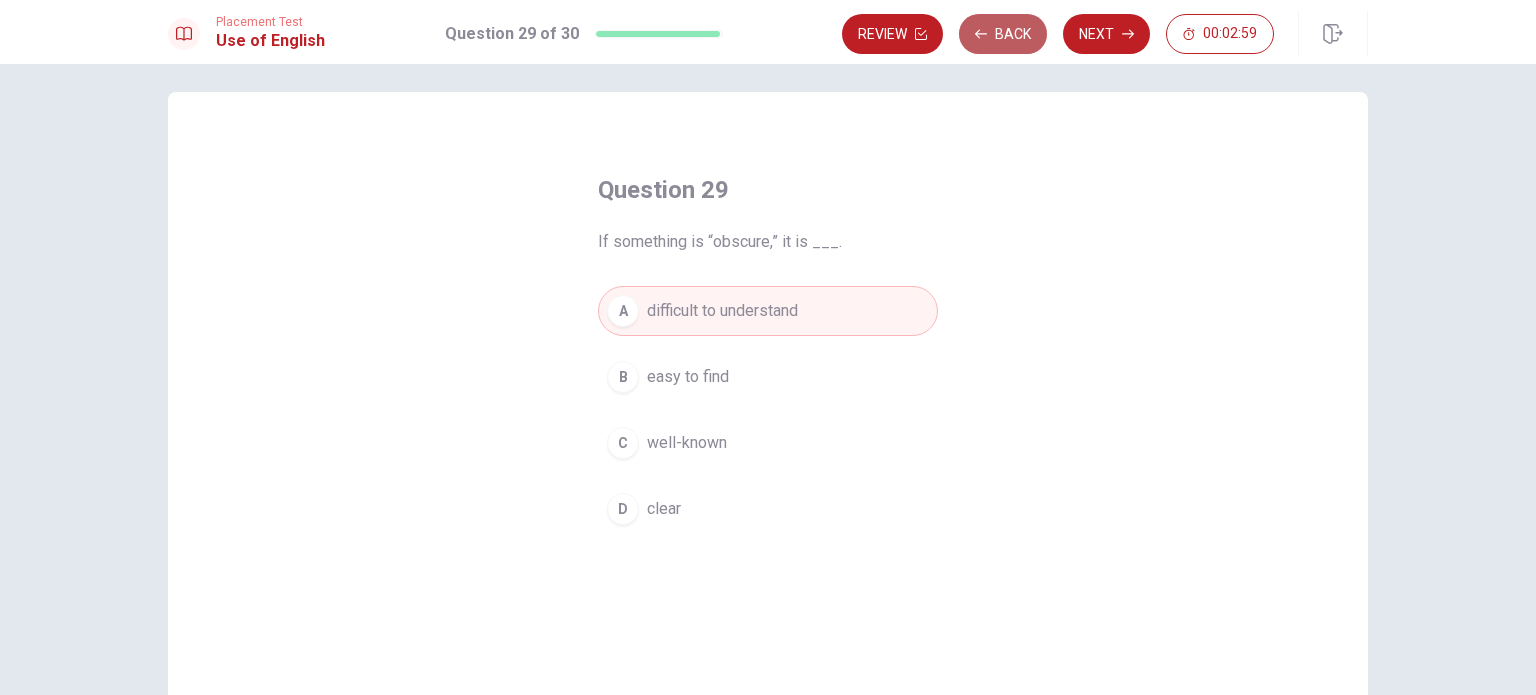 click on "Back" at bounding box center [1003, 34] 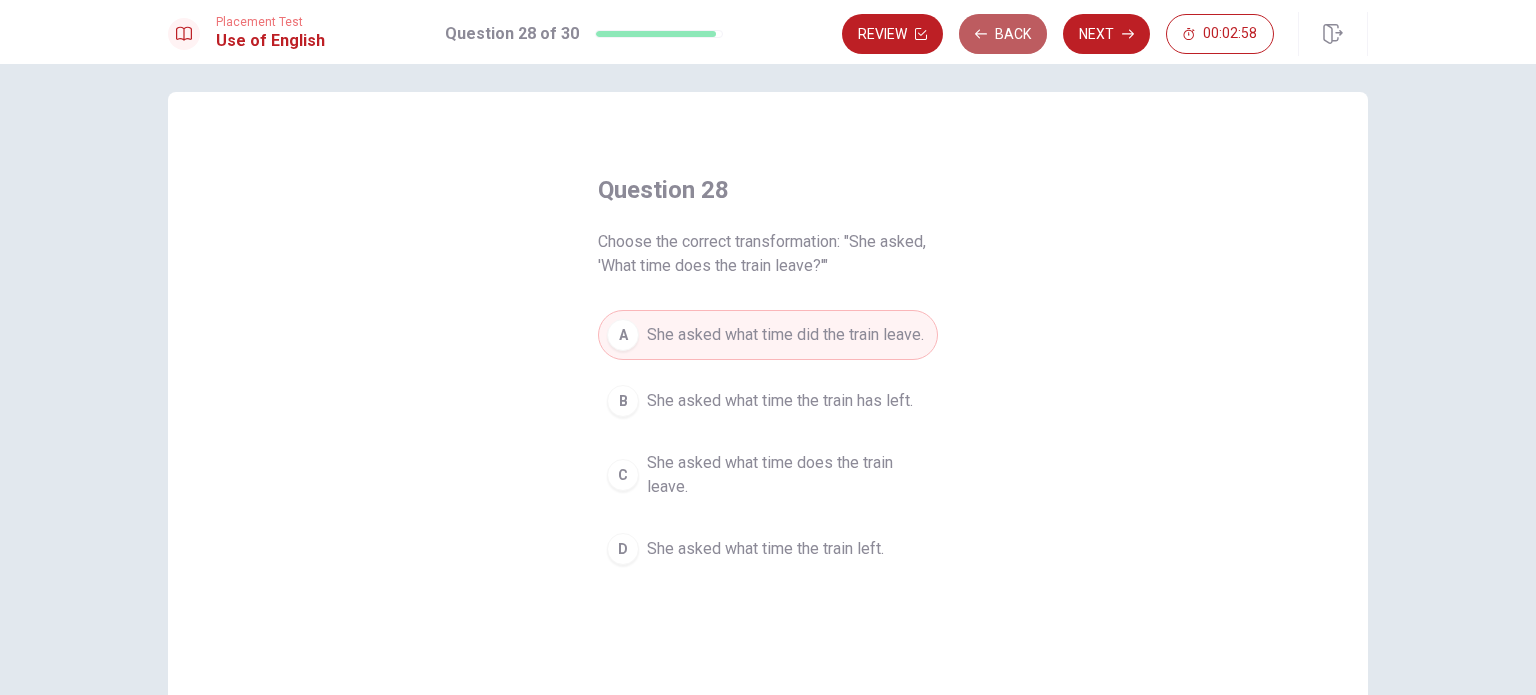 click on "Back" at bounding box center [1003, 34] 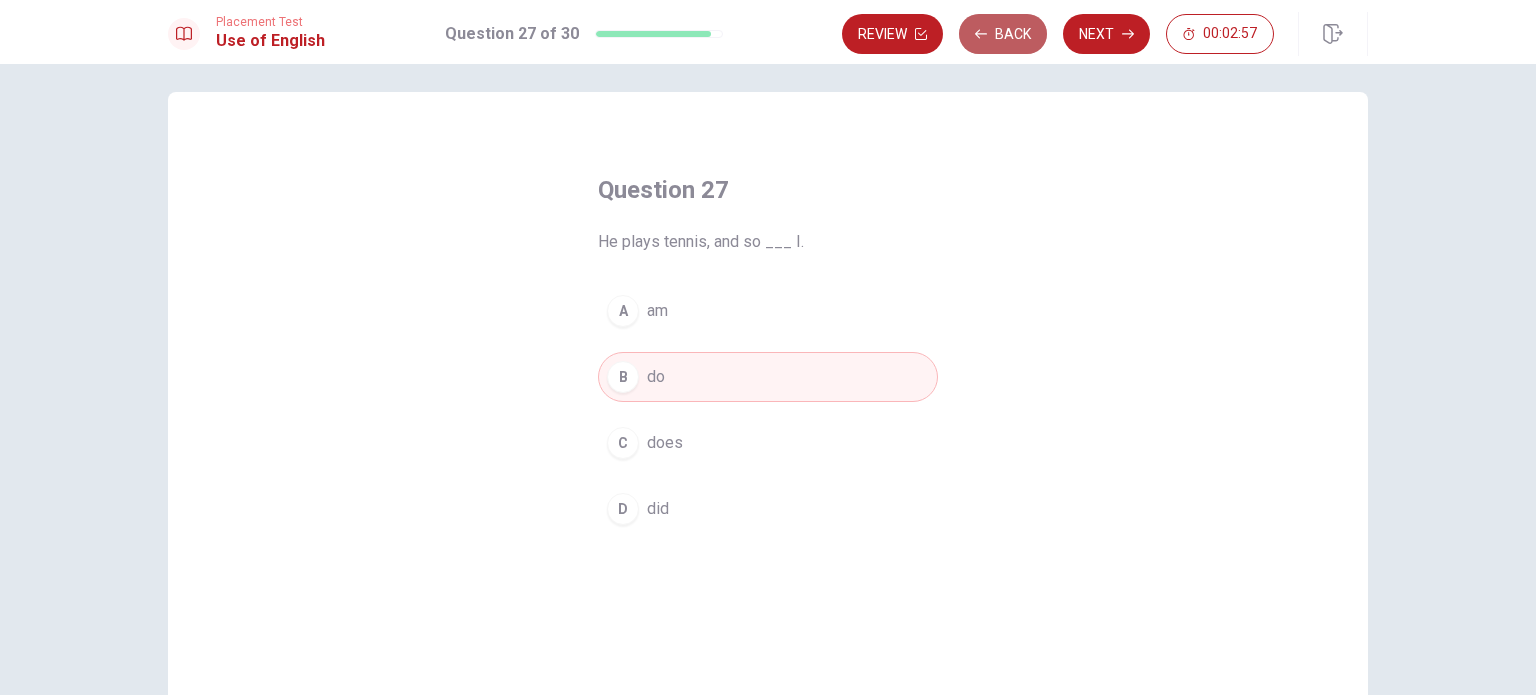 click on "Back" at bounding box center [1003, 34] 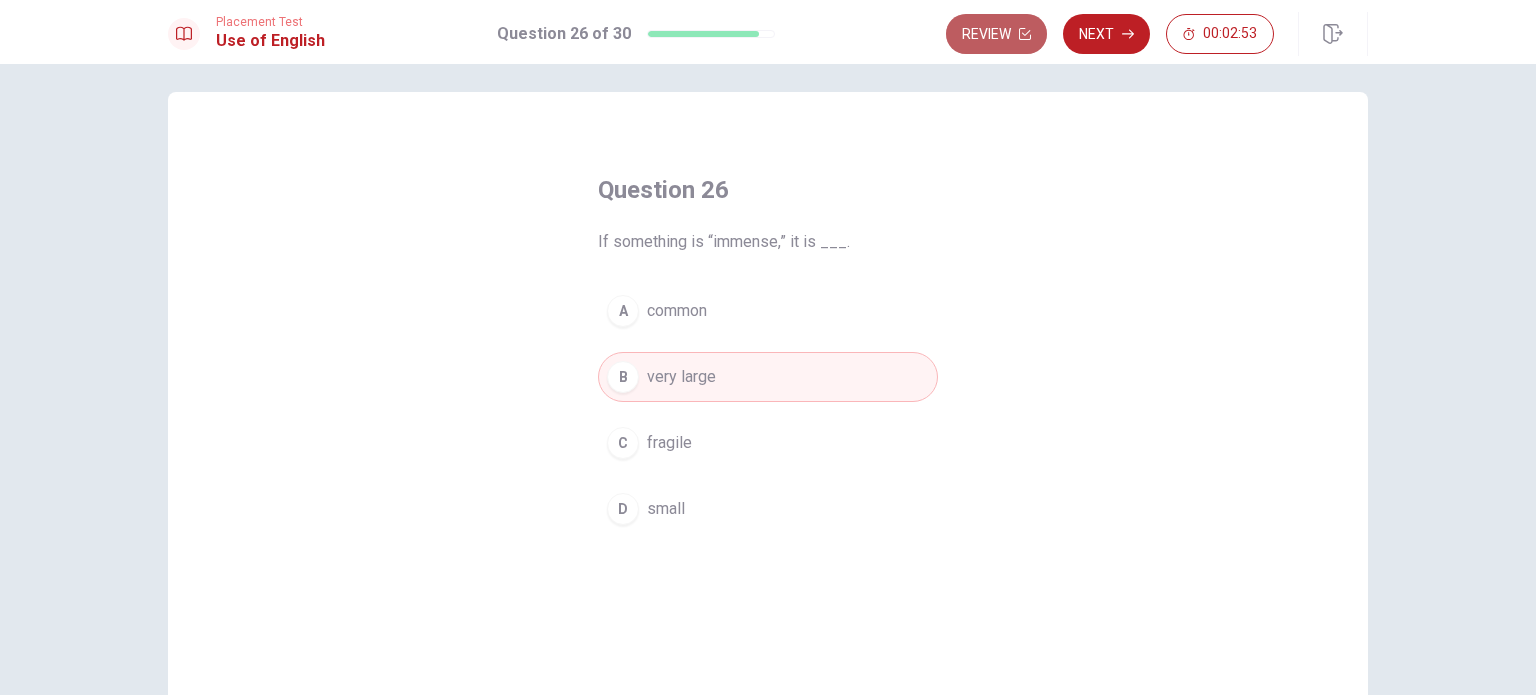 click on "Review" at bounding box center [996, 34] 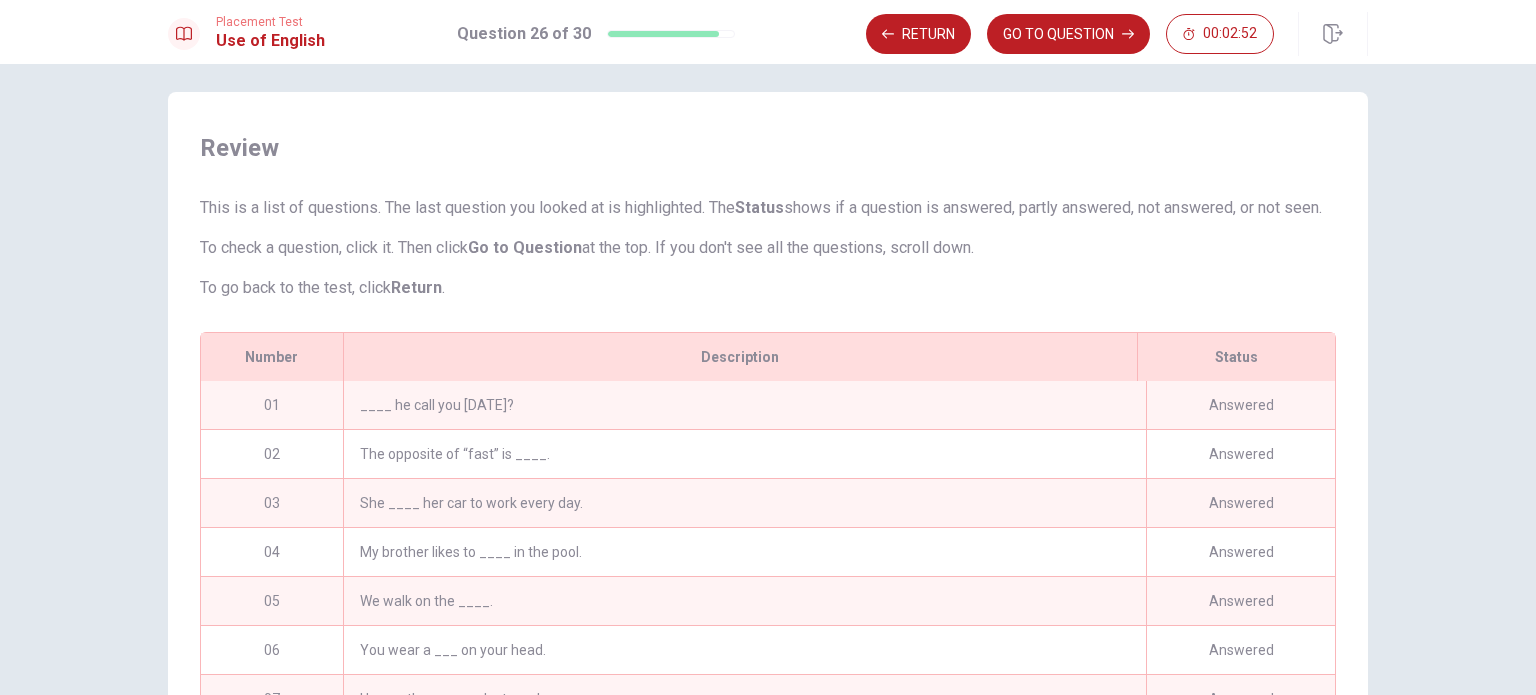 scroll, scrollTop: 197, scrollLeft: 0, axis: vertical 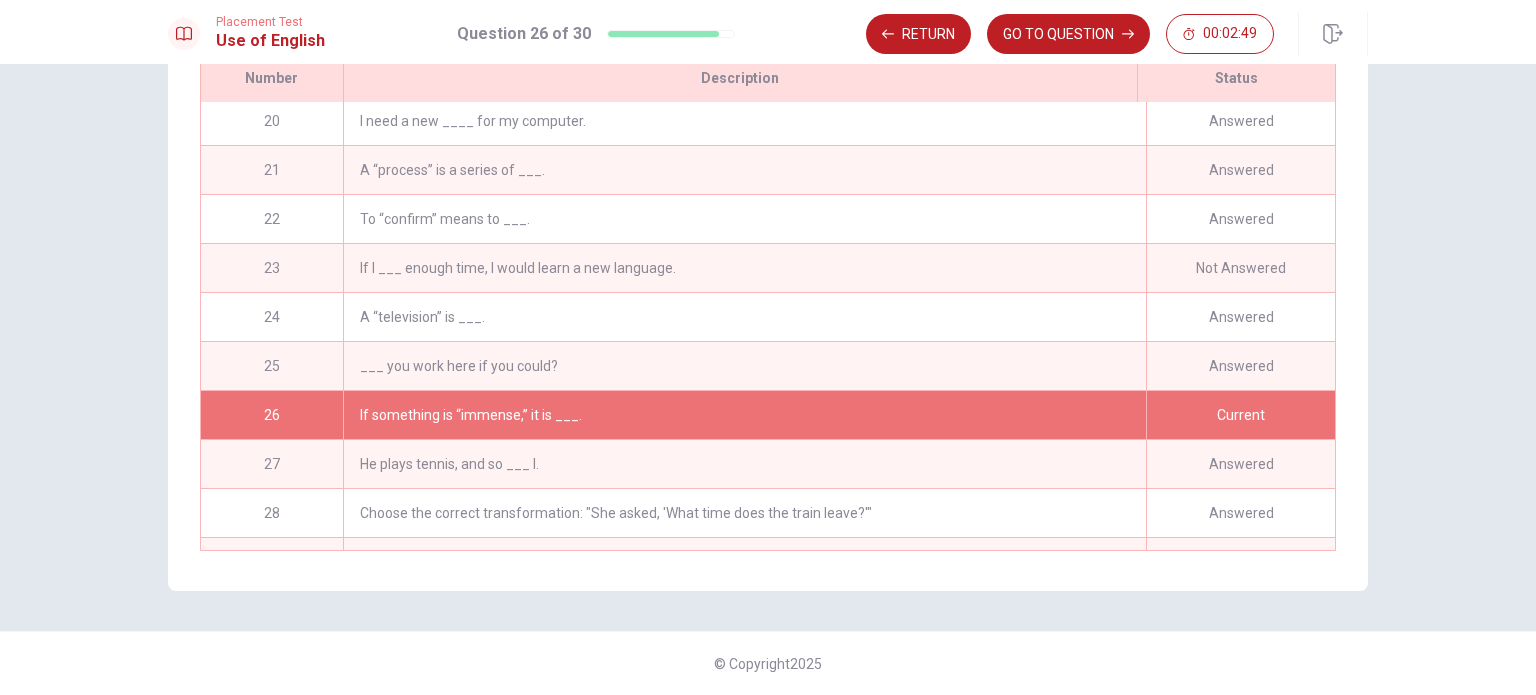click on "If I ___ enough time, I would learn a new language." at bounding box center [744, 268] 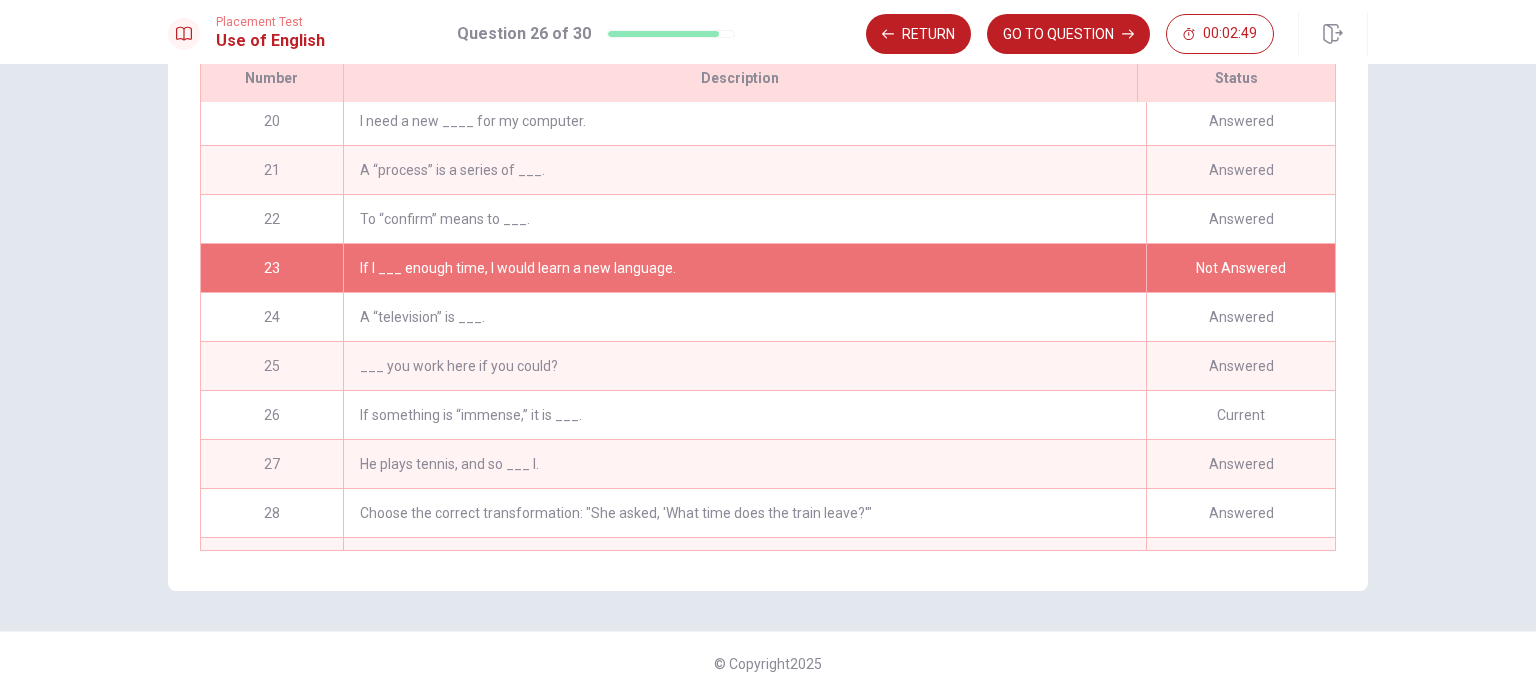 click on "If I ___ enough time, I would learn a new language." at bounding box center (744, 268) 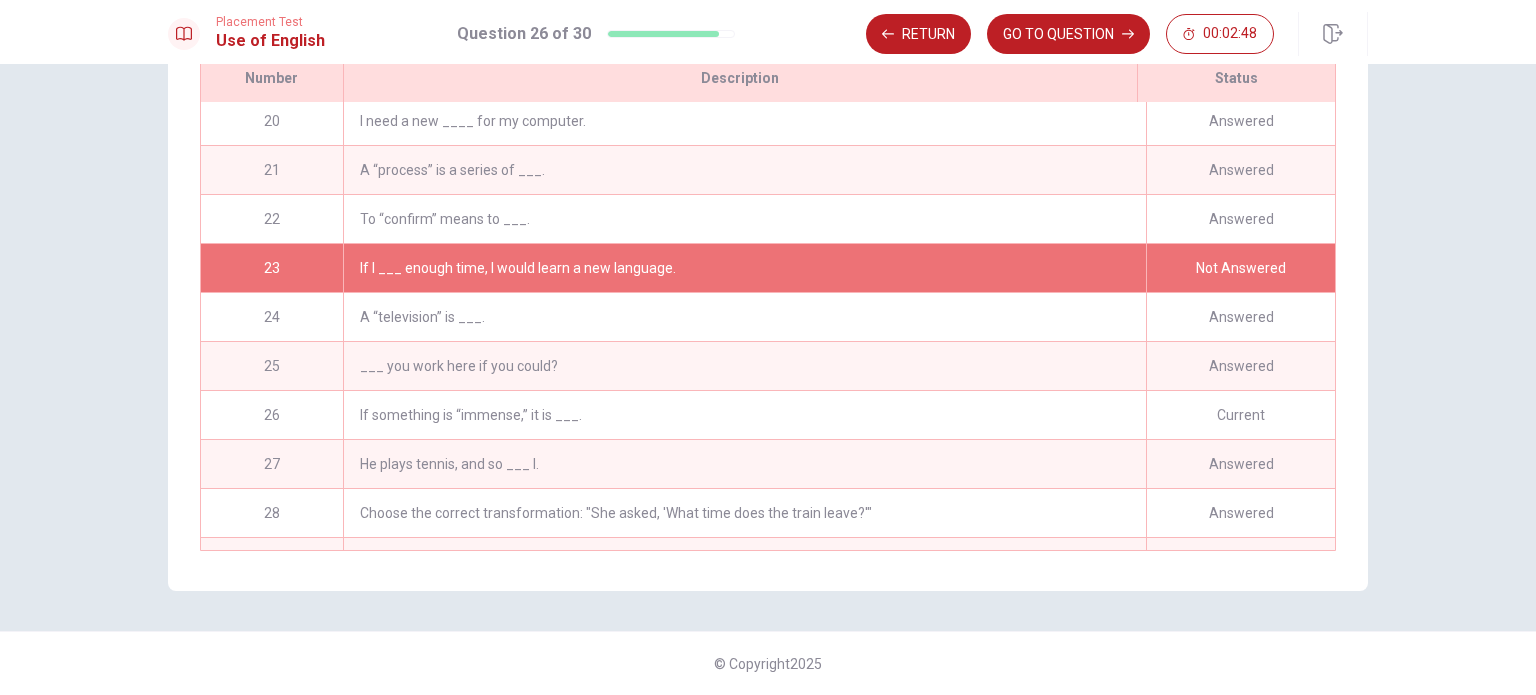 click on "If I ___ enough time, I would learn a new language." at bounding box center (744, 268) 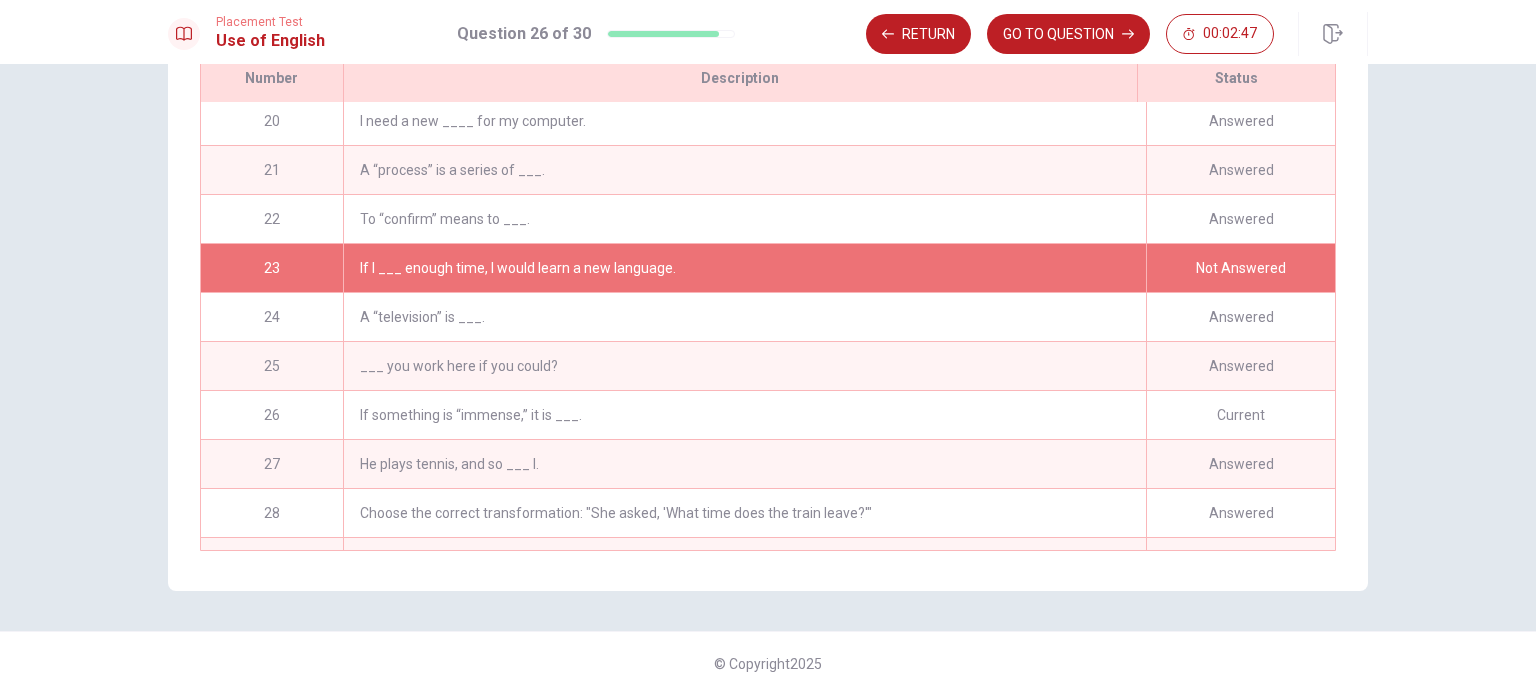 click on "If I ___ enough time, I would learn a new language." at bounding box center (744, 268) 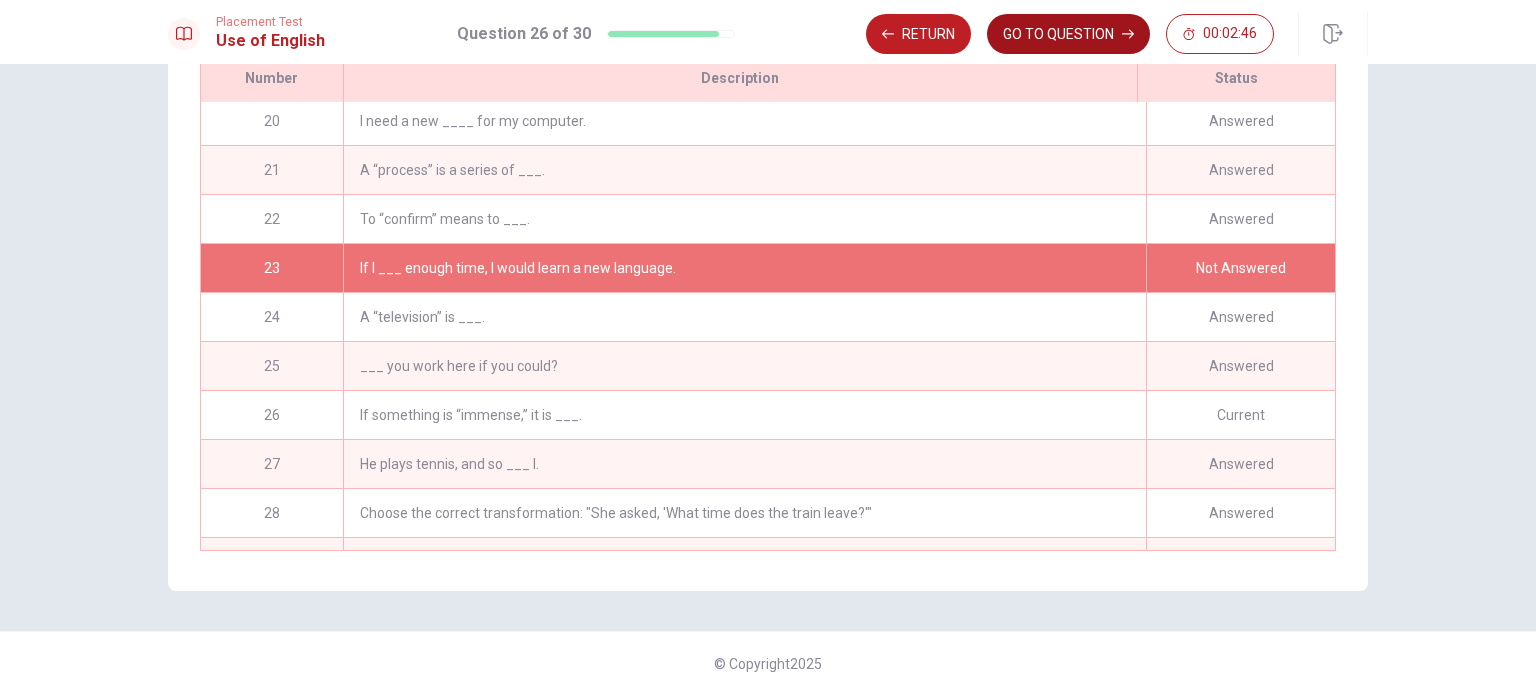 click on "GO TO QUESTION" at bounding box center (1068, 34) 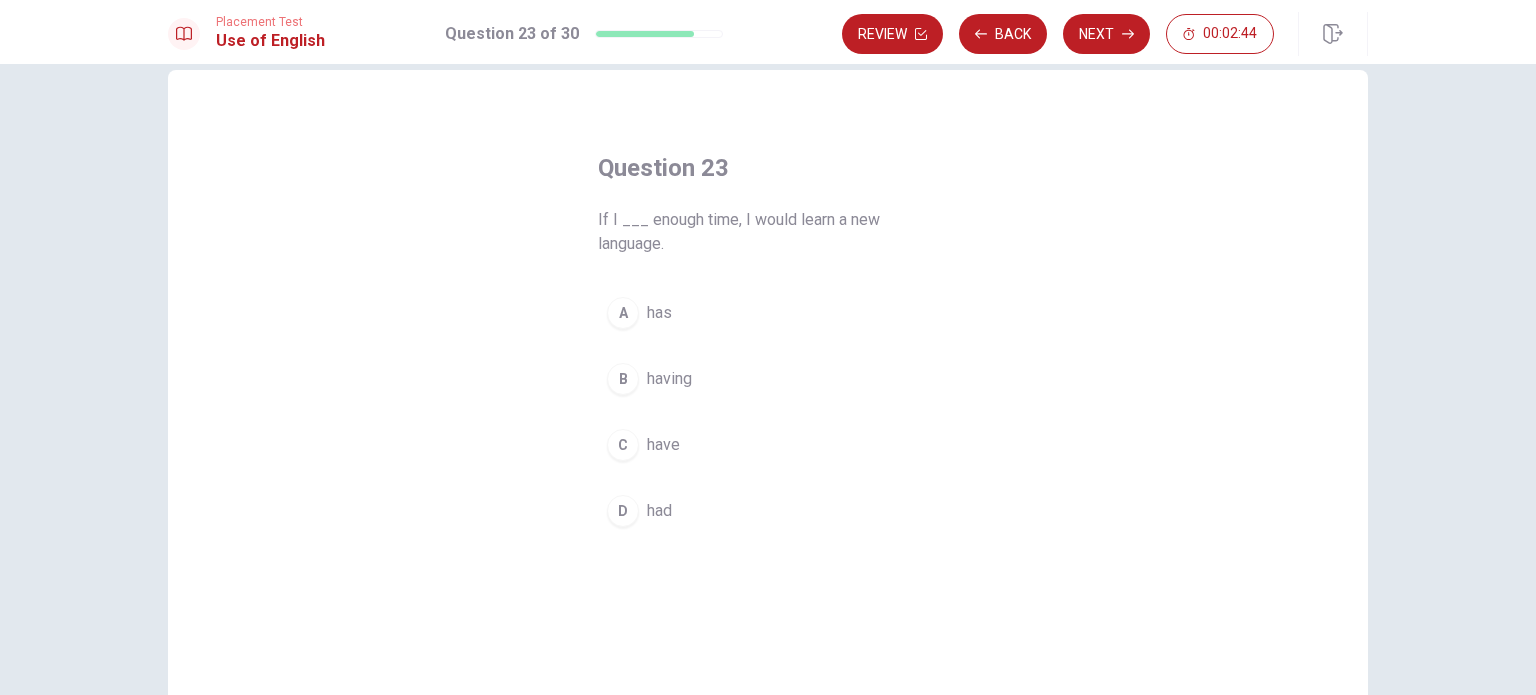 scroll, scrollTop: 32, scrollLeft: 0, axis: vertical 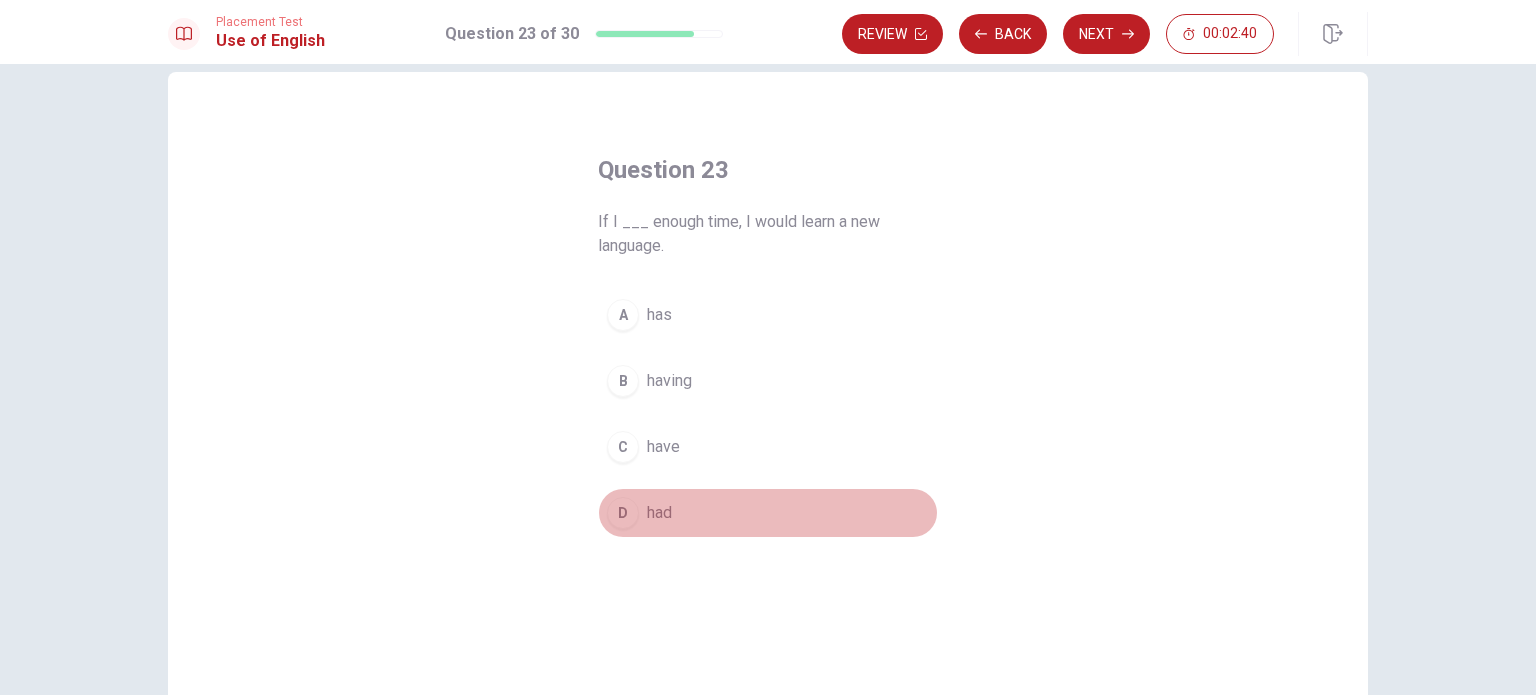 click on "D" at bounding box center [623, 513] 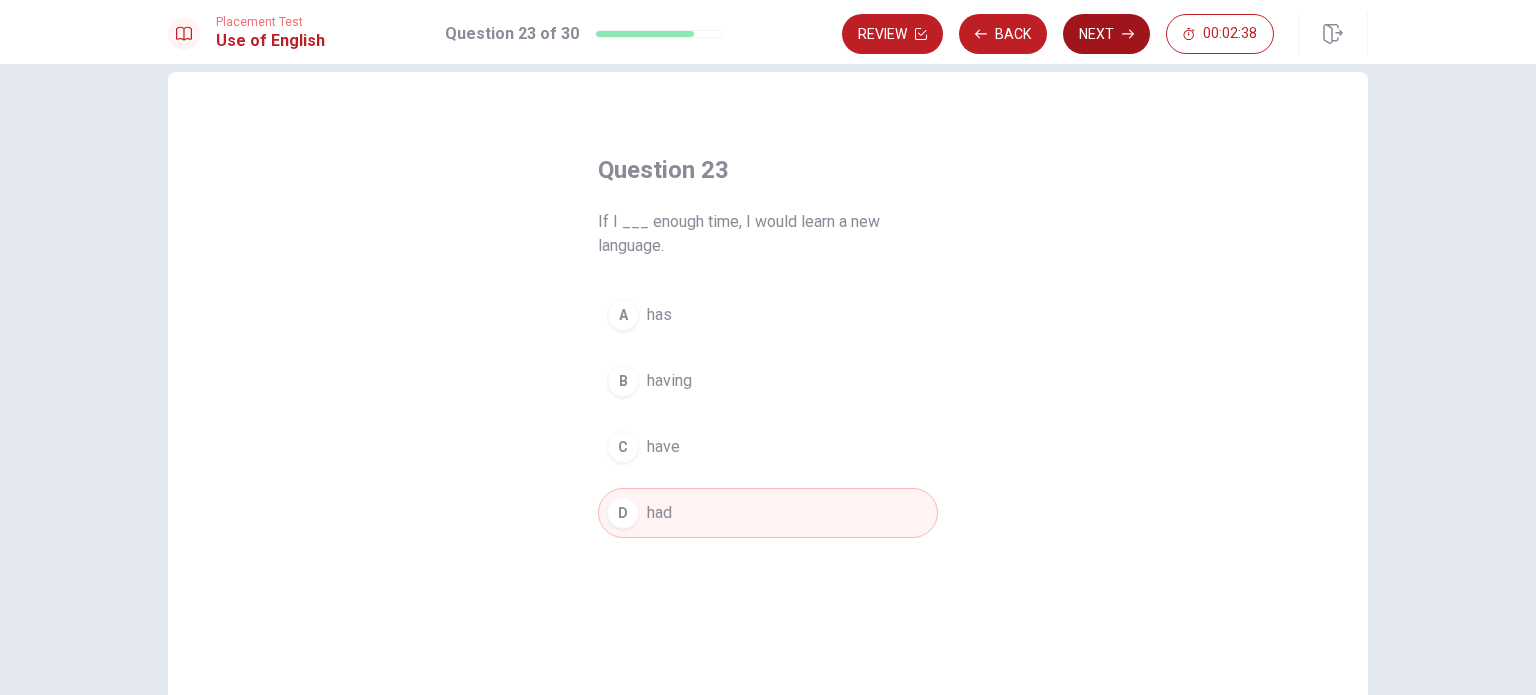 click 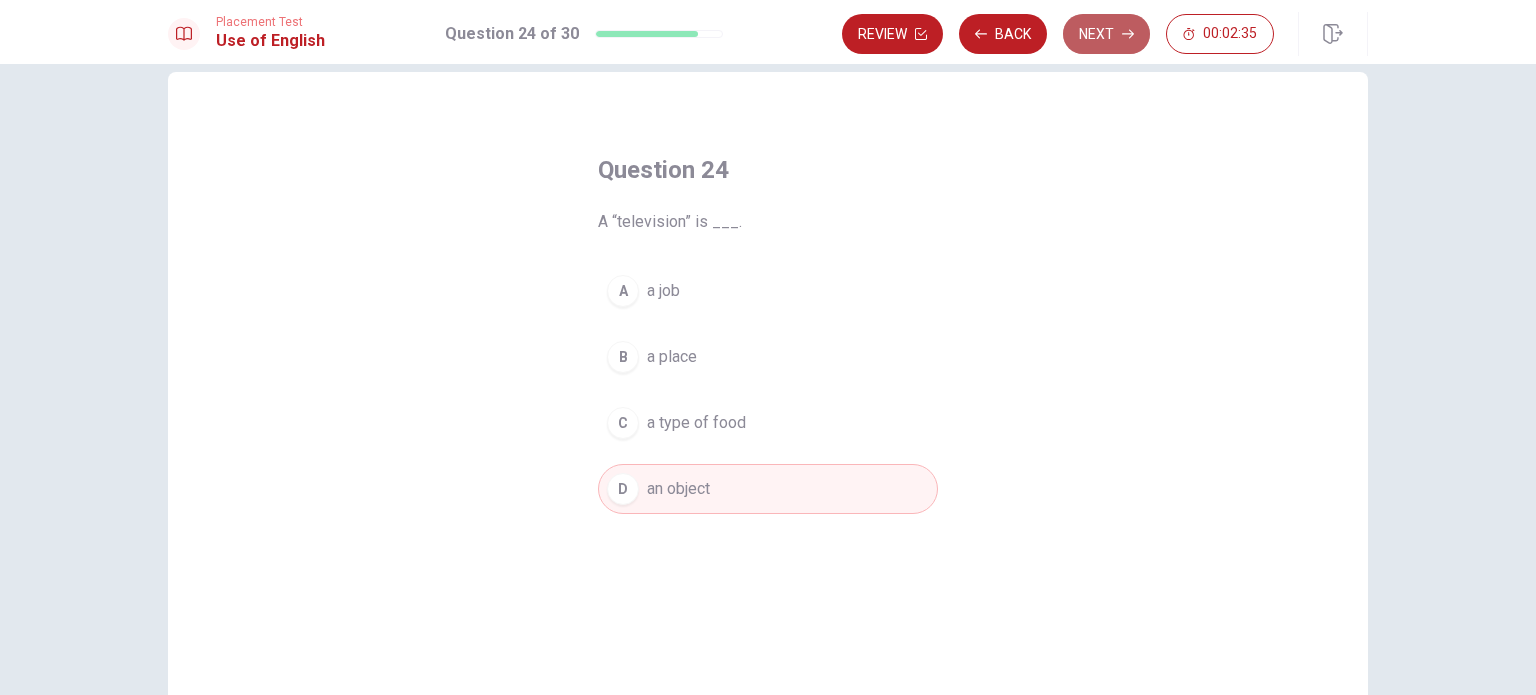 click 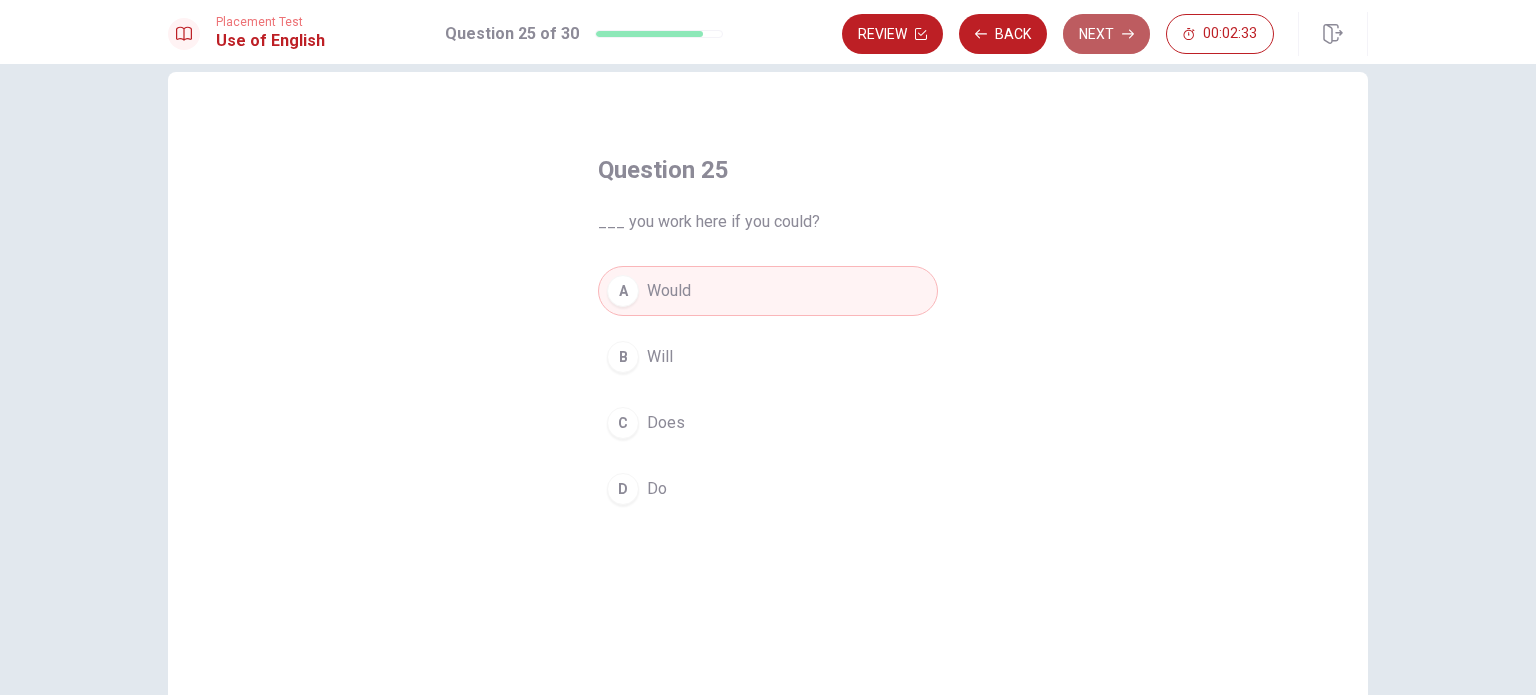 click 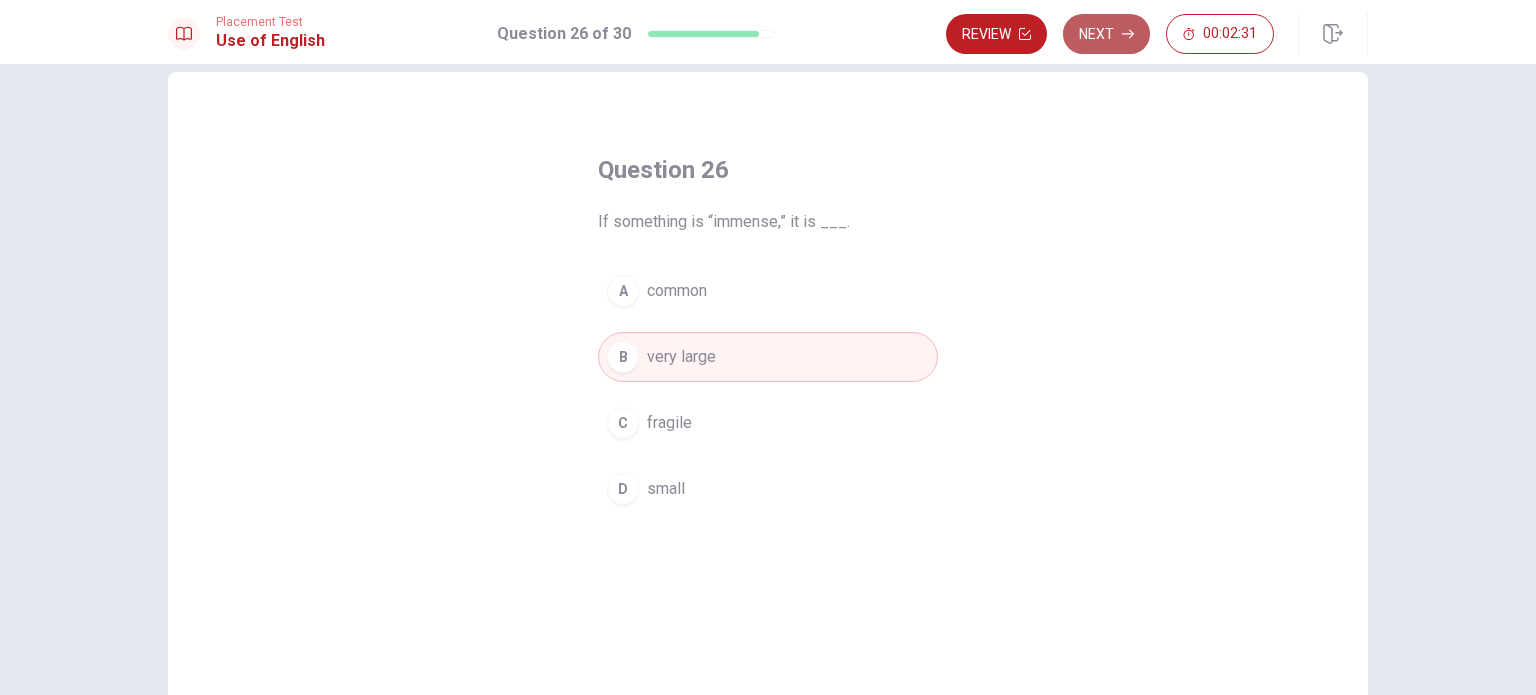click on "Next" at bounding box center [1106, 34] 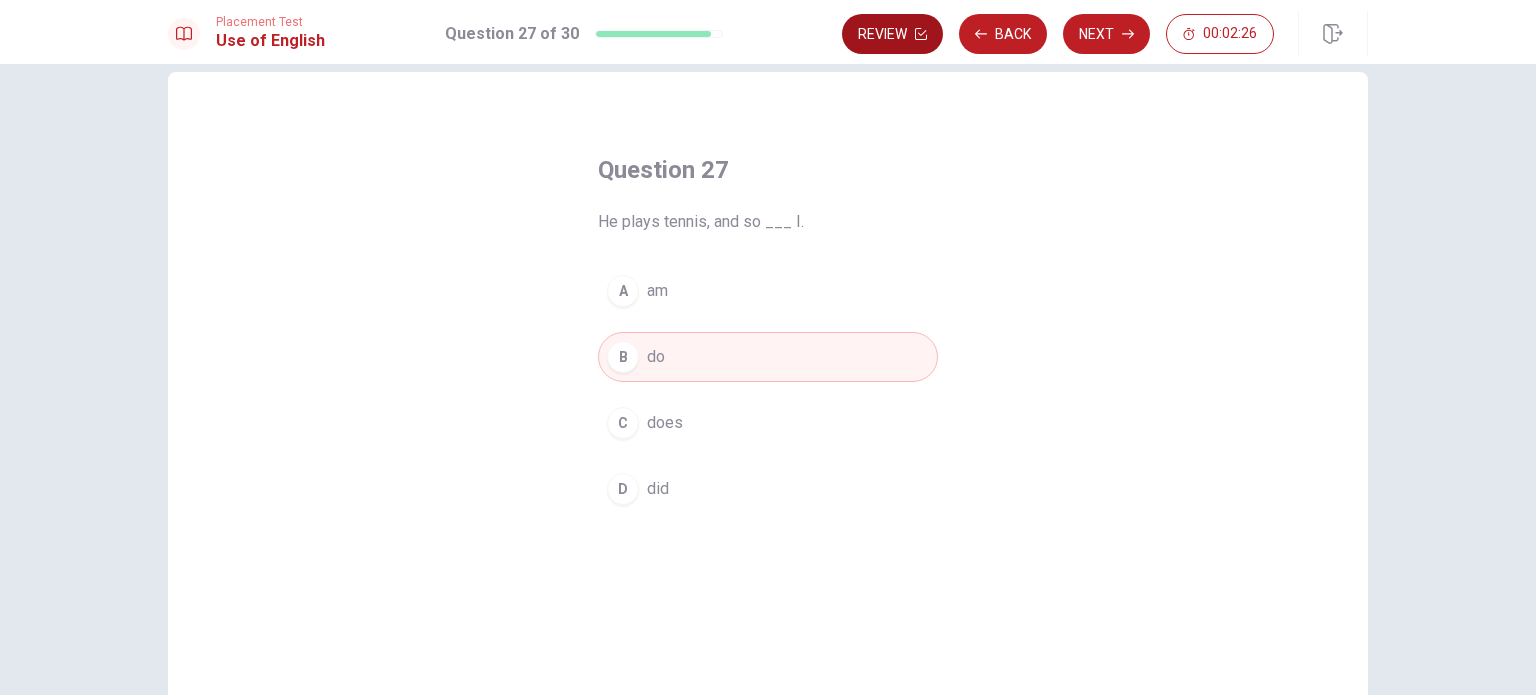 click on "Review" at bounding box center [892, 34] 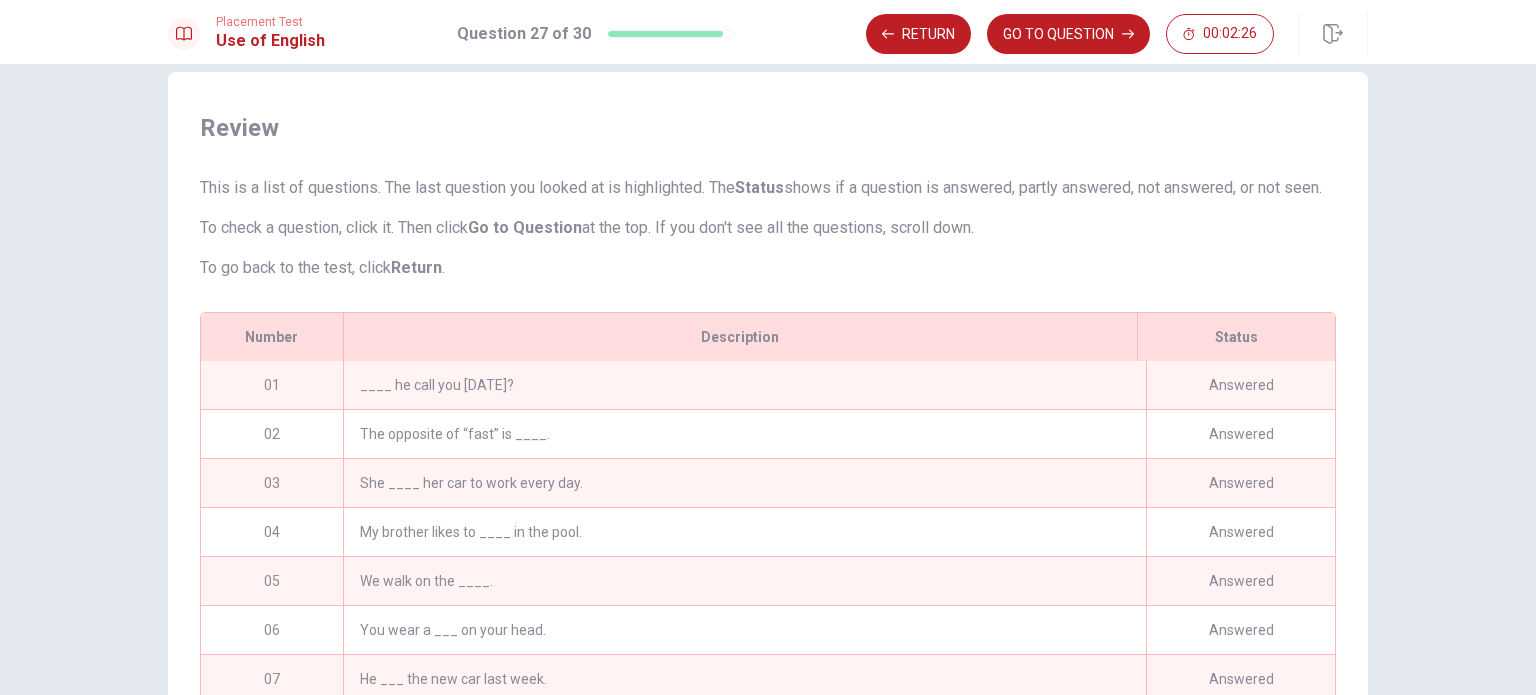scroll, scrollTop: 309, scrollLeft: 0, axis: vertical 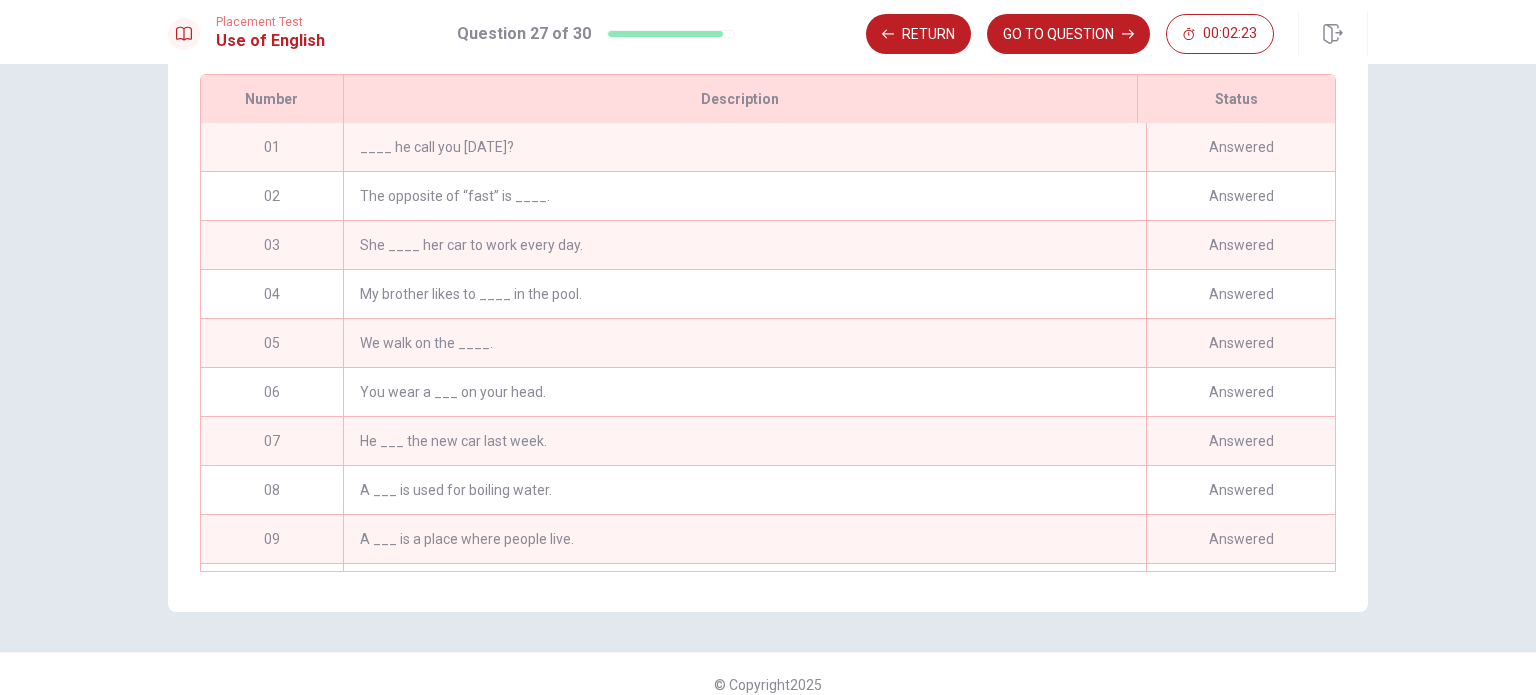 click on "____ he call you [DATE]?" at bounding box center (744, 147) 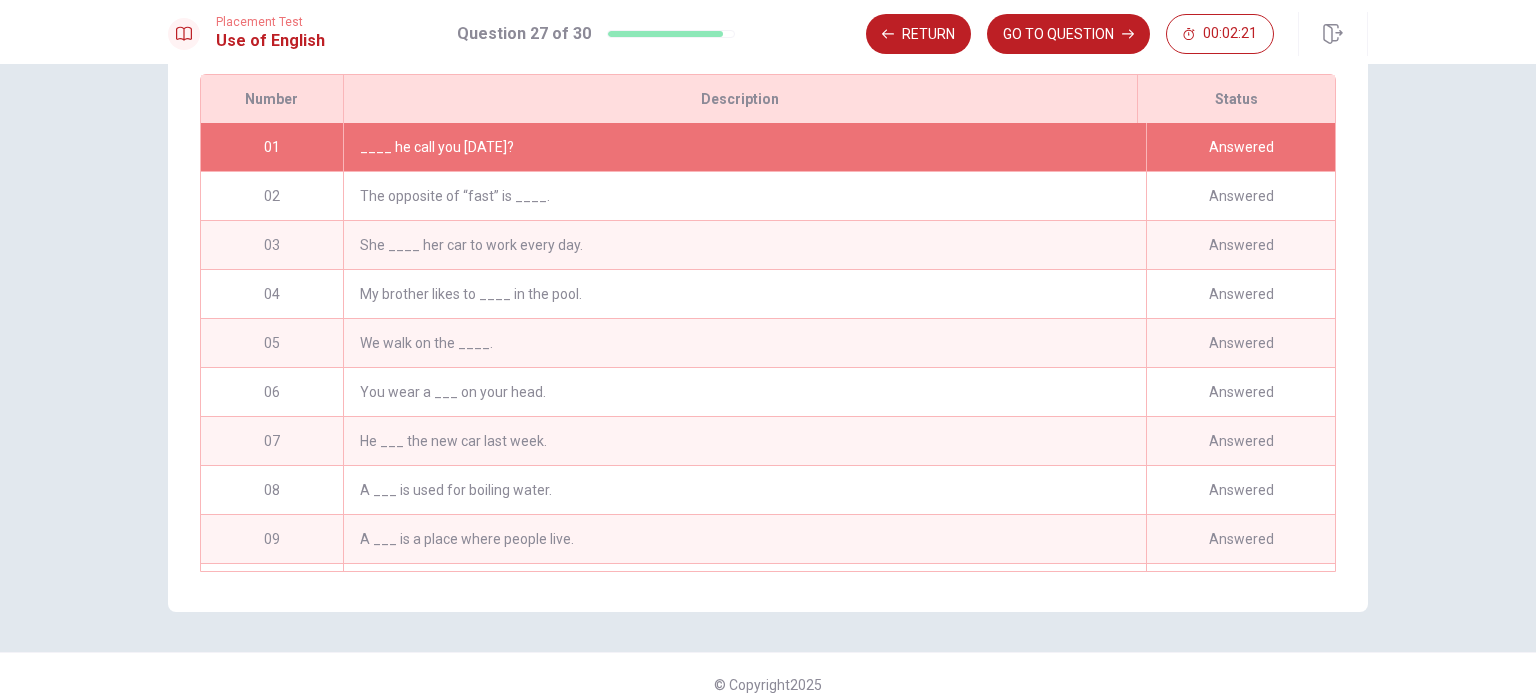 click on "____ he call you [DATE]?" at bounding box center (744, 147) 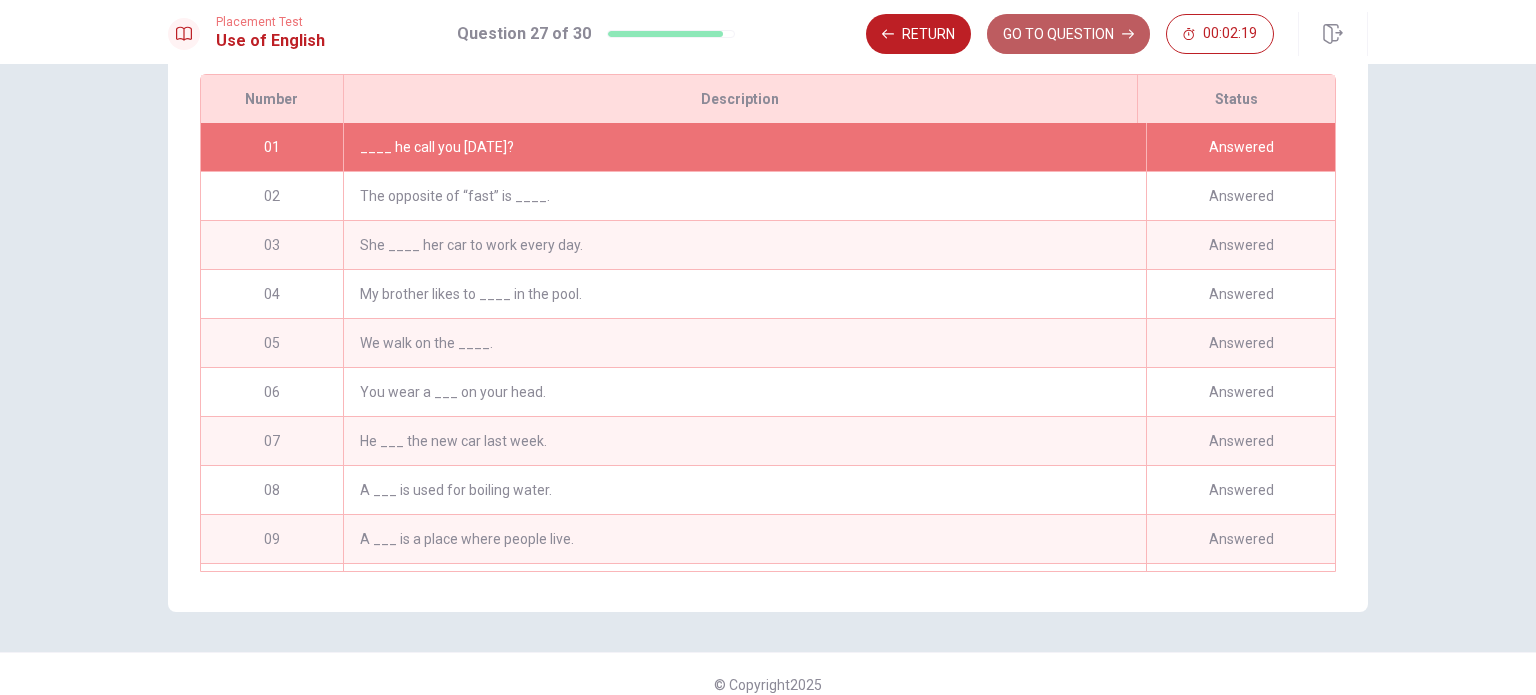 click on "GO TO QUESTION" at bounding box center [1068, 34] 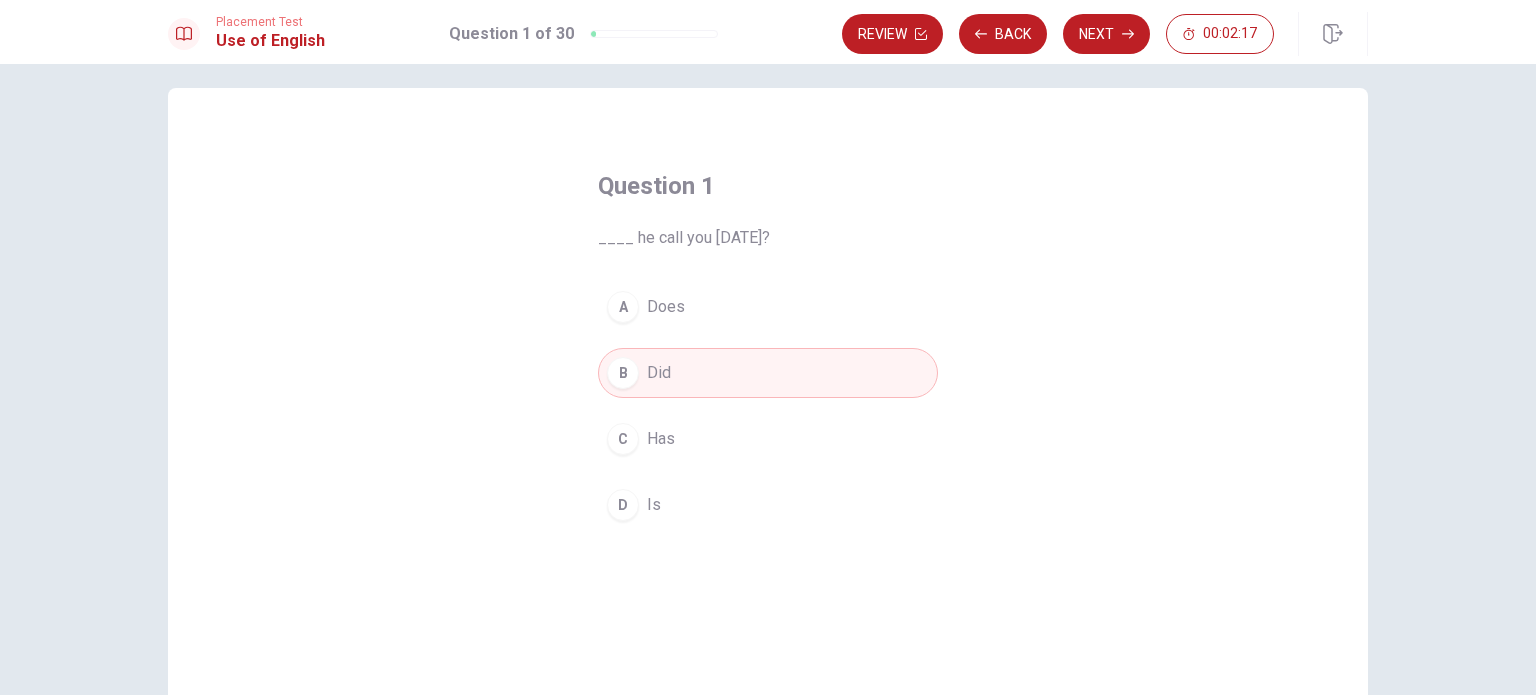 scroll, scrollTop: 0, scrollLeft: 0, axis: both 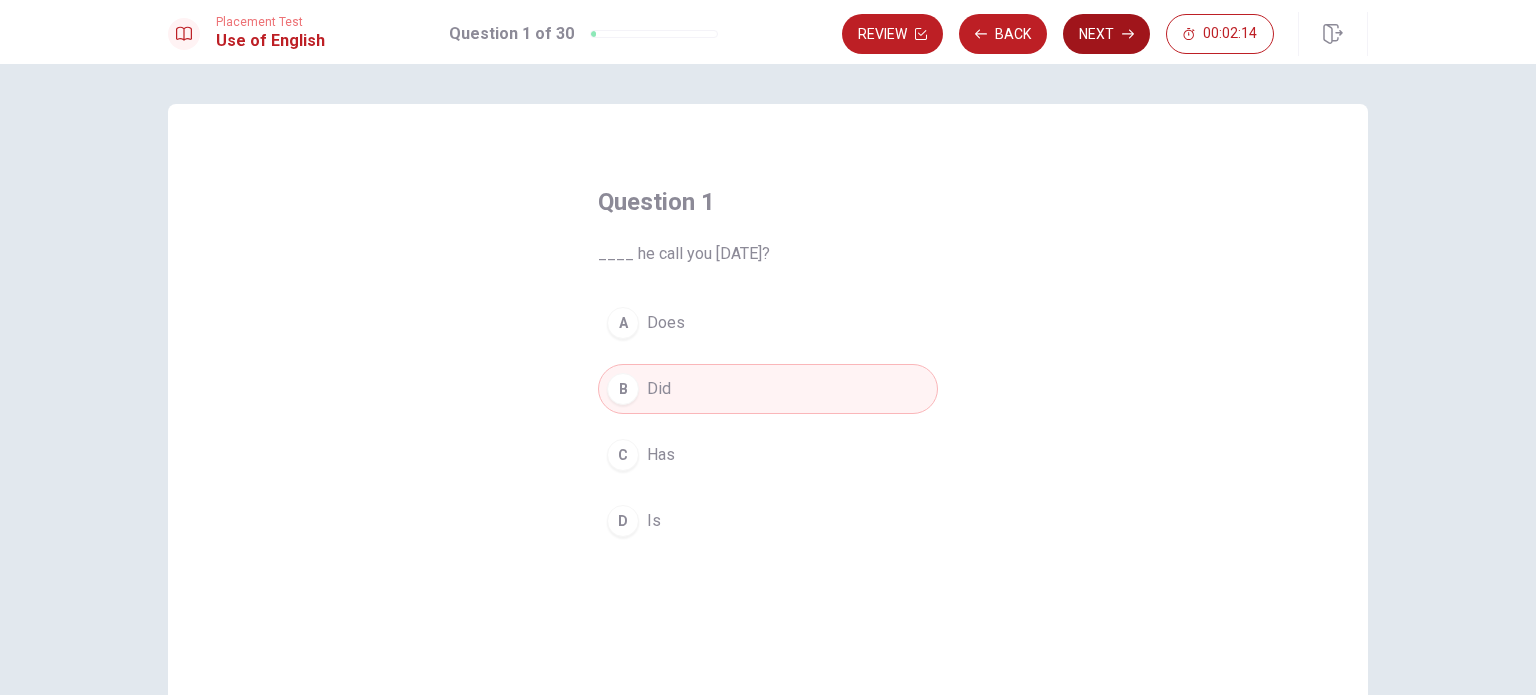 click on "Next" at bounding box center (1106, 34) 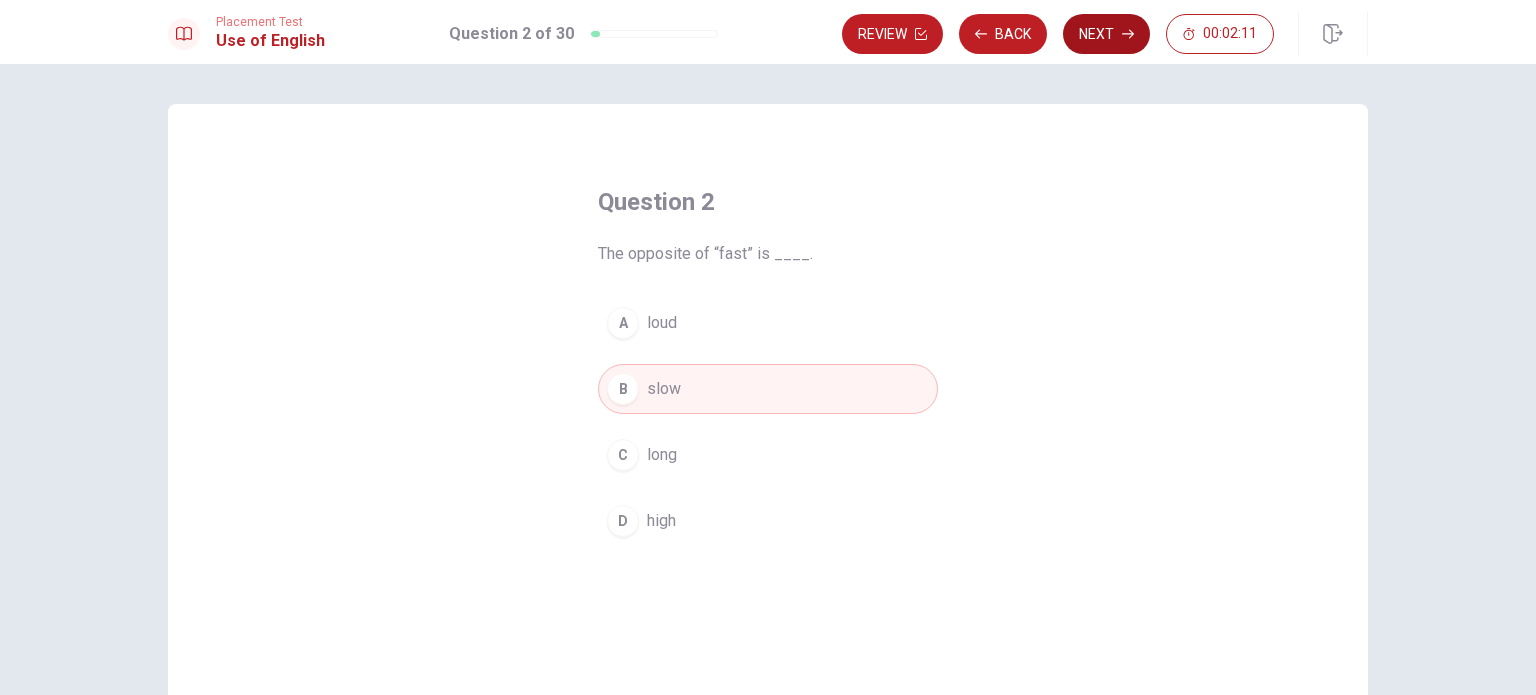 click on "Next" at bounding box center [1106, 34] 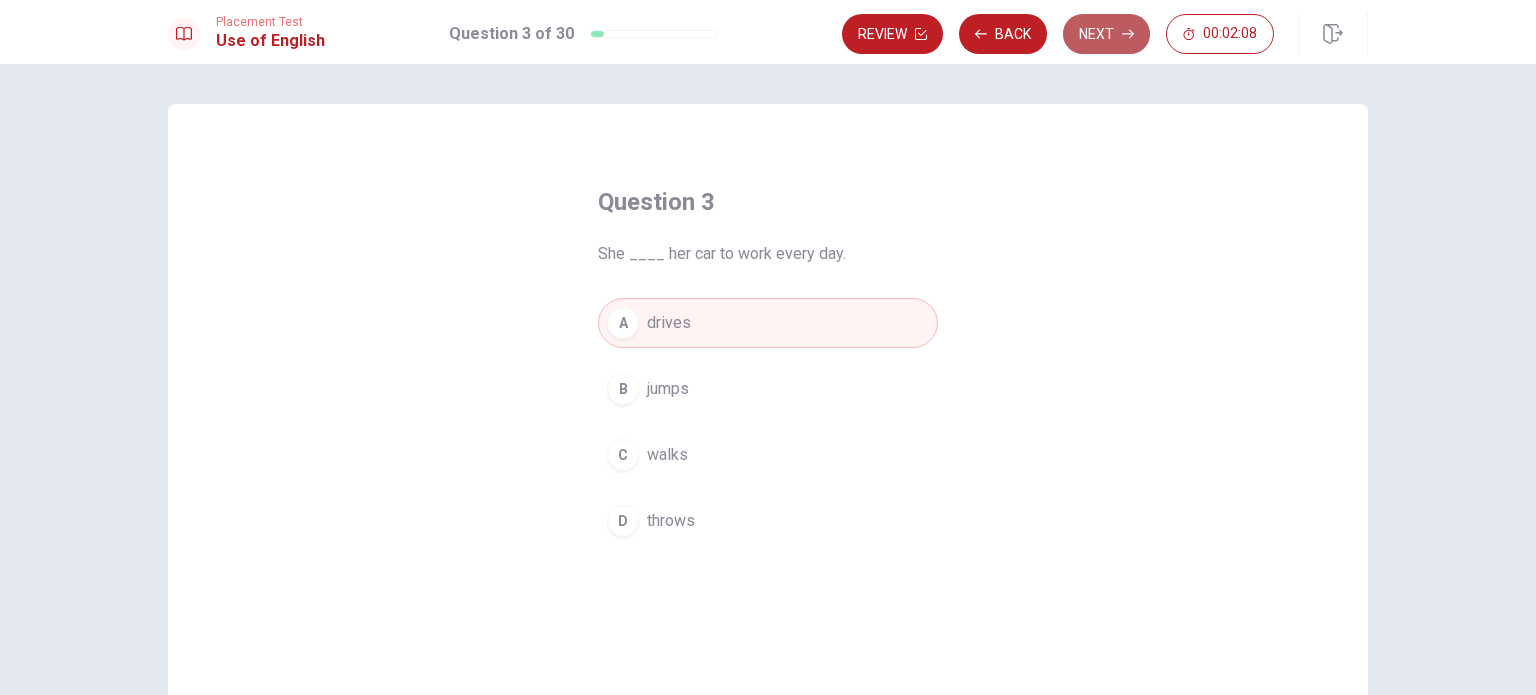 click on "Next" at bounding box center (1106, 34) 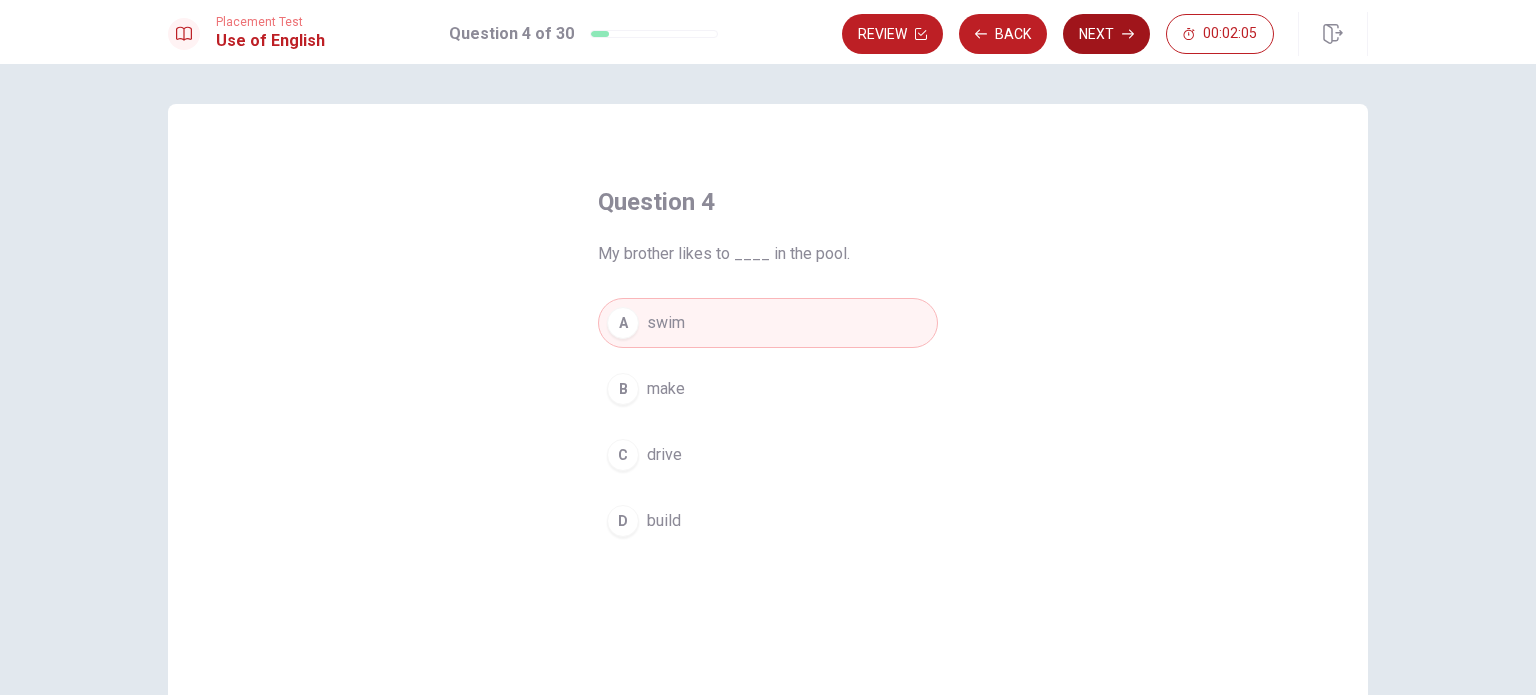 click on "Next" at bounding box center [1106, 34] 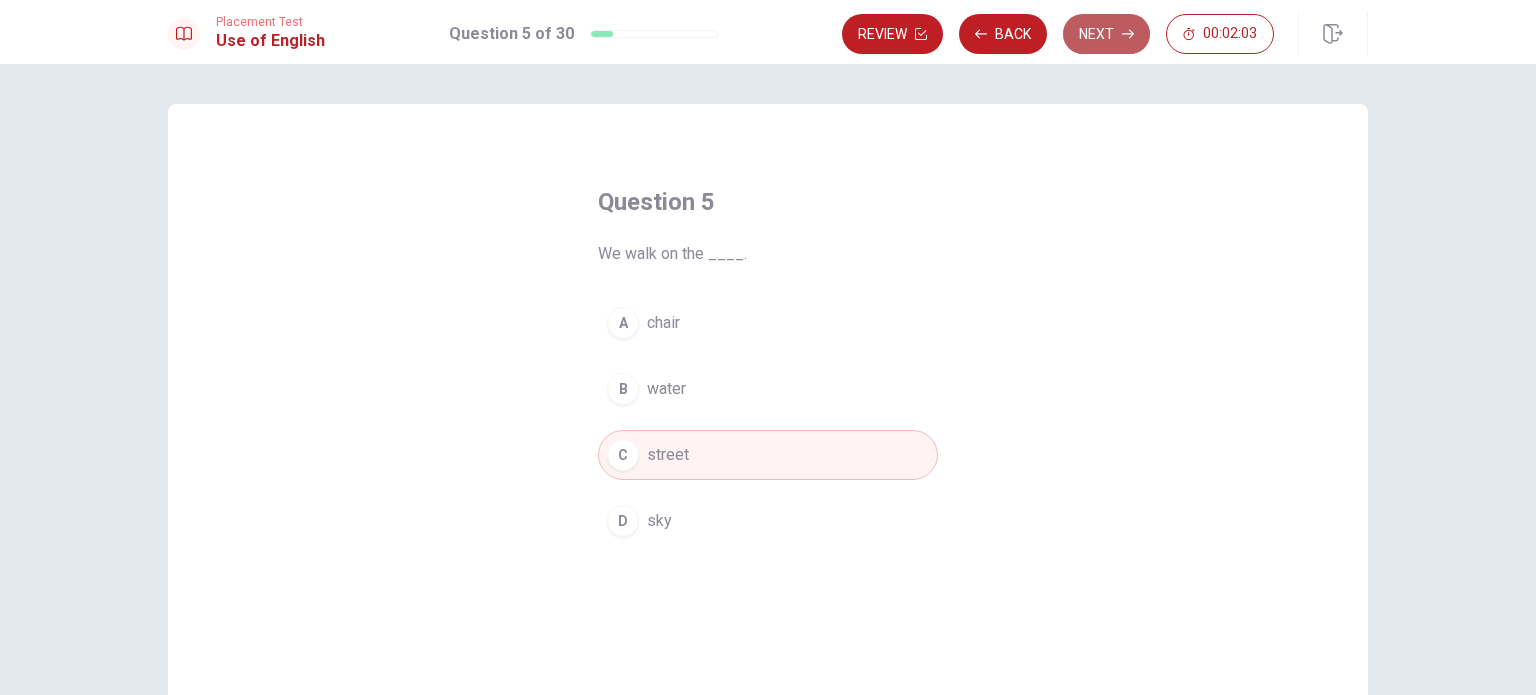 click on "Next" at bounding box center [1106, 34] 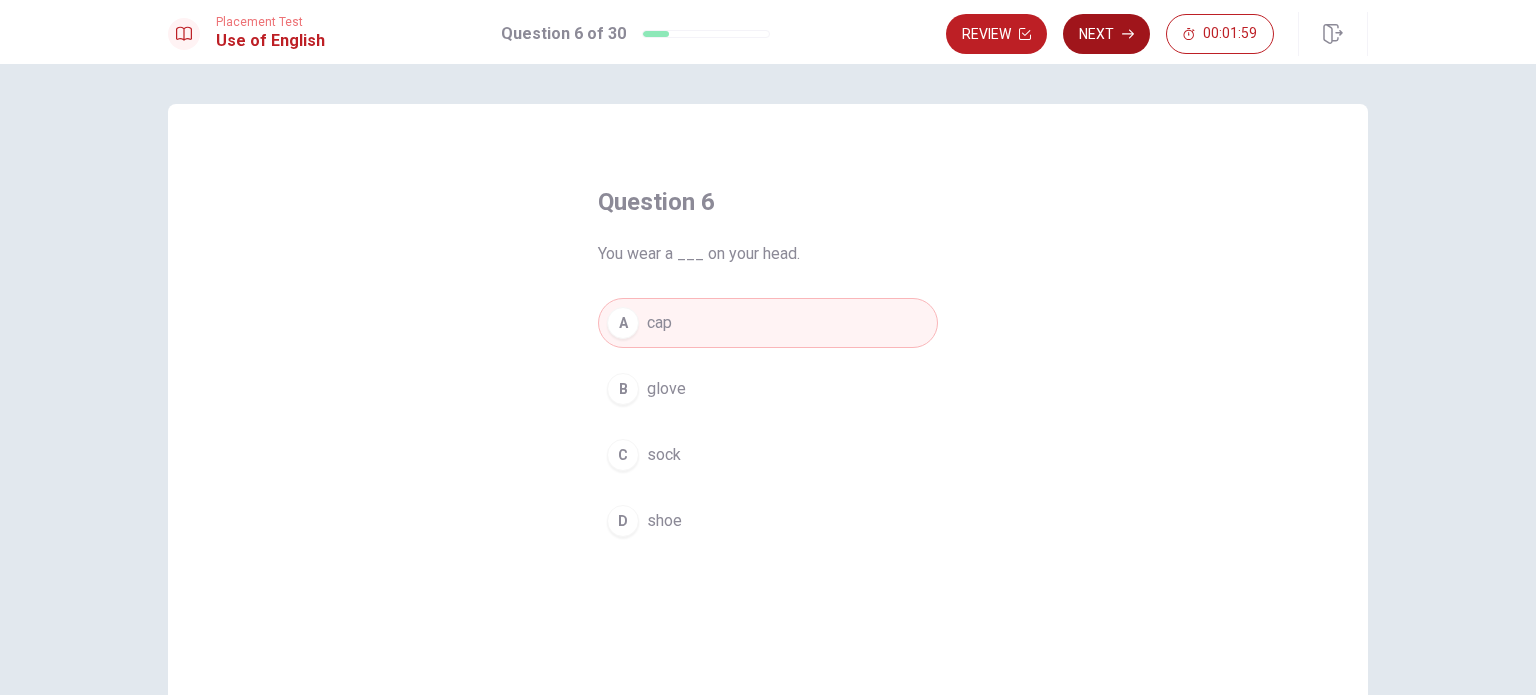 click on "Next" at bounding box center [1106, 34] 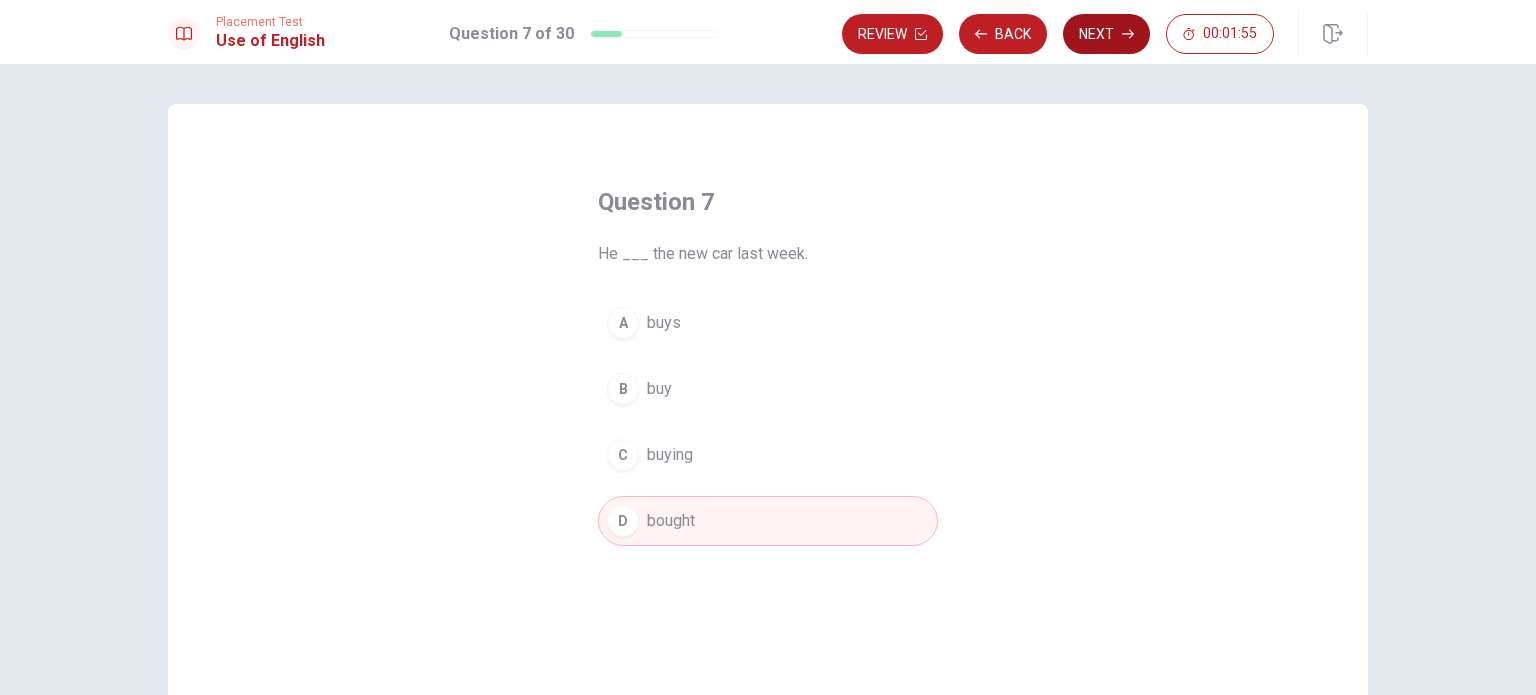 click on "Next" at bounding box center [1106, 34] 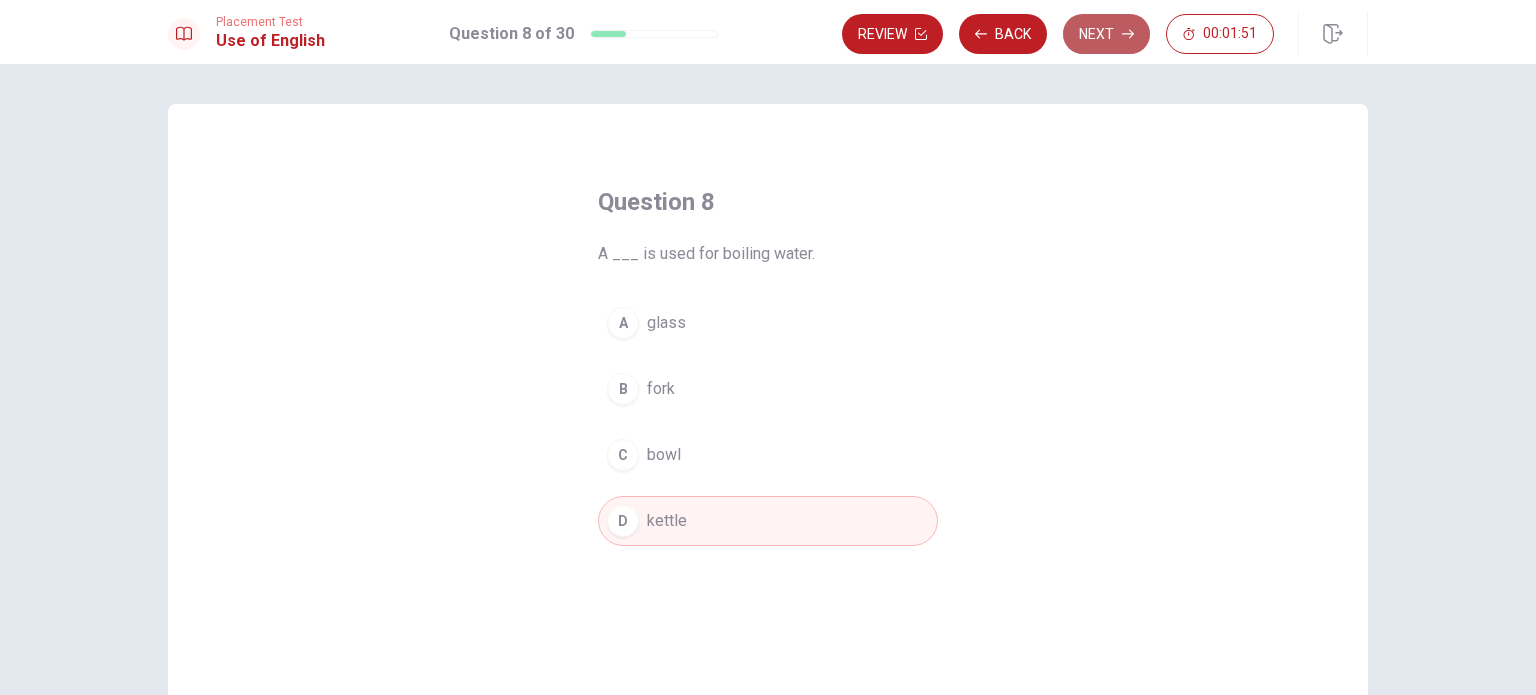 click on "Next" at bounding box center [1106, 34] 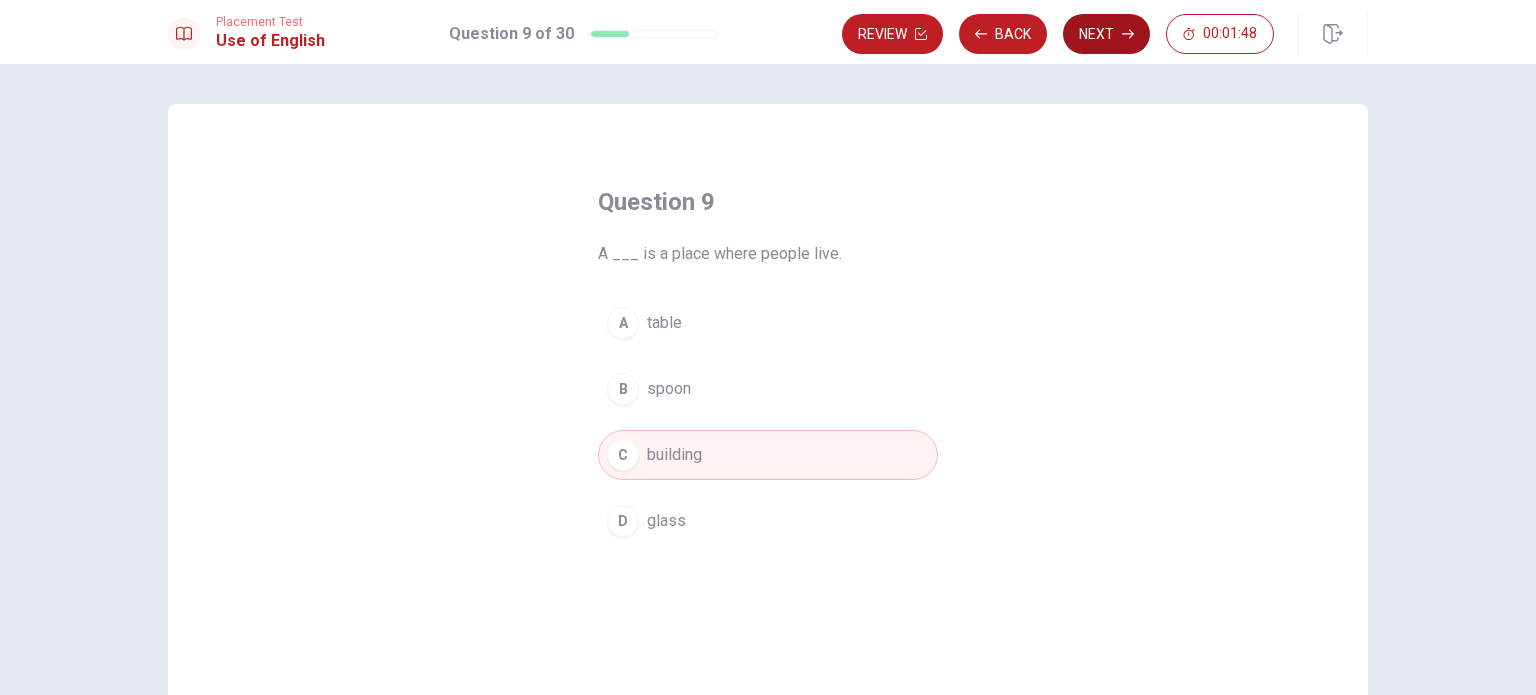 click on "Next" at bounding box center (1106, 34) 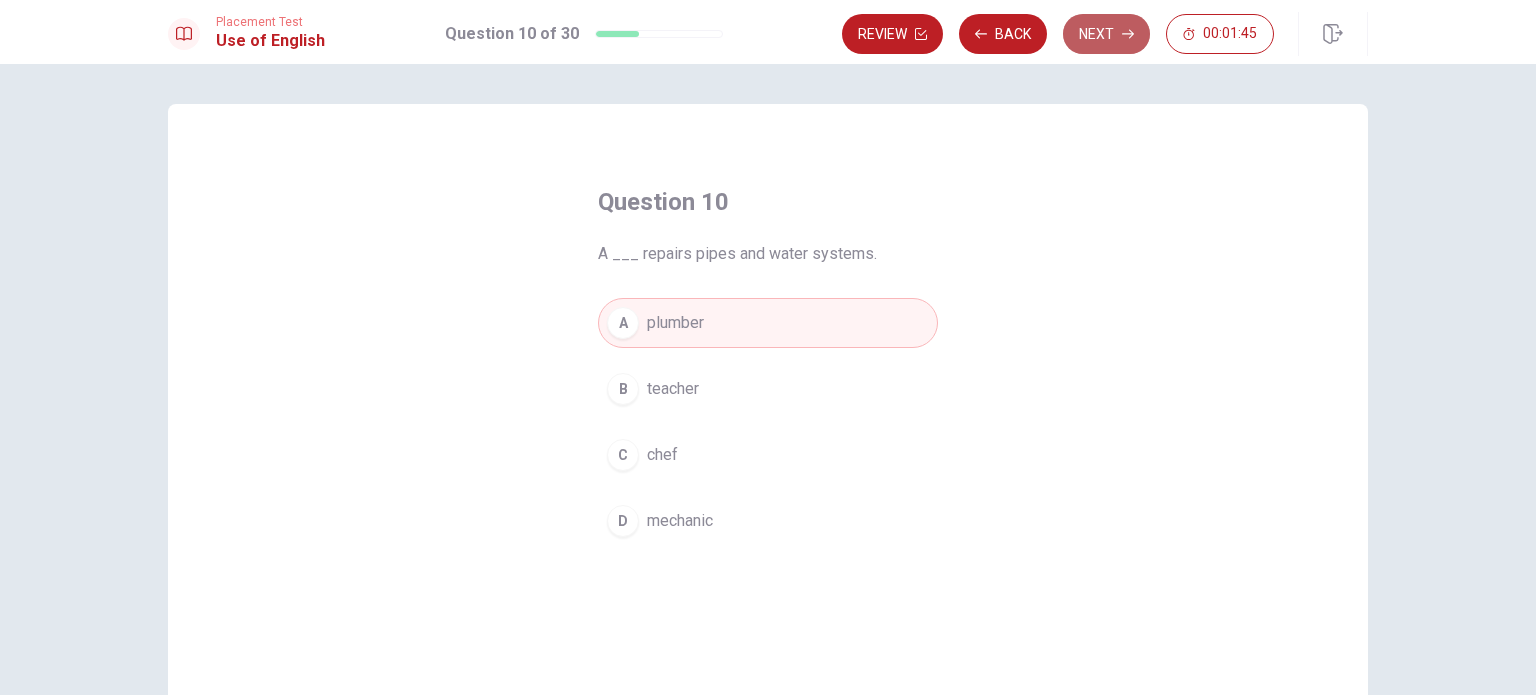 click on "Next" at bounding box center [1106, 34] 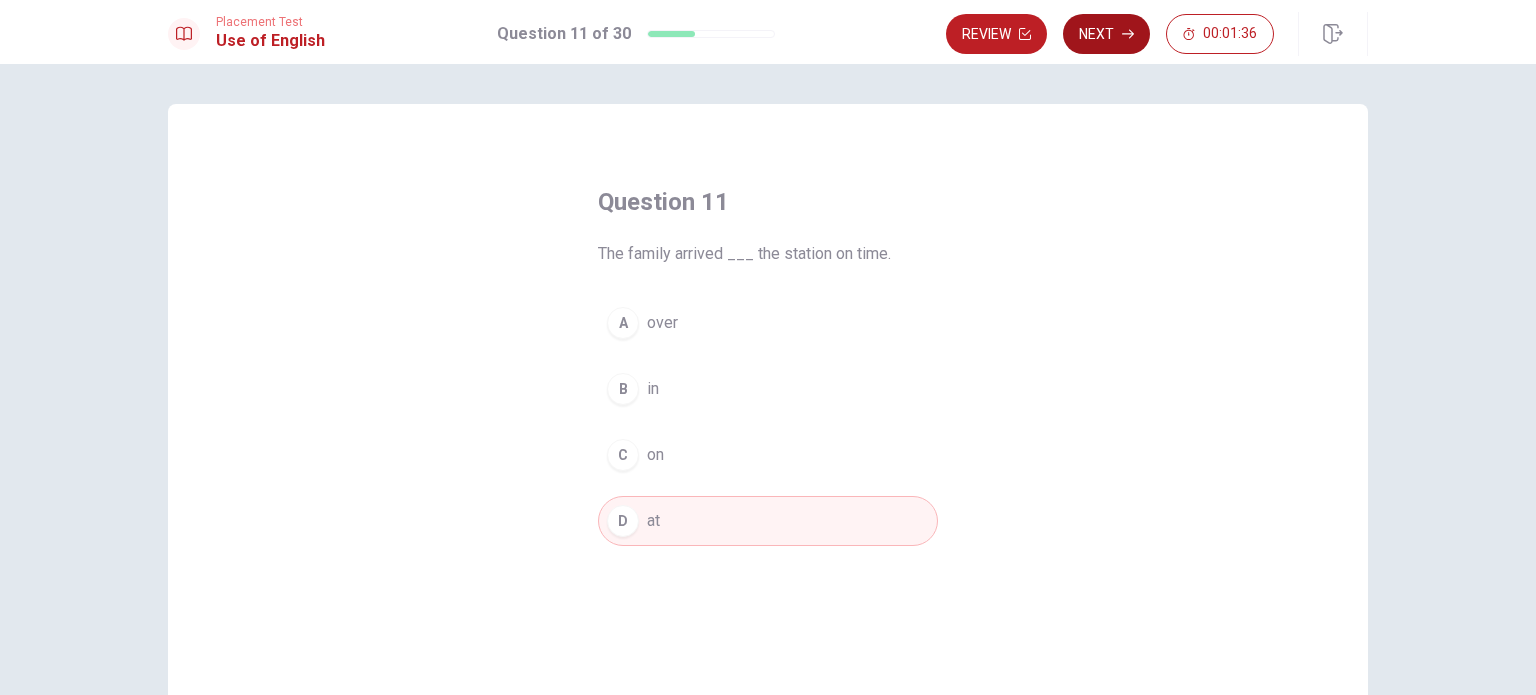 click on "Next" at bounding box center (1106, 34) 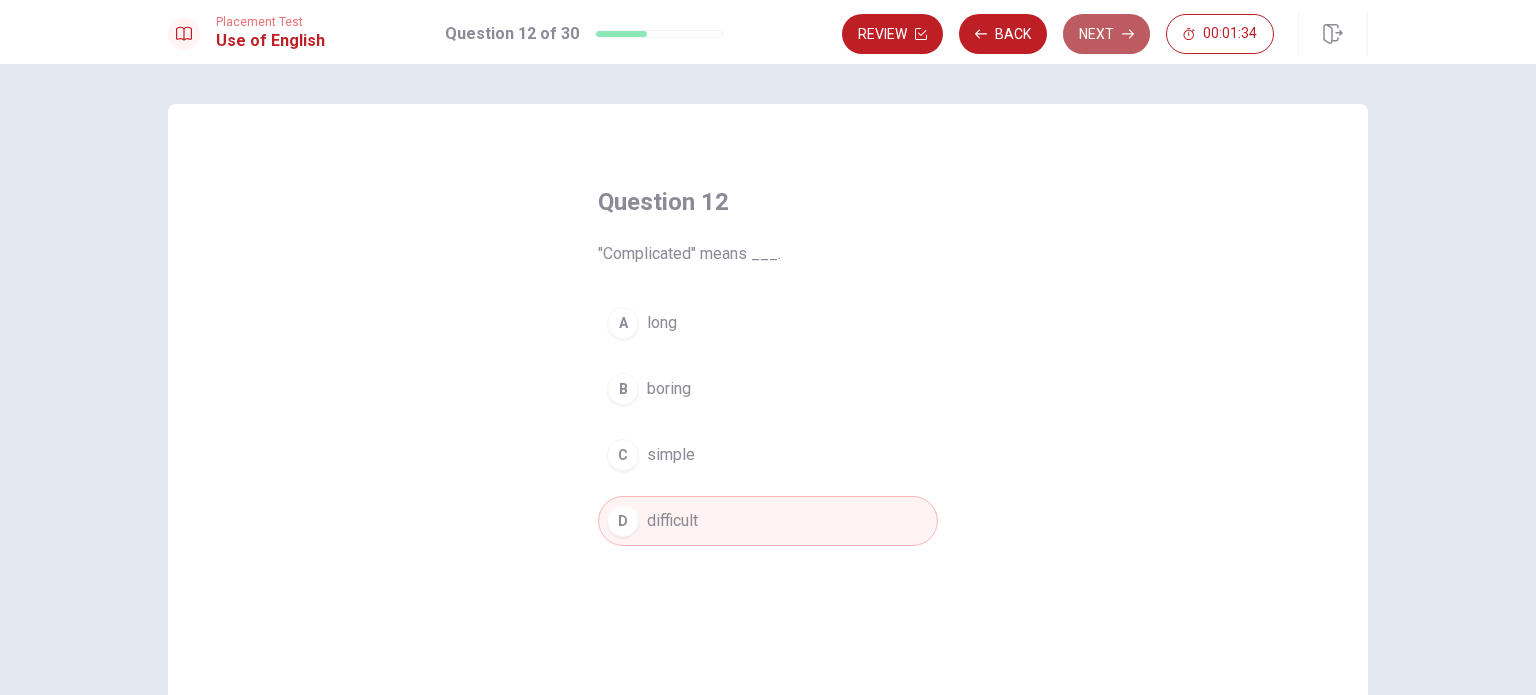 click on "Next" at bounding box center (1106, 34) 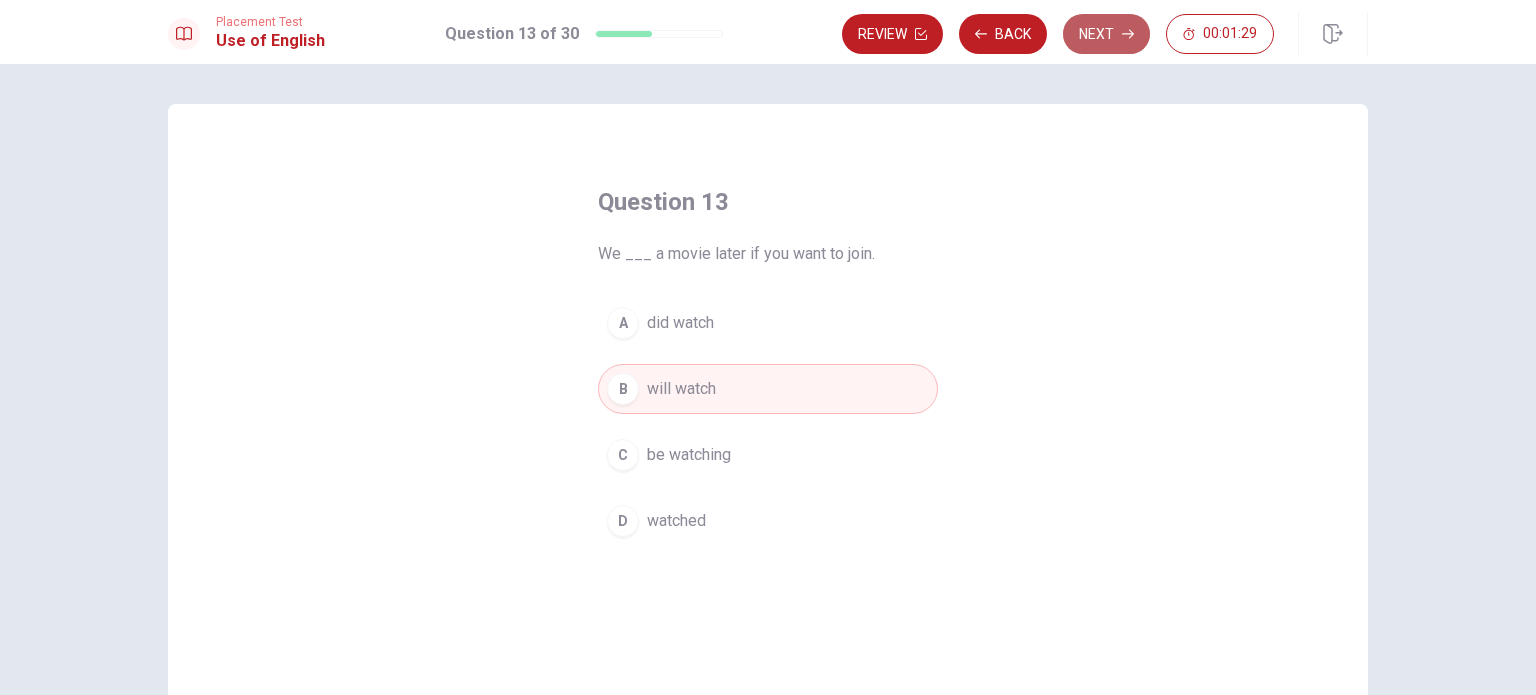 click on "Next" at bounding box center [1106, 34] 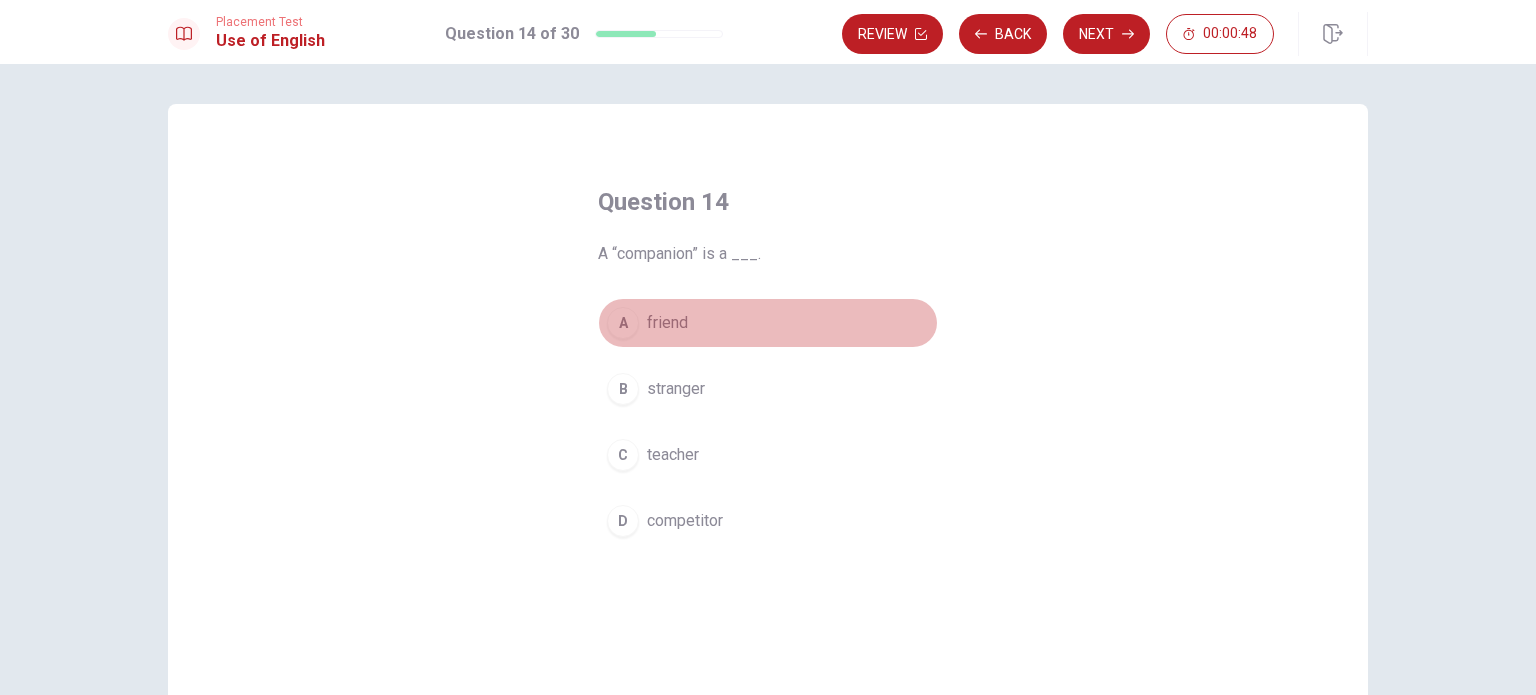click on "A" at bounding box center (623, 323) 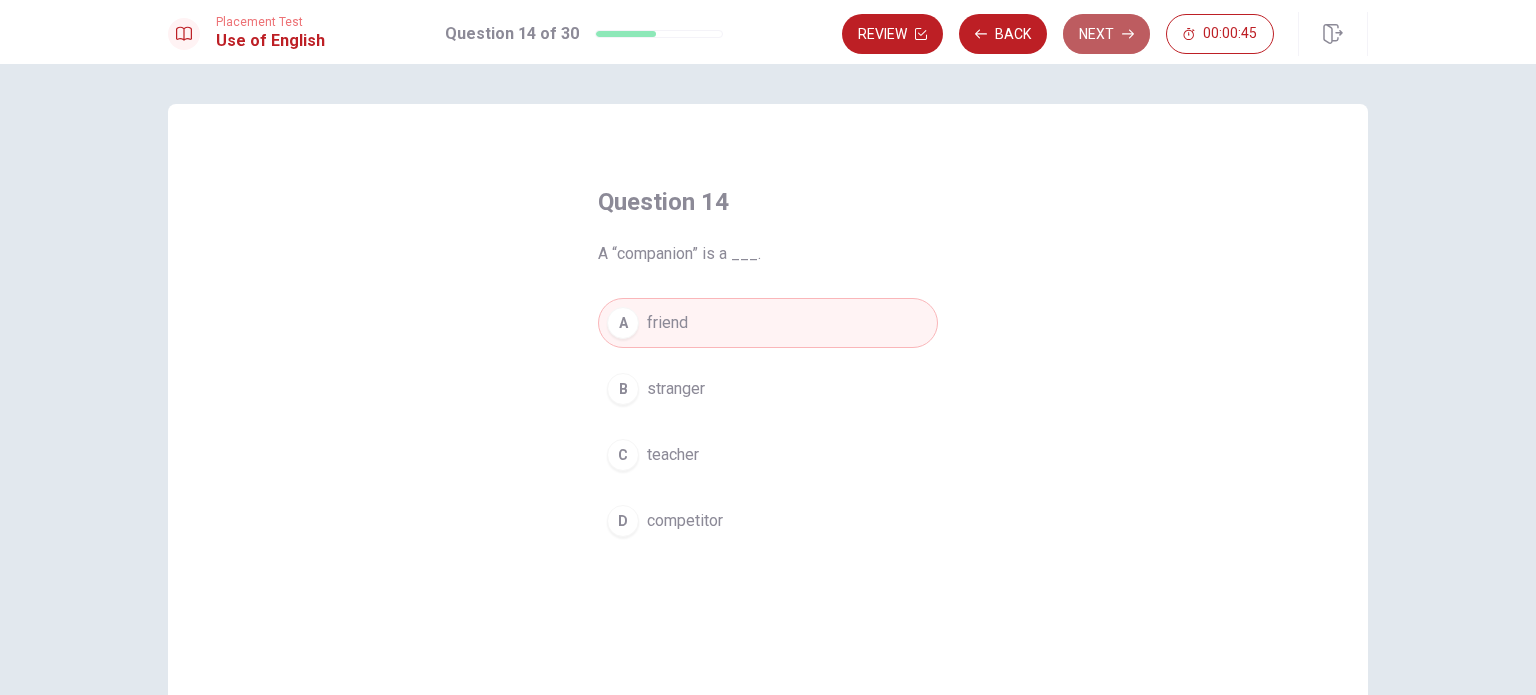 click on "Next" at bounding box center [1106, 34] 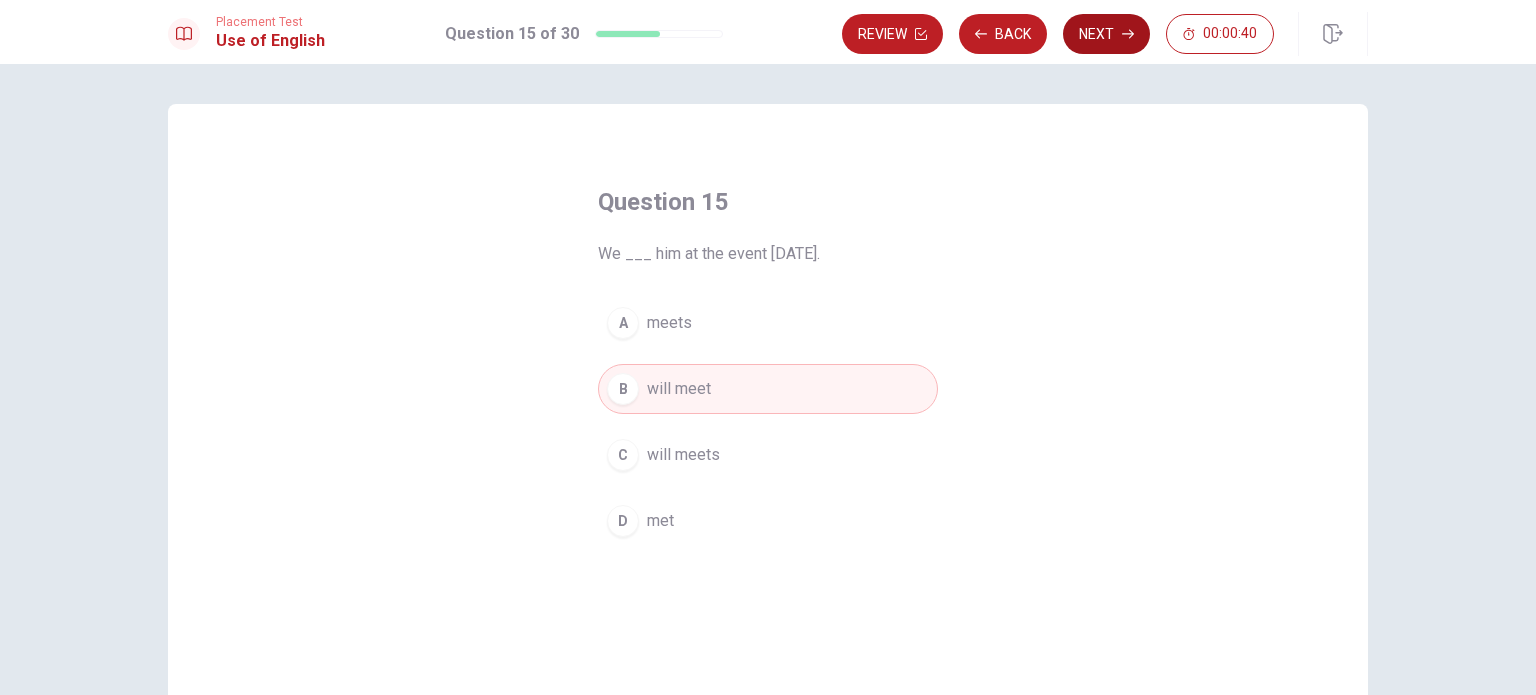 click on "Next" at bounding box center (1106, 34) 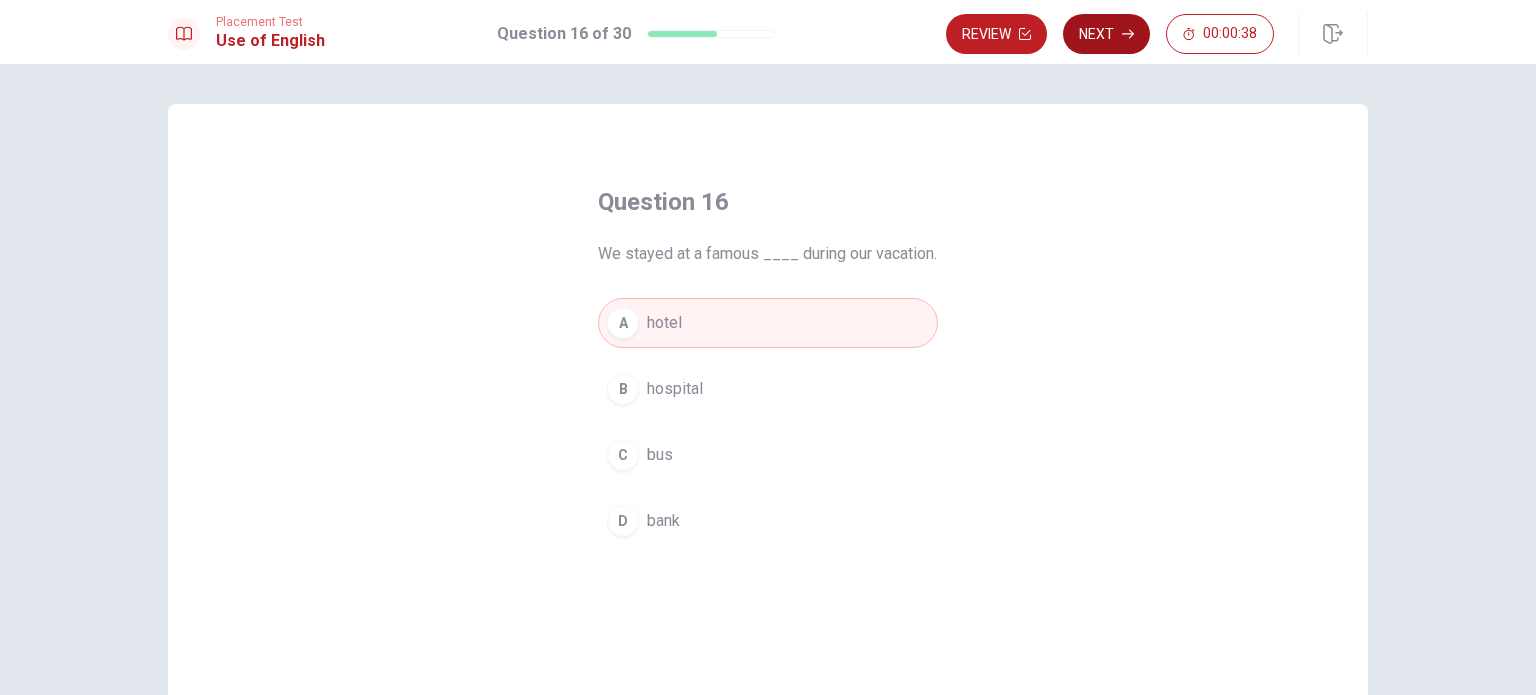 click on "Next" at bounding box center (1106, 34) 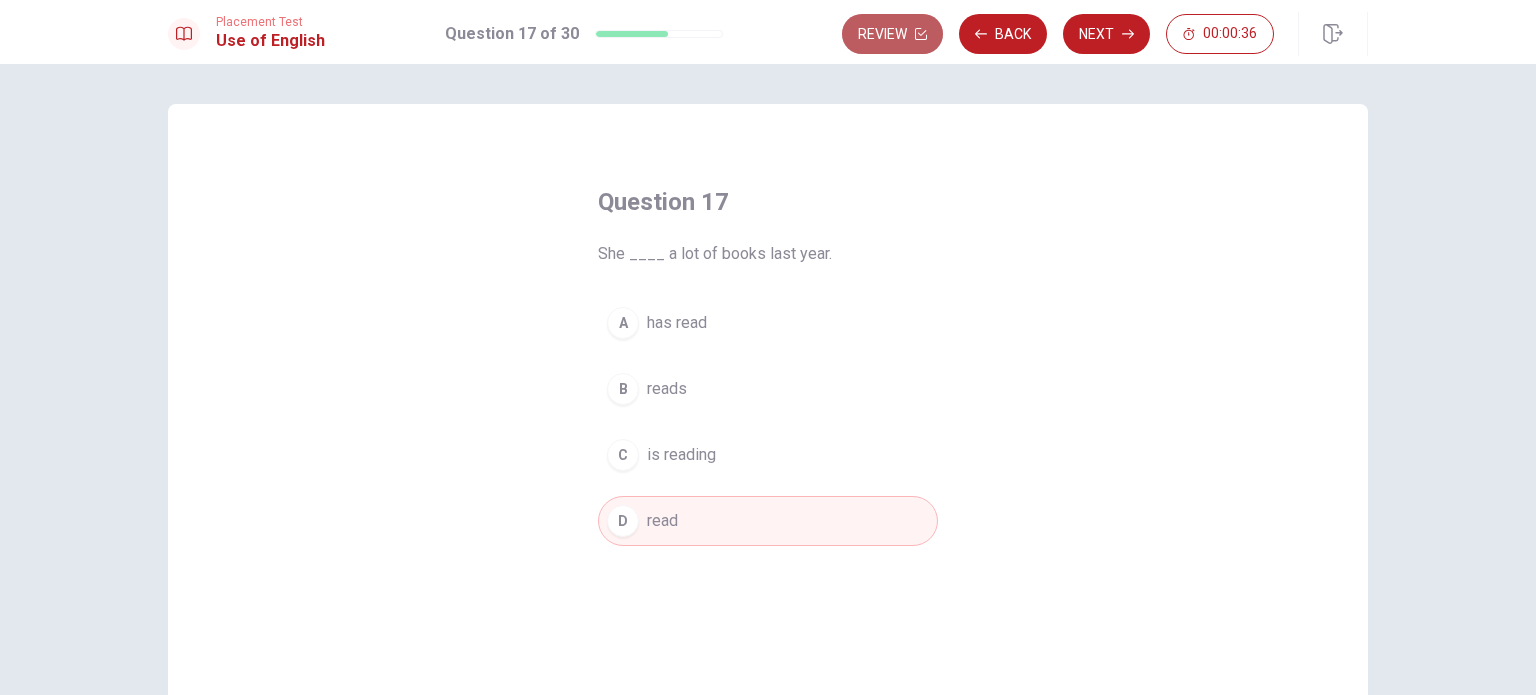 click on "Review" at bounding box center (892, 34) 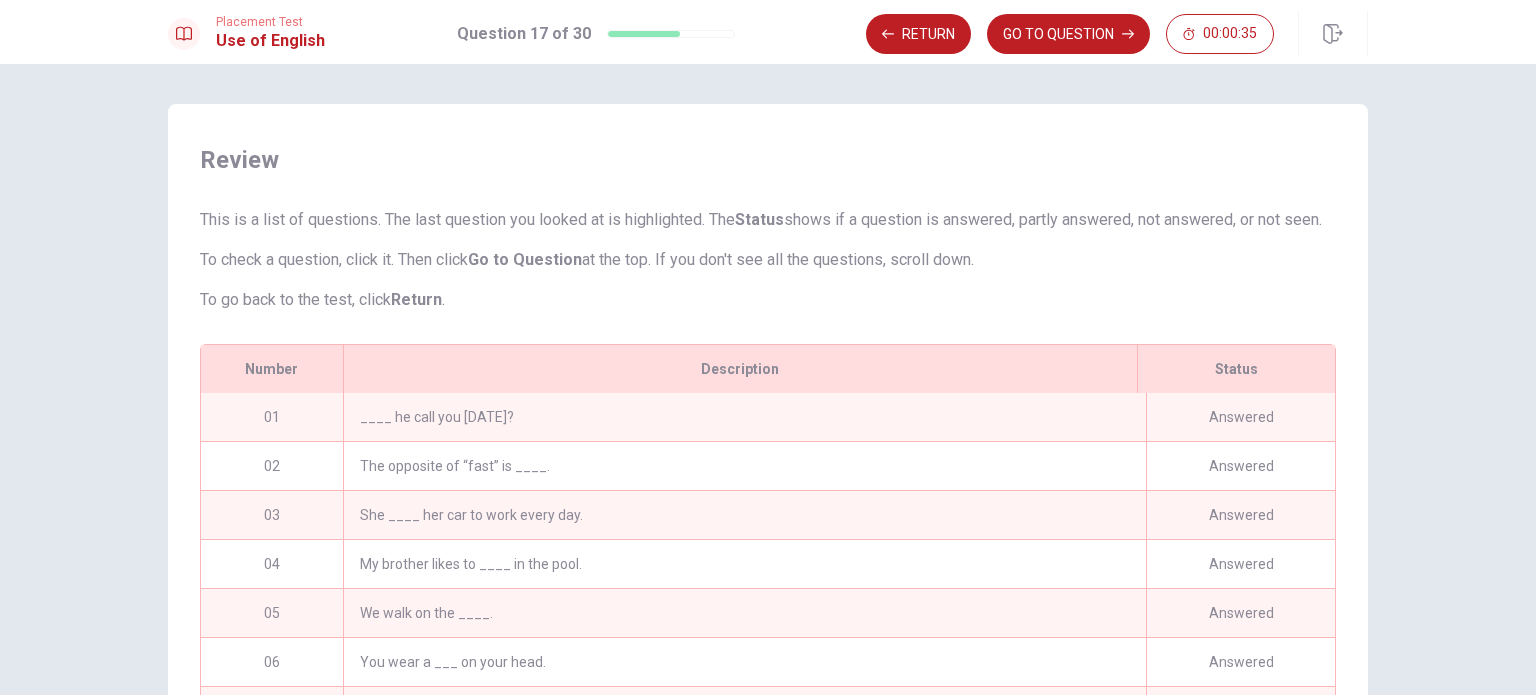 scroll, scrollTop: 291, scrollLeft: 0, axis: vertical 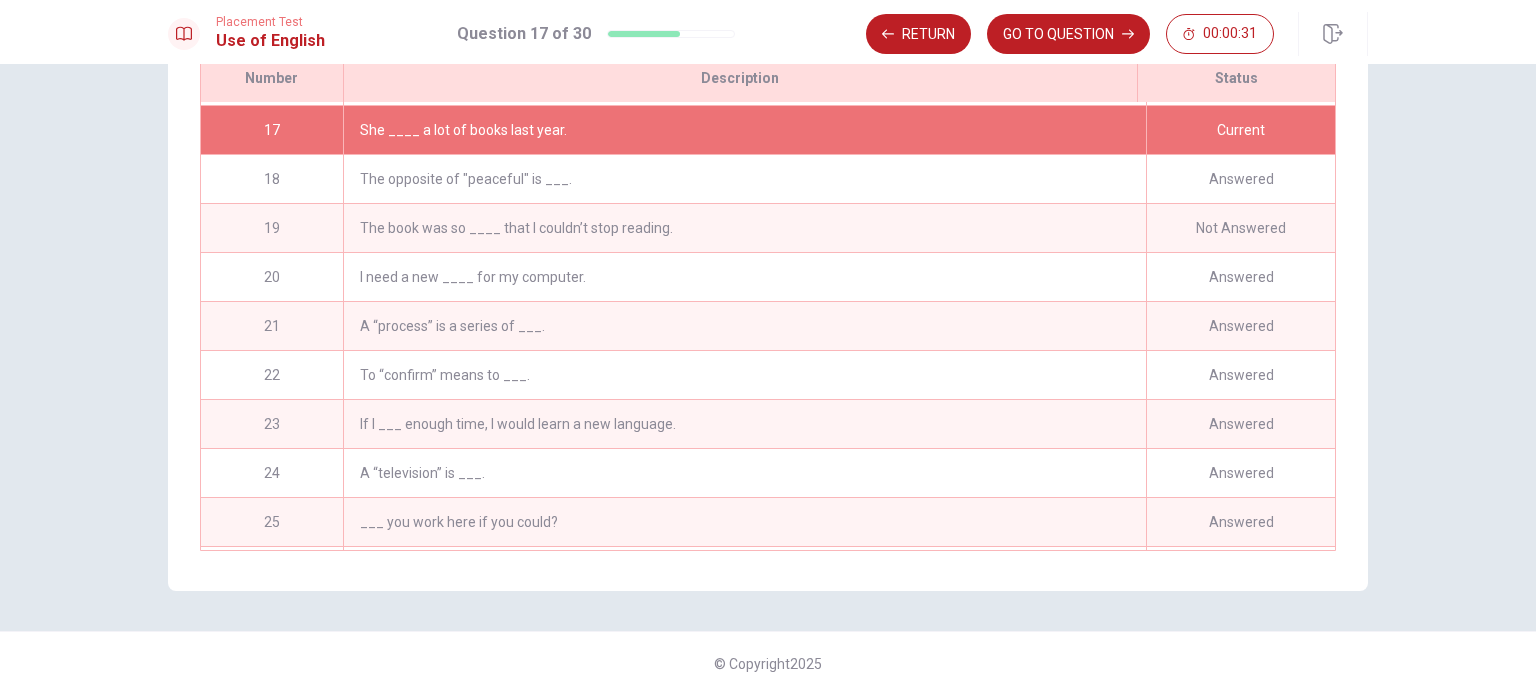 click on "The book was so ____ that I couldn’t stop reading." at bounding box center (744, 228) 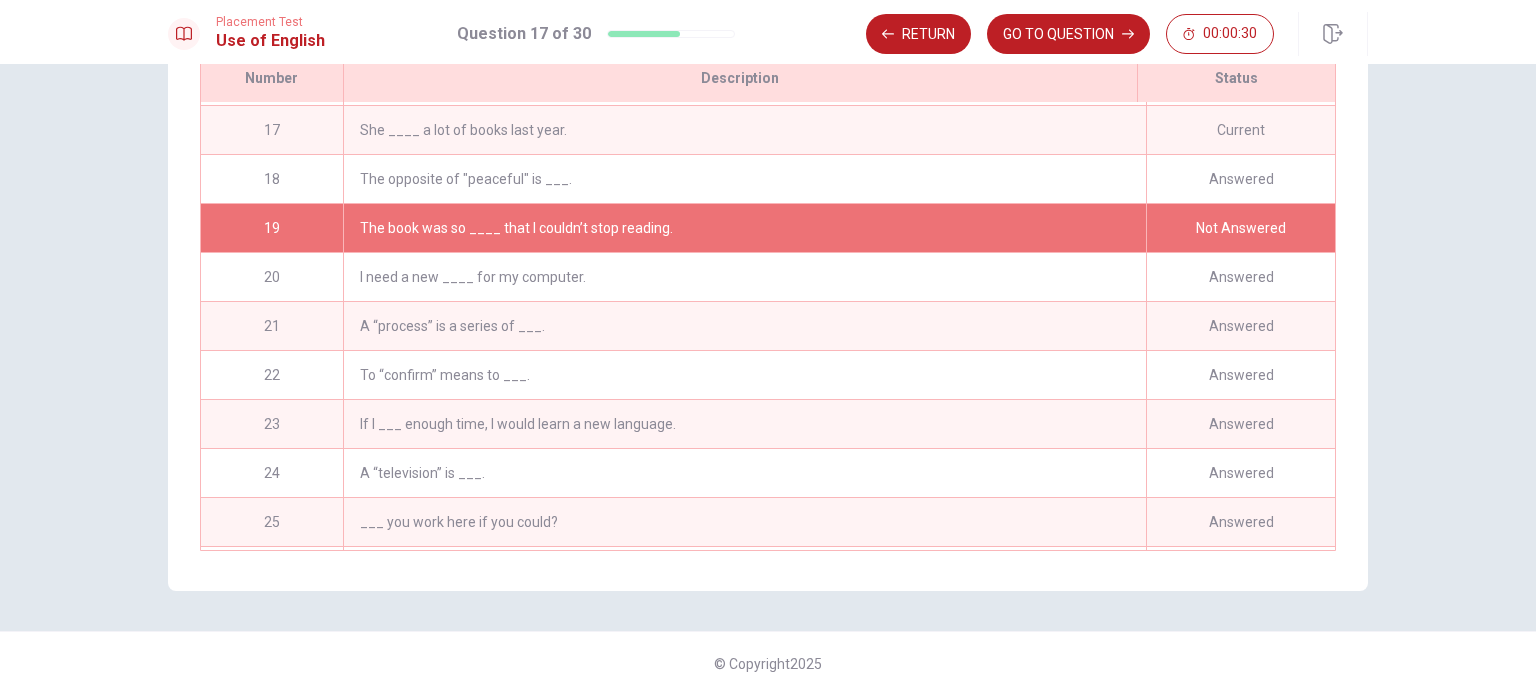 click on "The book was so ____ that I couldn’t stop reading." at bounding box center [744, 228] 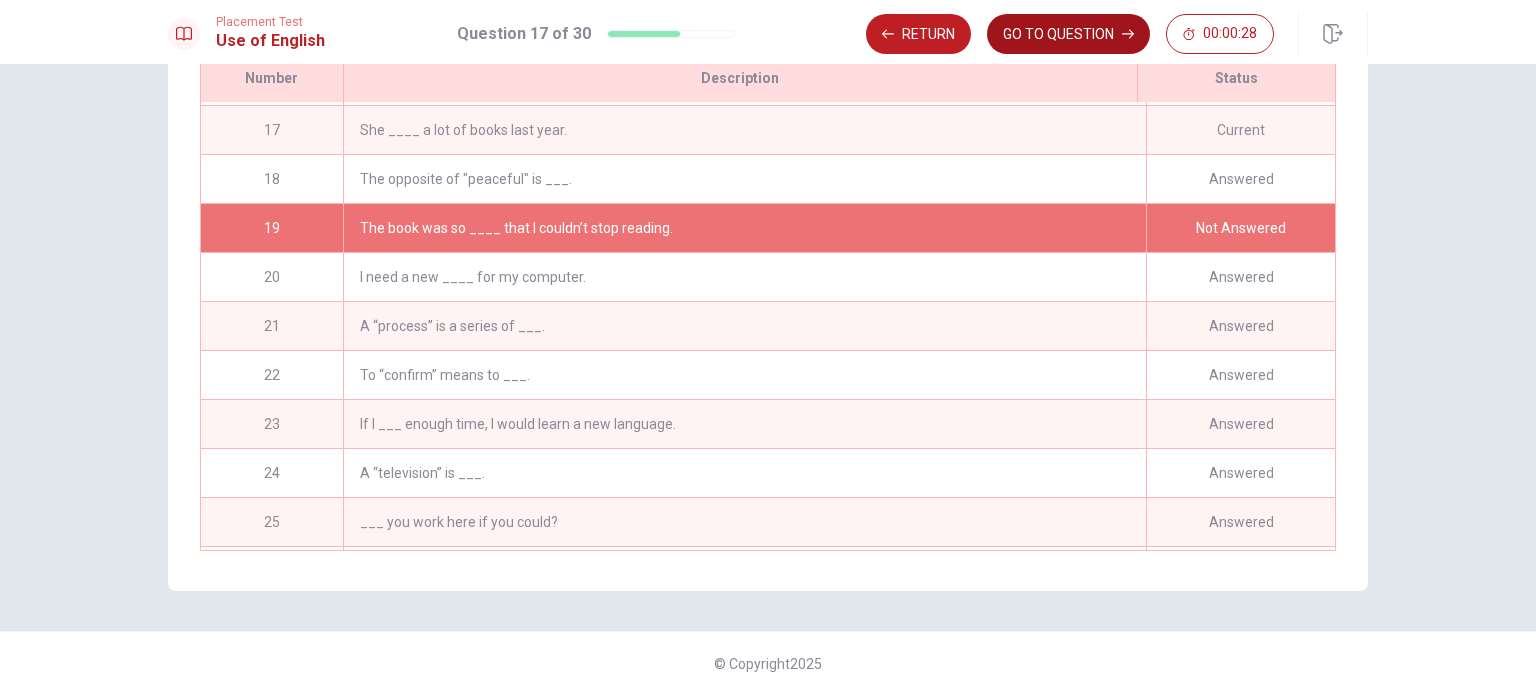click on "GO TO QUESTION" at bounding box center (1068, 34) 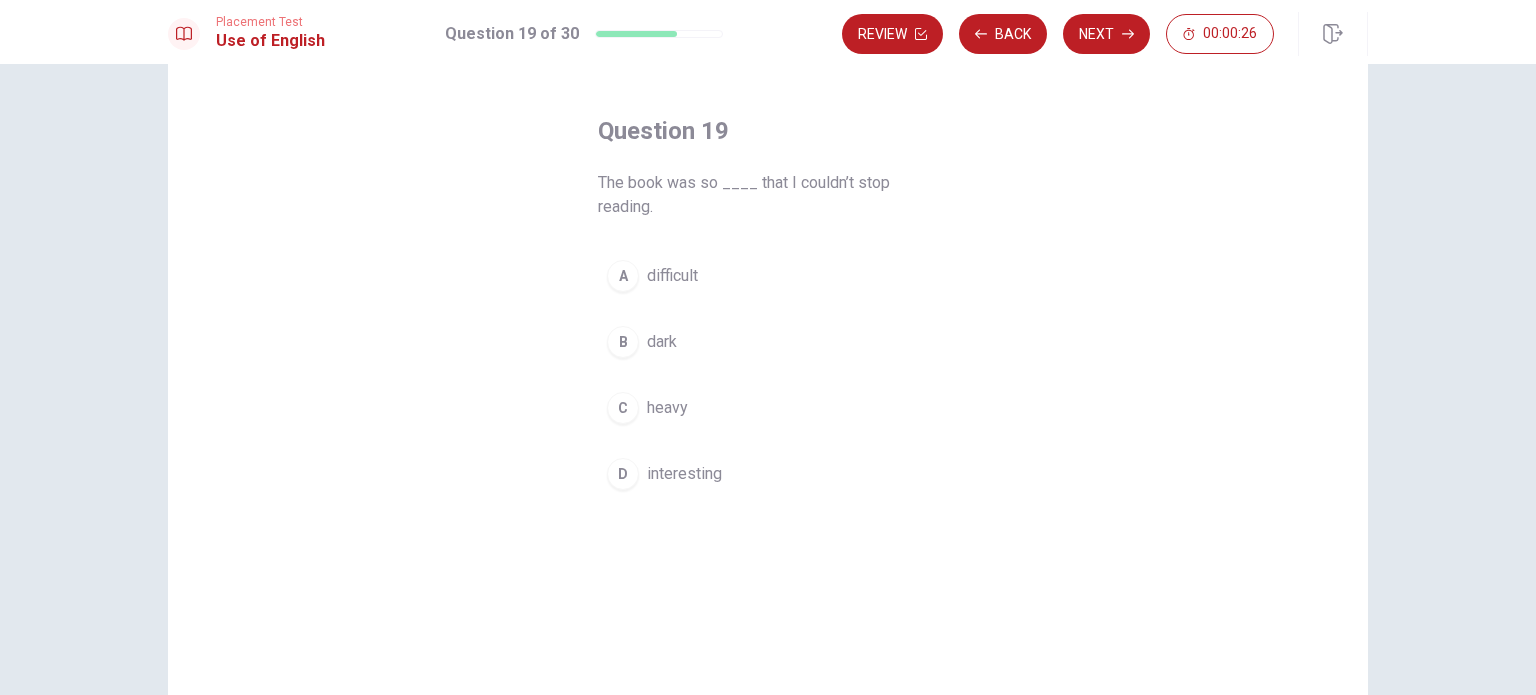 scroll, scrollTop: 67, scrollLeft: 0, axis: vertical 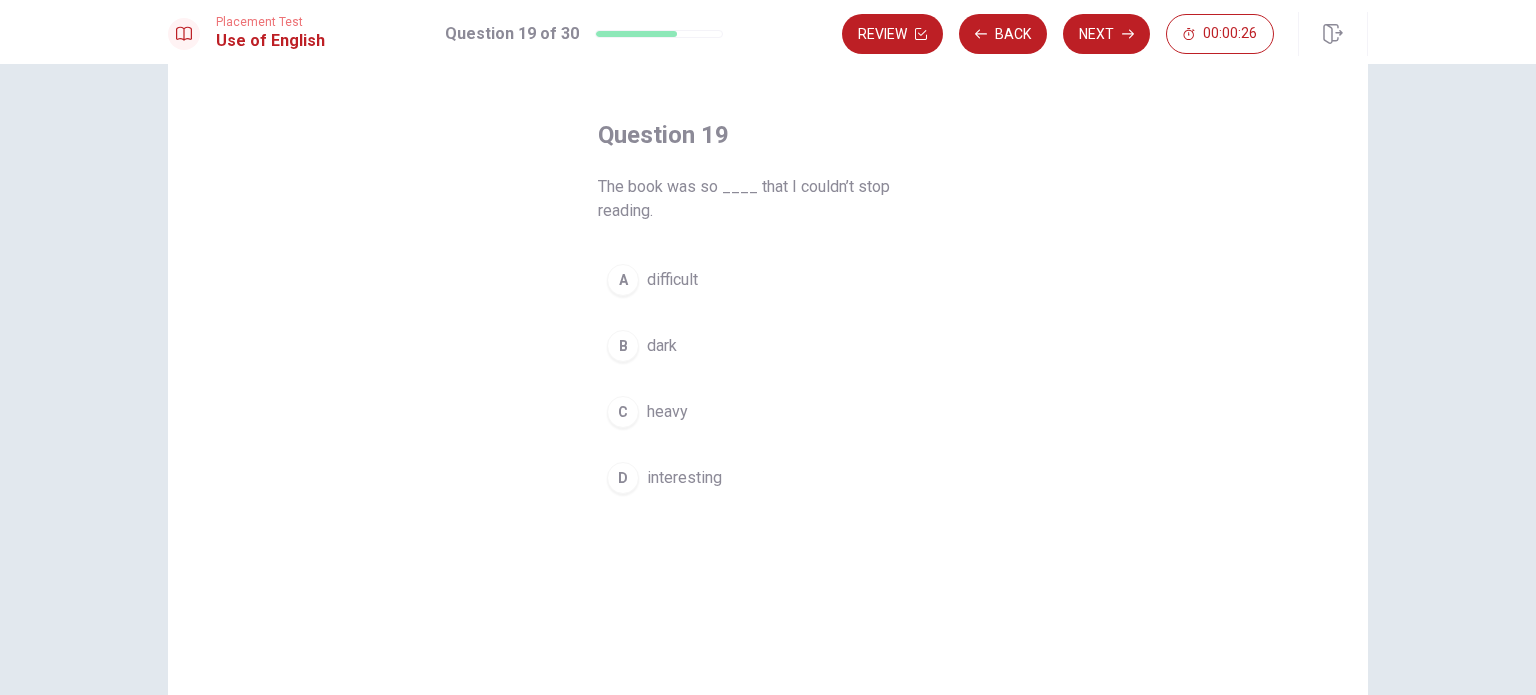 click on "D" at bounding box center (623, 478) 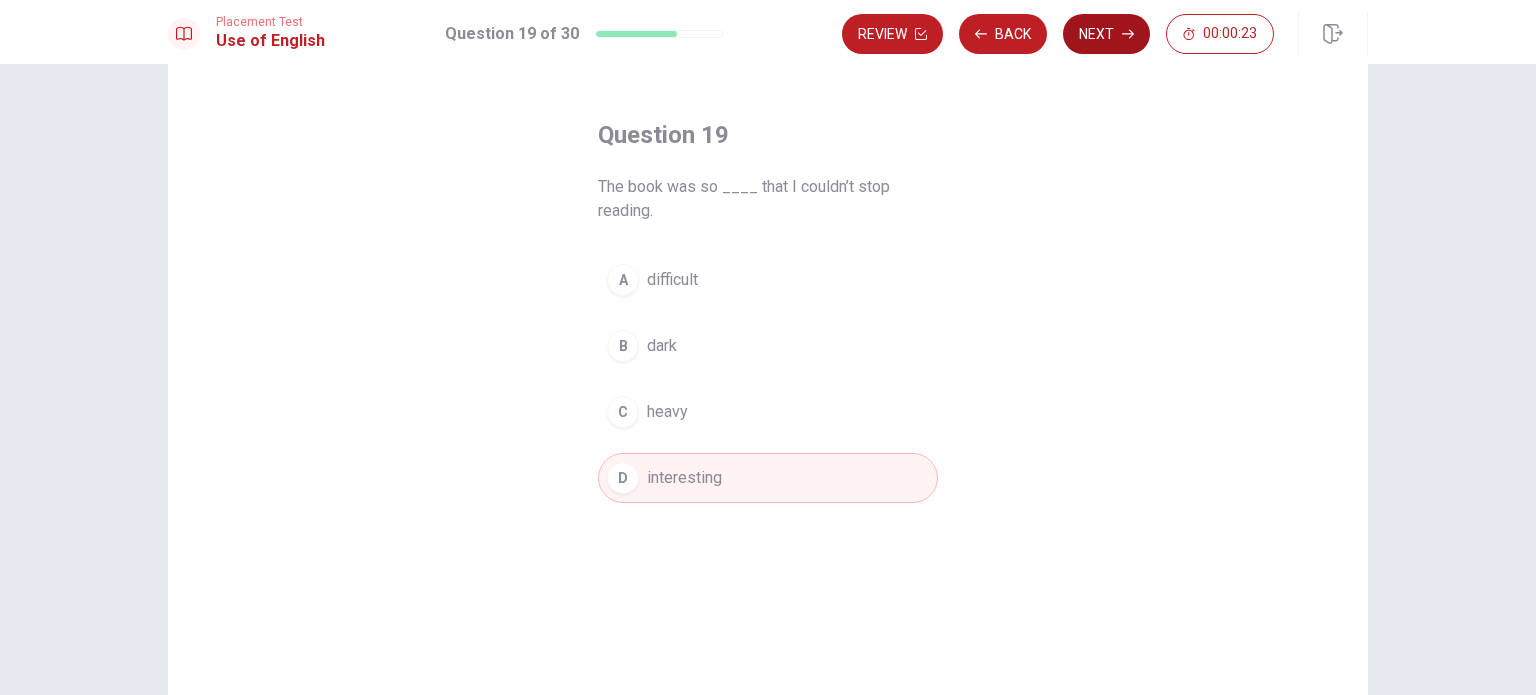 click on "Next" at bounding box center [1106, 34] 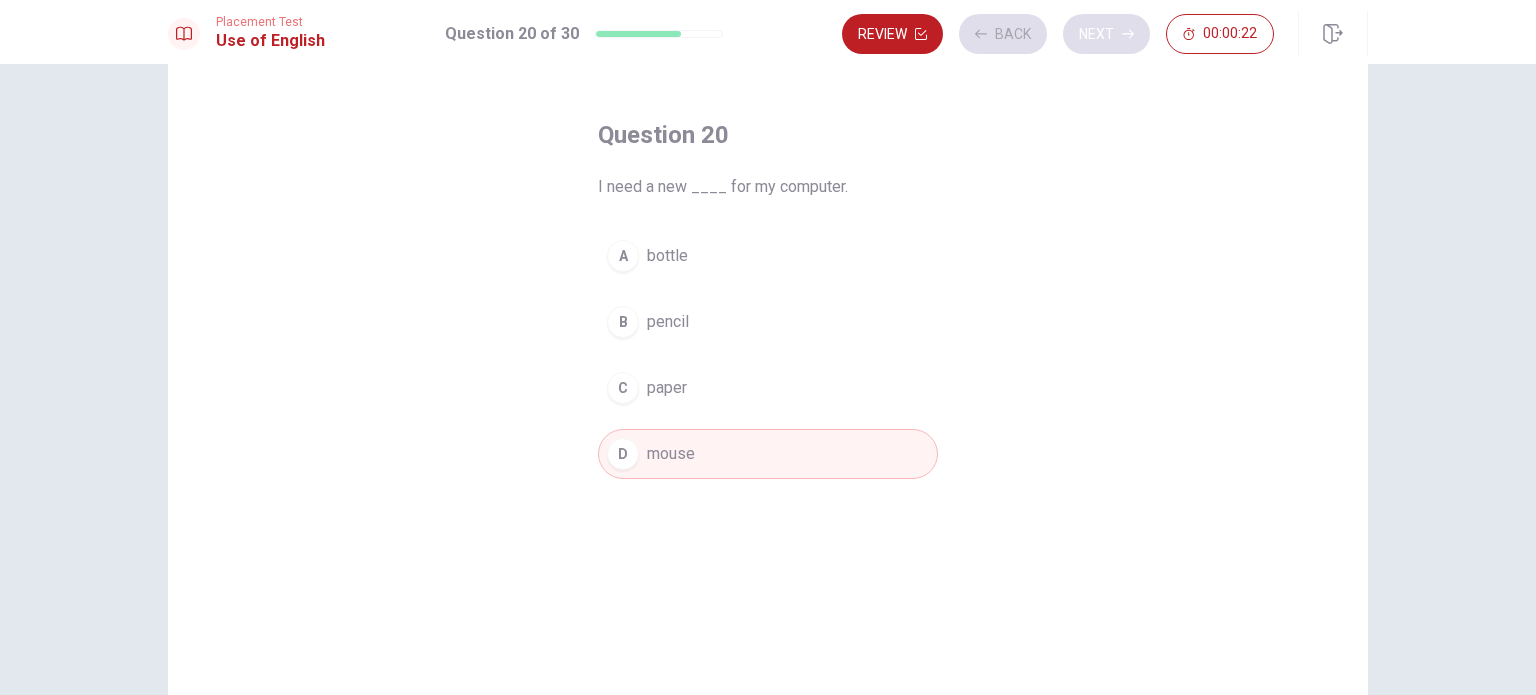 click on "Review Back Next 00:00:22" at bounding box center (1058, 34) 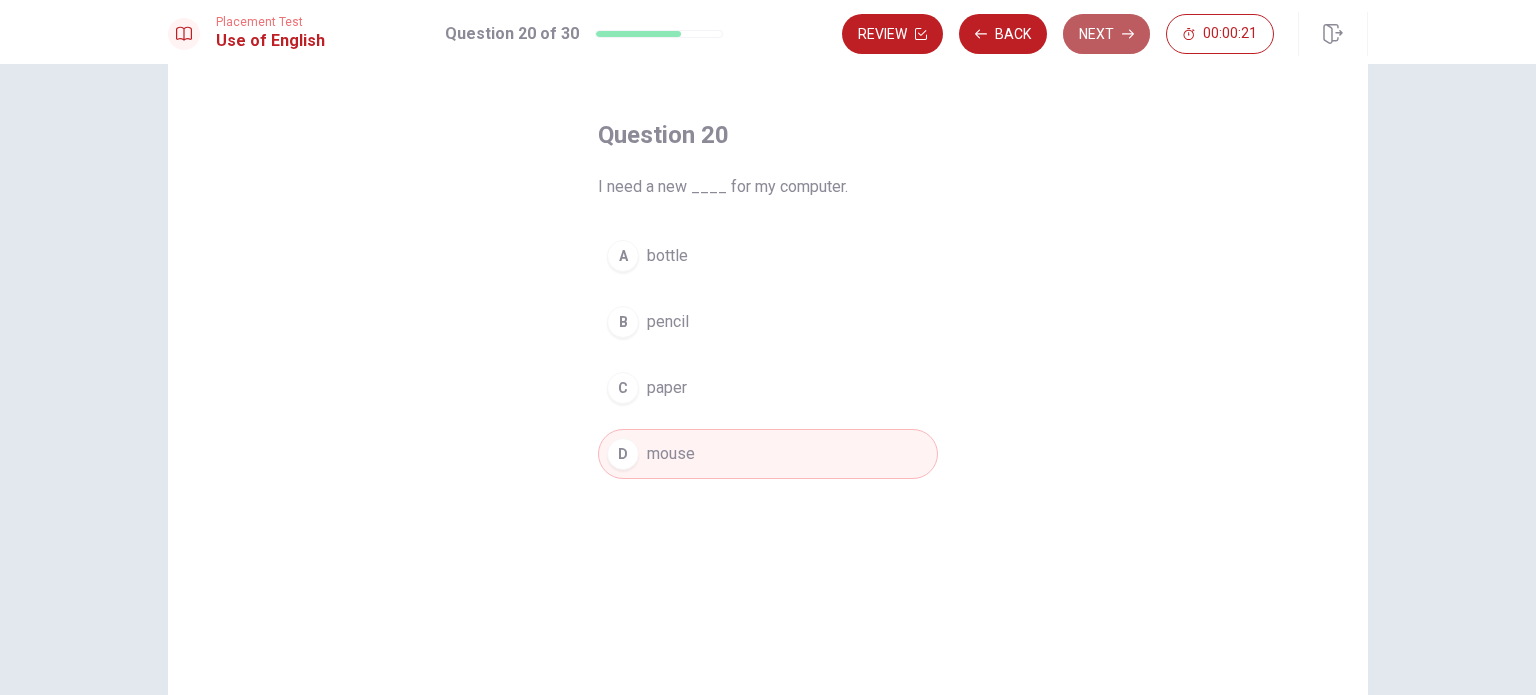 click on "Next" at bounding box center [1106, 34] 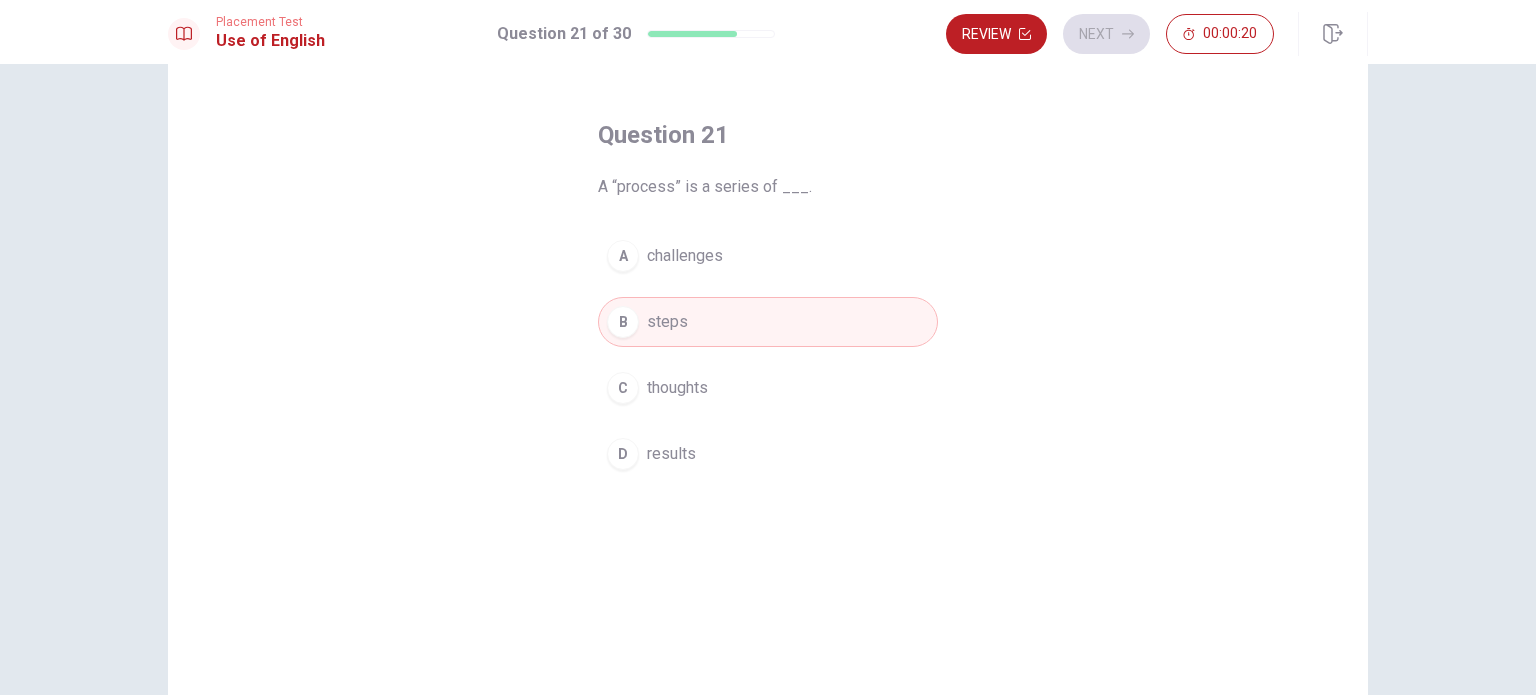 click on "Review Next 00:00:20" at bounding box center [1110, 34] 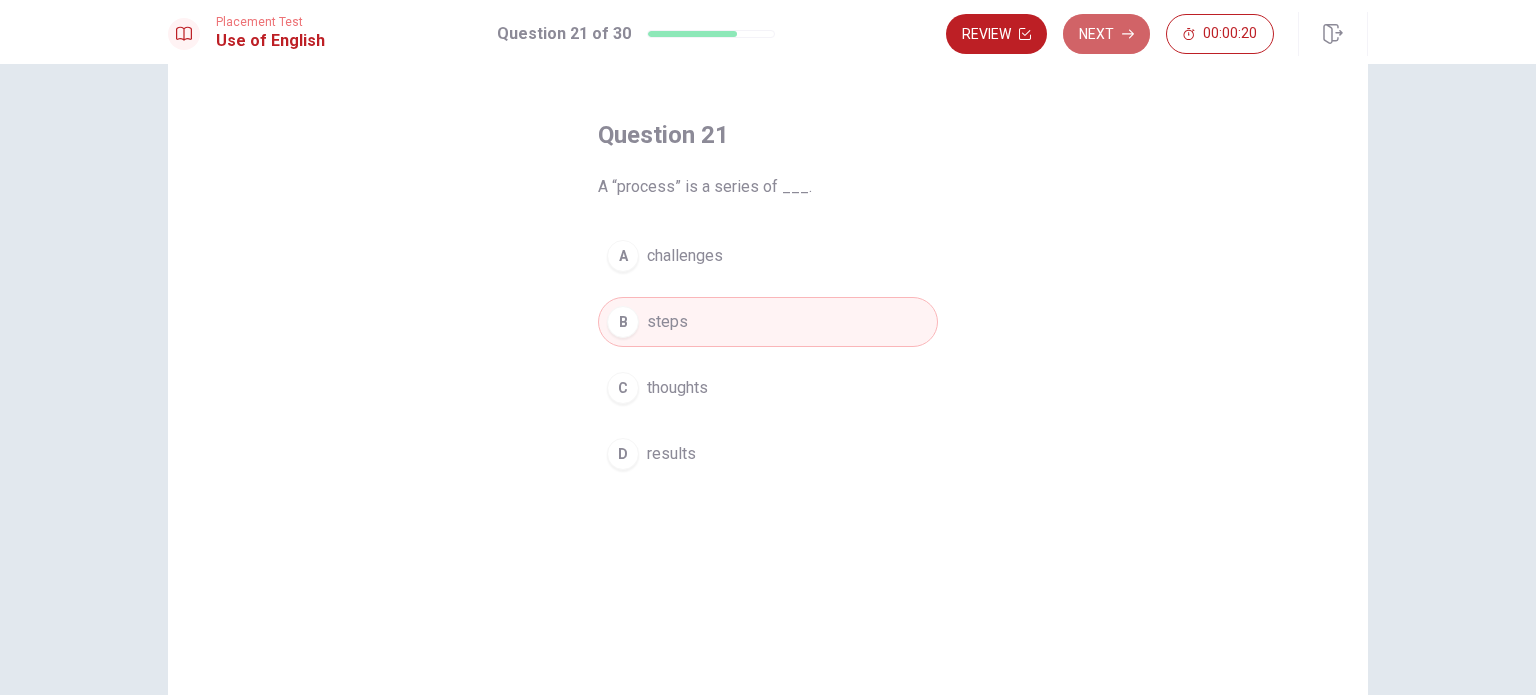 click on "Next" at bounding box center [1106, 34] 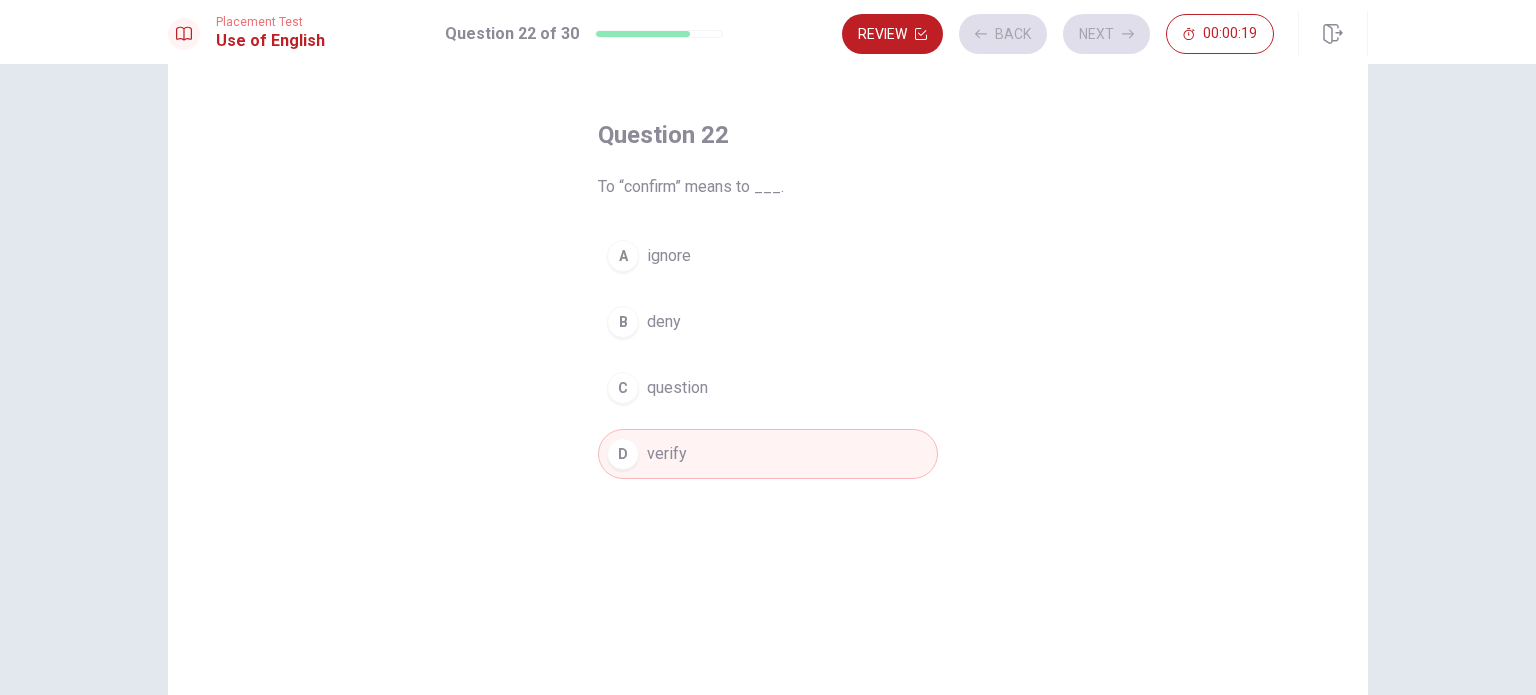 click on "Review Back Next 00:00:19" at bounding box center (1058, 34) 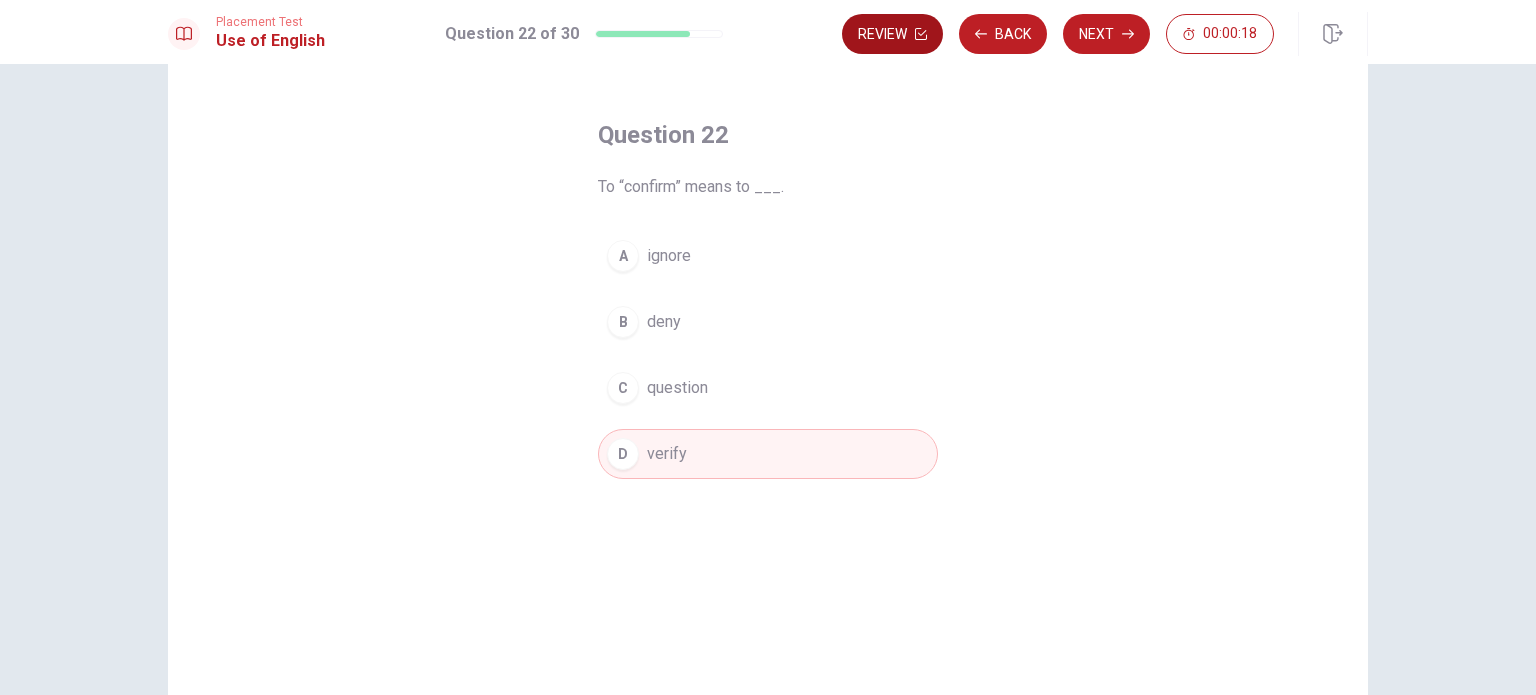 click 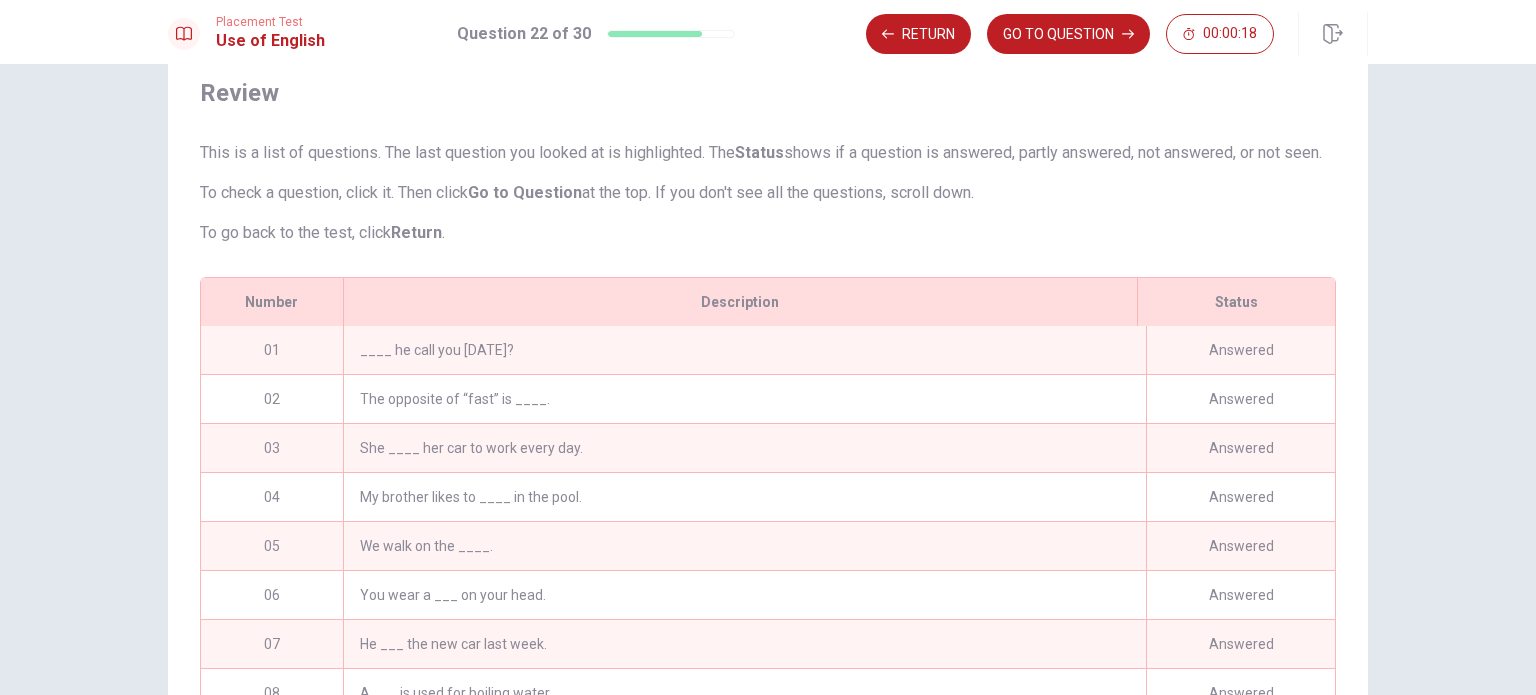 scroll, scrollTop: 280, scrollLeft: 0, axis: vertical 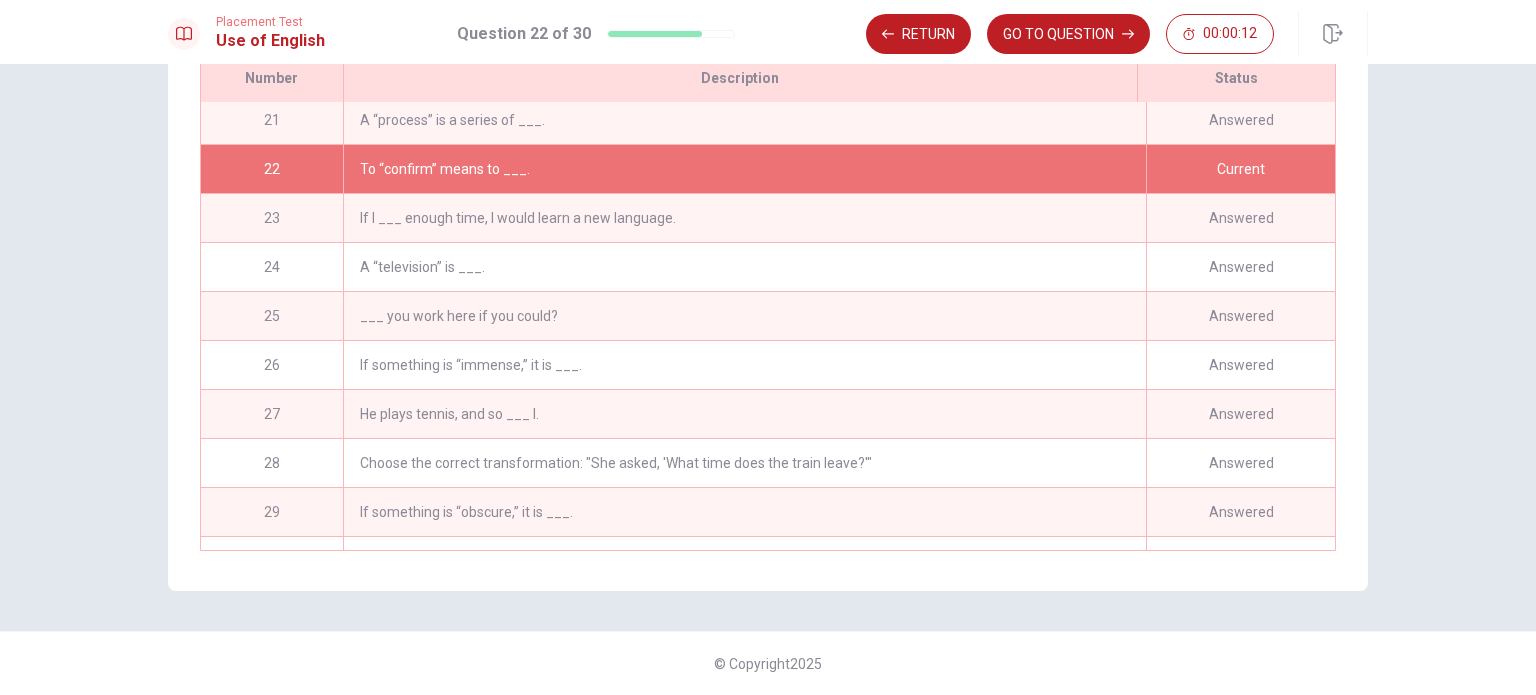 click on "A “television” is ___." at bounding box center [744, 267] 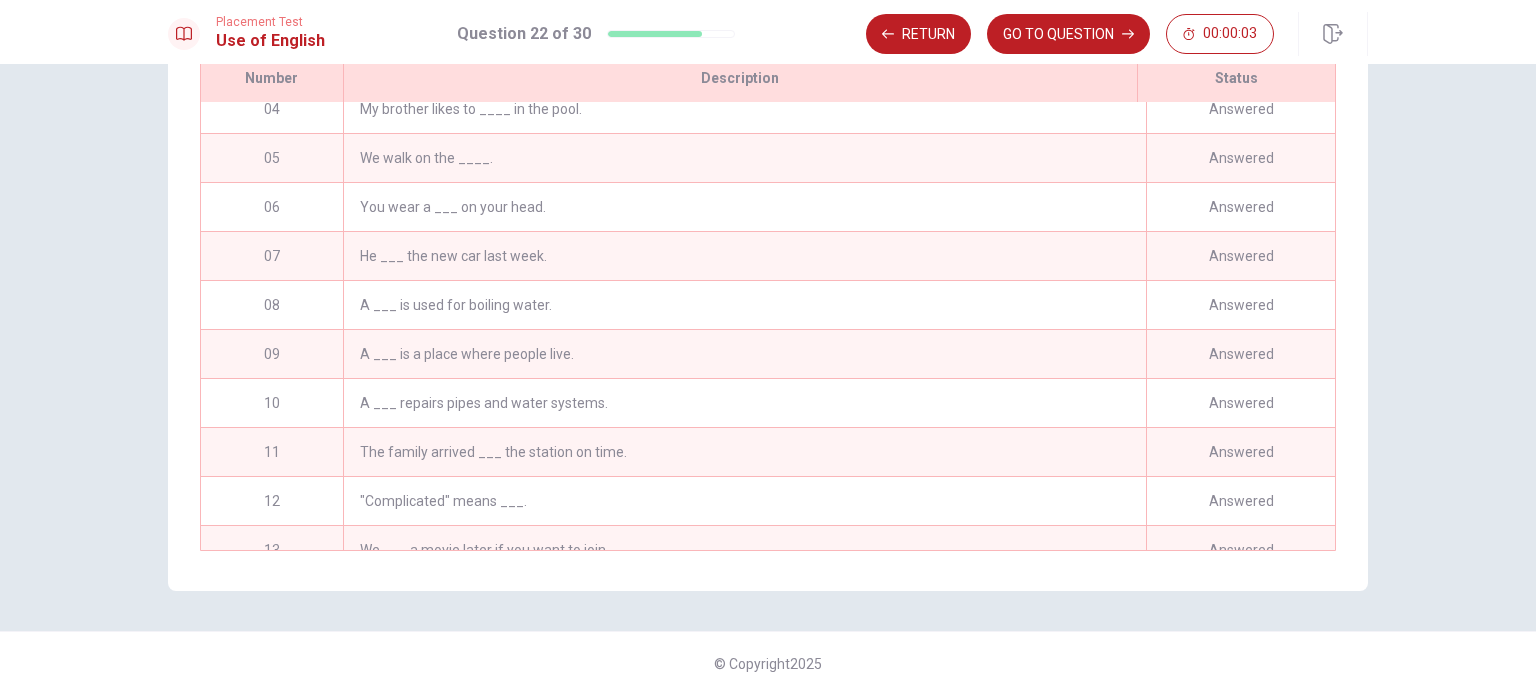 scroll, scrollTop: 0, scrollLeft: 0, axis: both 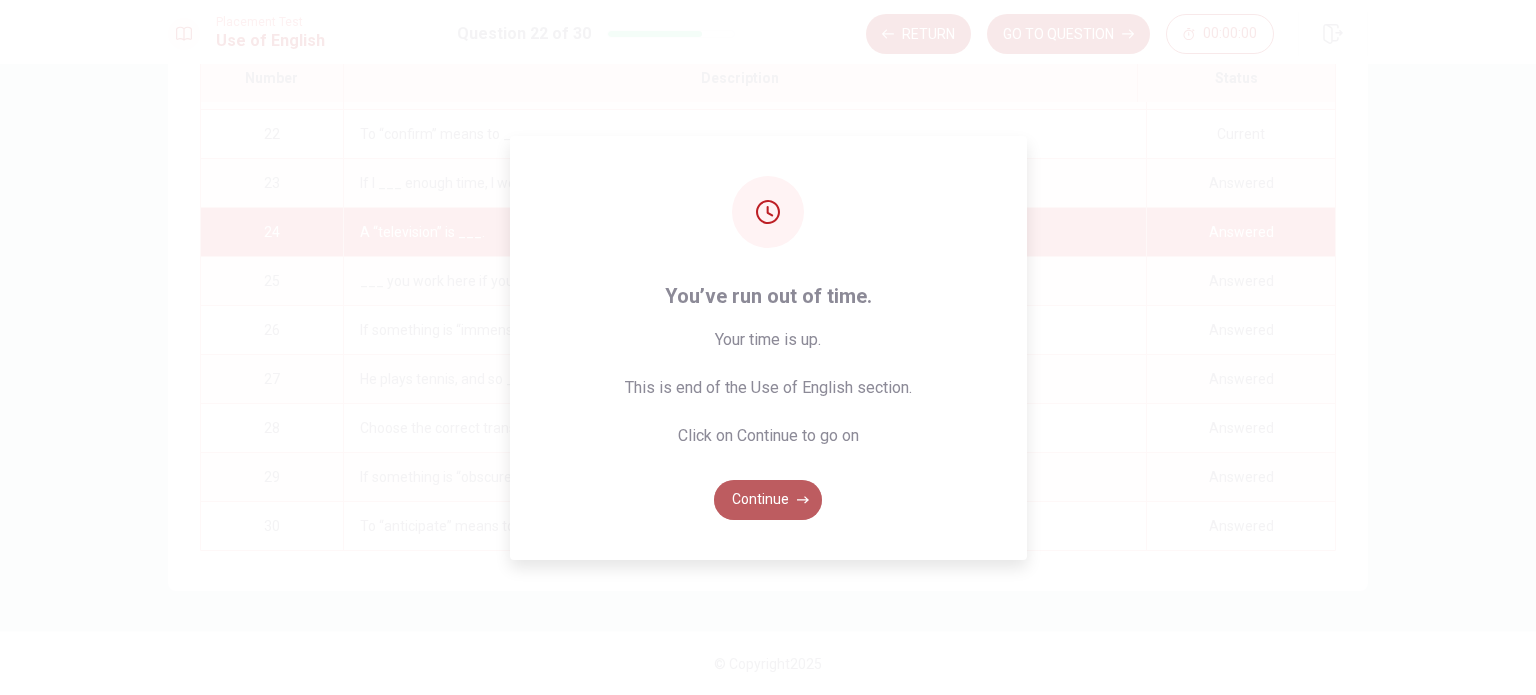click on "Continue" at bounding box center [768, 500] 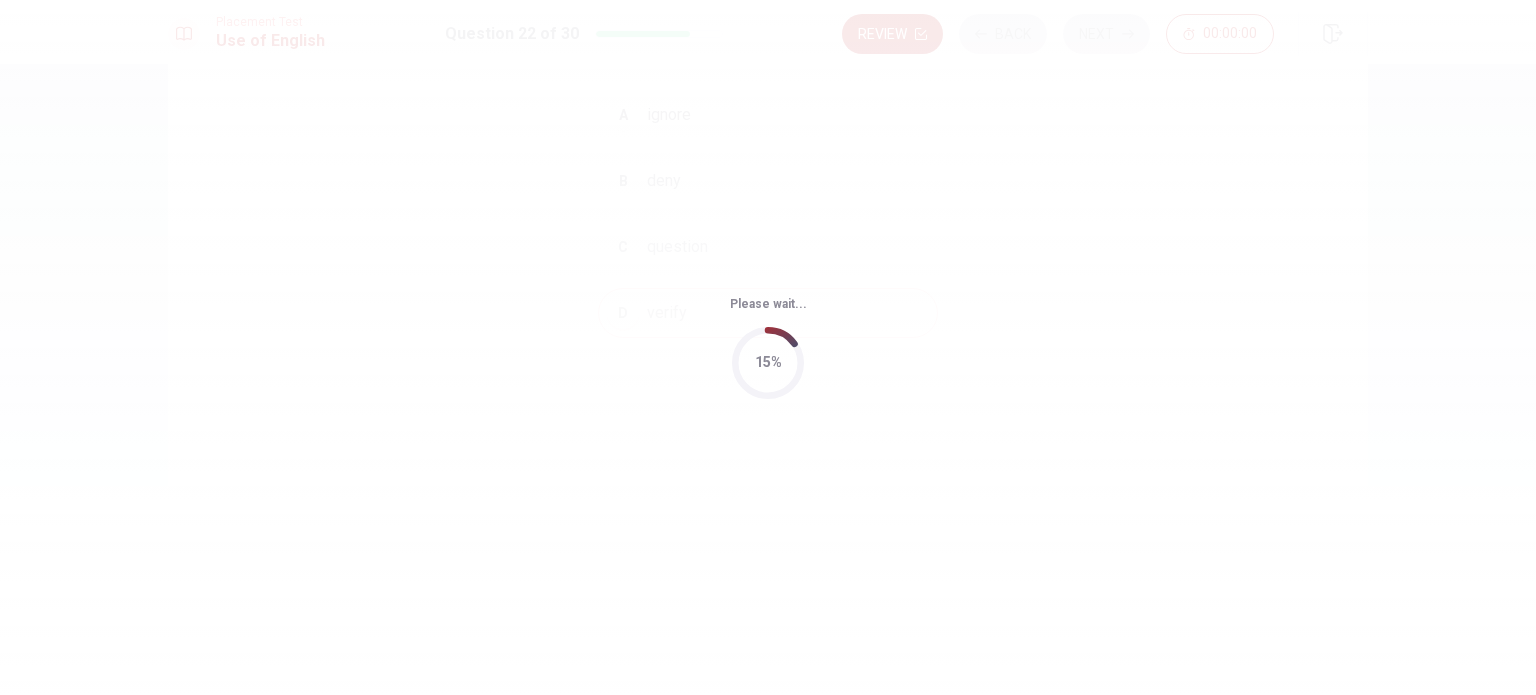 scroll, scrollTop: 0, scrollLeft: 0, axis: both 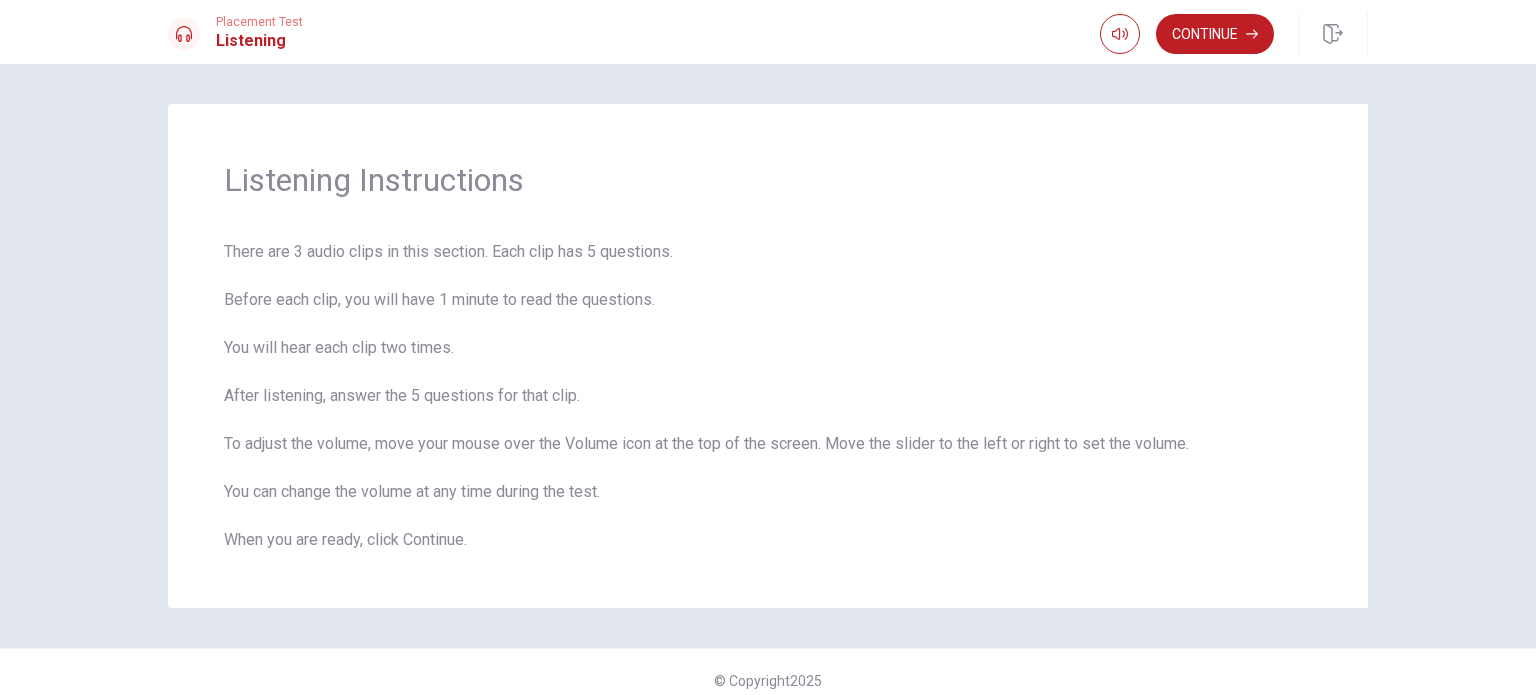 click on "Placement Test   Listening Continue" at bounding box center [768, 32] 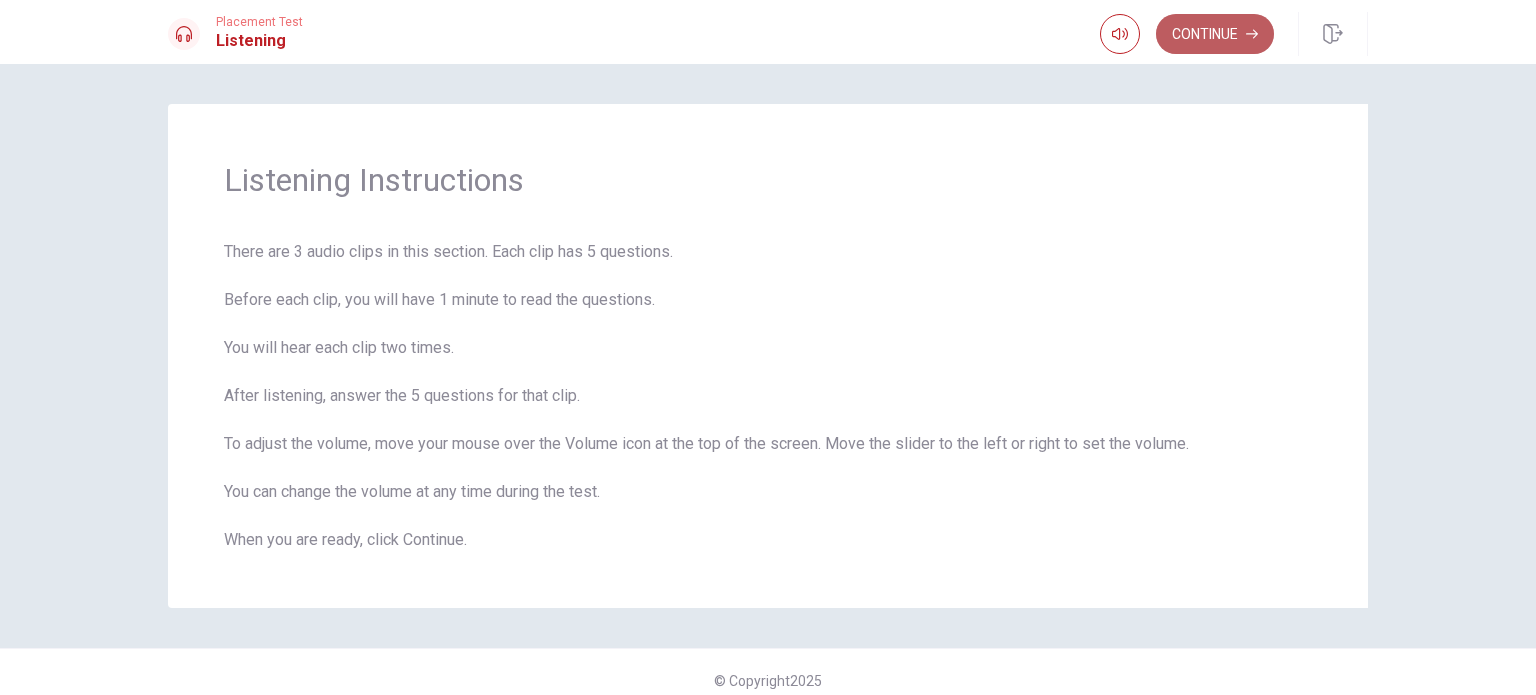 click on "Continue" at bounding box center (1215, 34) 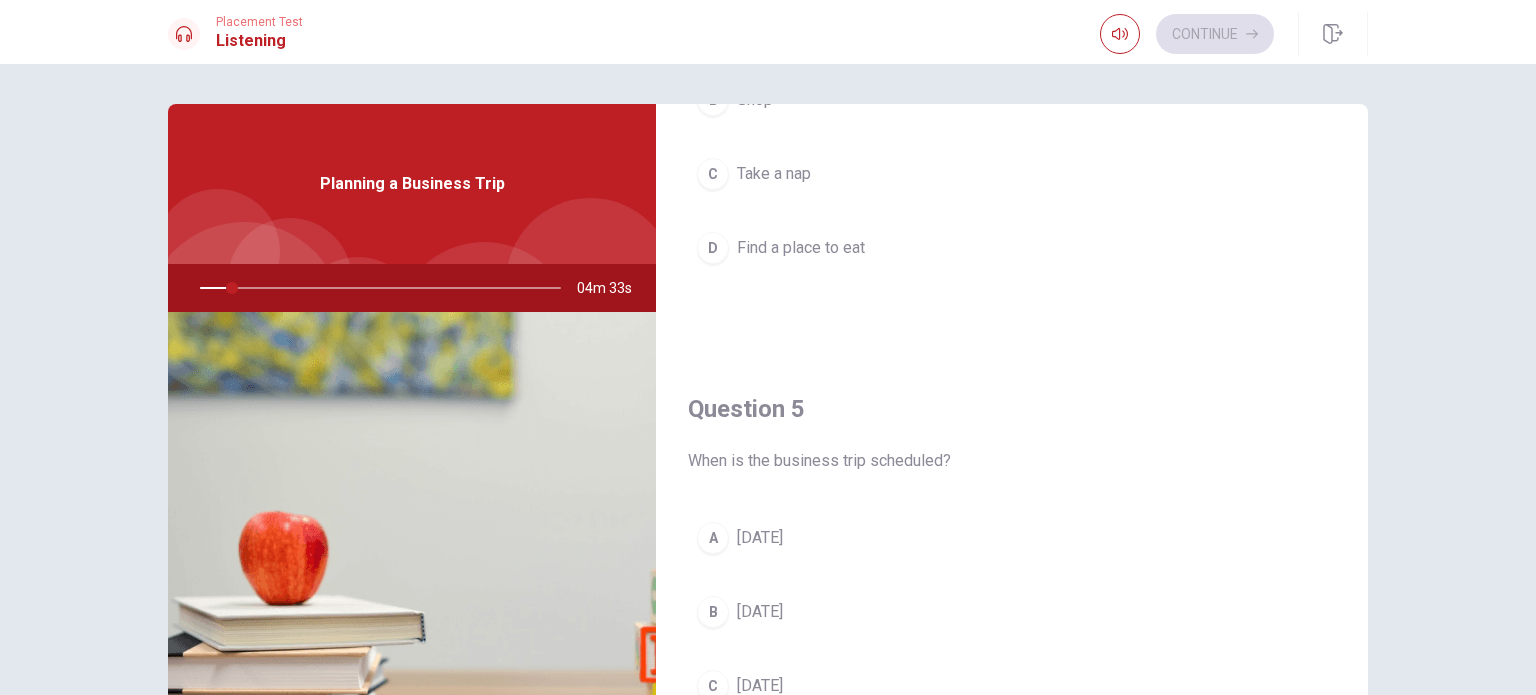 scroll, scrollTop: 1856, scrollLeft: 0, axis: vertical 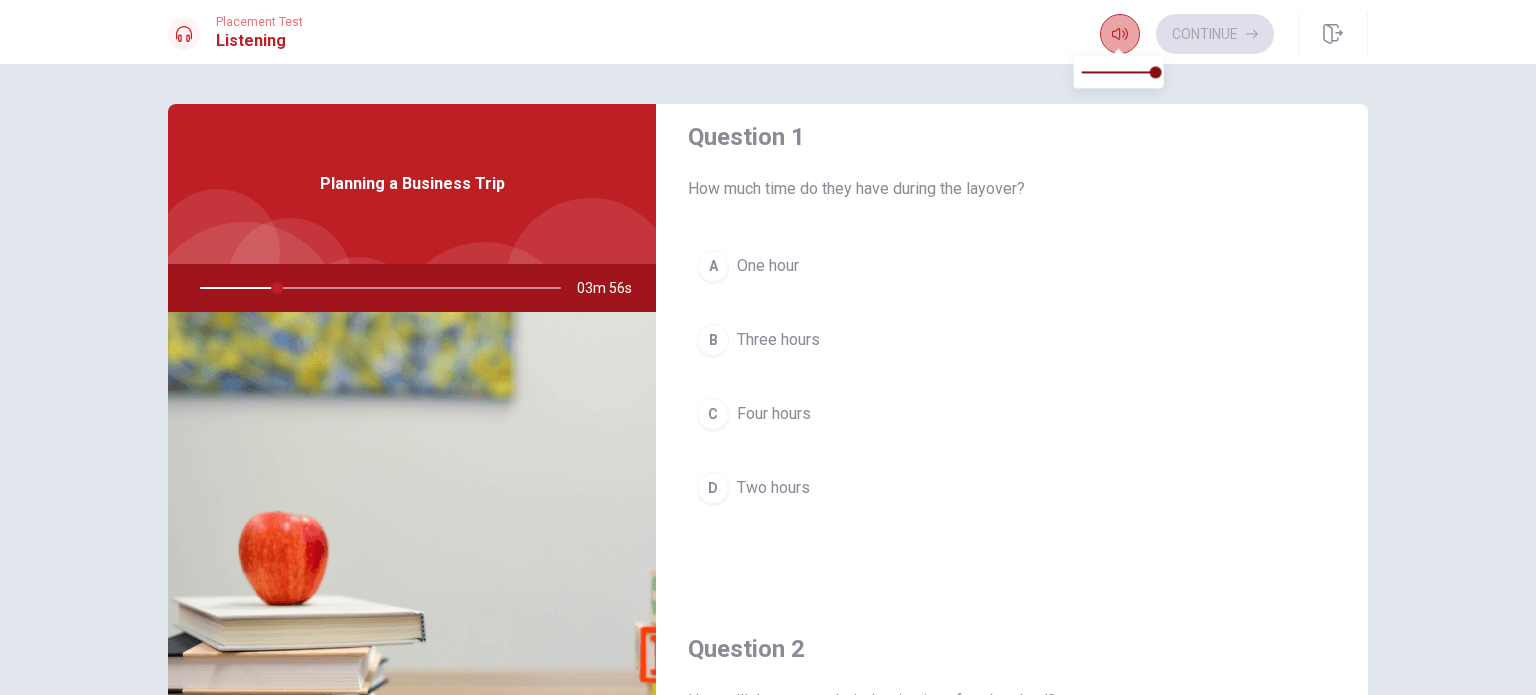 click 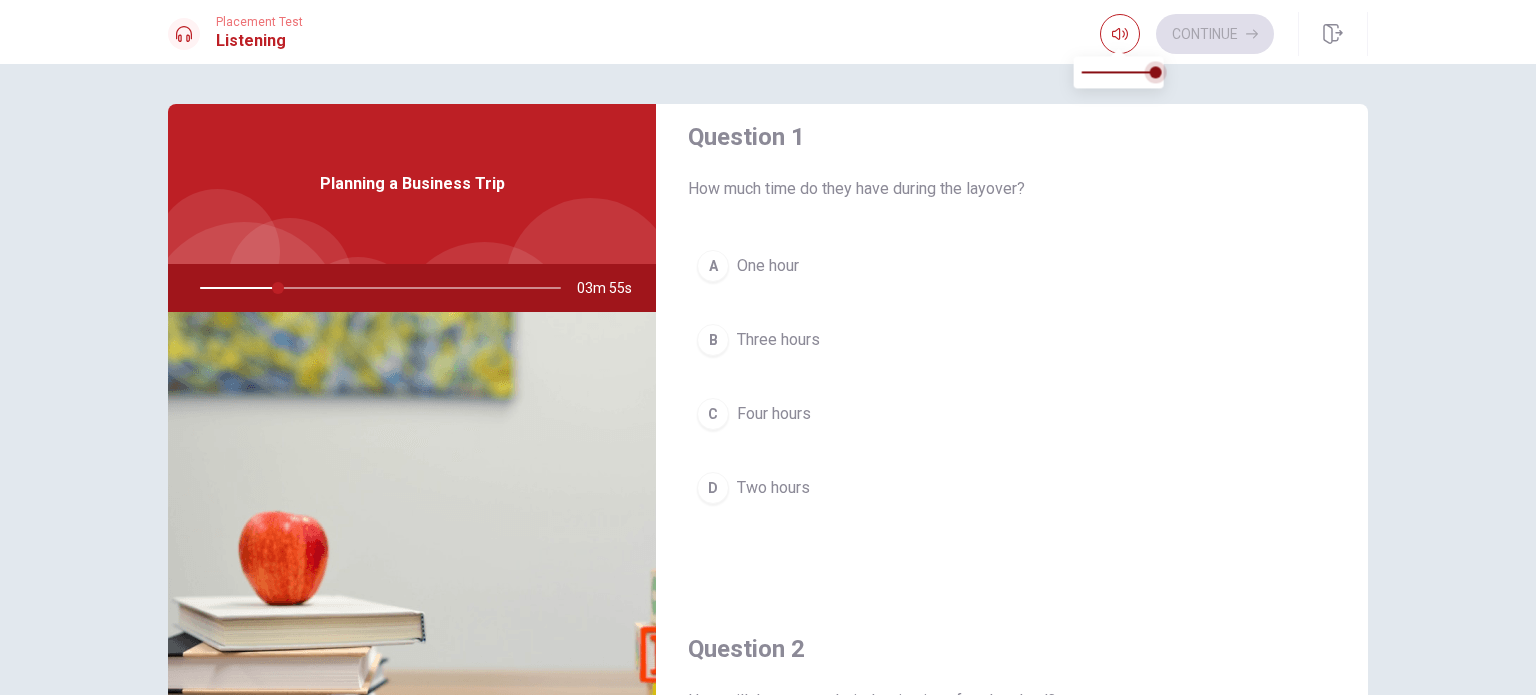 type on "22" 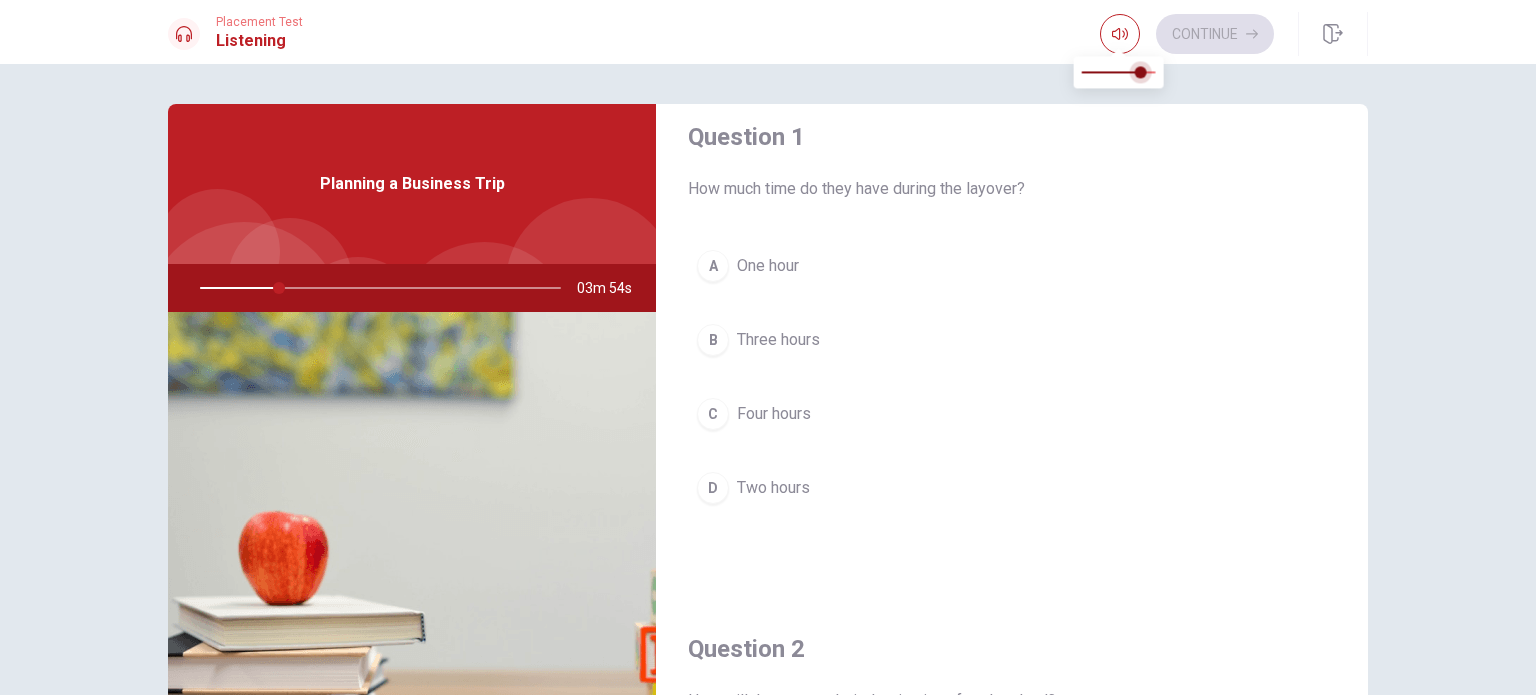 type on "22" 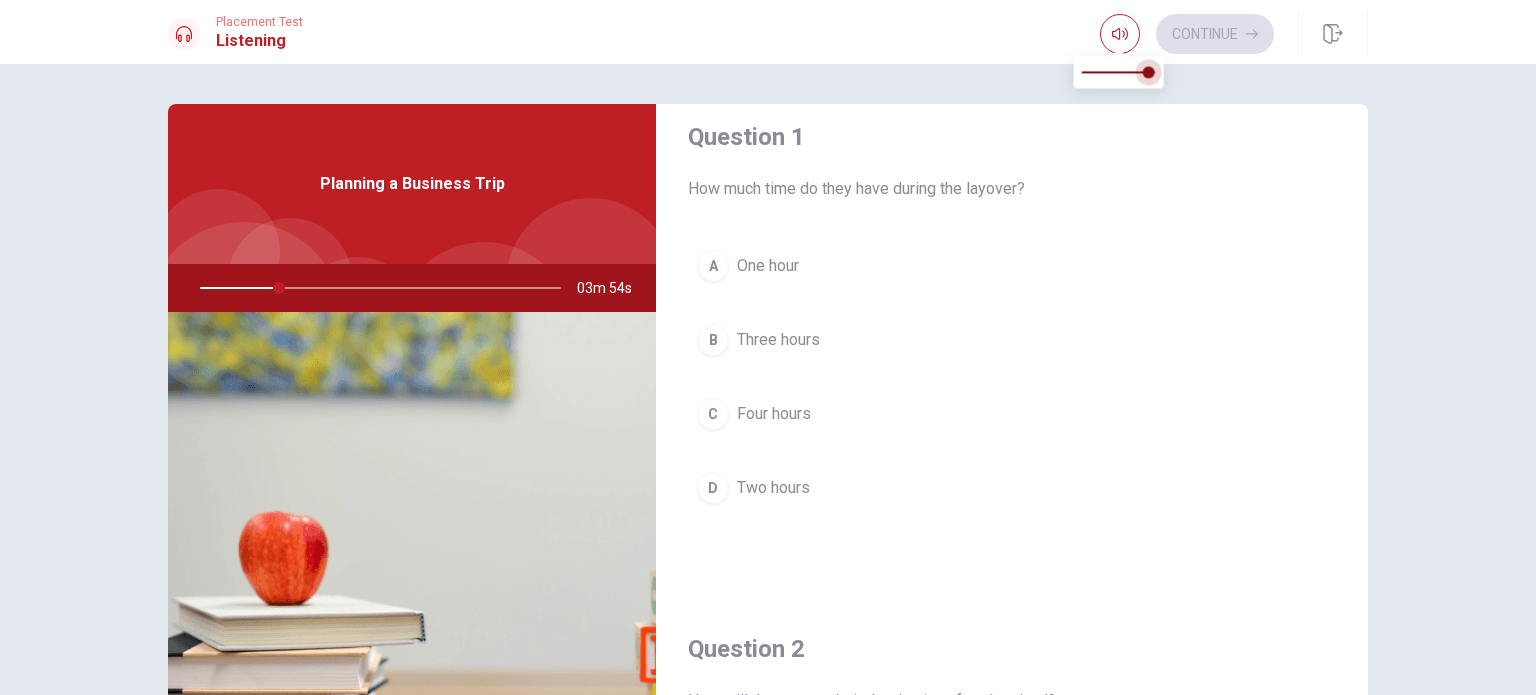 click at bounding box center [1148, 72] 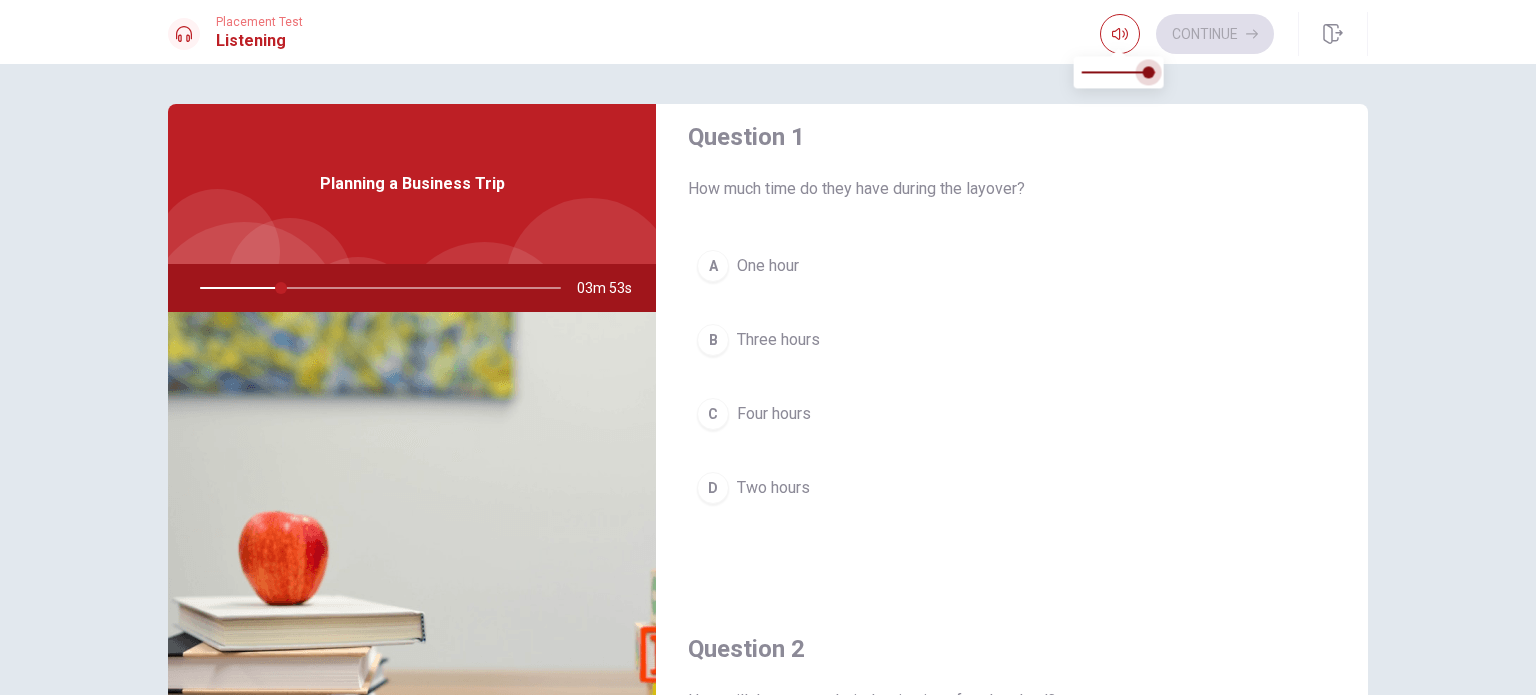 click at bounding box center [1148, 72] 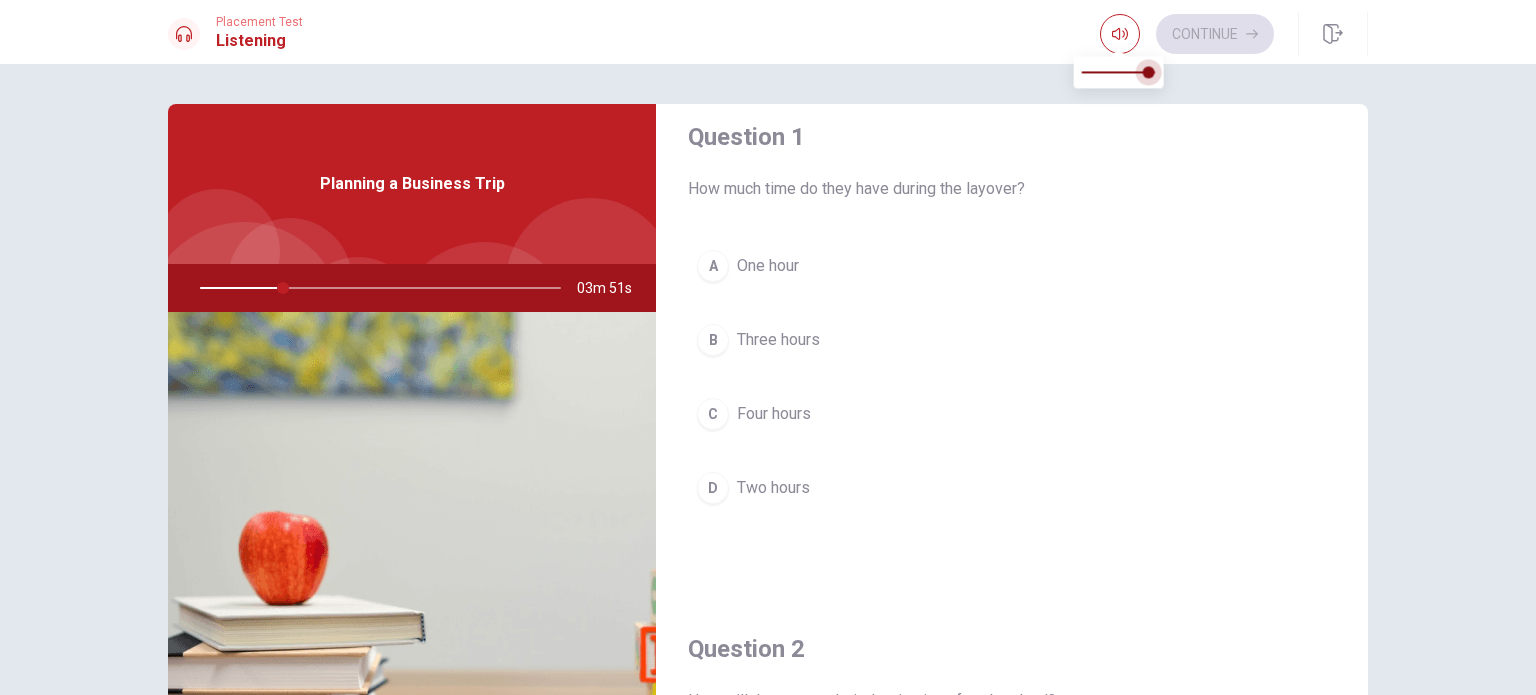 type on "23" 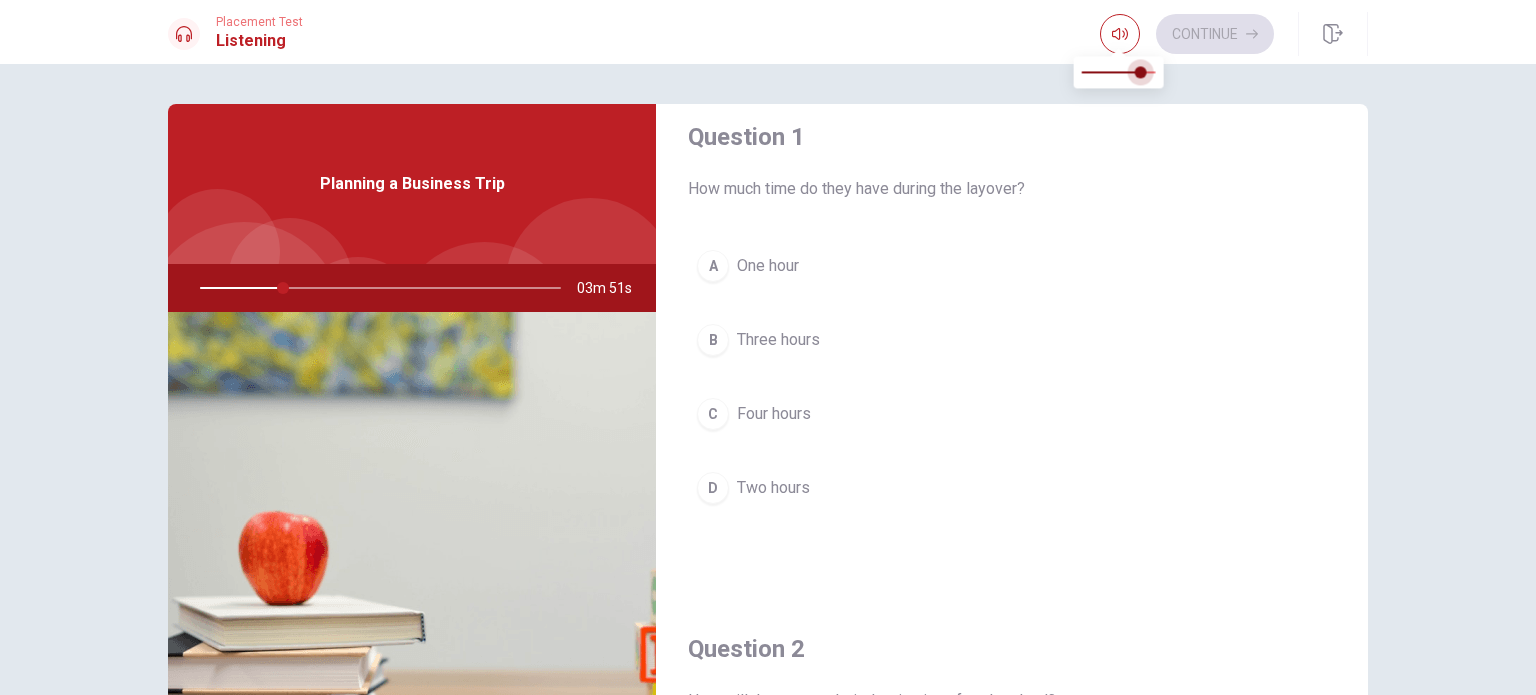 type on "23" 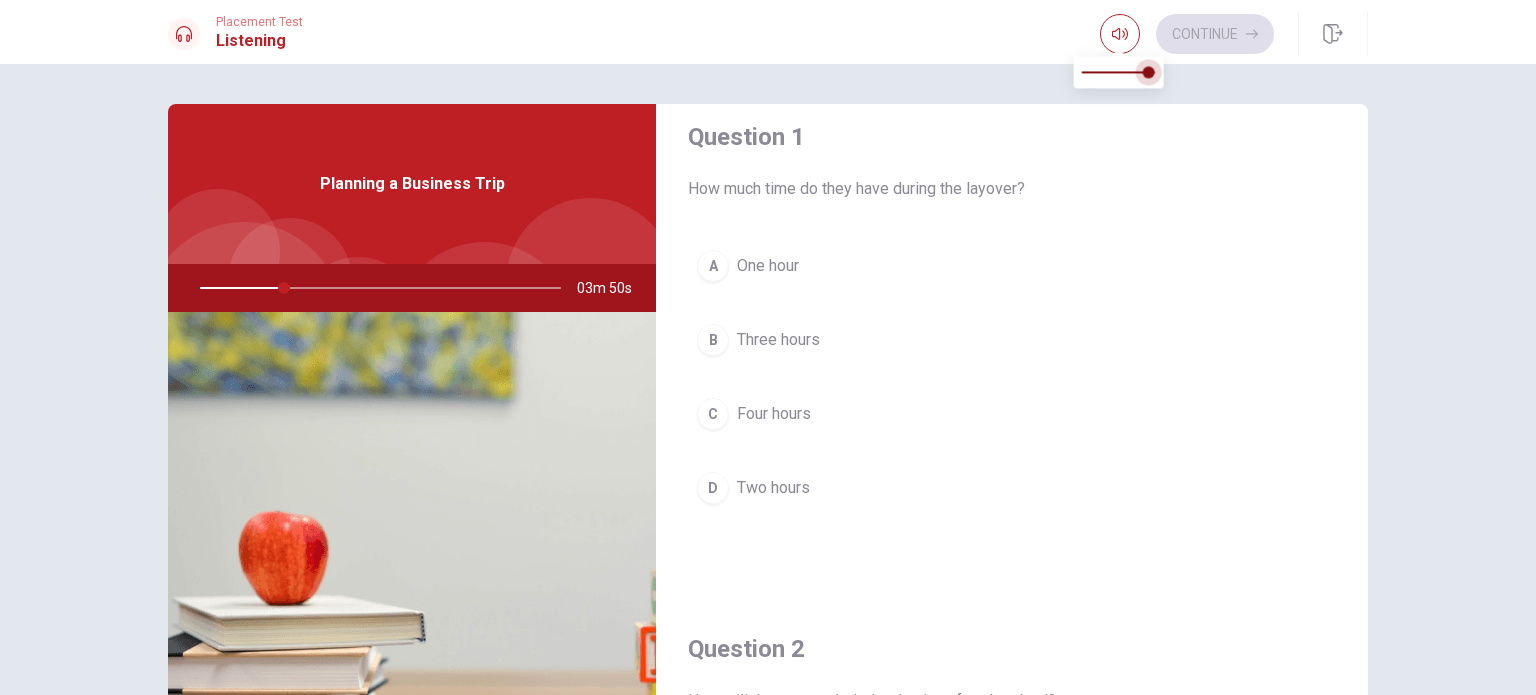 type on "23" 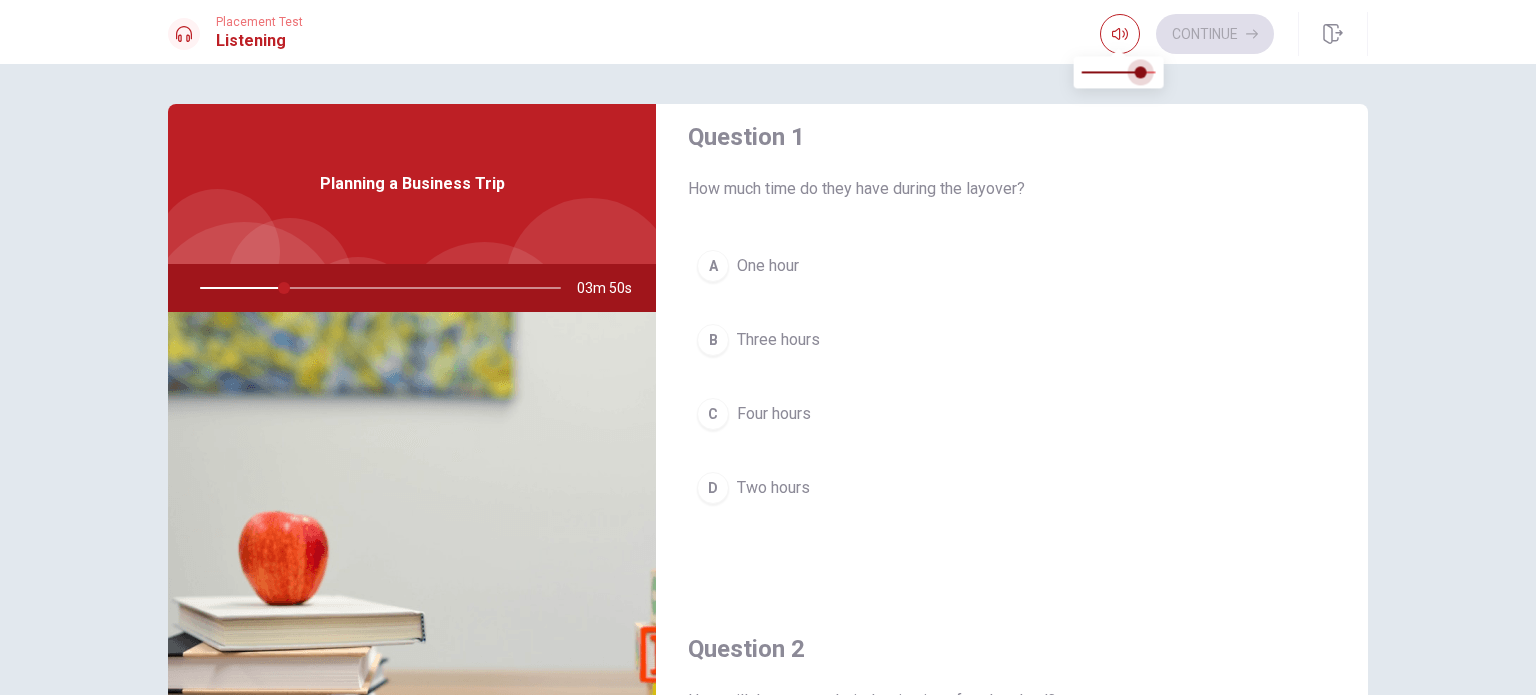 click at bounding box center (1141, 72) 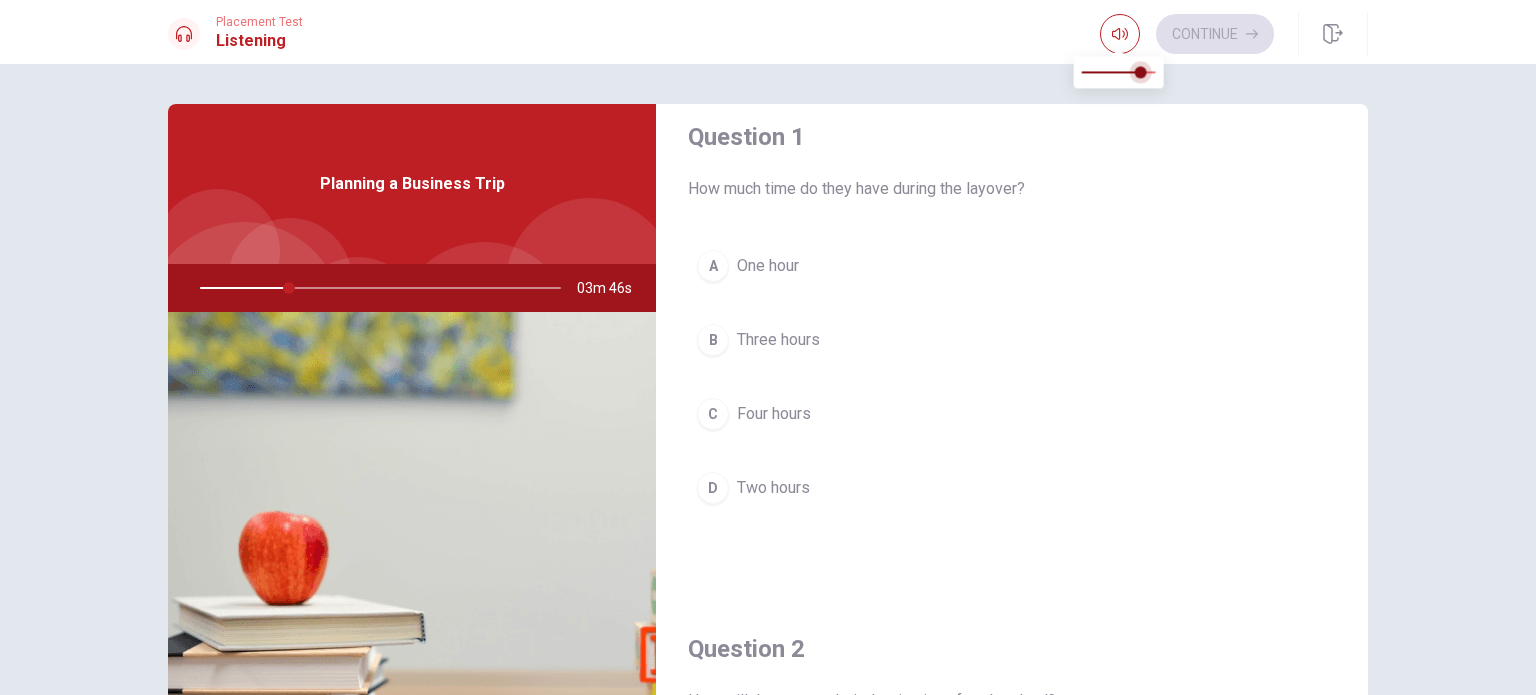 drag, startPoint x: 1124, startPoint y: 38, endPoint x: 1152, endPoint y: 77, distance: 48.010414 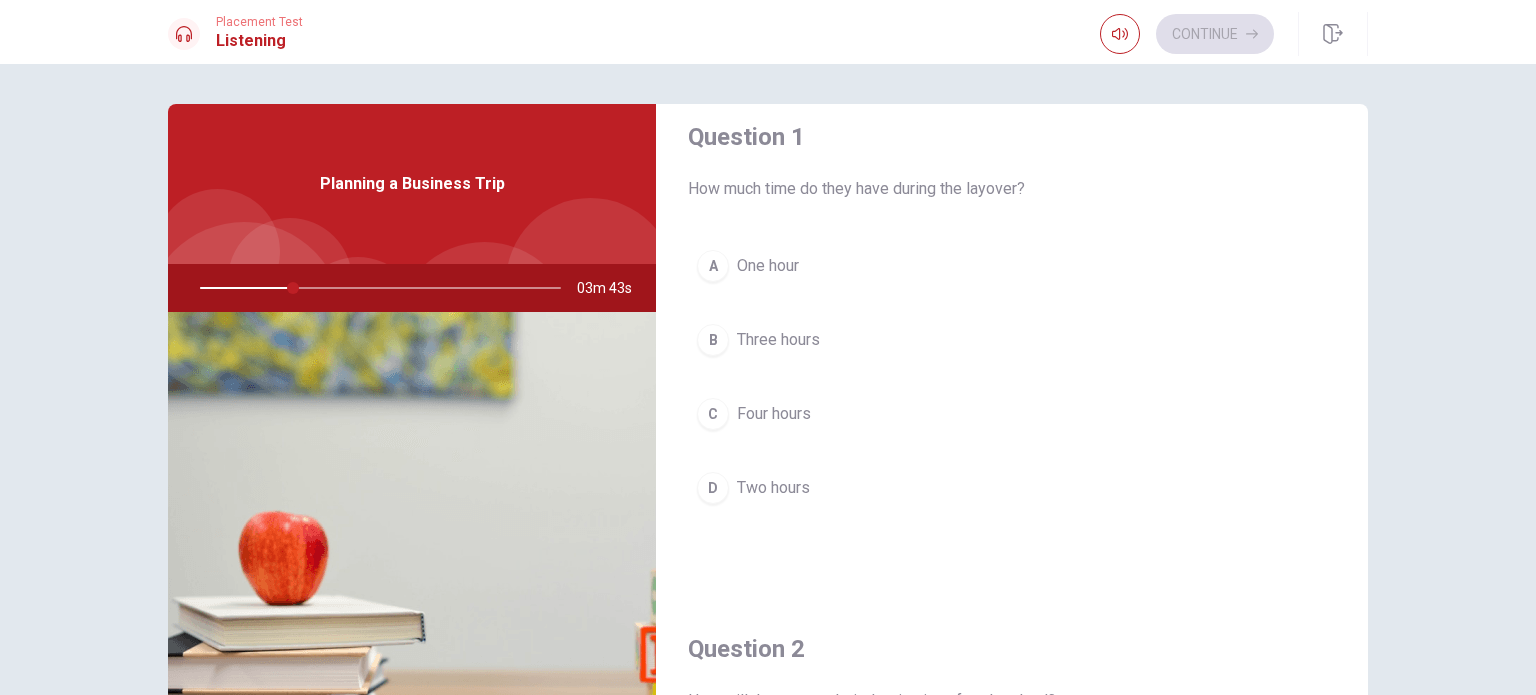 click on "How much time do they have during the layover?" at bounding box center [1012, 189] 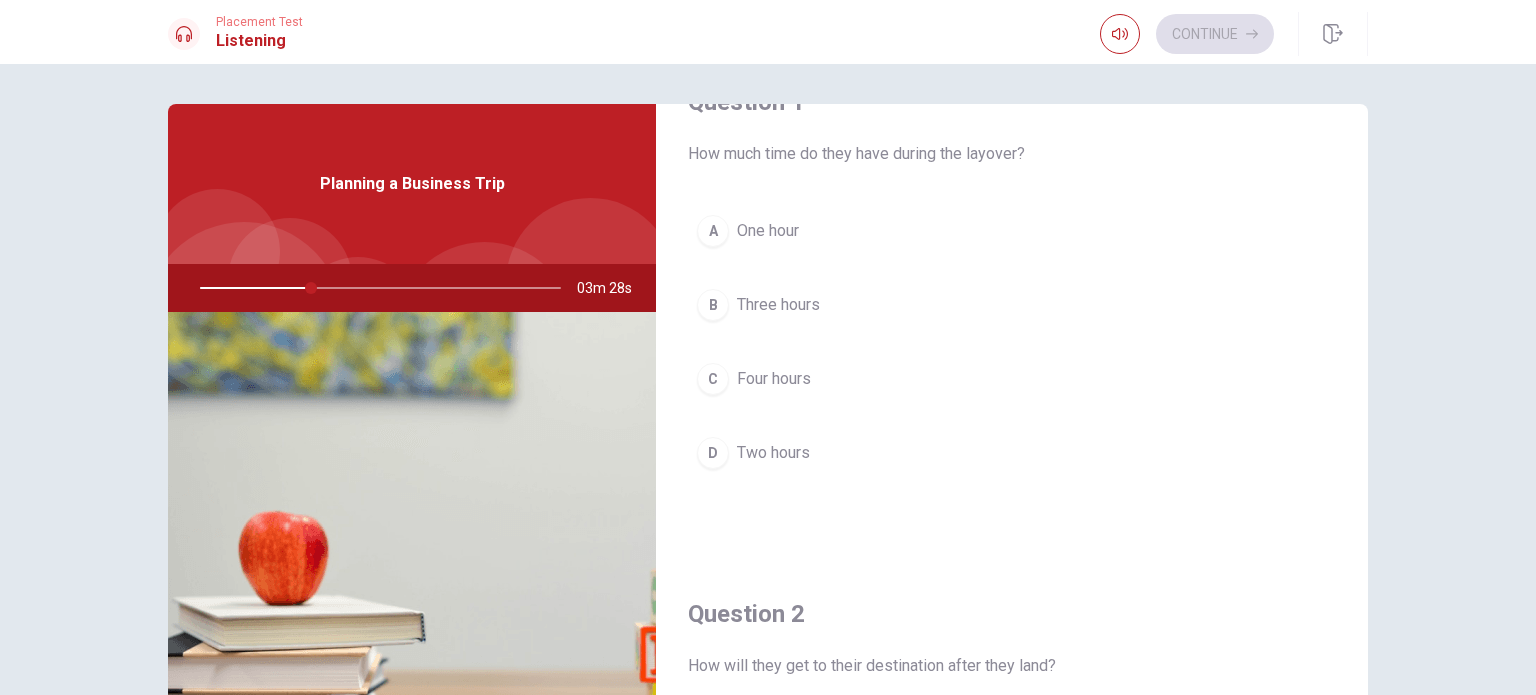 scroll, scrollTop: 59, scrollLeft: 0, axis: vertical 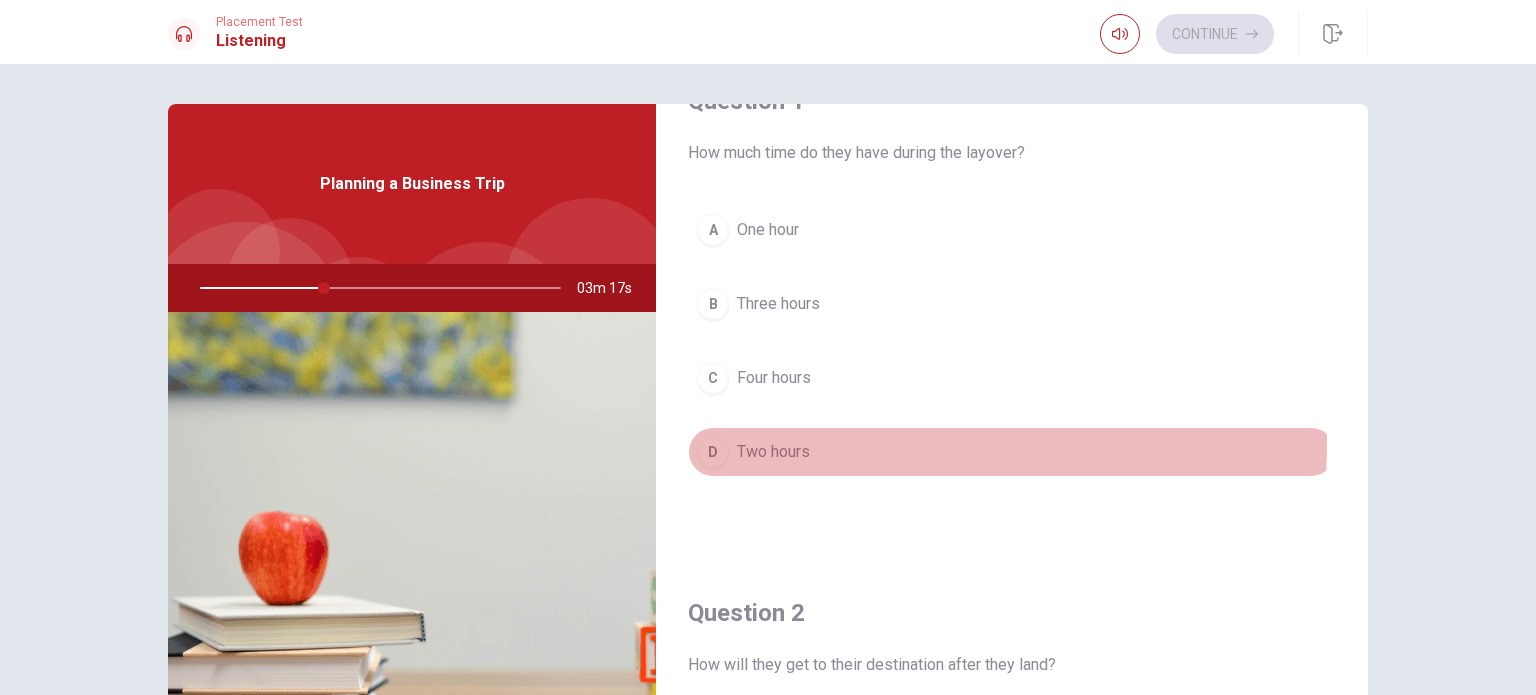 click on "D" at bounding box center [713, 452] 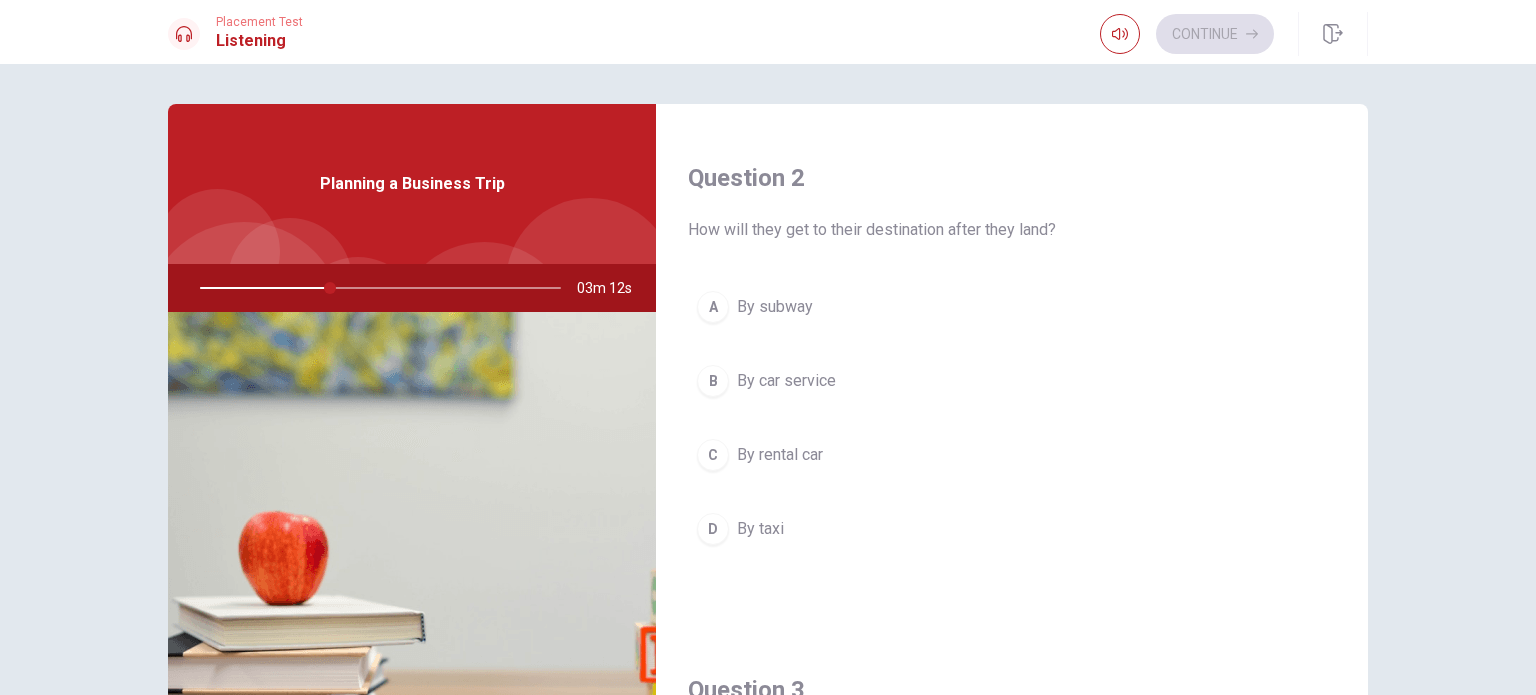 scroll, scrollTop: 500, scrollLeft: 0, axis: vertical 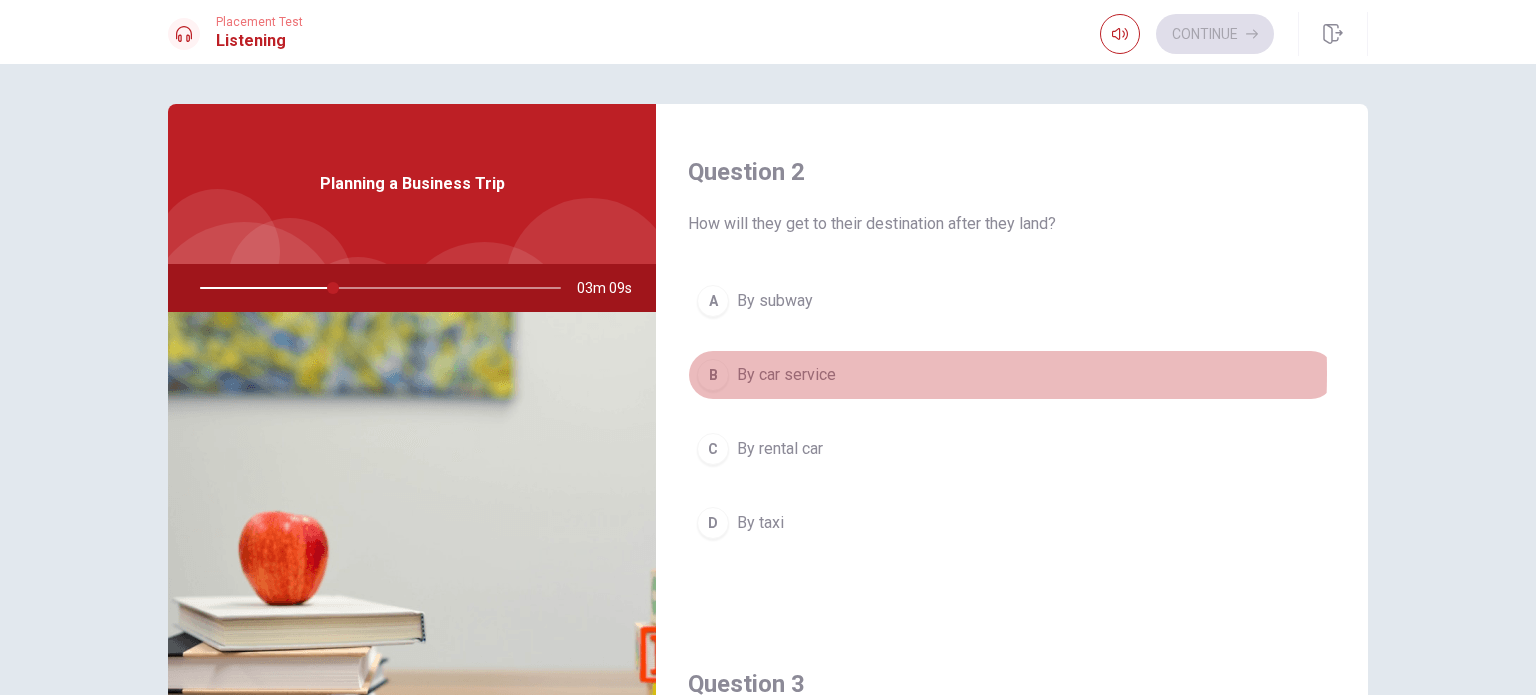 click on "B" at bounding box center [713, 375] 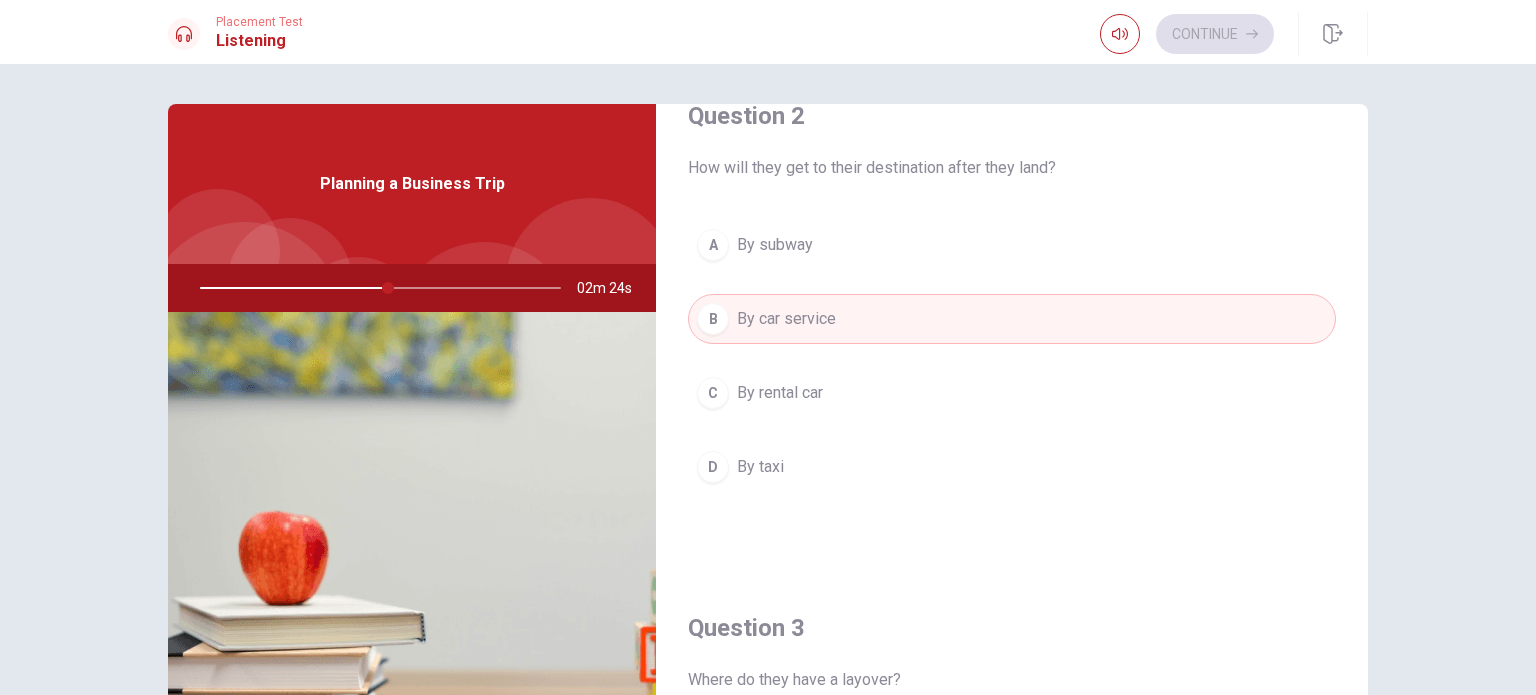 scroll, scrollTop: 552, scrollLeft: 0, axis: vertical 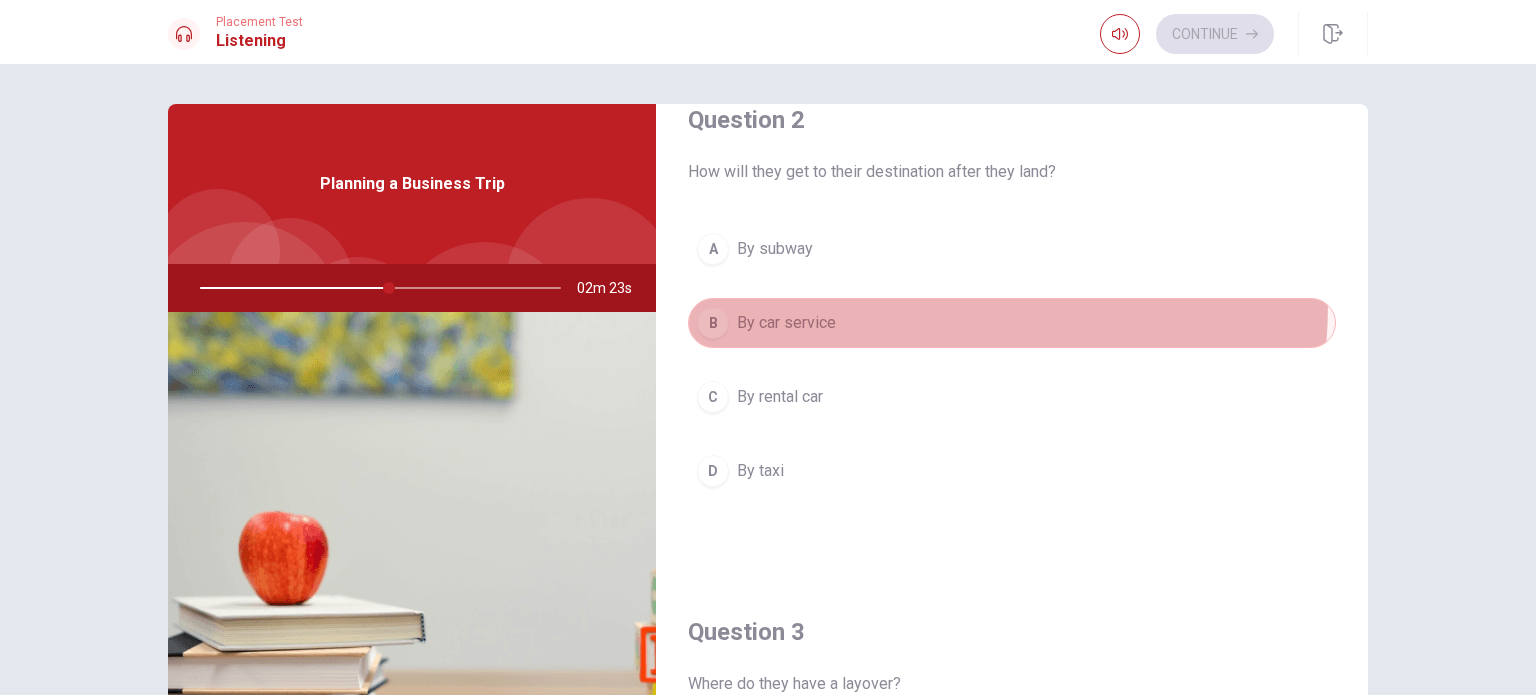 click on "B By car service" at bounding box center (1012, 323) 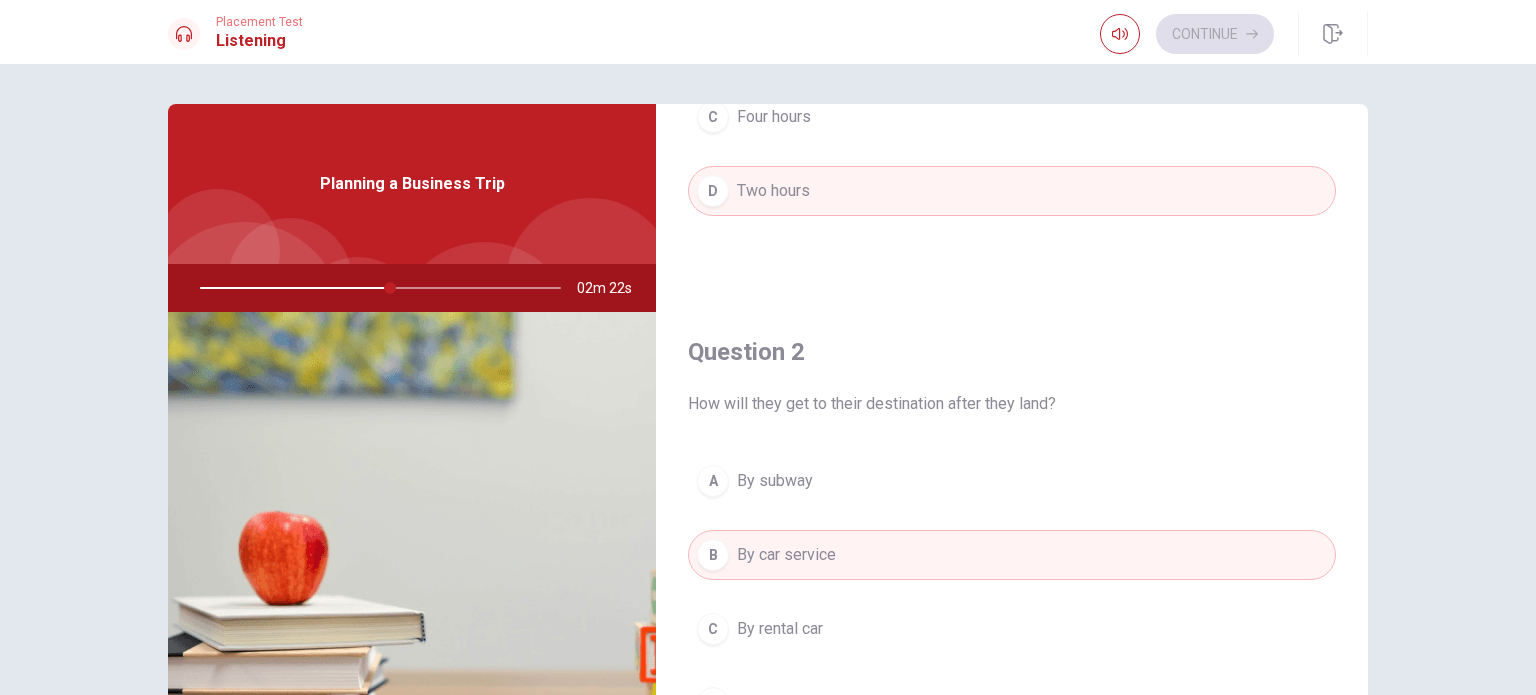scroll, scrollTop: 318, scrollLeft: 0, axis: vertical 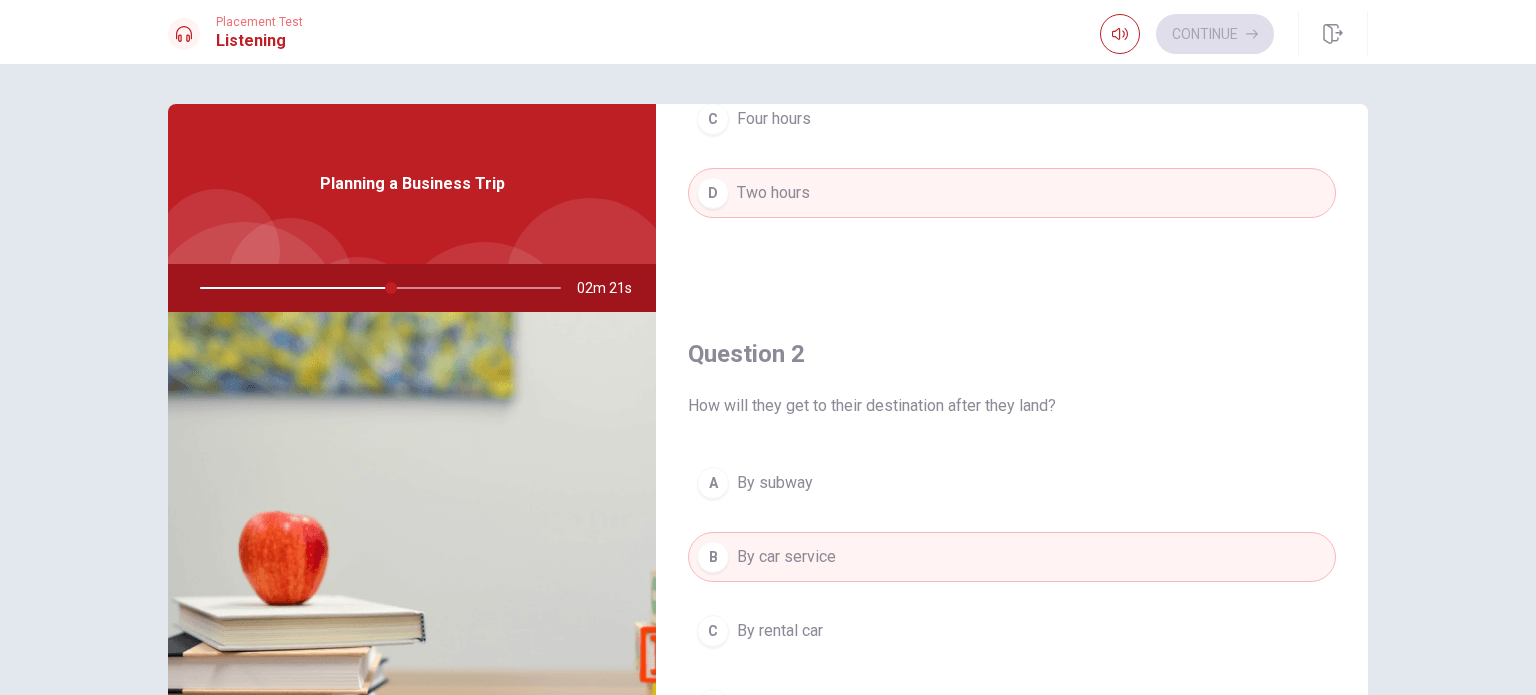 click on "Two hours" at bounding box center (773, 193) 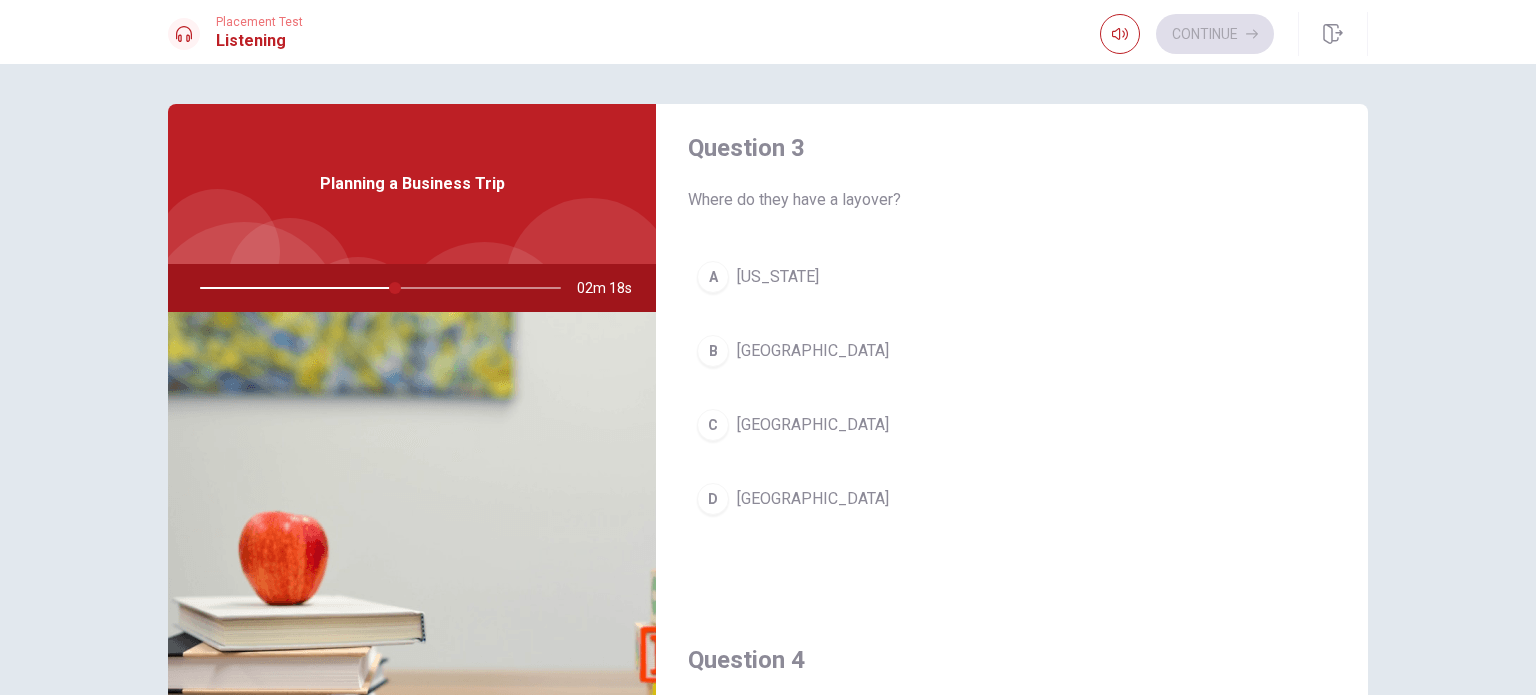 scroll, scrollTop: 1038, scrollLeft: 0, axis: vertical 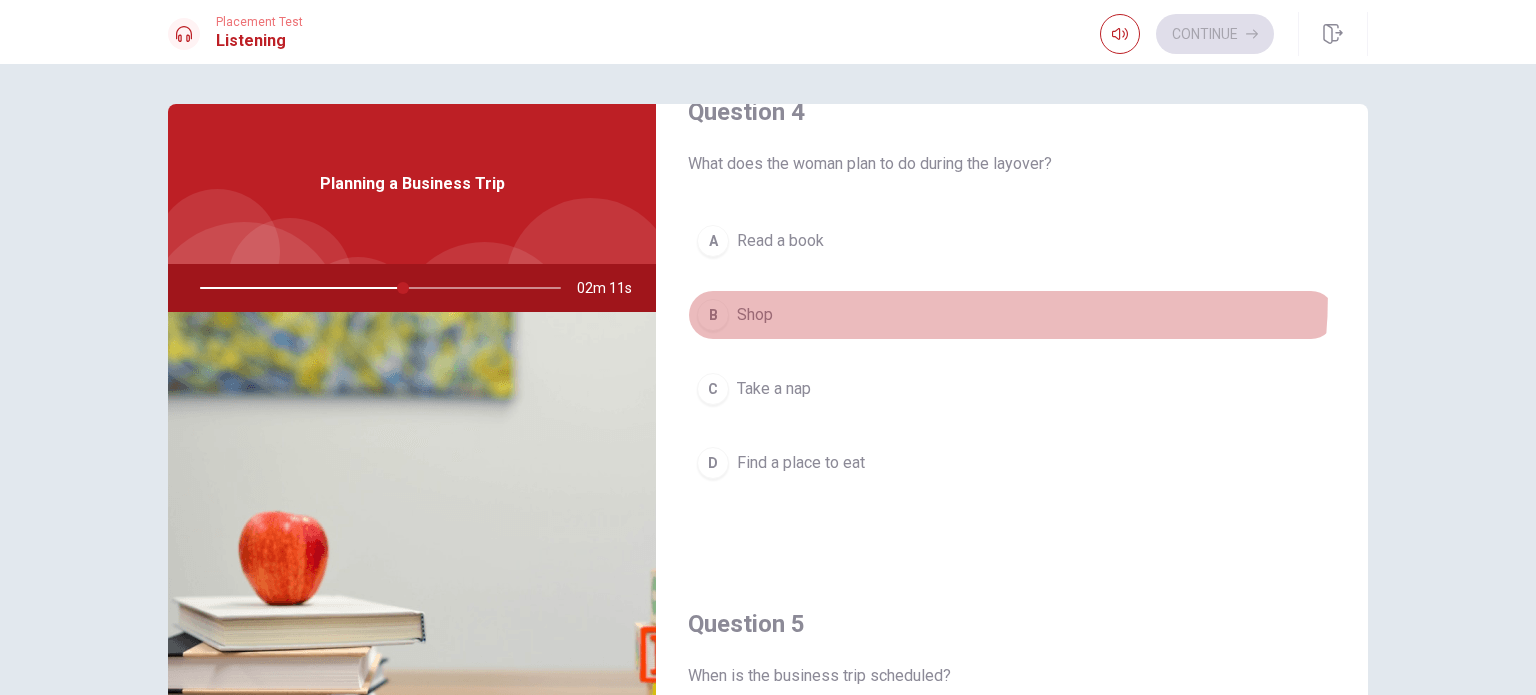 click on "B Shop" at bounding box center (1012, 315) 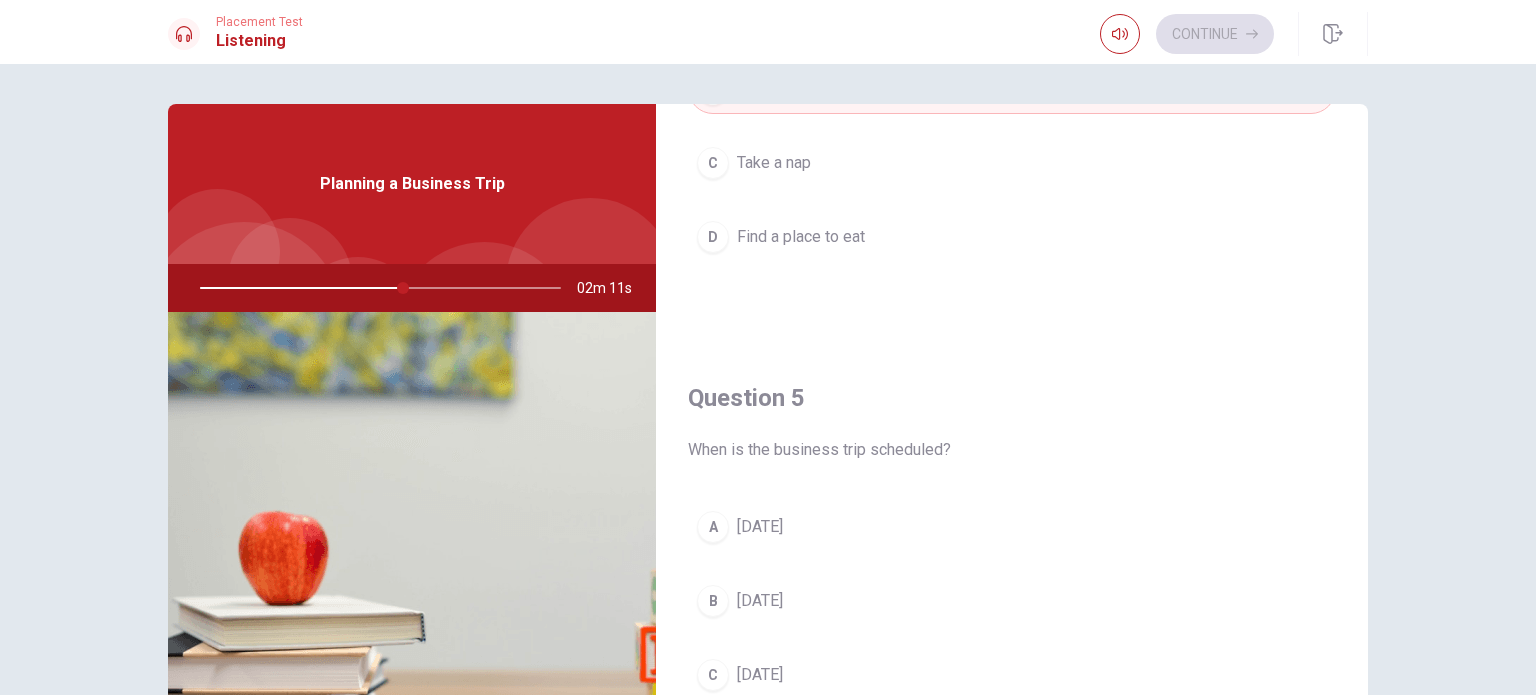 scroll, scrollTop: 1856, scrollLeft: 0, axis: vertical 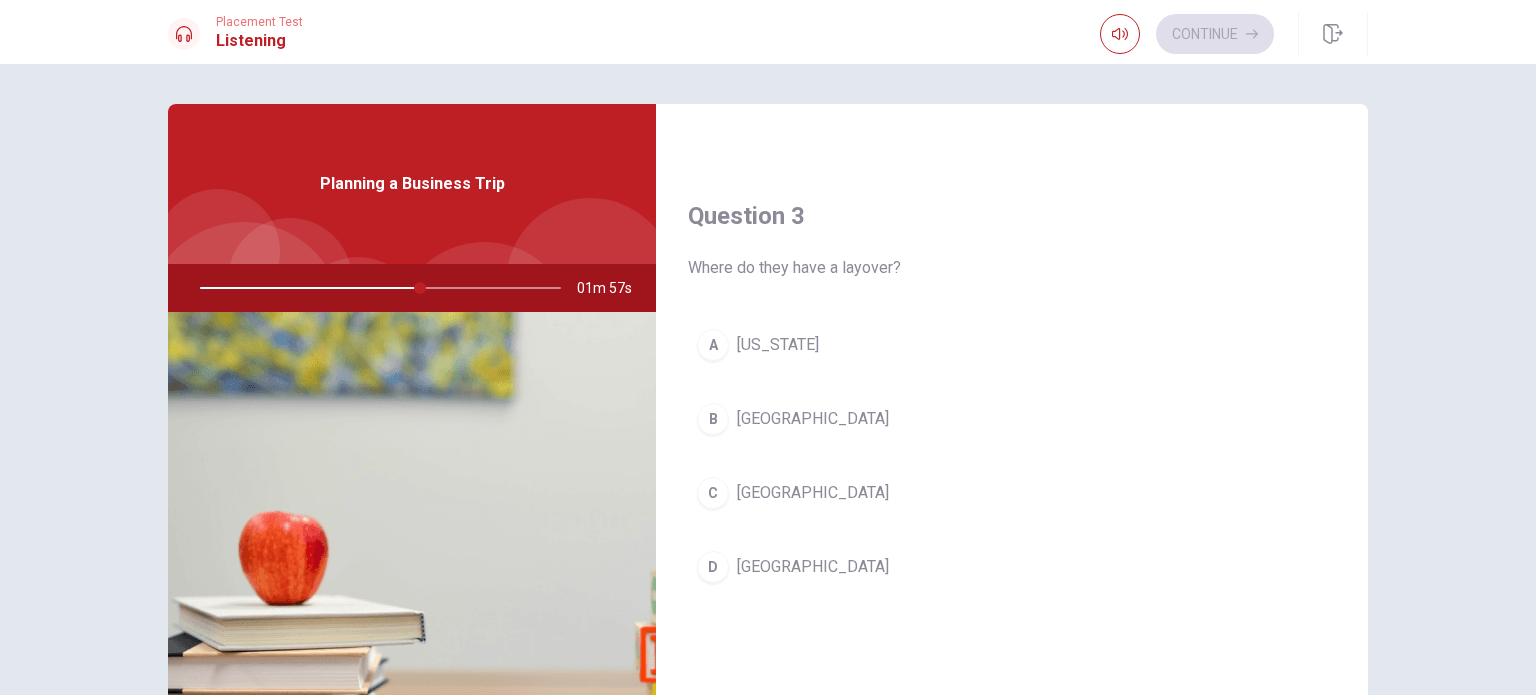 click on "B" at bounding box center [713, 419] 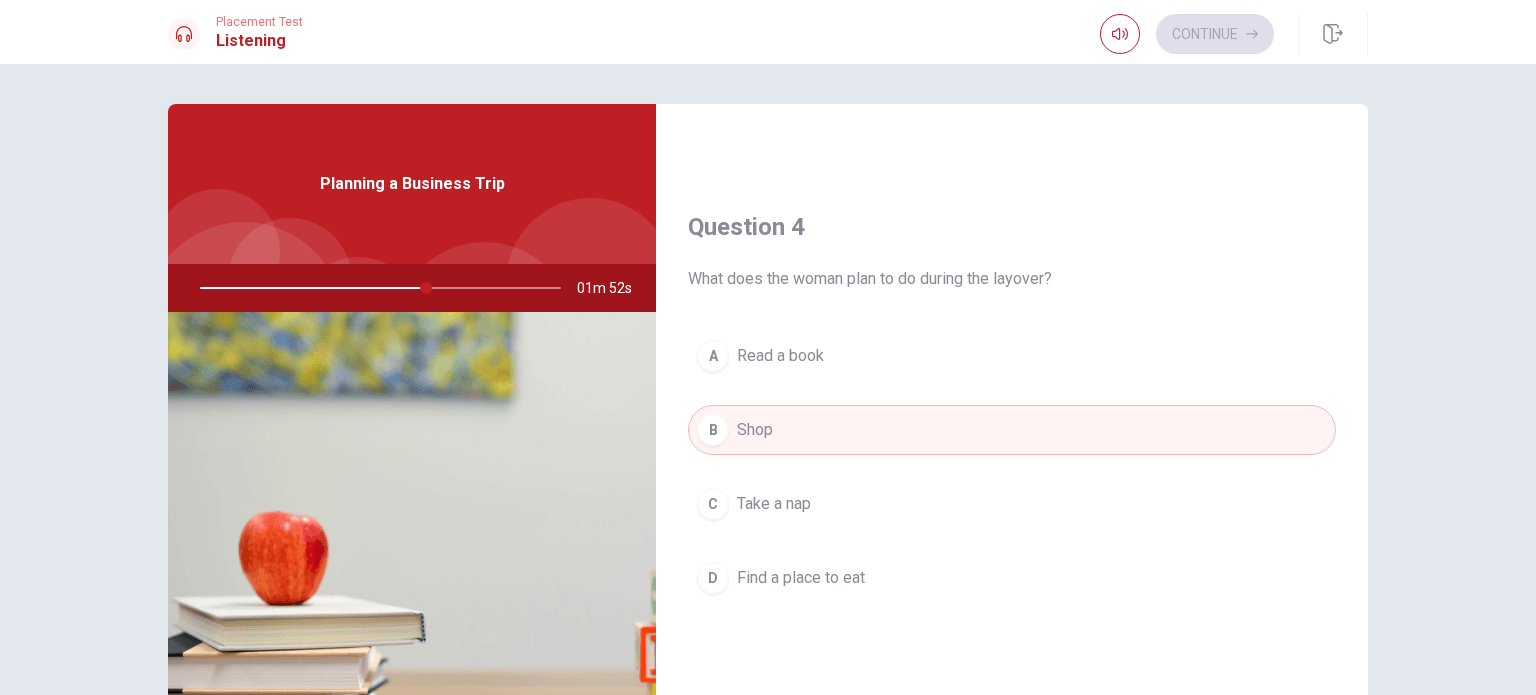 scroll, scrollTop: 1471, scrollLeft: 0, axis: vertical 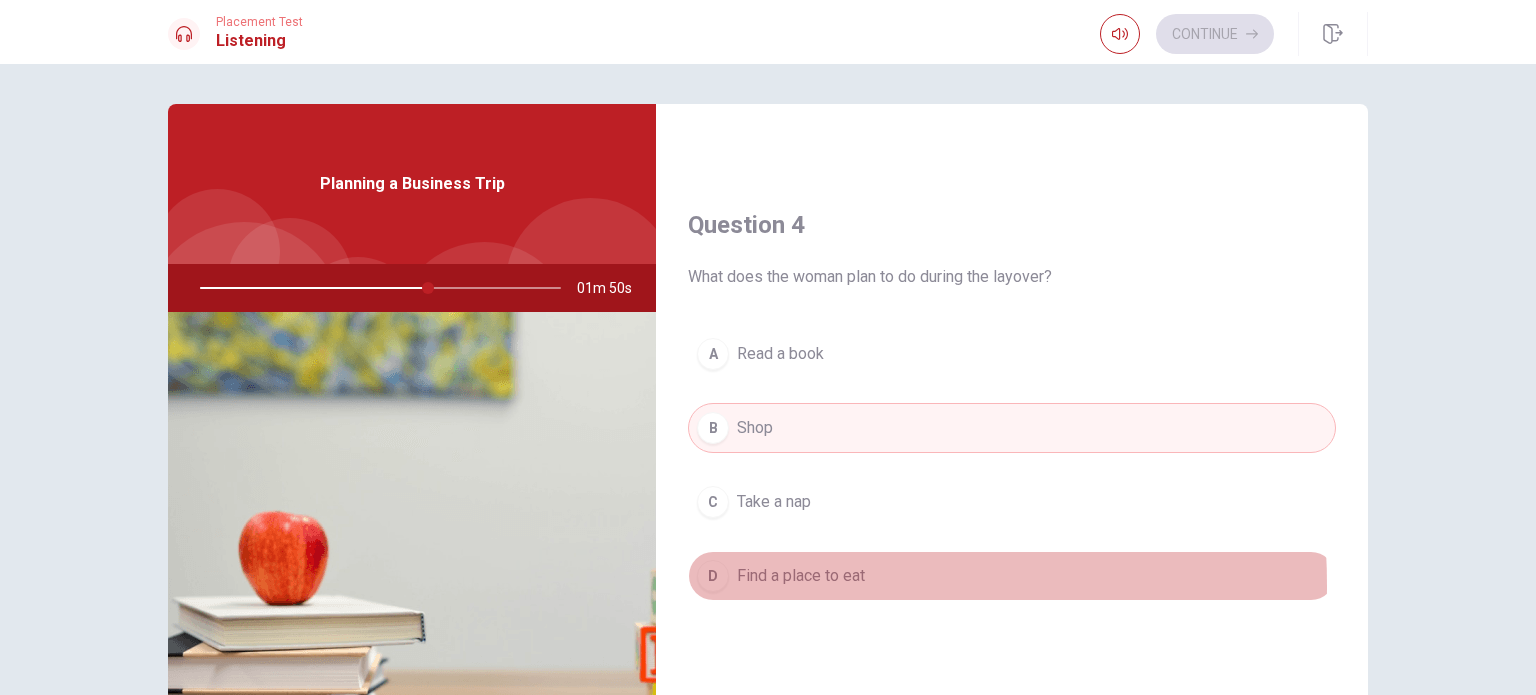 click on "D" at bounding box center (713, 576) 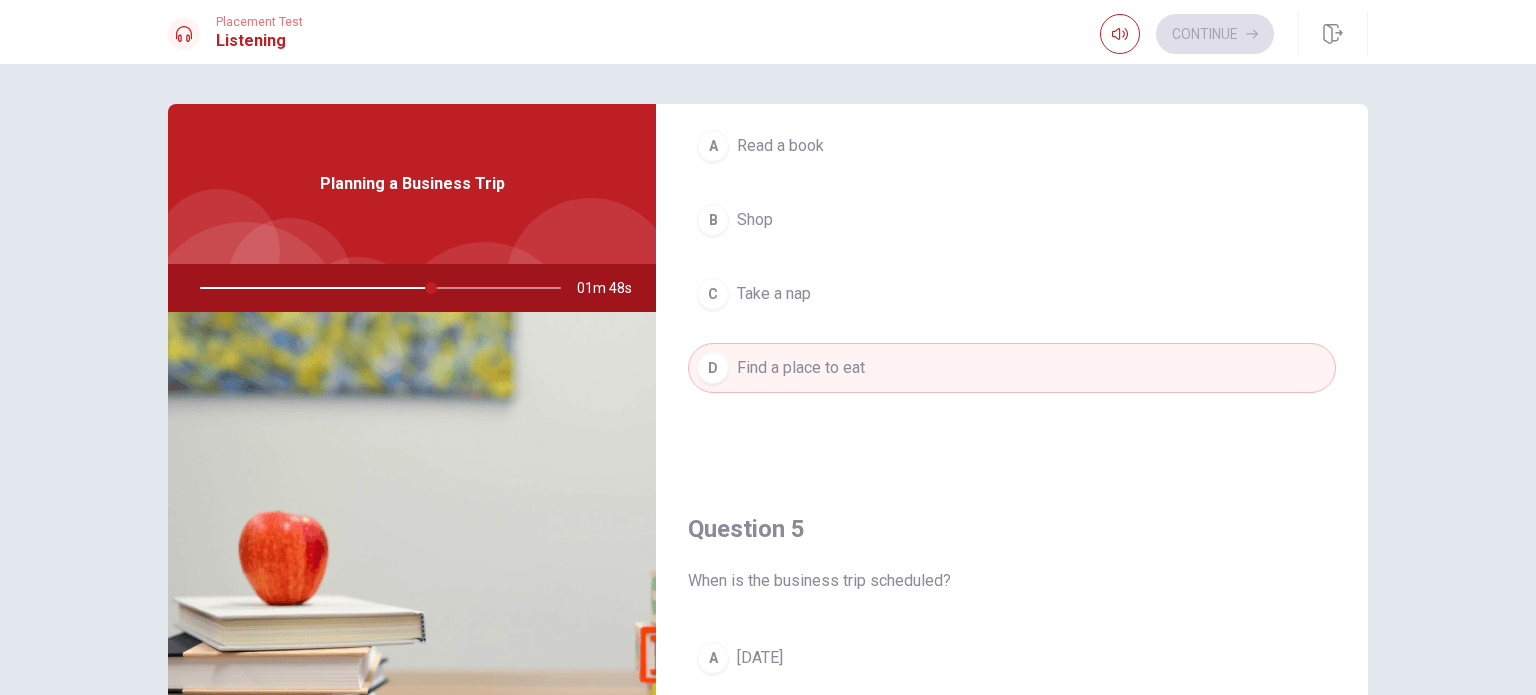 scroll, scrollTop: 1856, scrollLeft: 0, axis: vertical 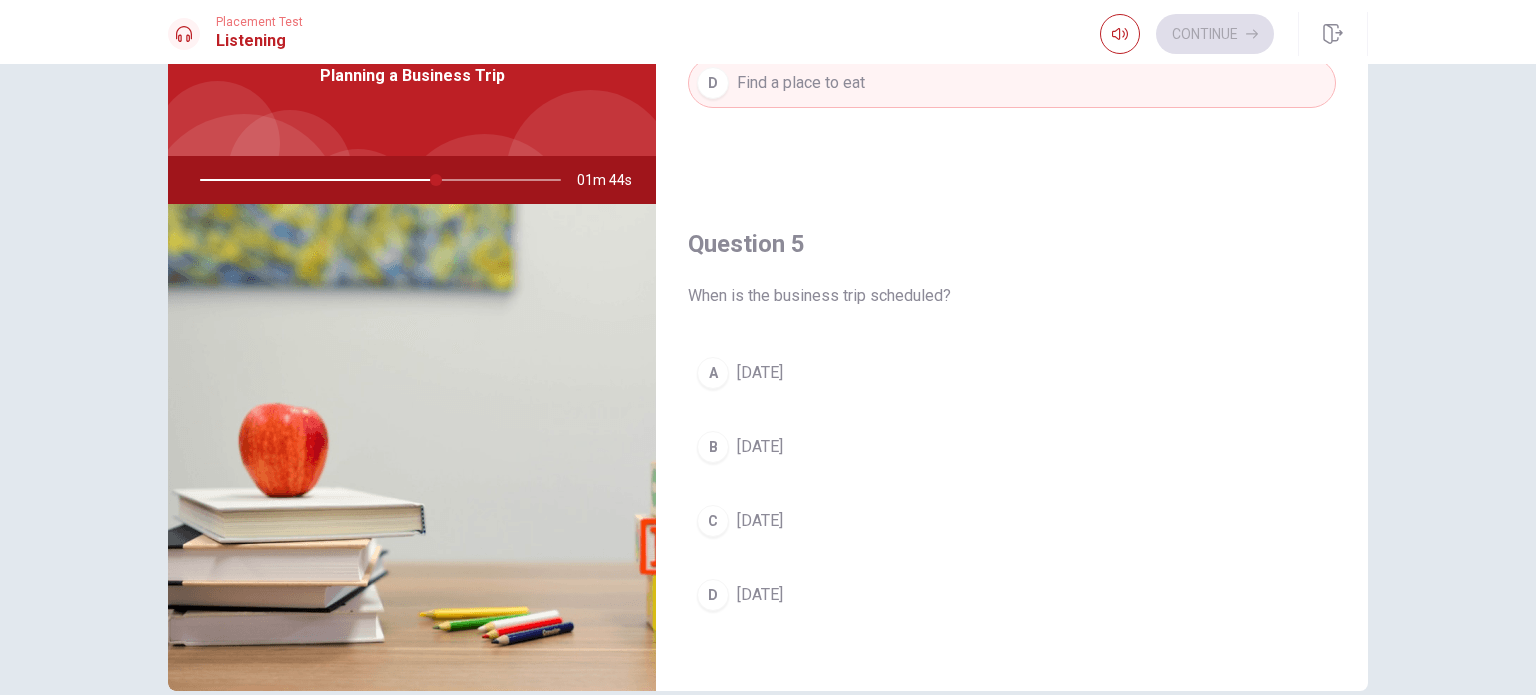 click at bounding box center [376, 180] 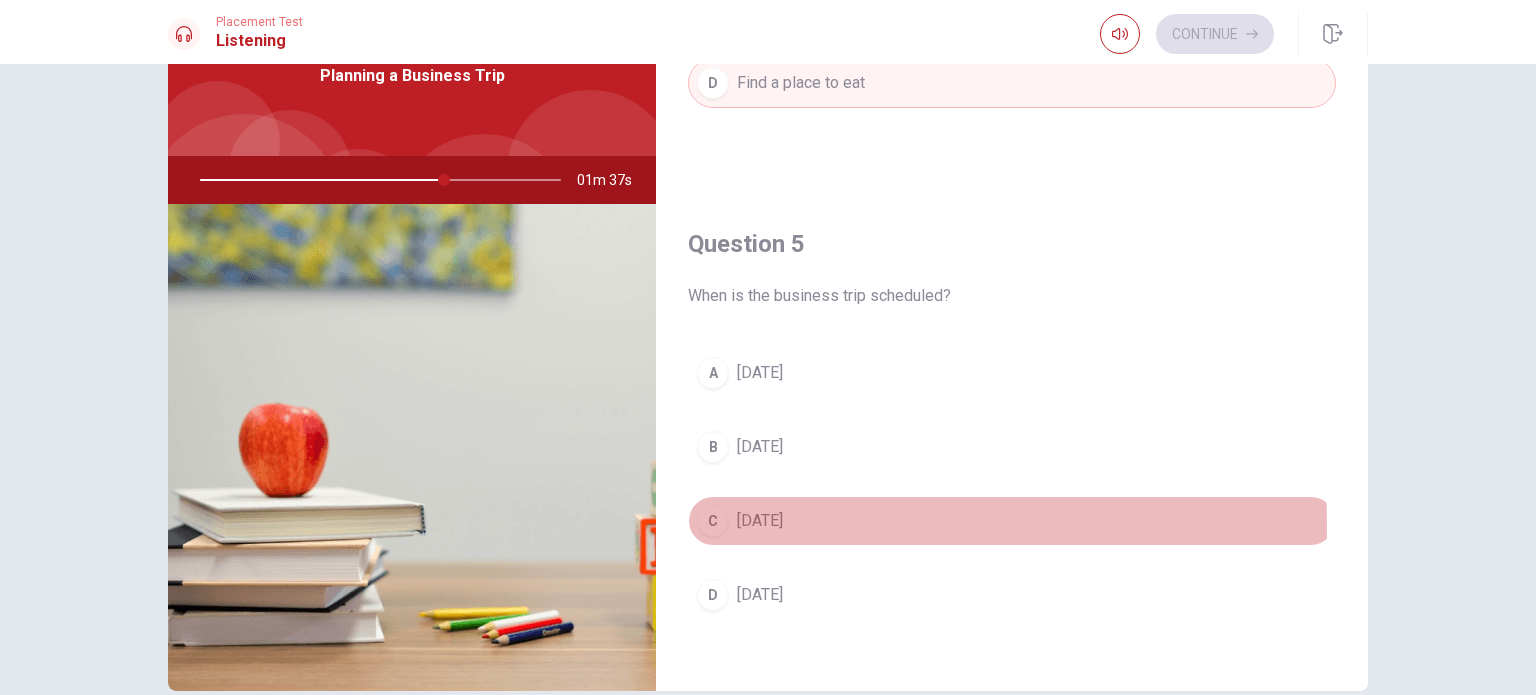 click on "C" at bounding box center [713, 521] 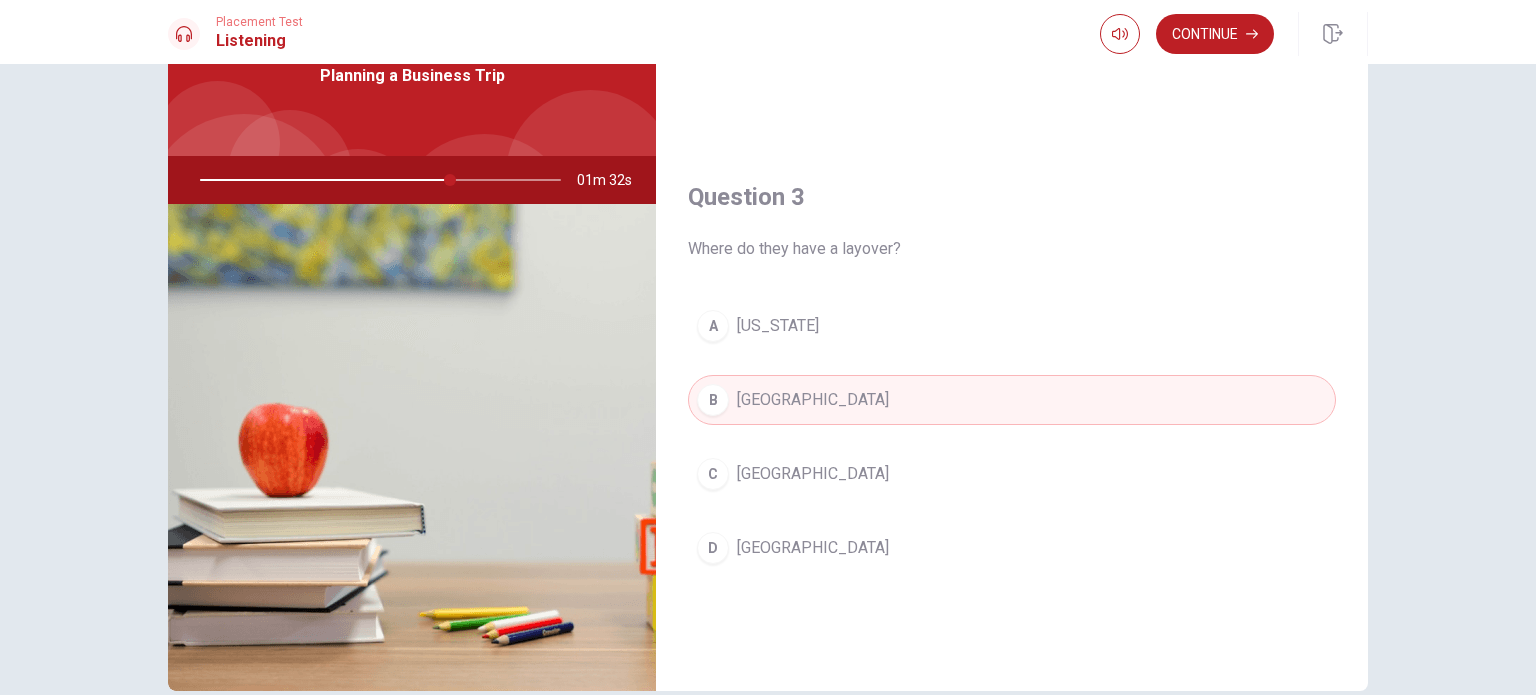 scroll, scrollTop: 851, scrollLeft: 0, axis: vertical 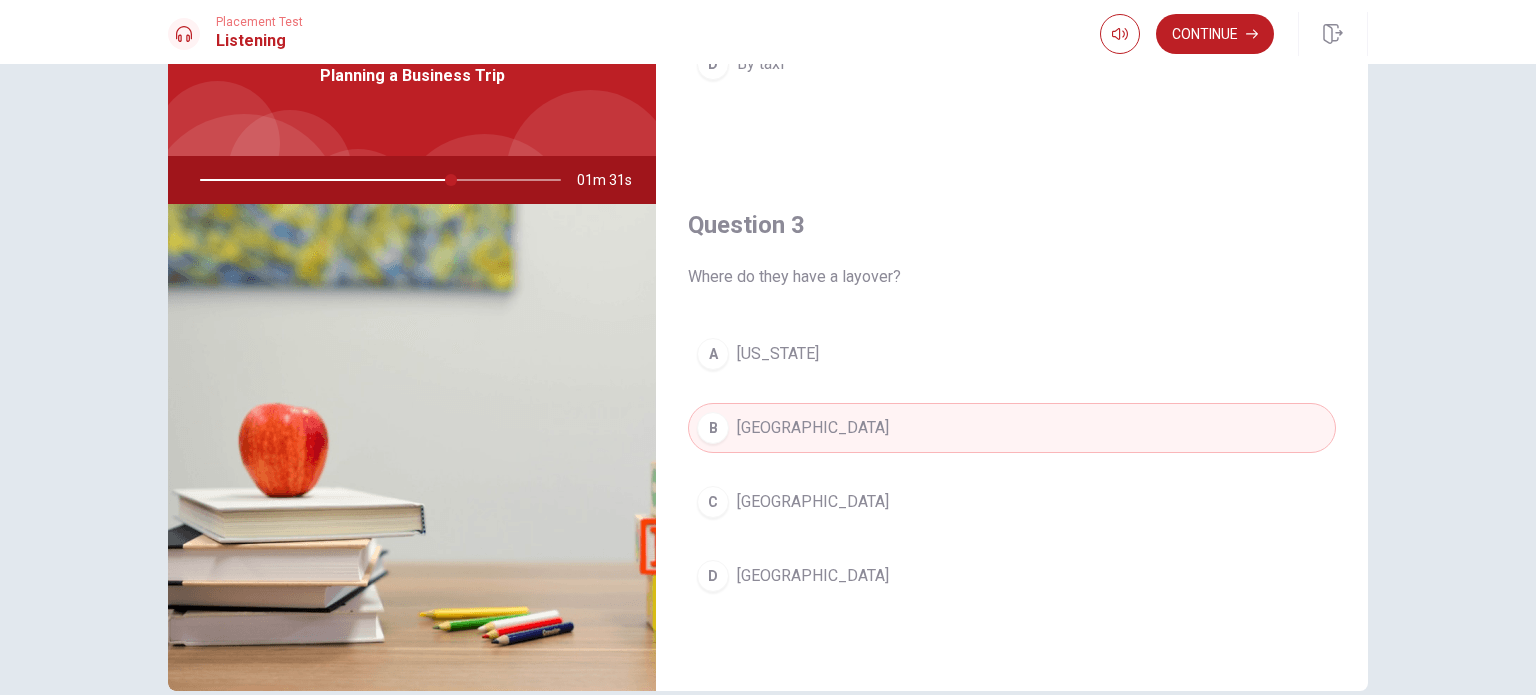 click on "B [GEOGRAPHIC_DATA]" at bounding box center (1012, 428) 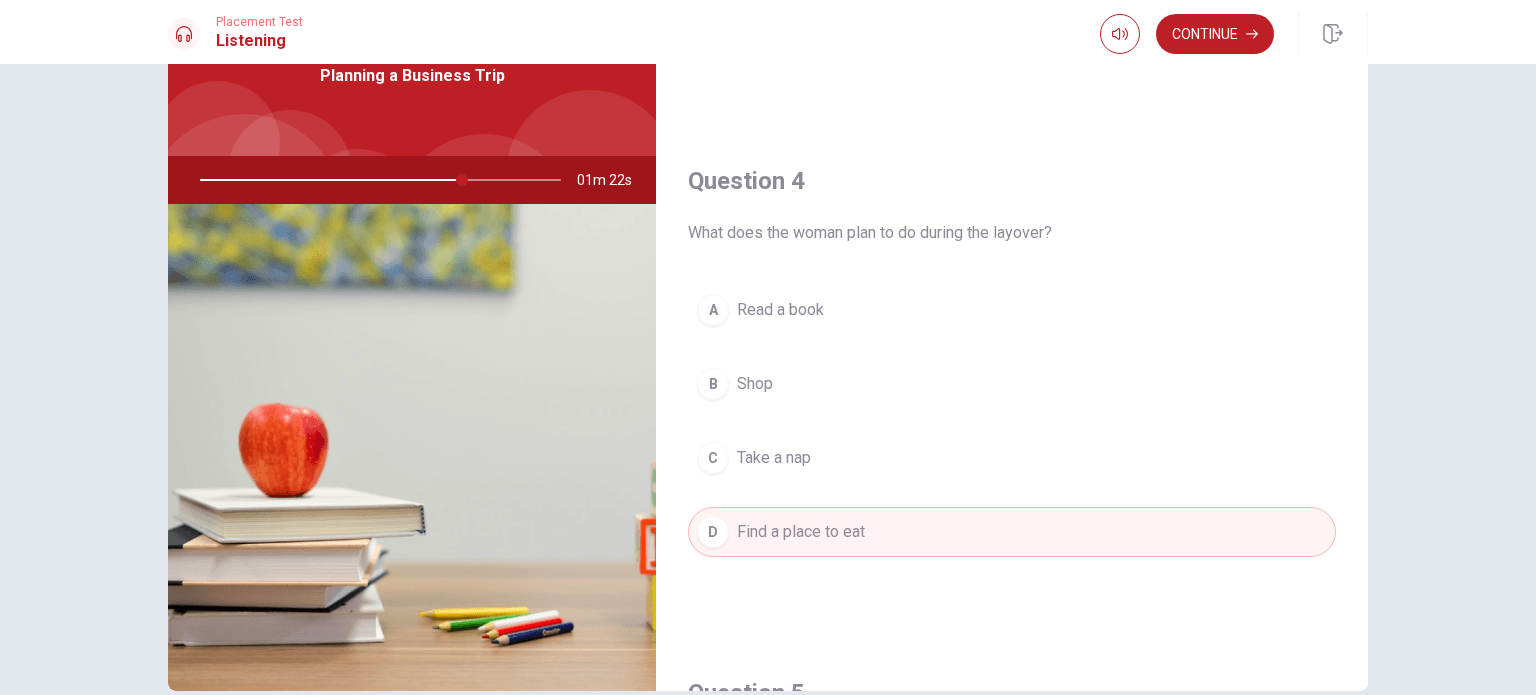 scroll, scrollTop: 1404, scrollLeft: 0, axis: vertical 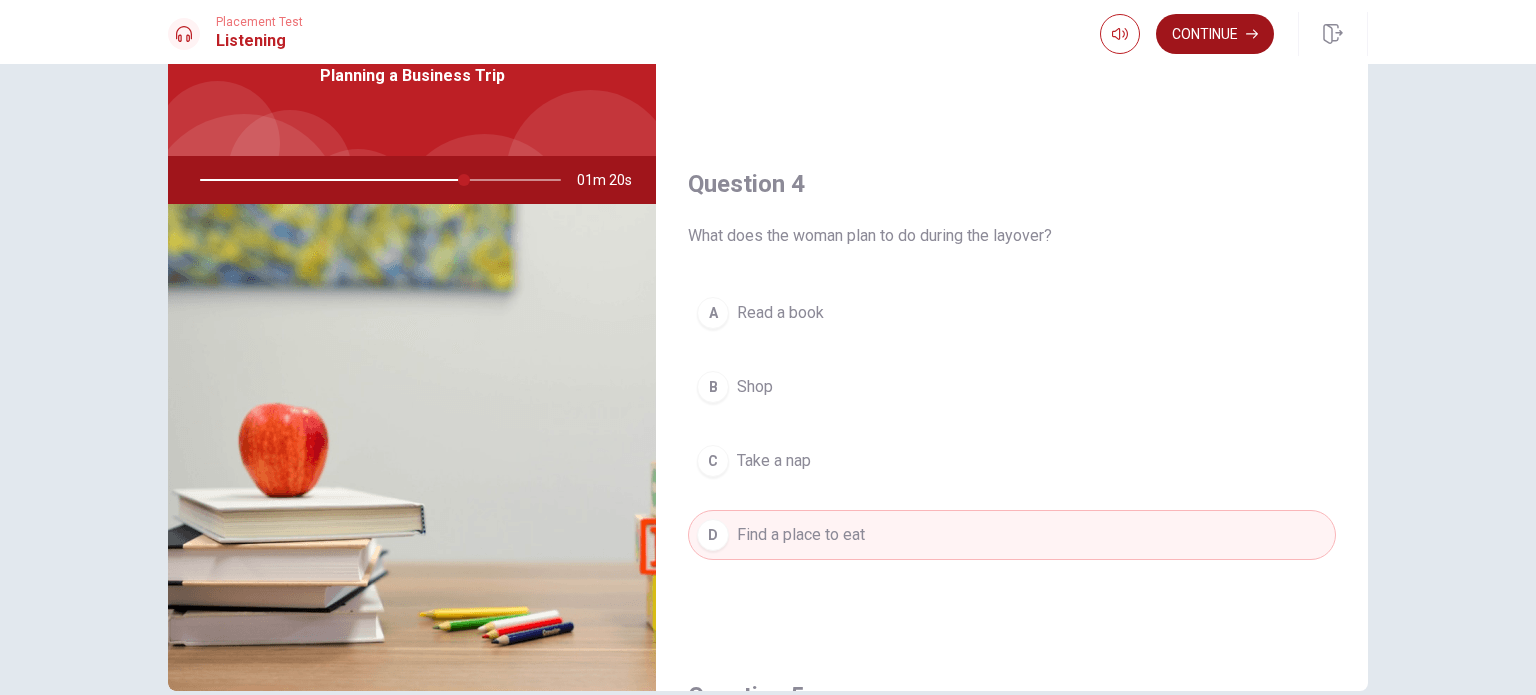 click on "Continue" at bounding box center (1215, 34) 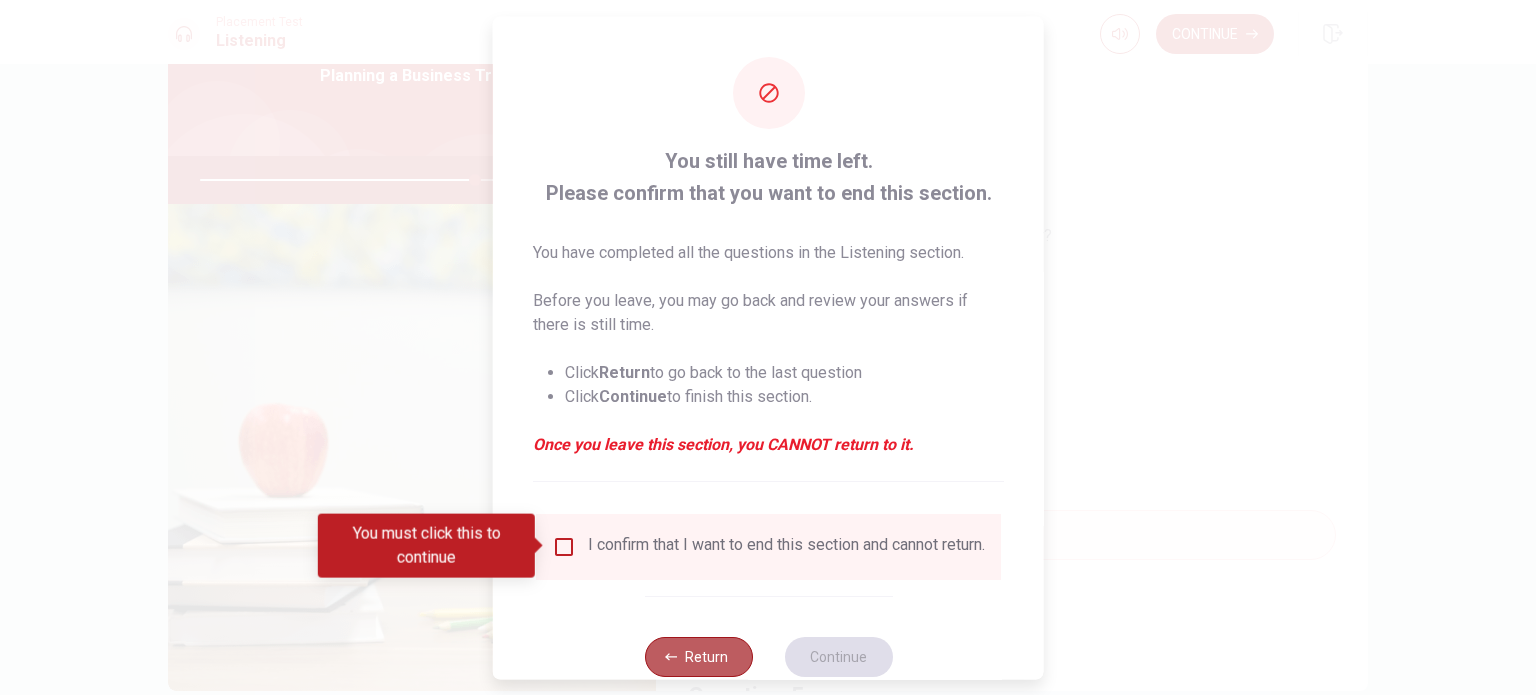 click on "Return" at bounding box center [698, 656] 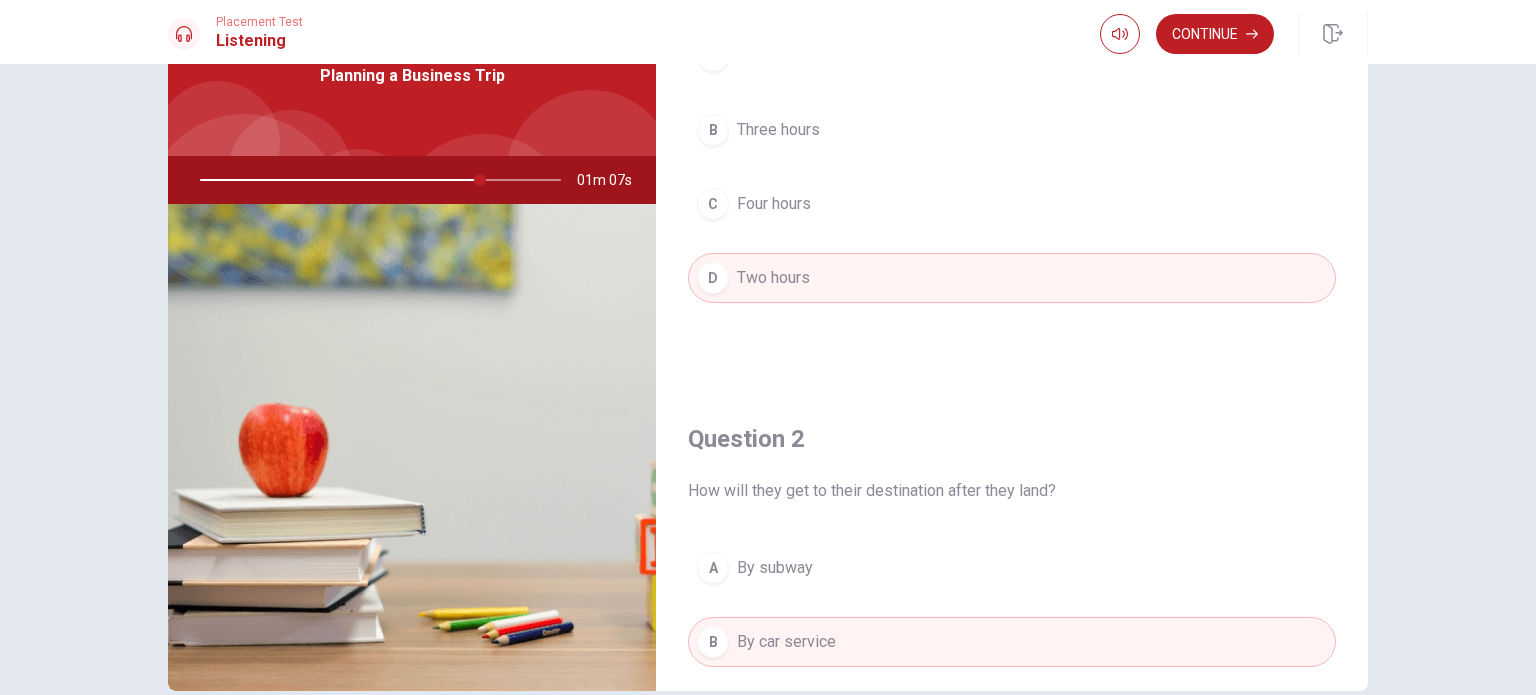 scroll, scrollTop: 0, scrollLeft: 0, axis: both 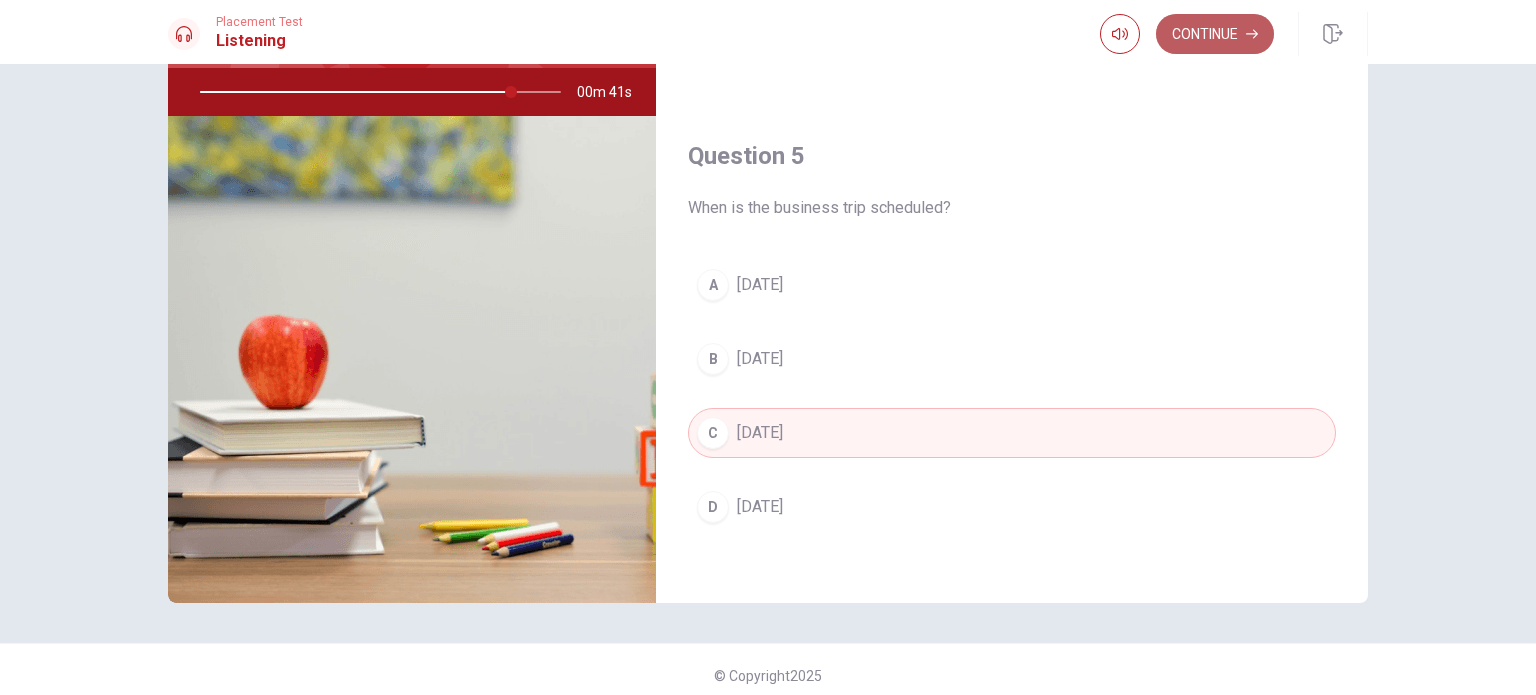 click on "Continue" at bounding box center (1215, 34) 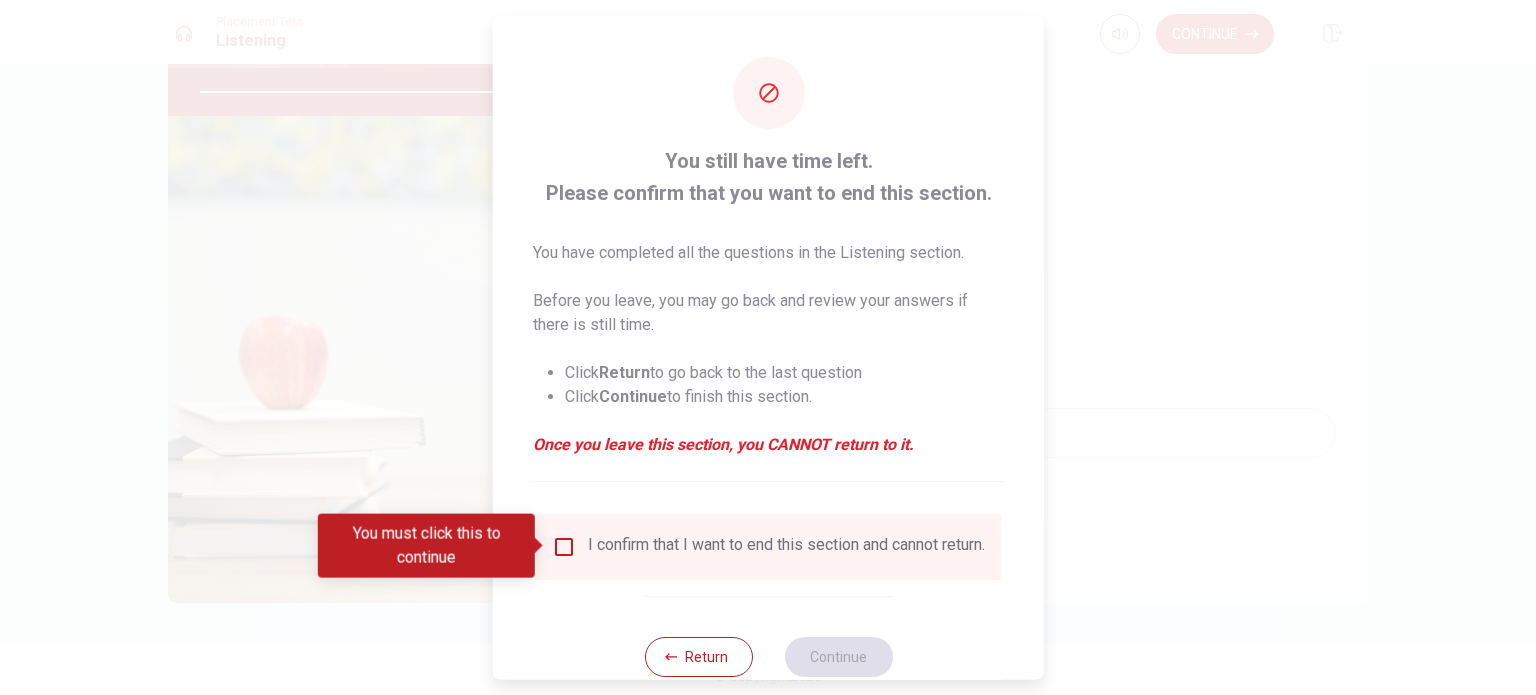 click on "I confirm that I want to end this section and cannot return." at bounding box center (786, 546) 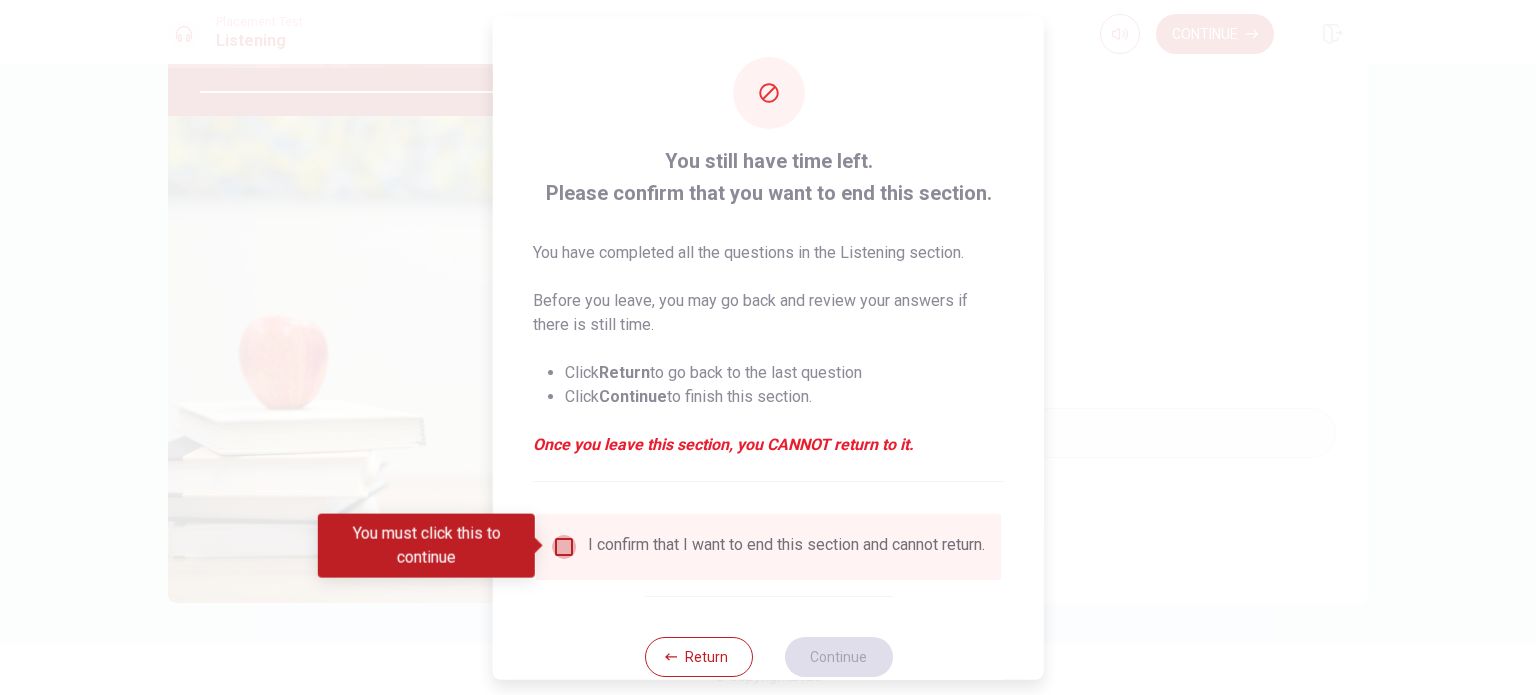 click at bounding box center (564, 546) 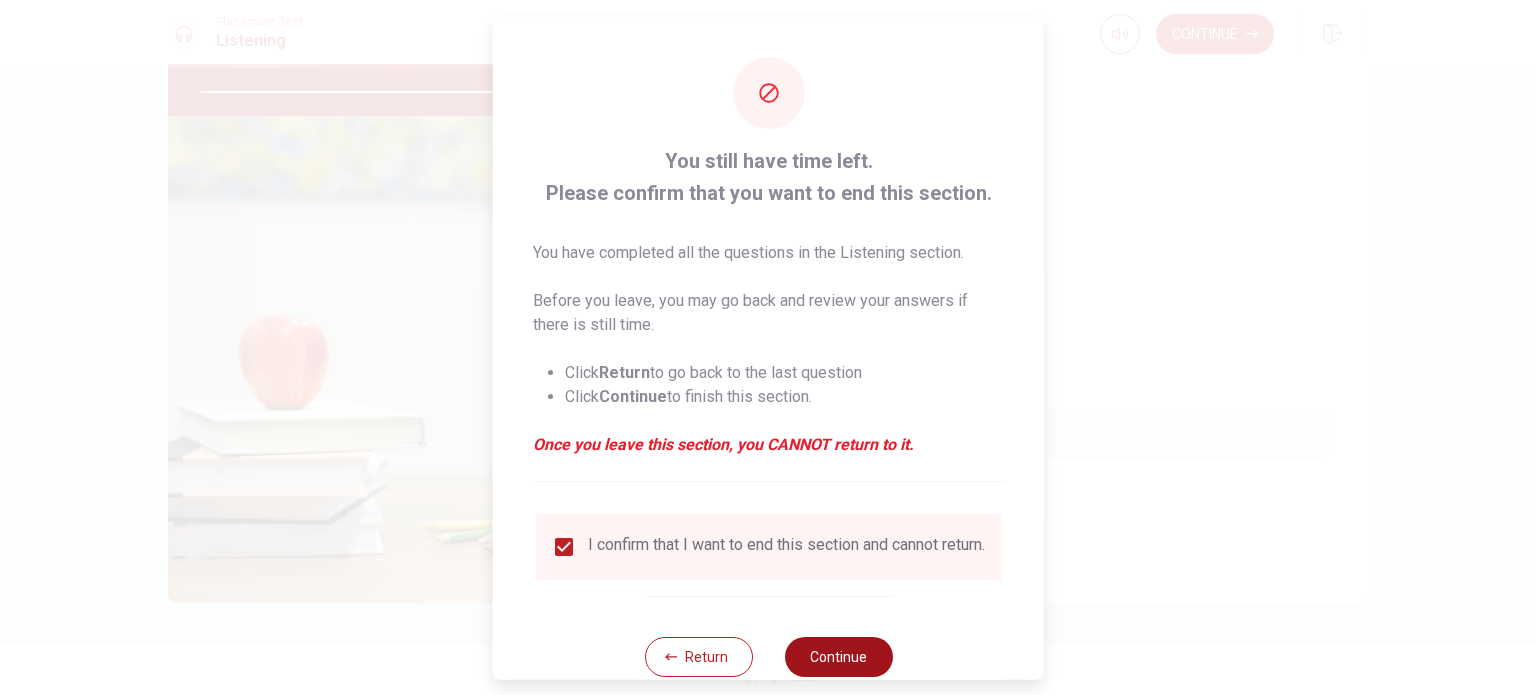 drag, startPoint x: 872, startPoint y: 690, endPoint x: 852, endPoint y: 659, distance: 36.891735 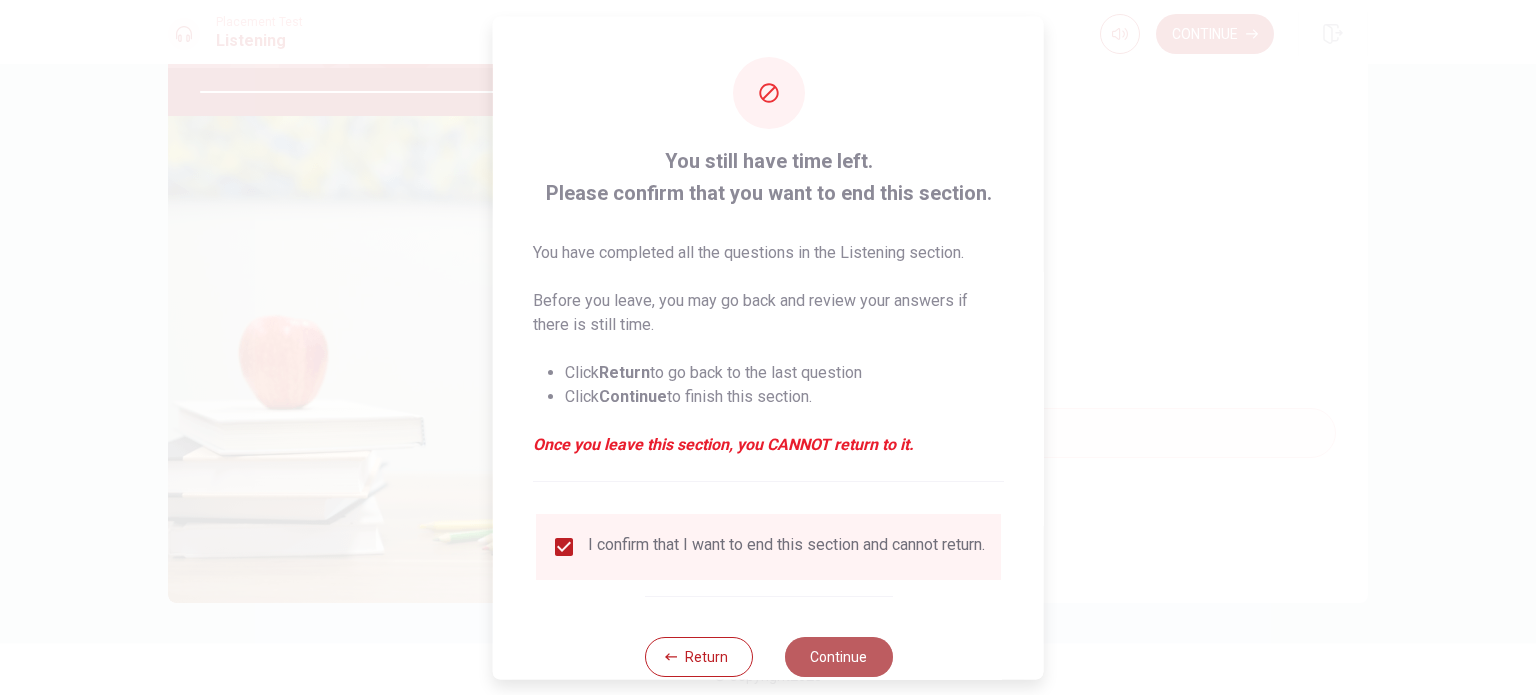 click on "Continue" at bounding box center [838, 656] 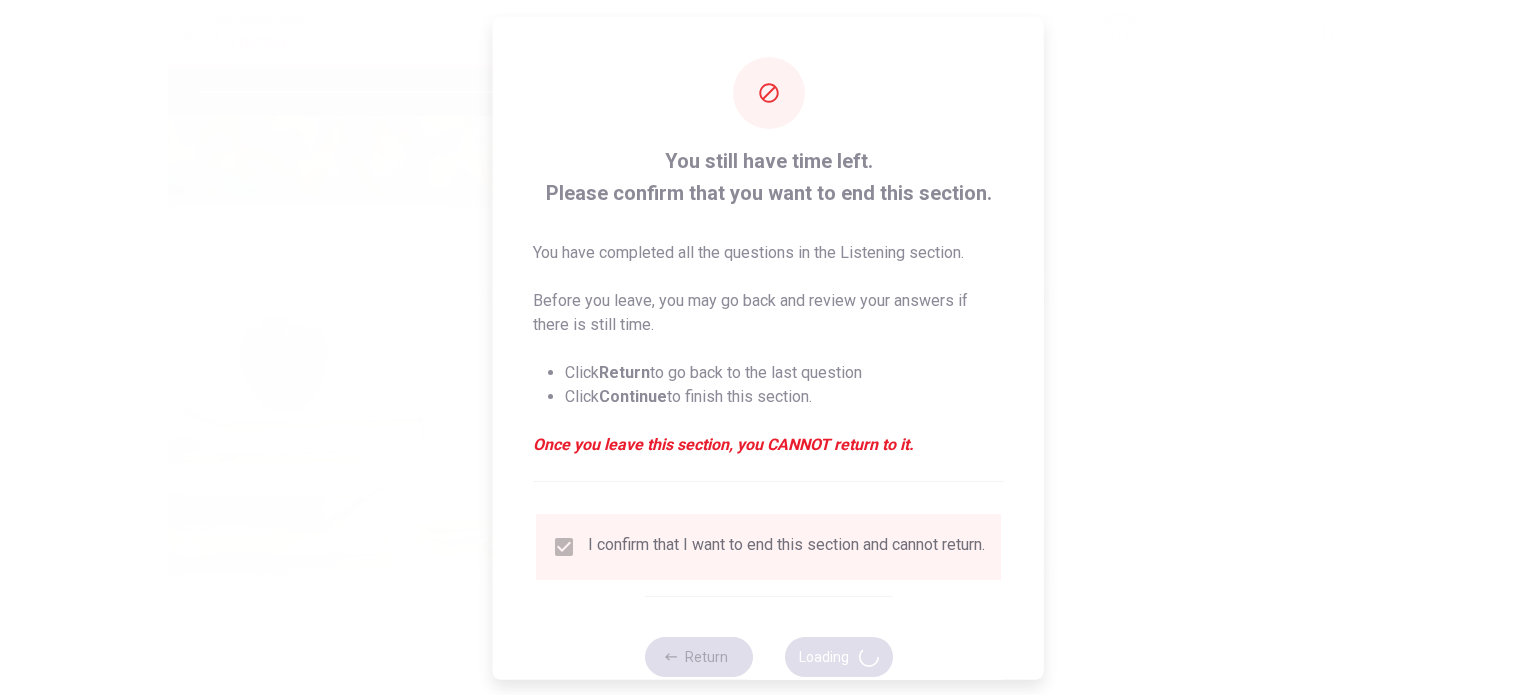 type on "89" 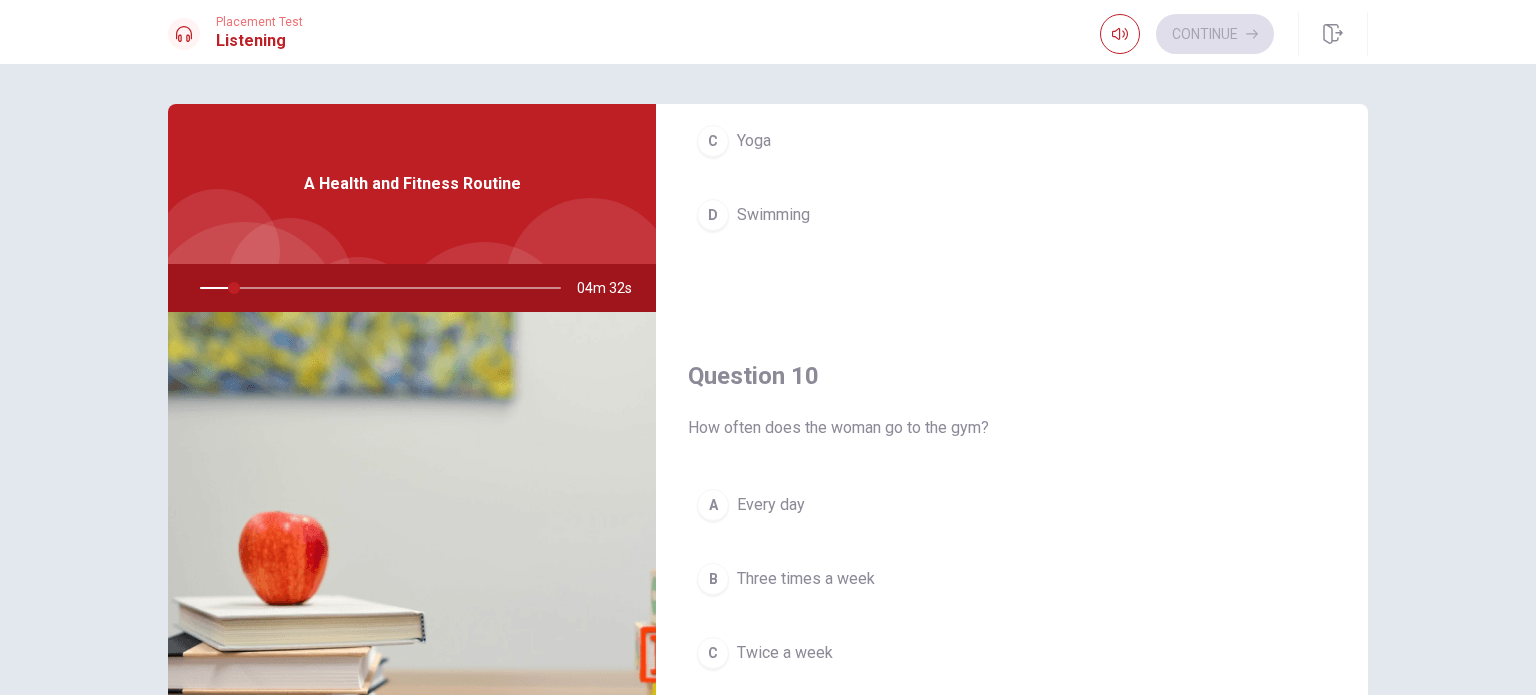 scroll, scrollTop: 1856, scrollLeft: 0, axis: vertical 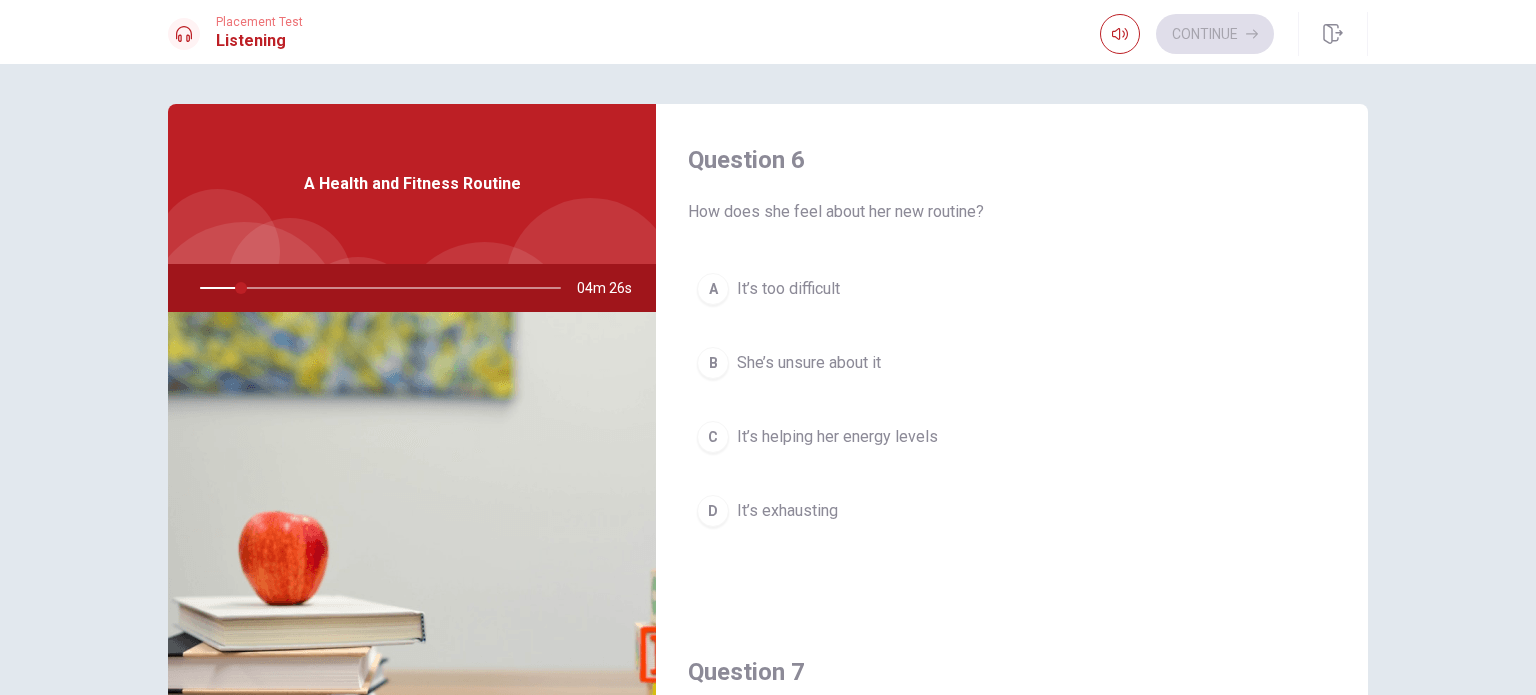 click on "A Health and Fitness Routine" at bounding box center (412, 184) 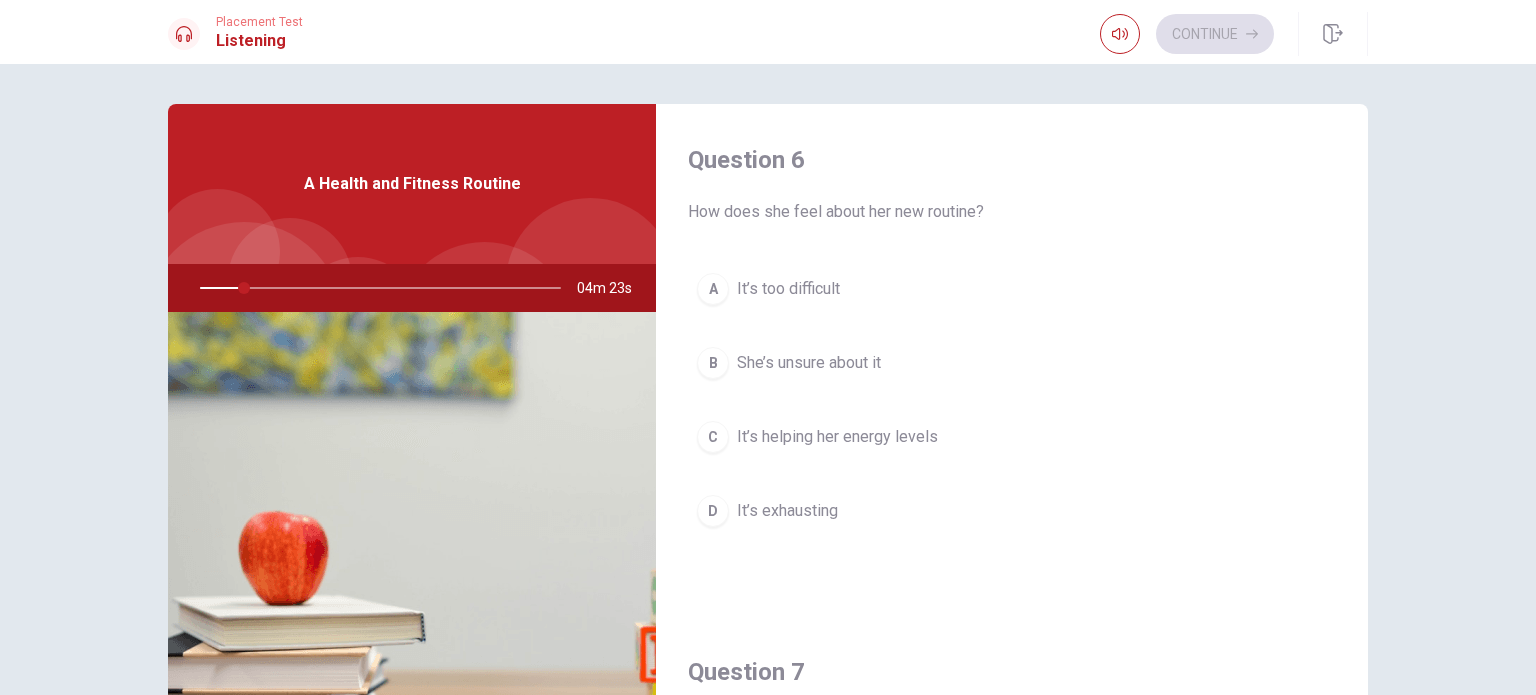 drag, startPoint x: 247, startPoint y: 288, endPoint x: 279, endPoint y: 288, distance: 32 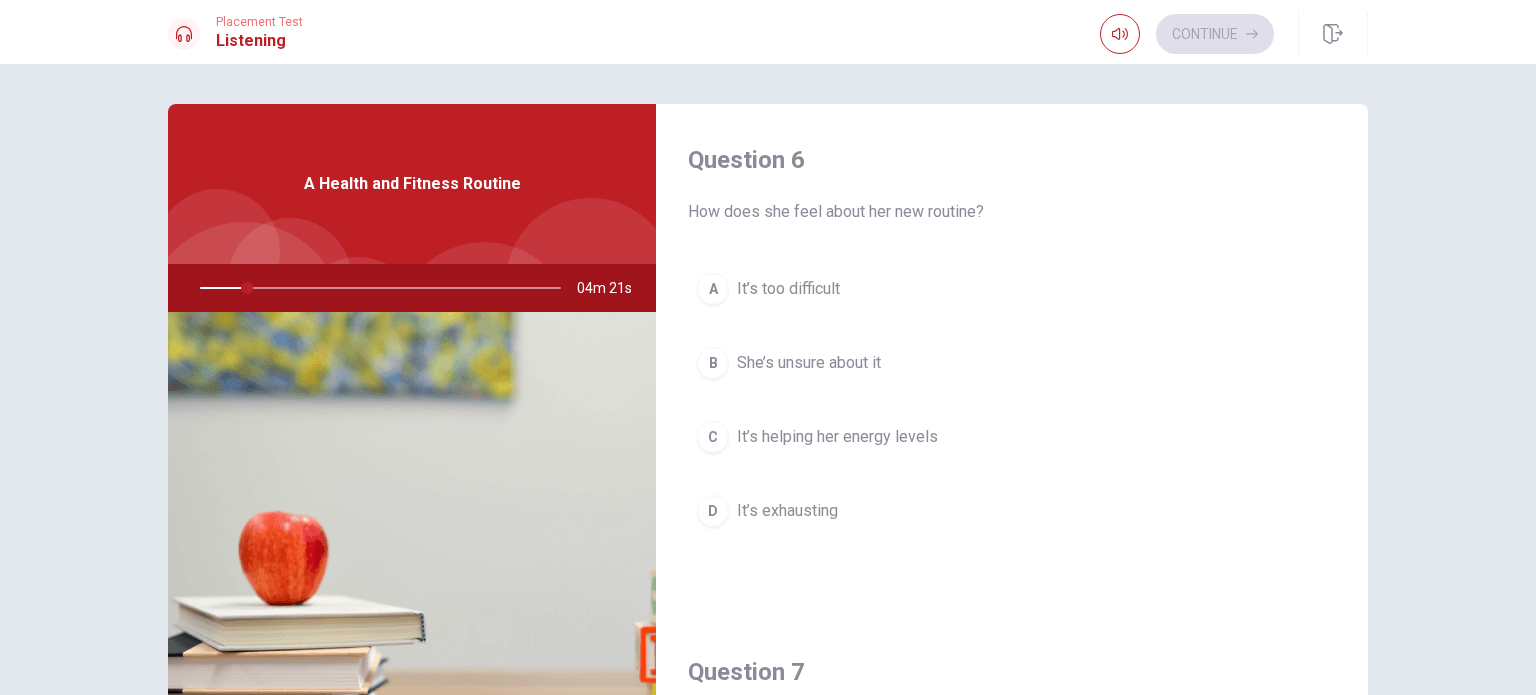 drag, startPoint x: 241, startPoint y: 284, endPoint x: 288, endPoint y: 292, distance: 47.67599 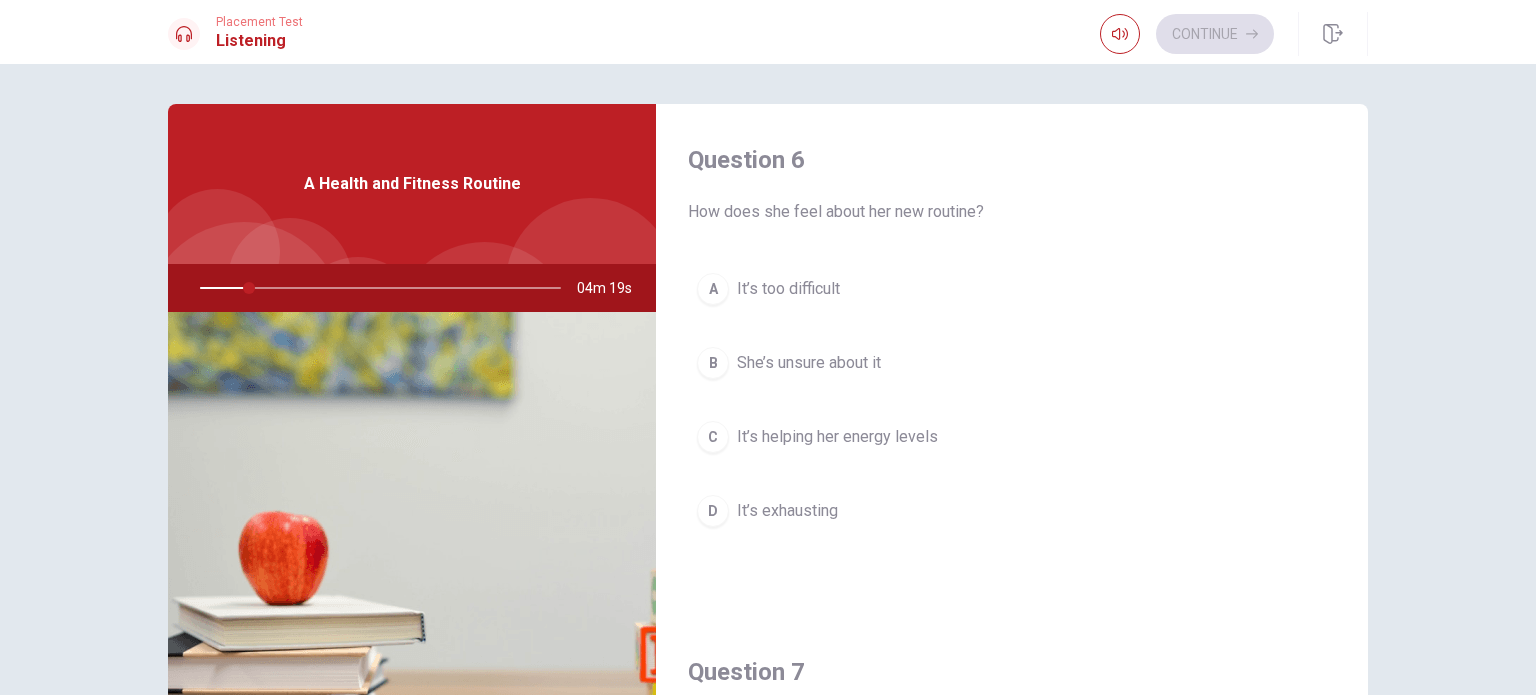 click at bounding box center [376, 288] 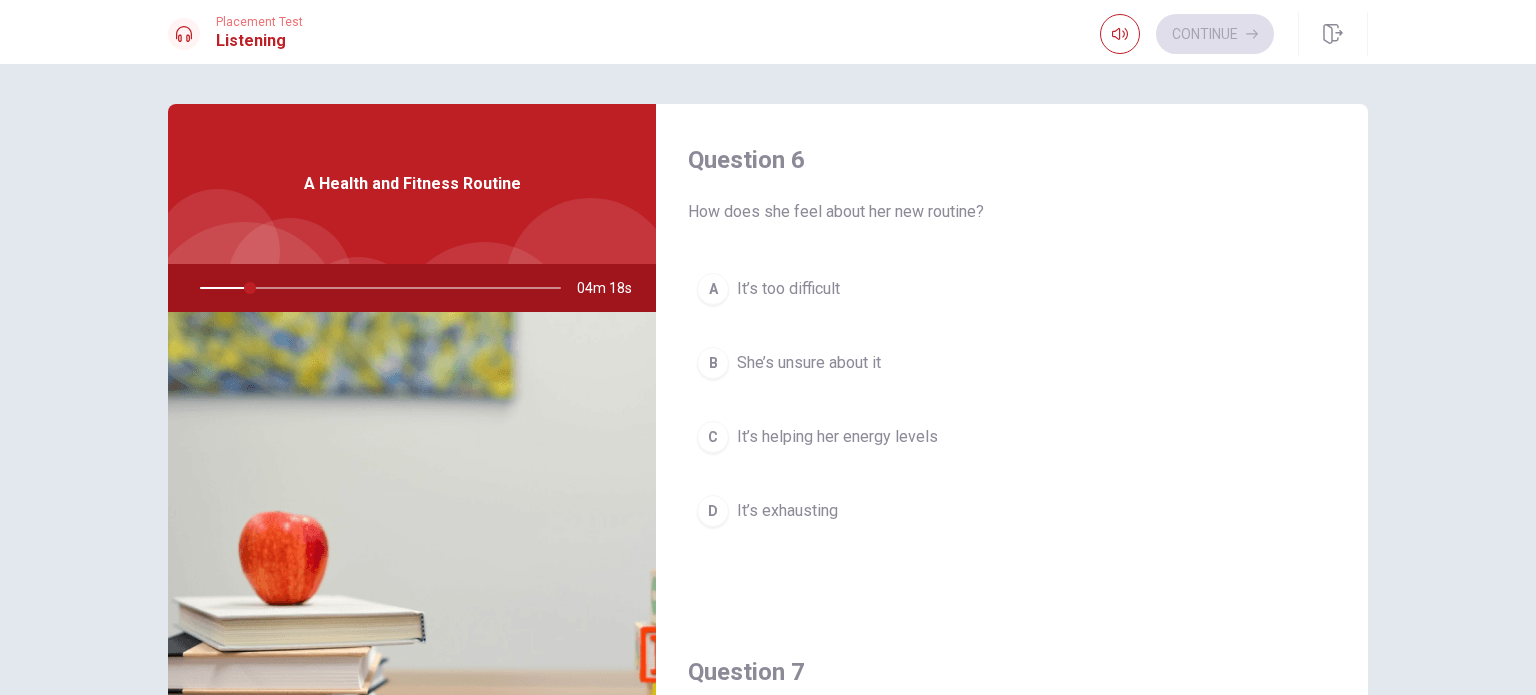 click at bounding box center (376, 288) 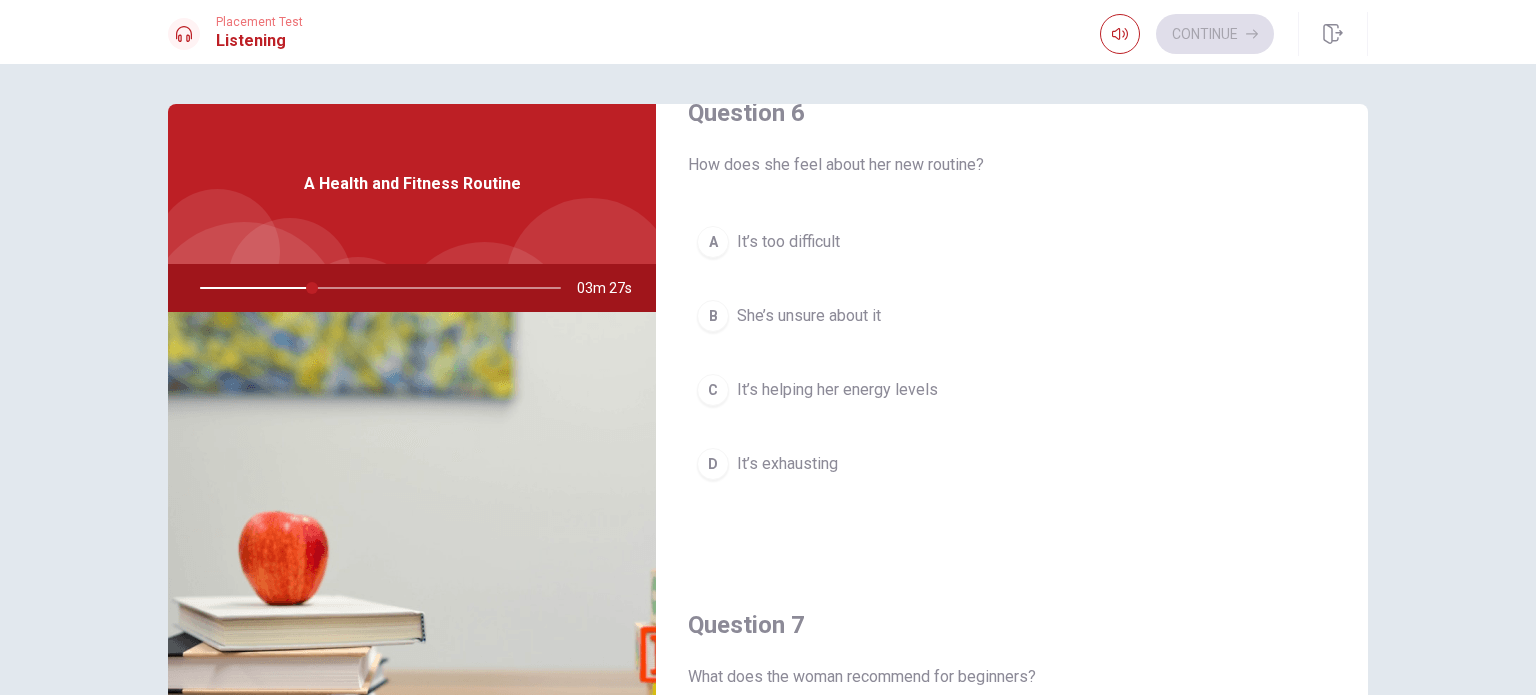 scroll, scrollTop: 48, scrollLeft: 0, axis: vertical 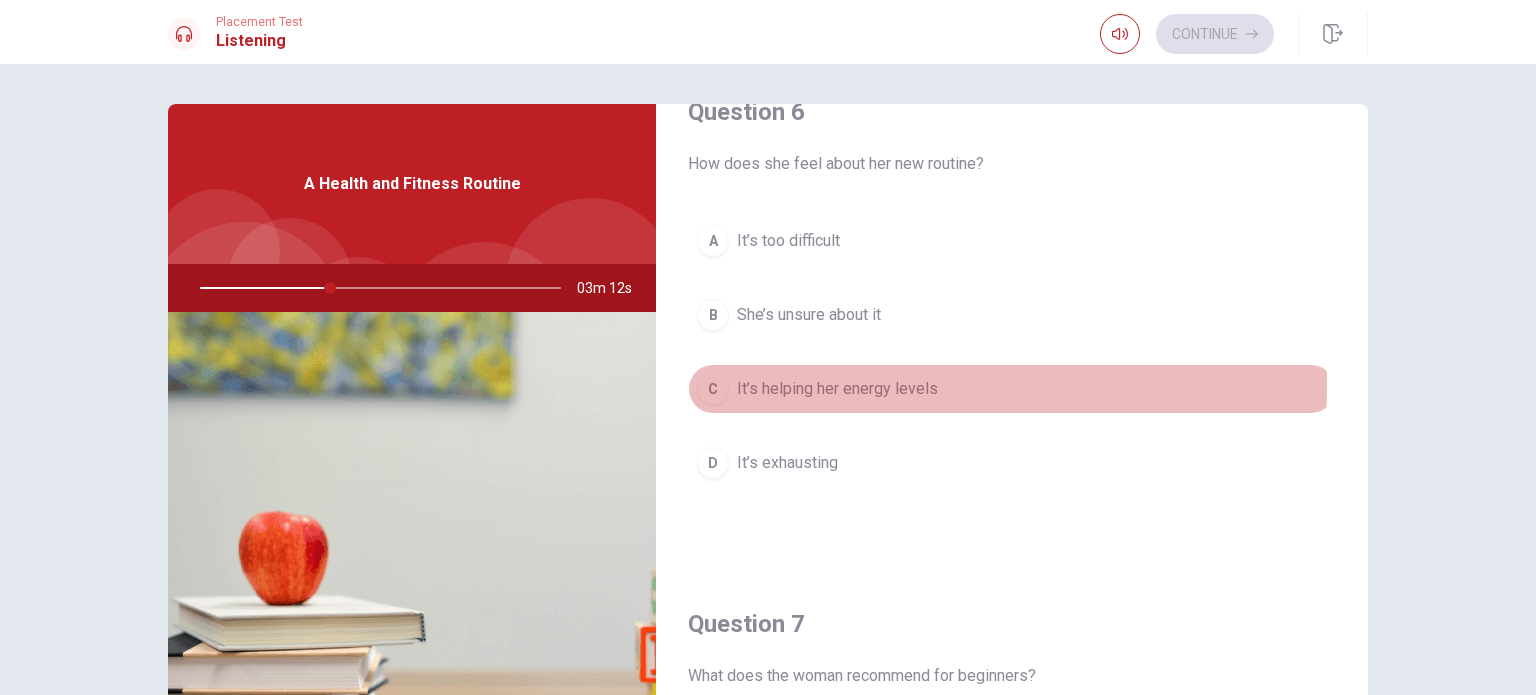 click on "C" at bounding box center (713, 389) 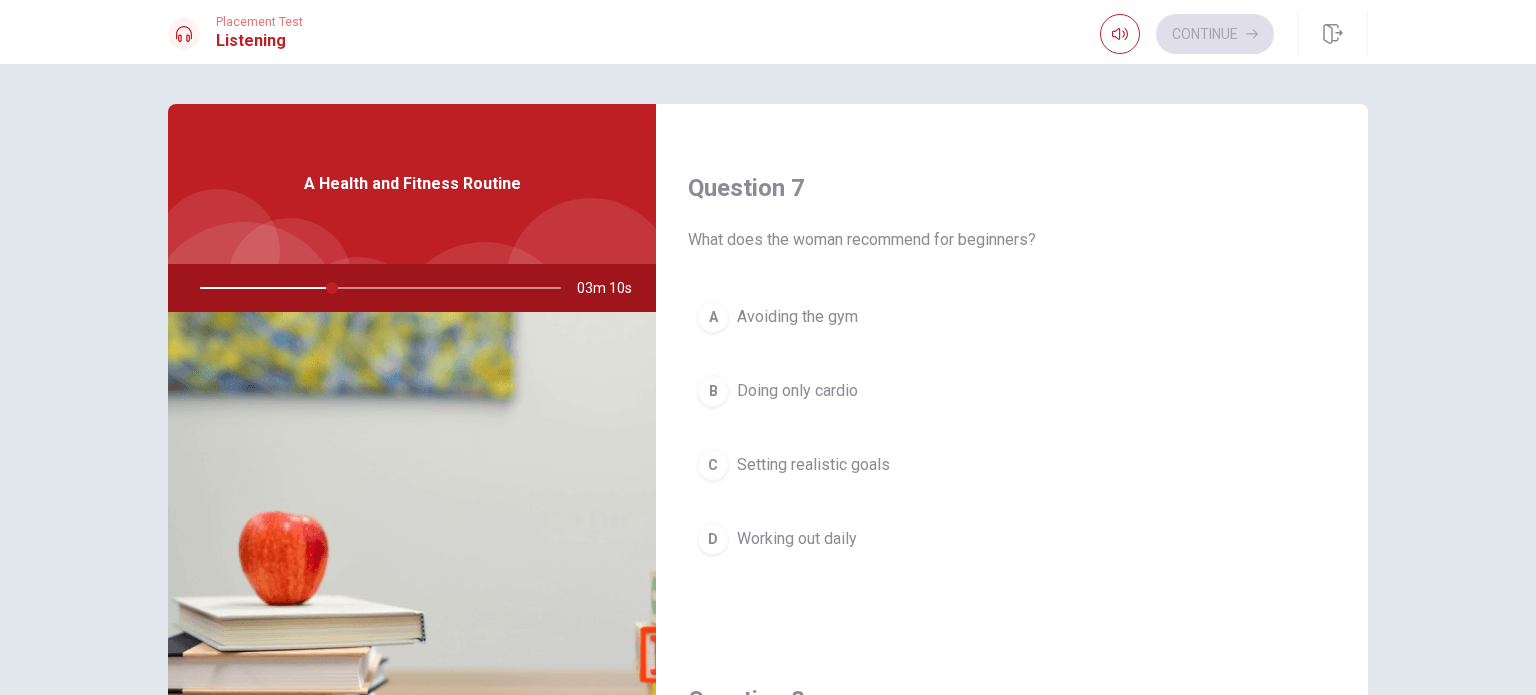 scroll, scrollTop: 484, scrollLeft: 0, axis: vertical 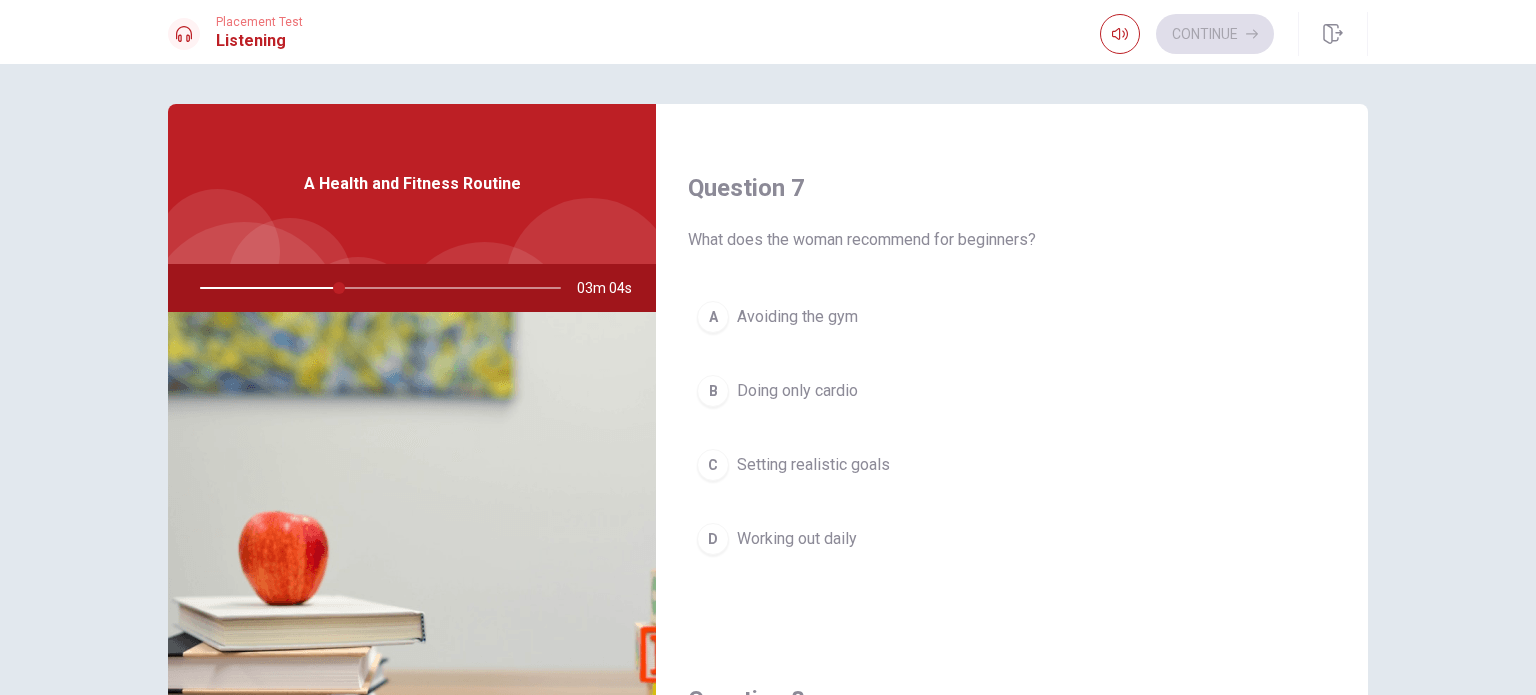 click on "C" at bounding box center [713, 465] 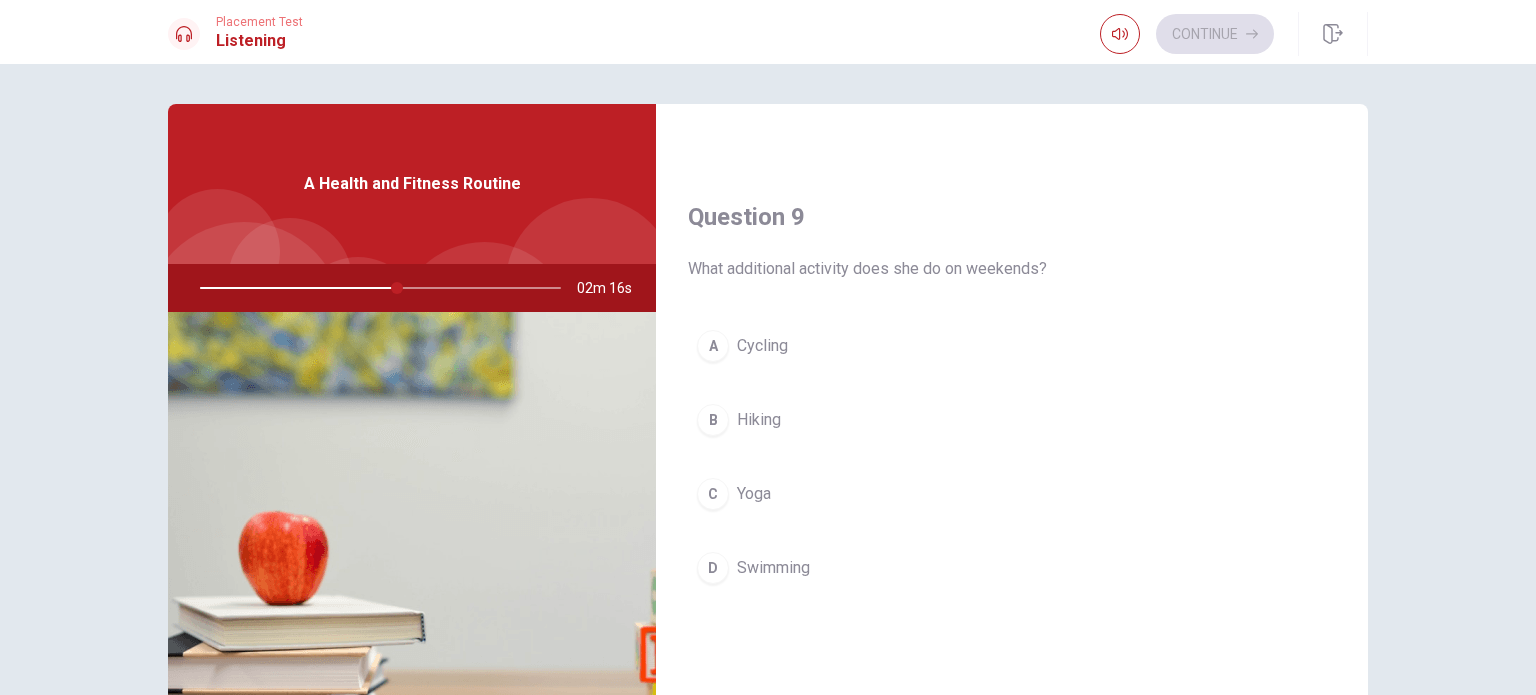 scroll, scrollTop: 1475, scrollLeft: 0, axis: vertical 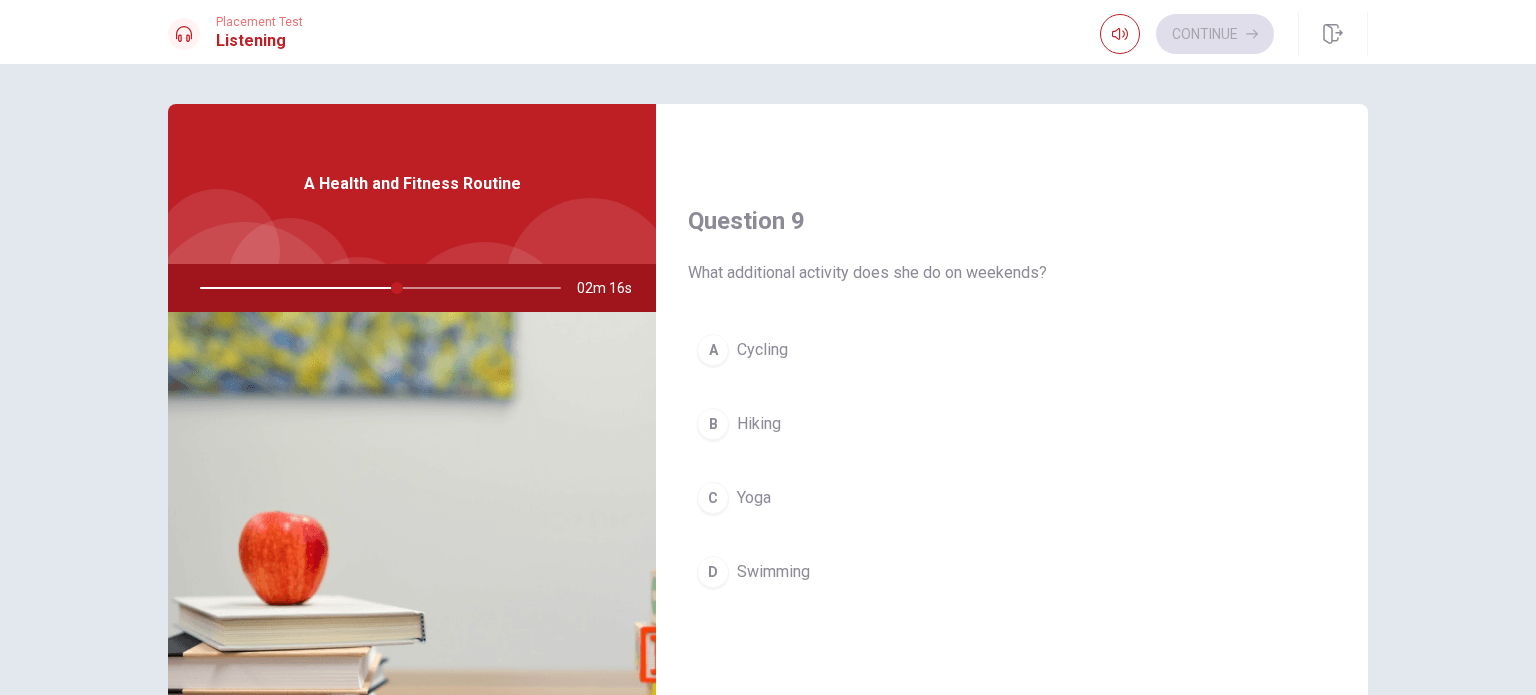click on "A Cycling B Hiking C Yoga D Swimming" at bounding box center (1012, 481) 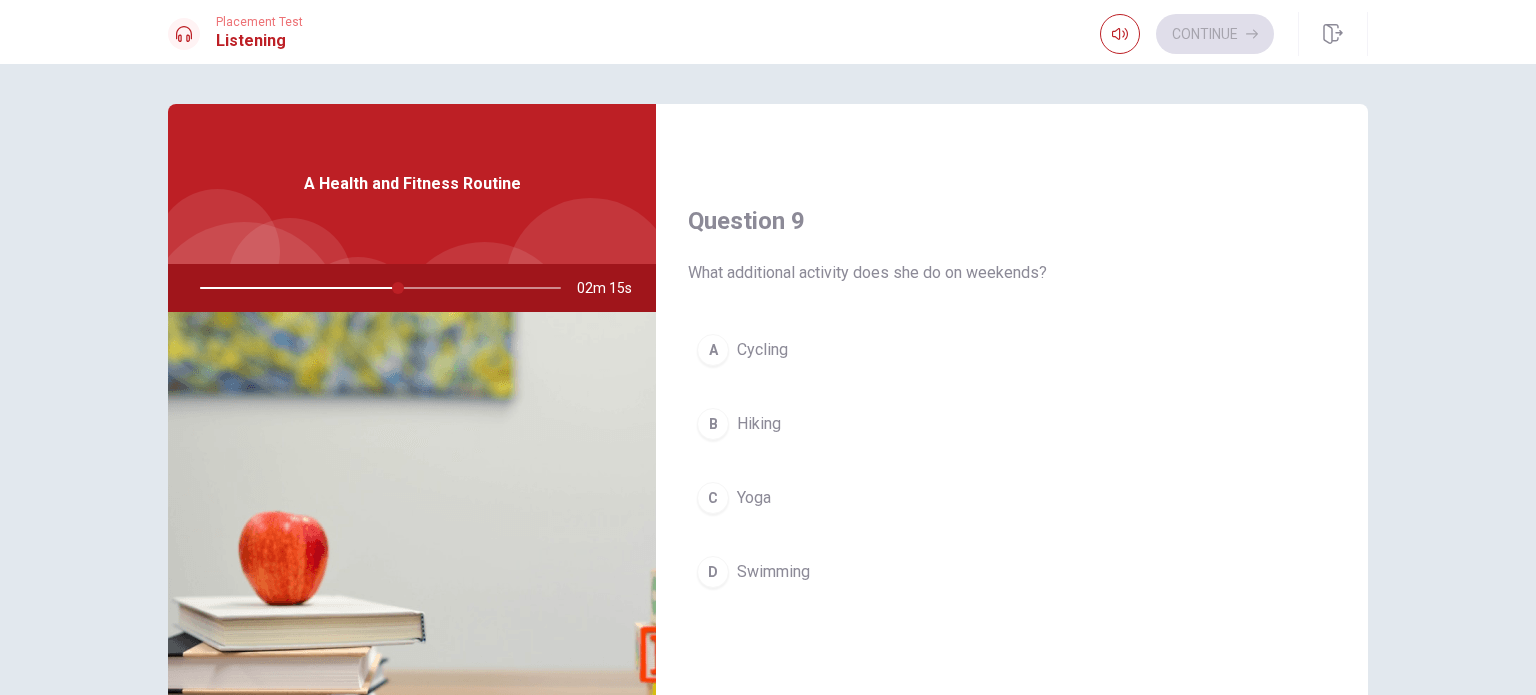 click on "C" at bounding box center (713, 498) 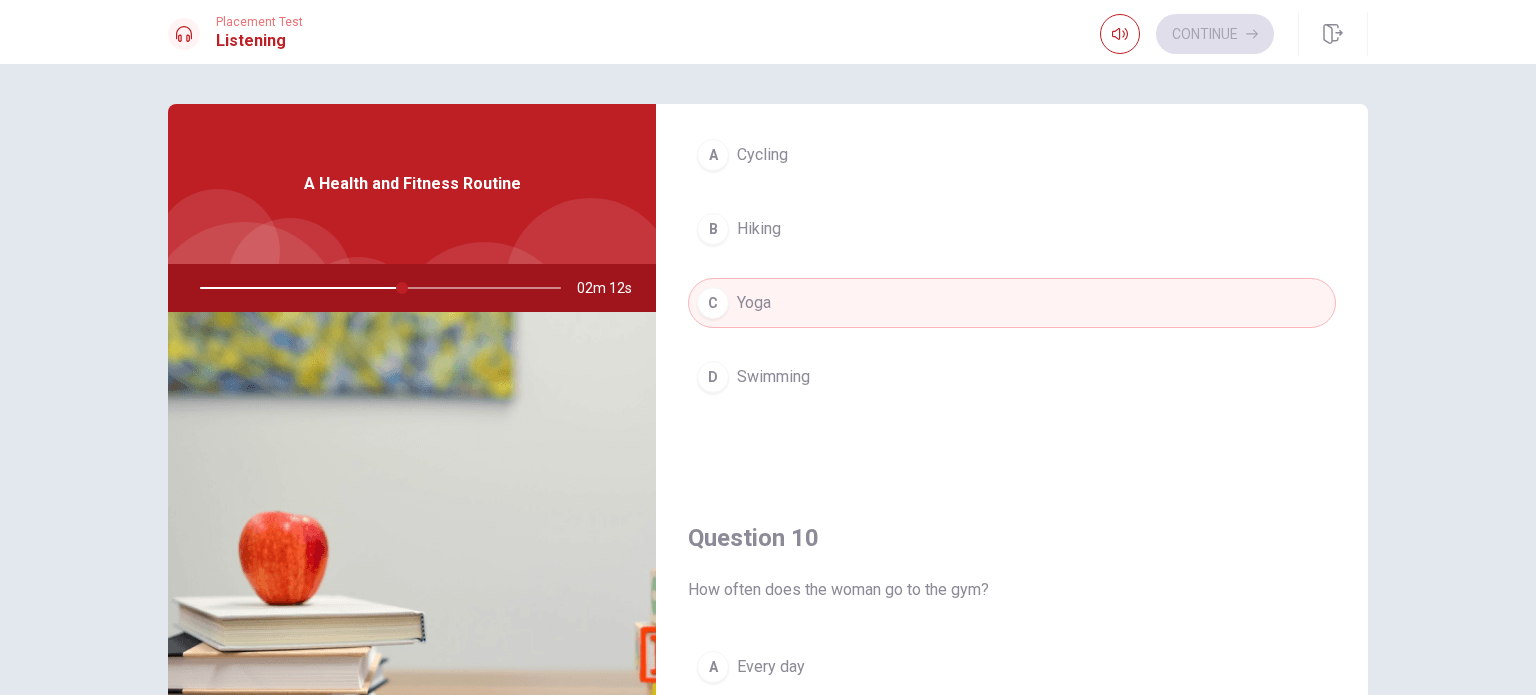 scroll, scrollTop: 1856, scrollLeft: 0, axis: vertical 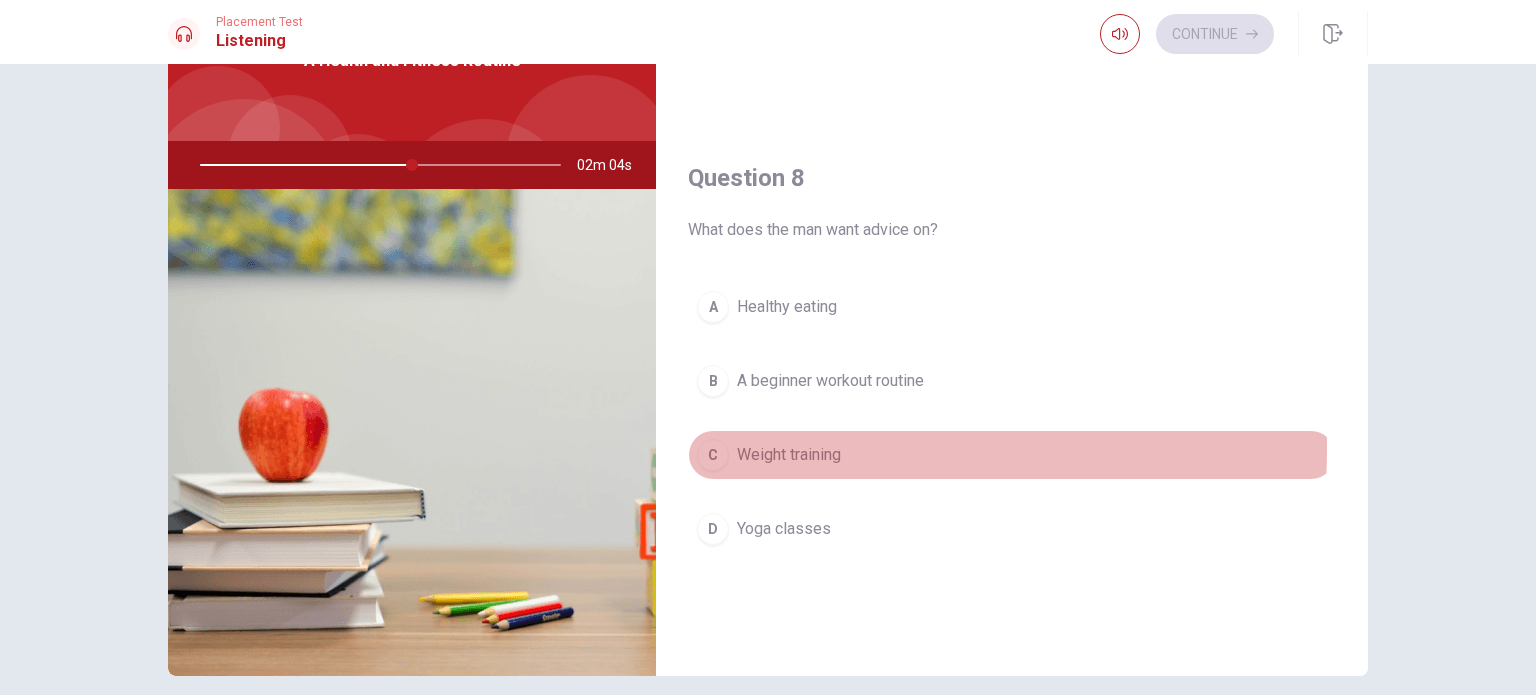 click on "C" at bounding box center [713, 455] 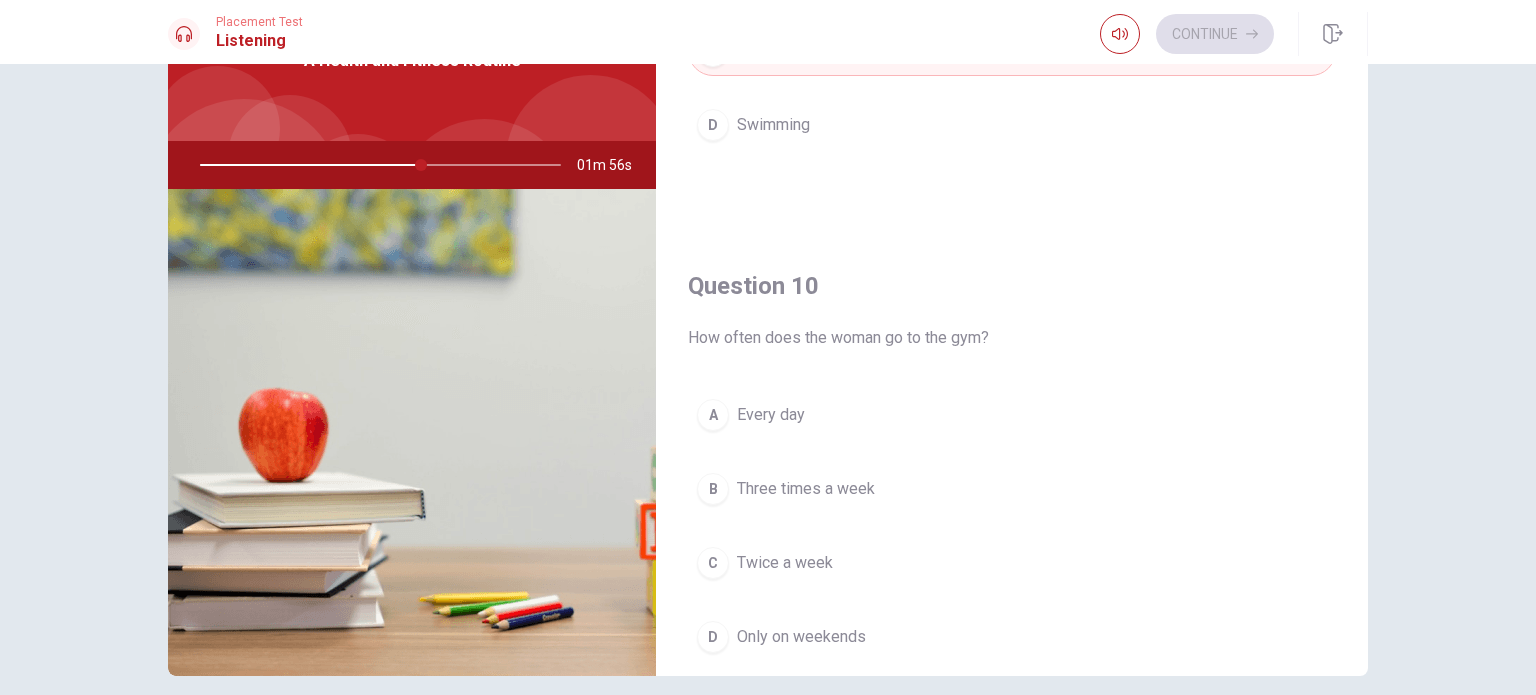 scroll, scrollTop: 1856, scrollLeft: 0, axis: vertical 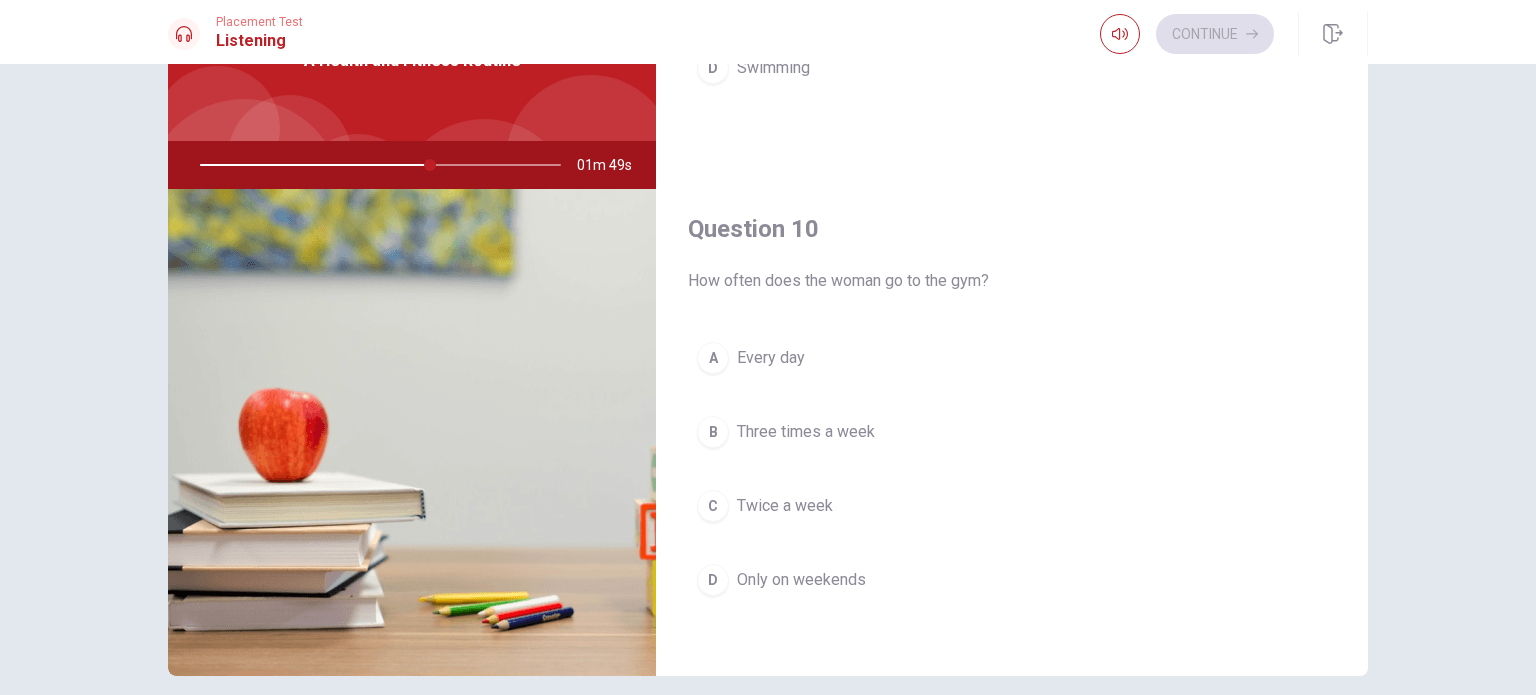 click on "B" at bounding box center [713, 432] 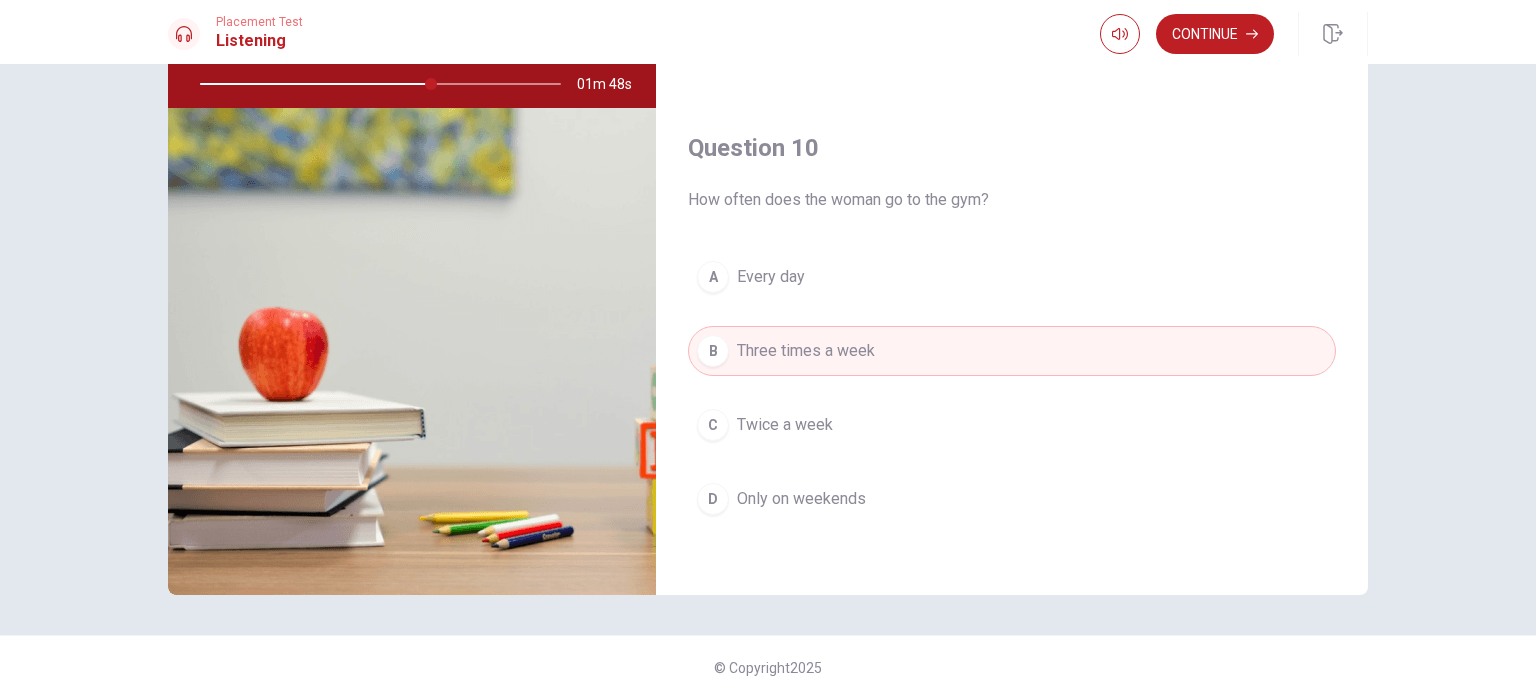 scroll, scrollTop: 208, scrollLeft: 0, axis: vertical 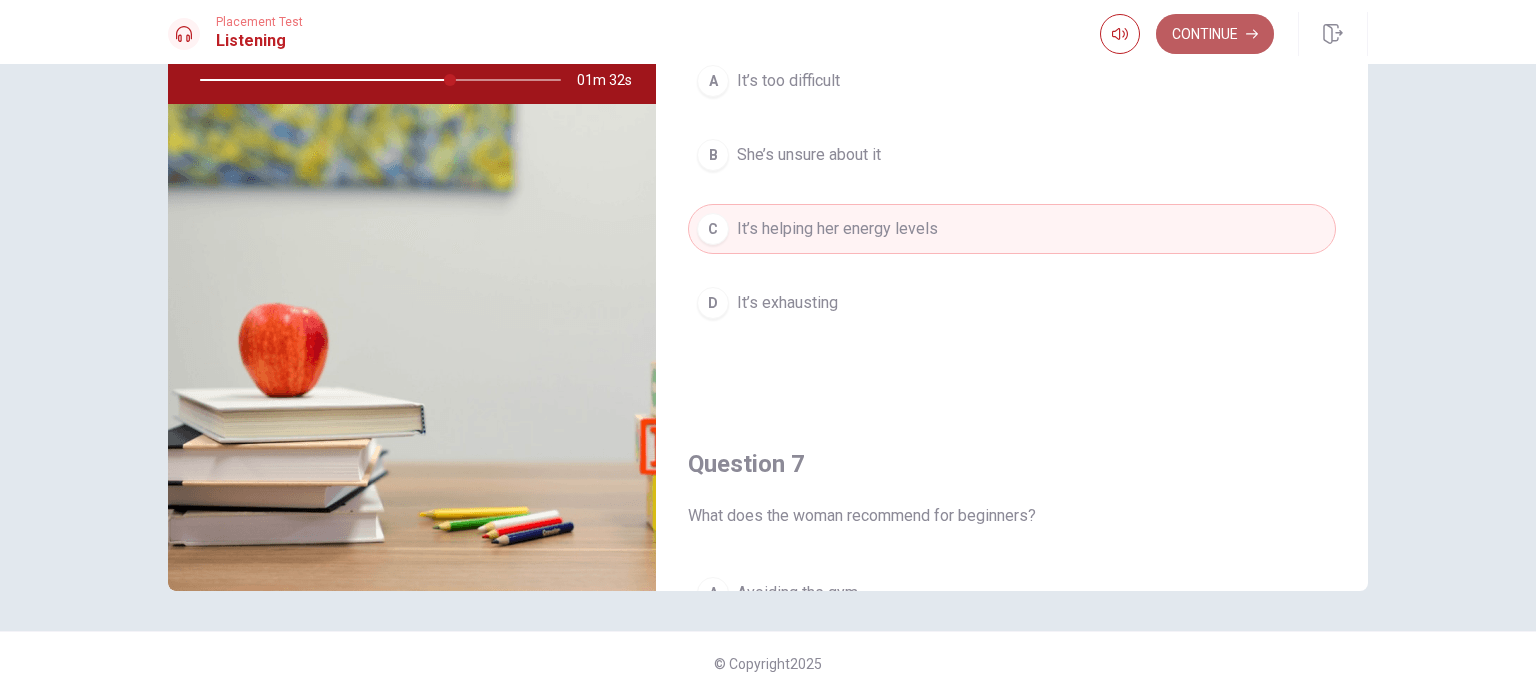 click on "Continue" at bounding box center [1215, 34] 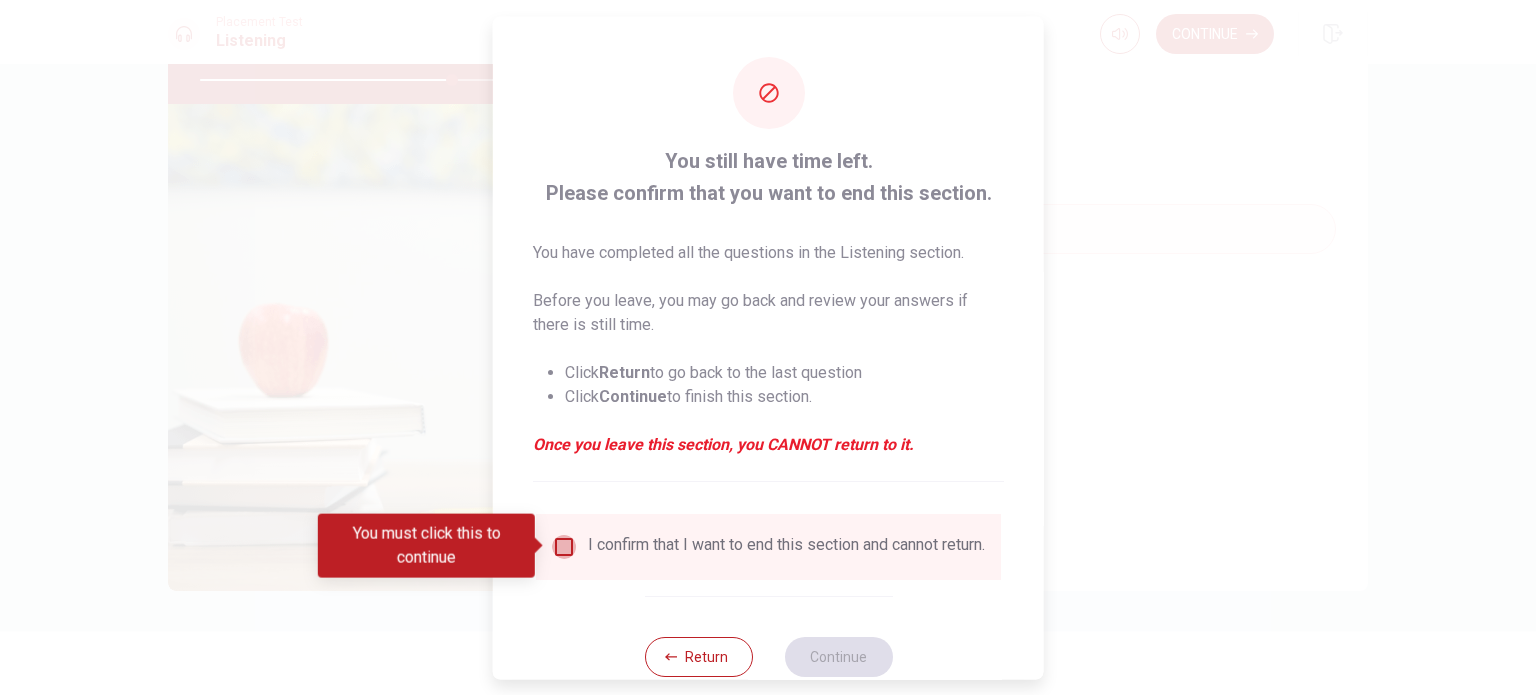 click at bounding box center (564, 546) 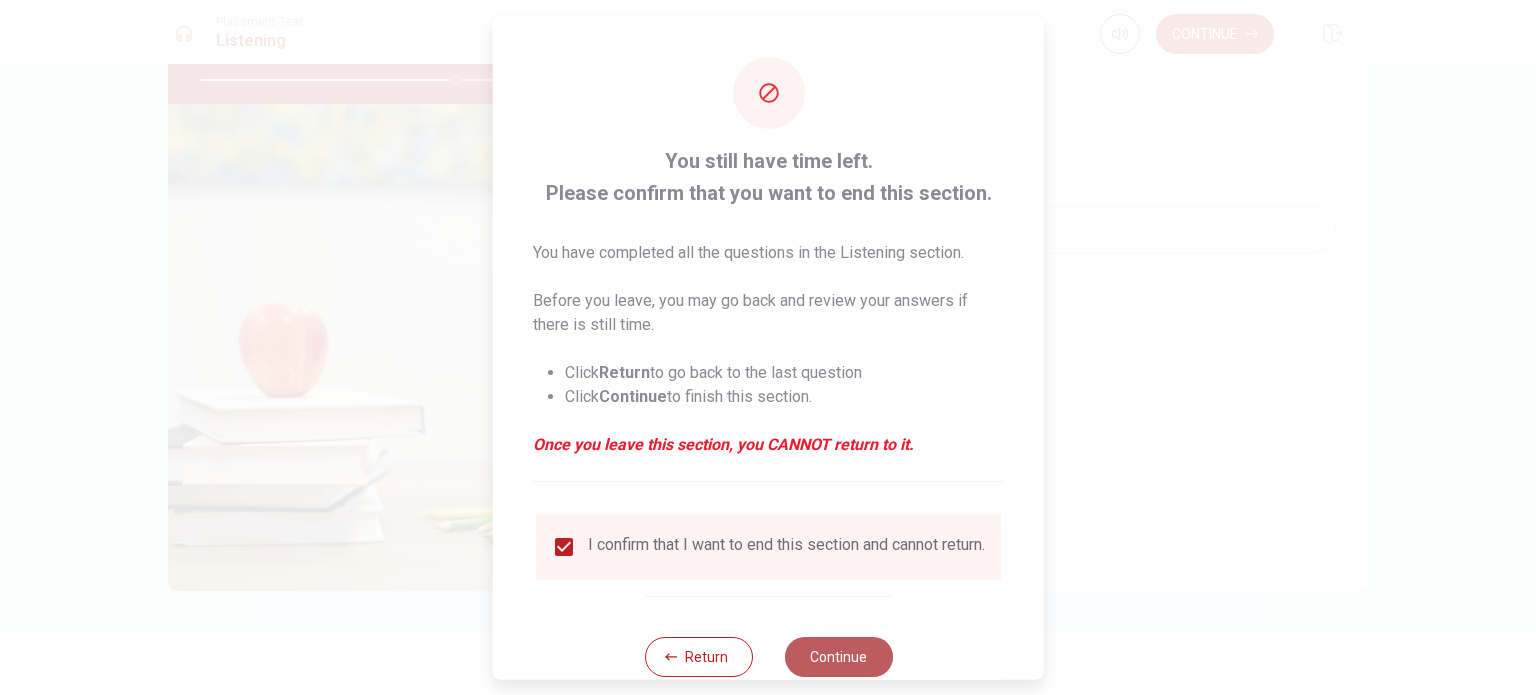 click on "Continue" at bounding box center [838, 656] 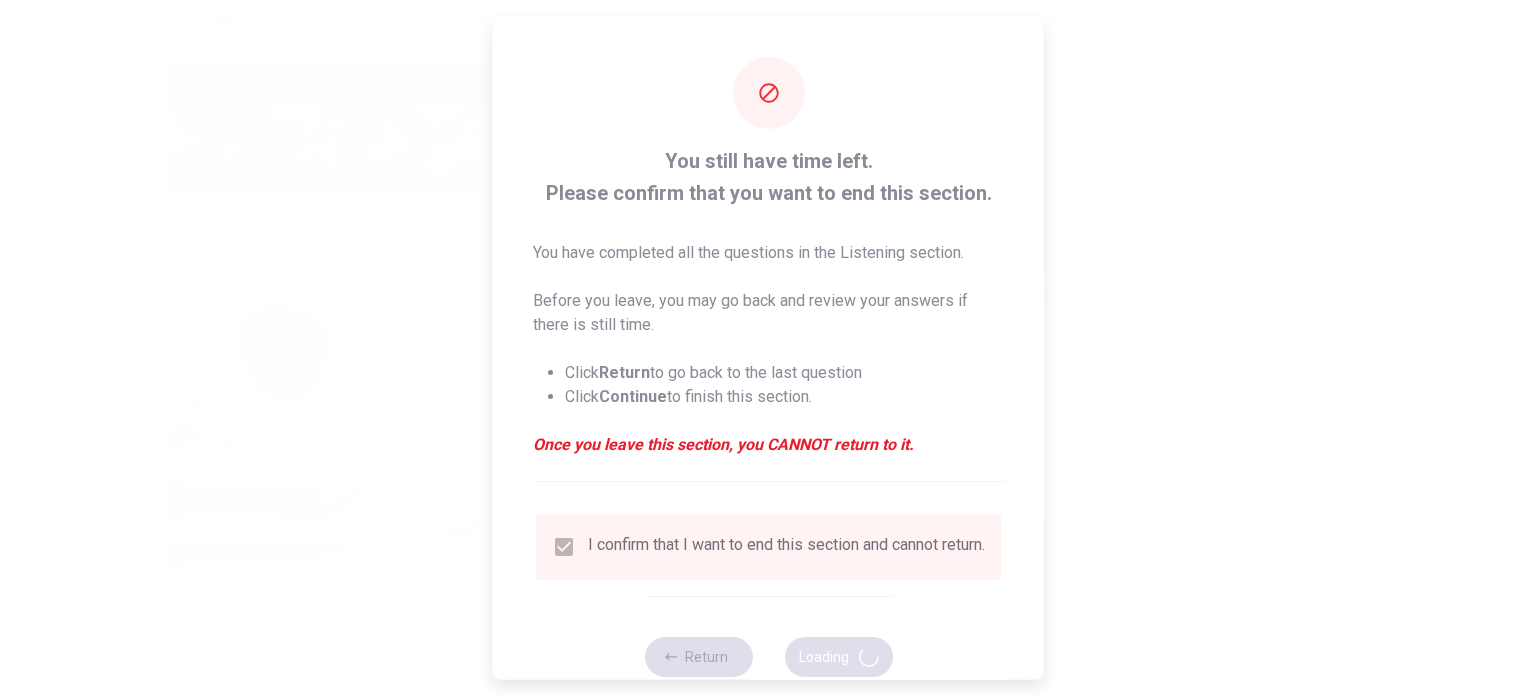 type on "71" 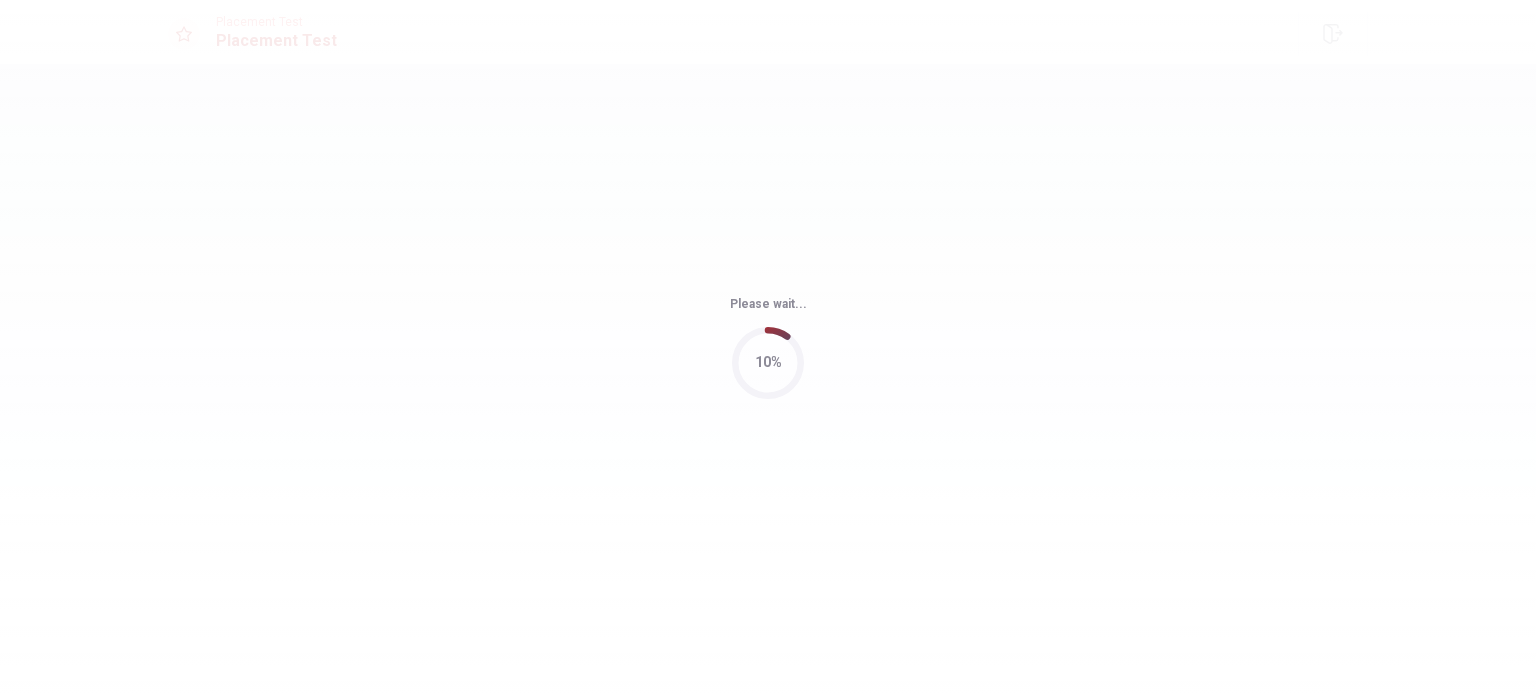 scroll, scrollTop: 0, scrollLeft: 0, axis: both 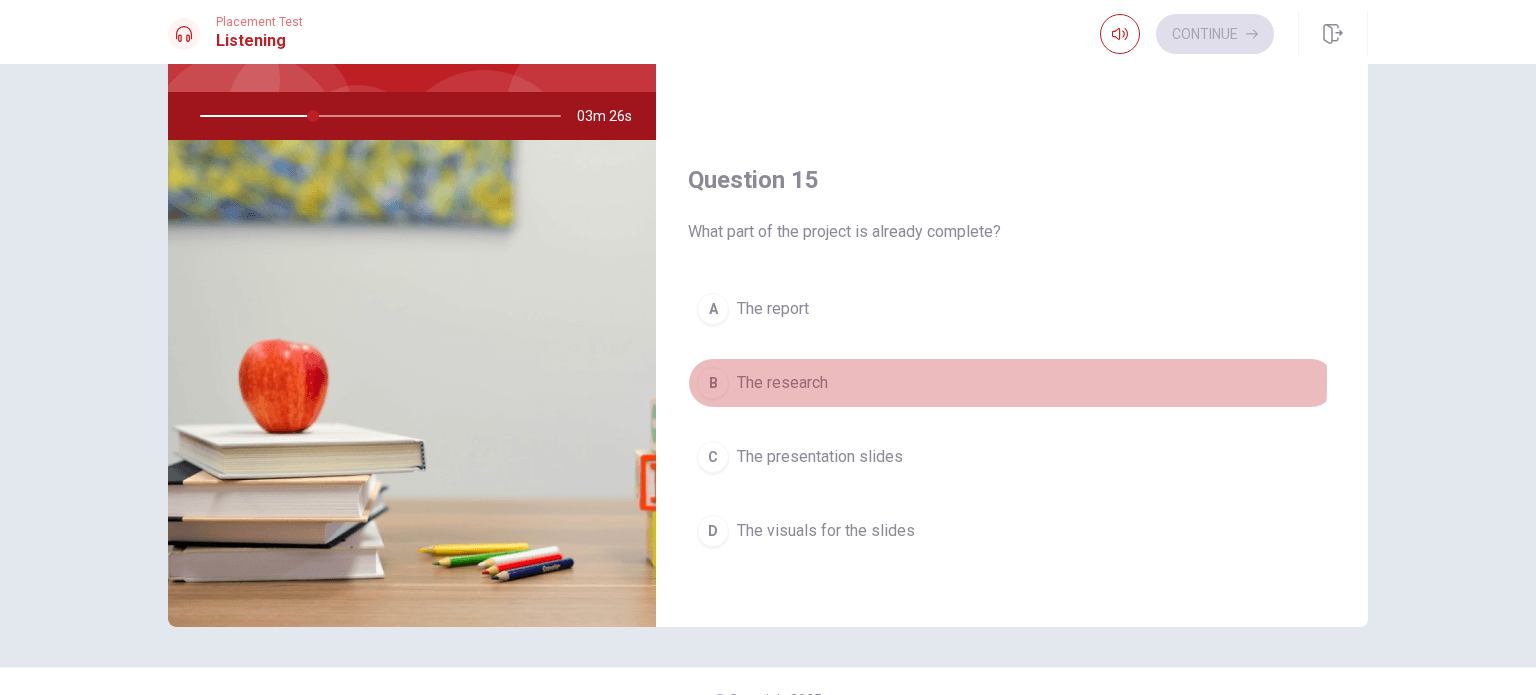 click on "B" at bounding box center (713, 383) 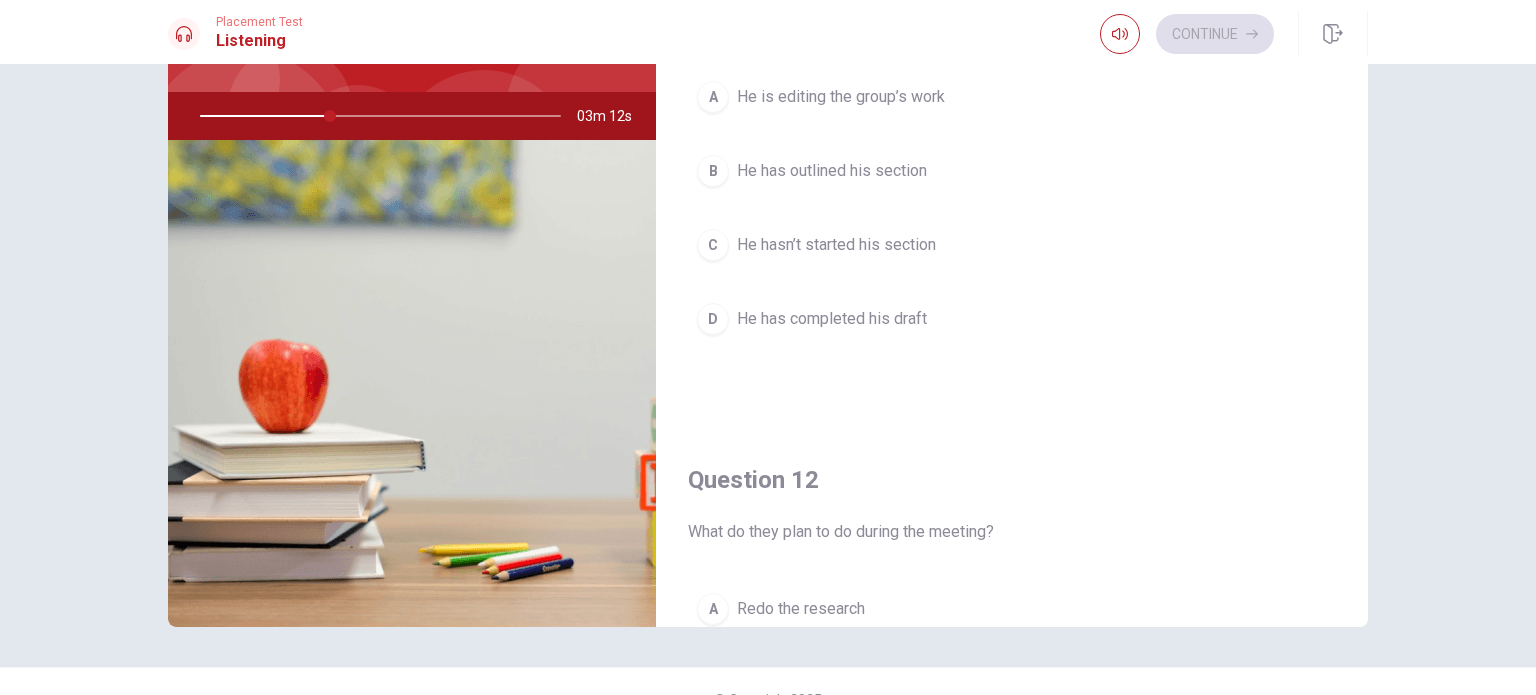 scroll, scrollTop: 0, scrollLeft: 0, axis: both 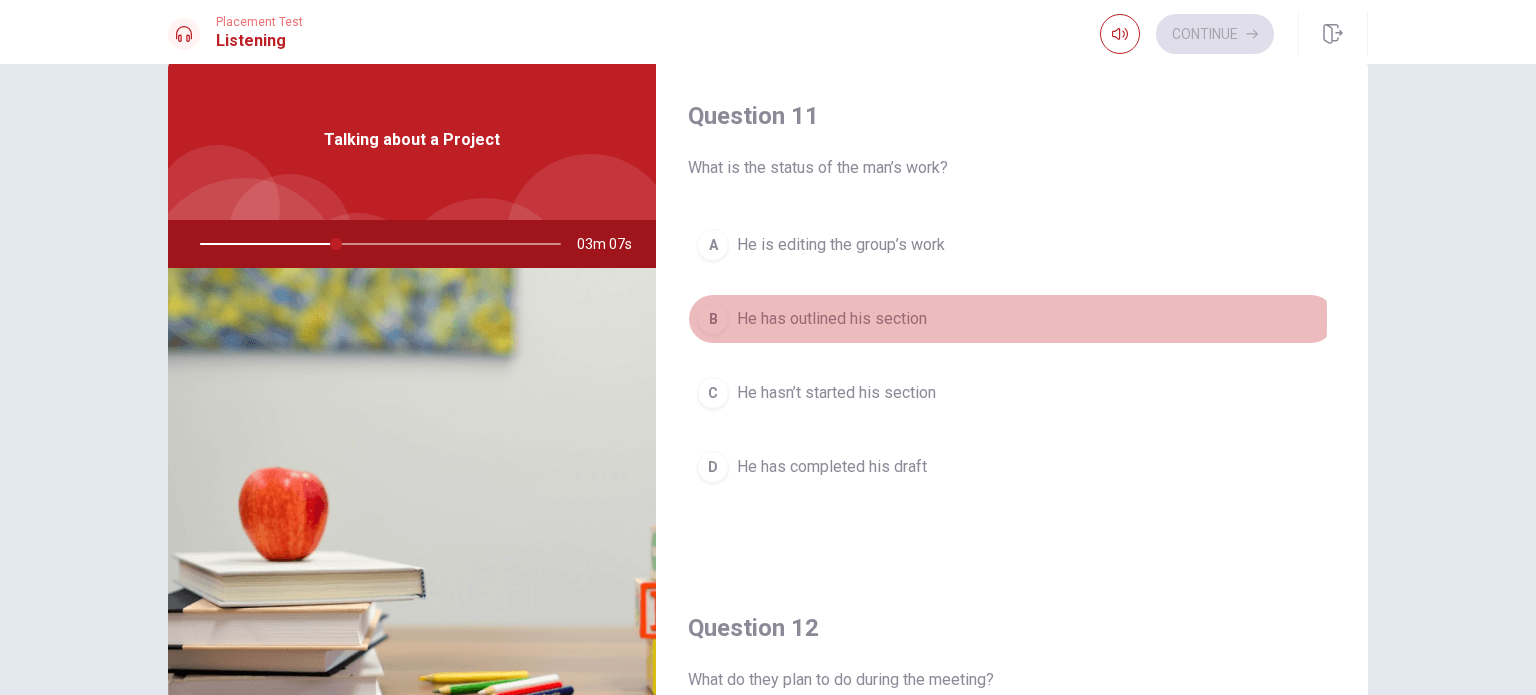 click on "B" at bounding box center [713, 319] 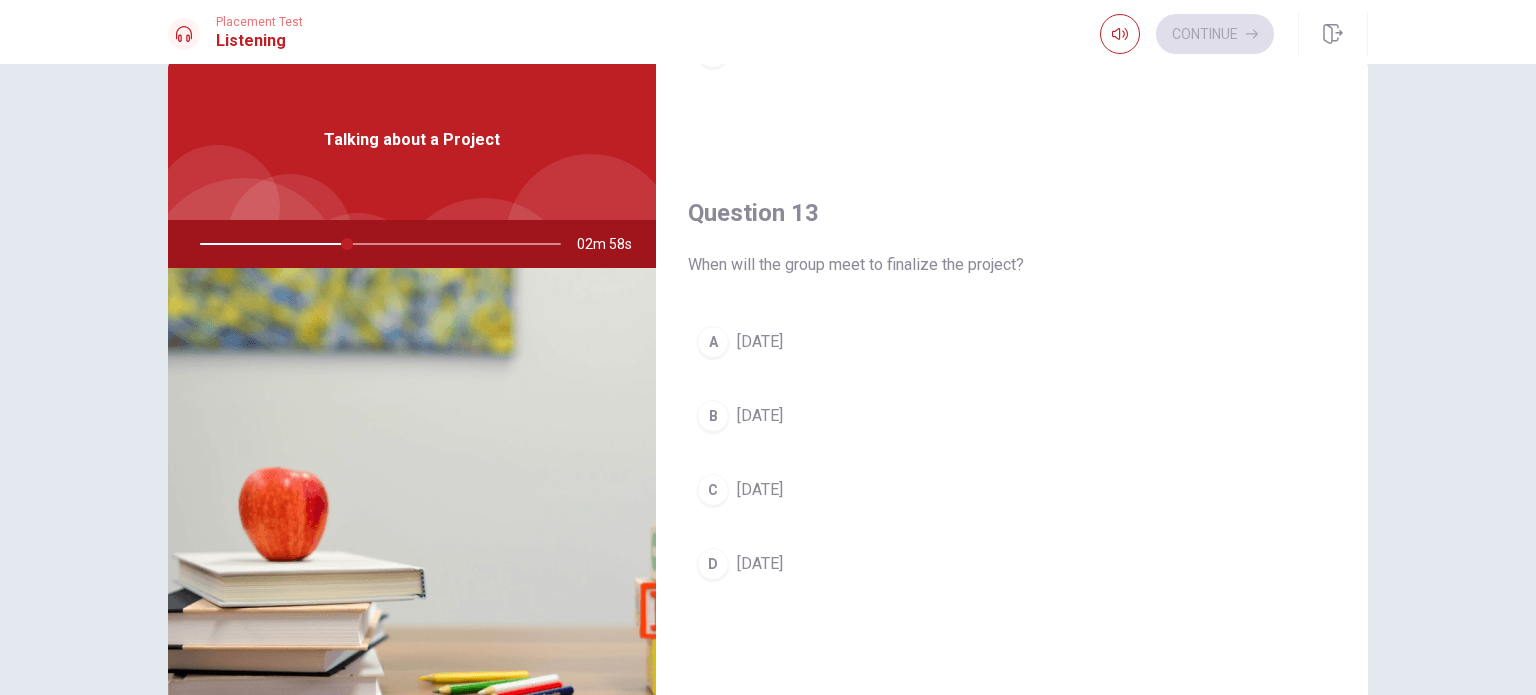 scroll, scrollTop: 931, scrollLeft: 0, axis: vertical 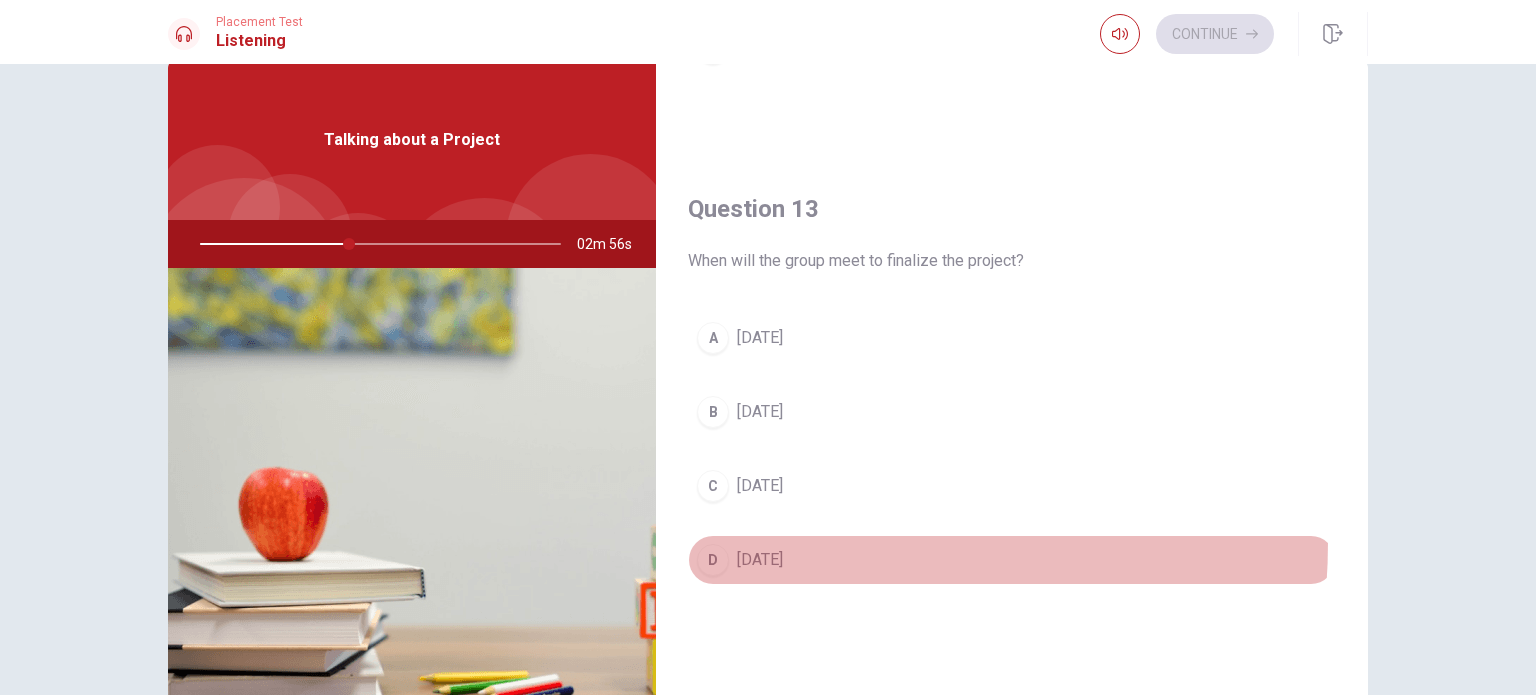 click on "D [DATE]" at bounding box center (1012, 560) 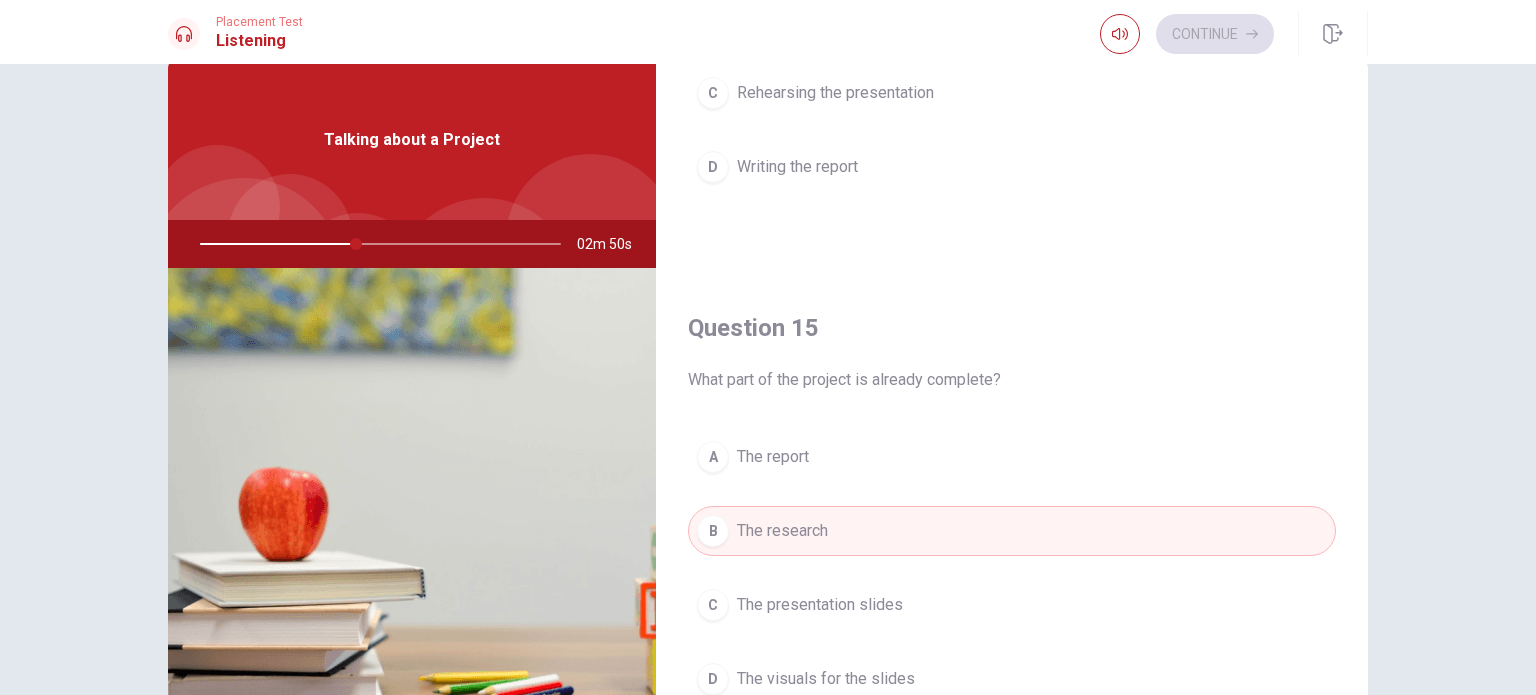 scroll, scrollTop: 1856, scrollLeft: 0, axis: vertical 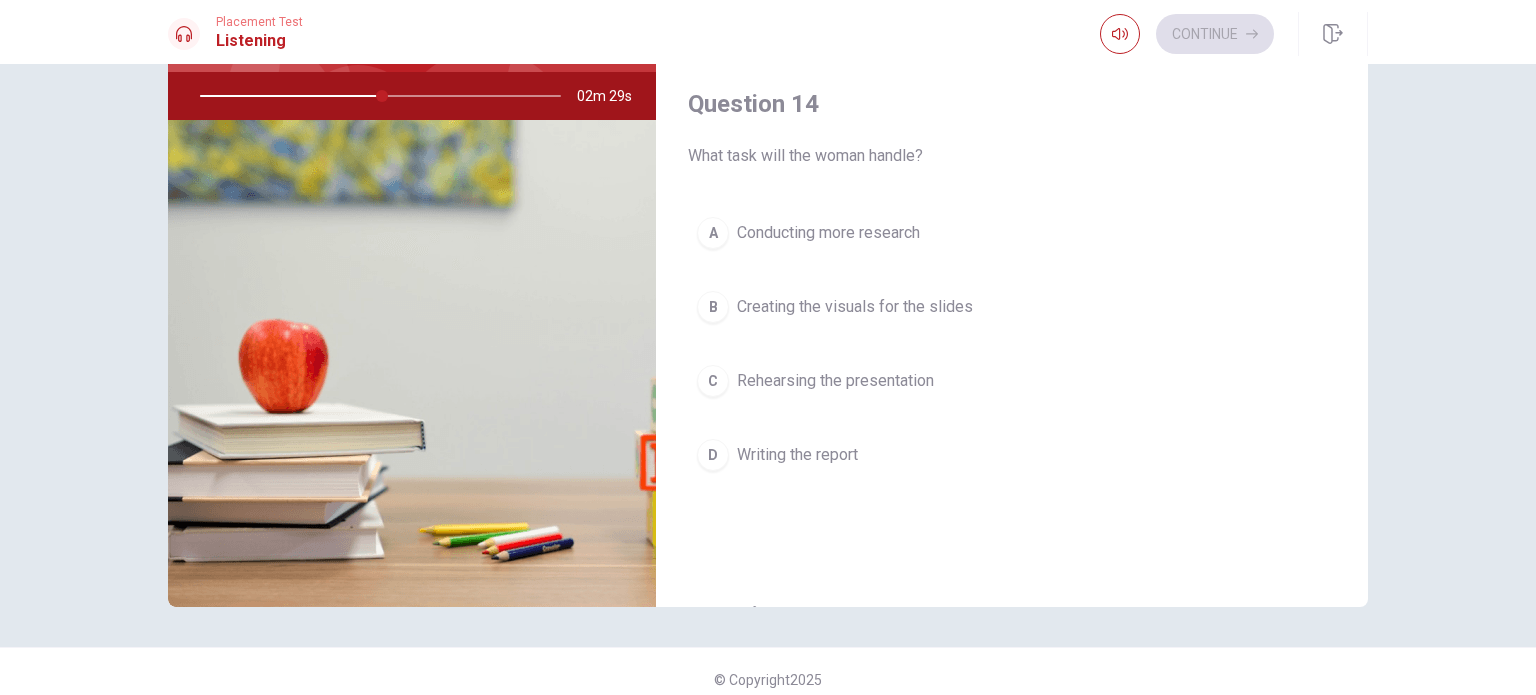 click on "Writing the report" at bounding box center (797, 455) 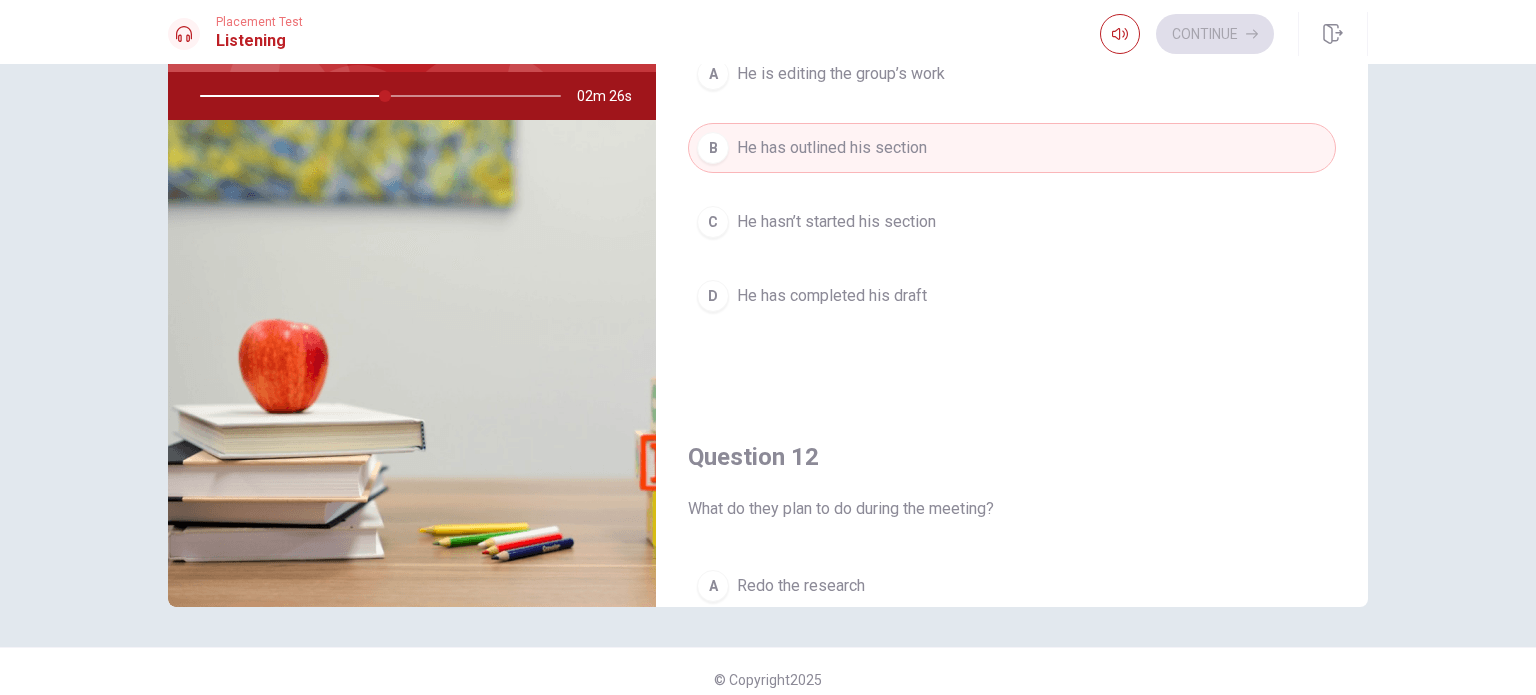scroll, scrollTop: 0, scrollLeft: 0, axis: both 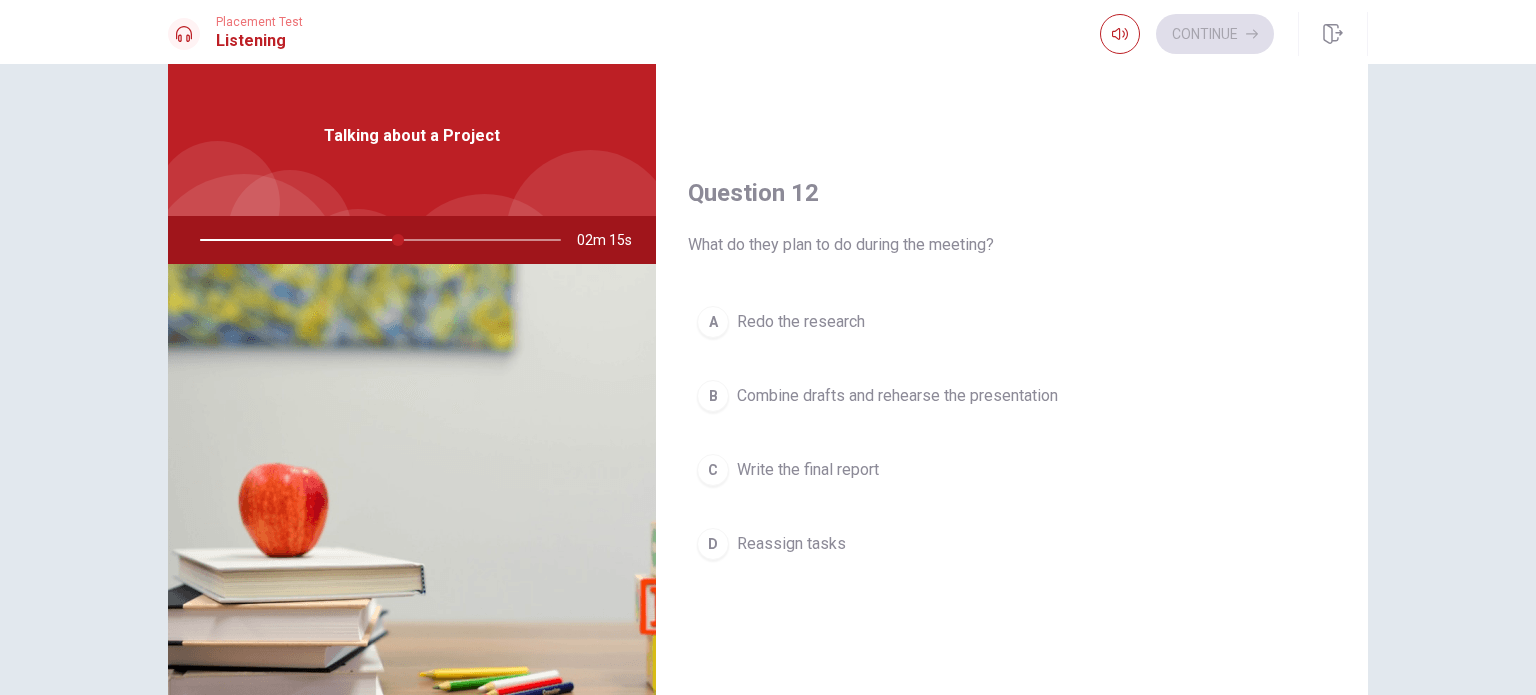 click on "B" at bounding box center (713, 396) 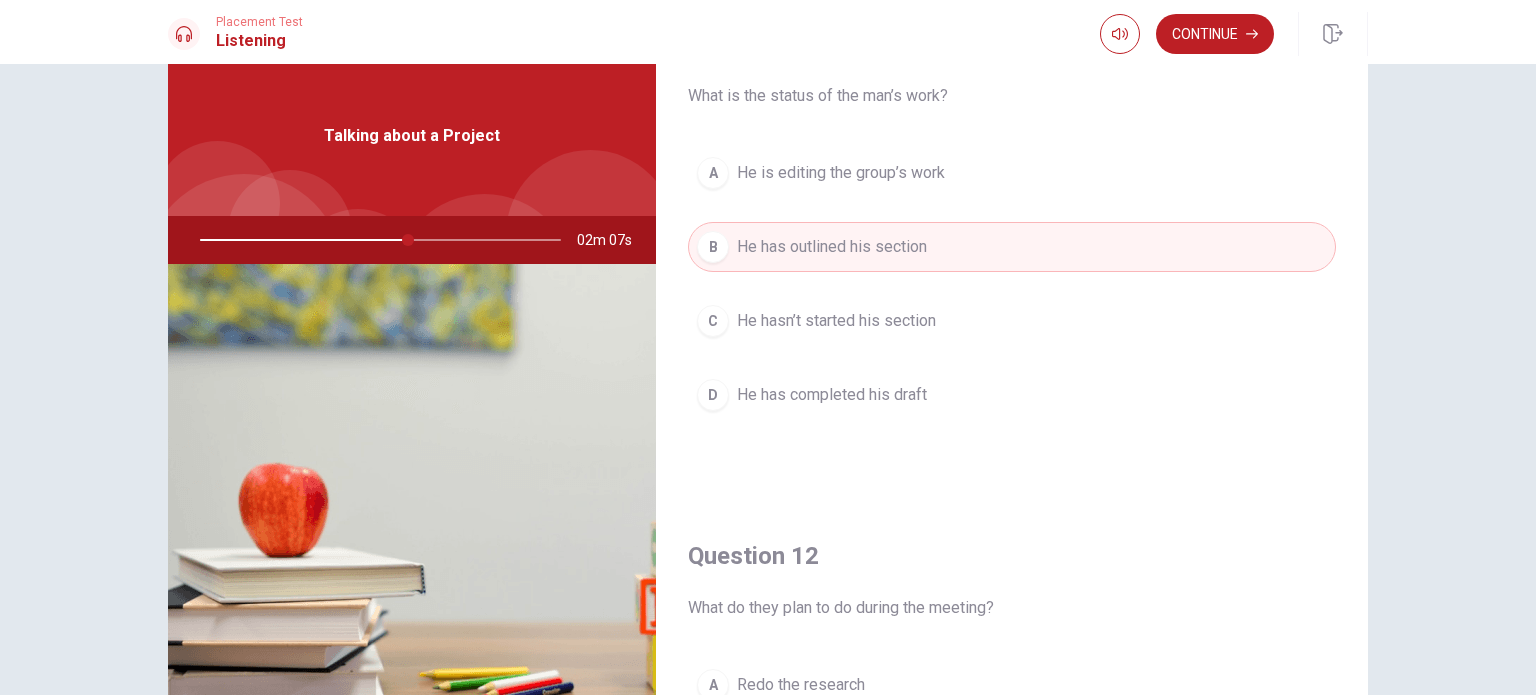 scroll, scrollTop: 39, scrollLeft: 0, axis: vertical 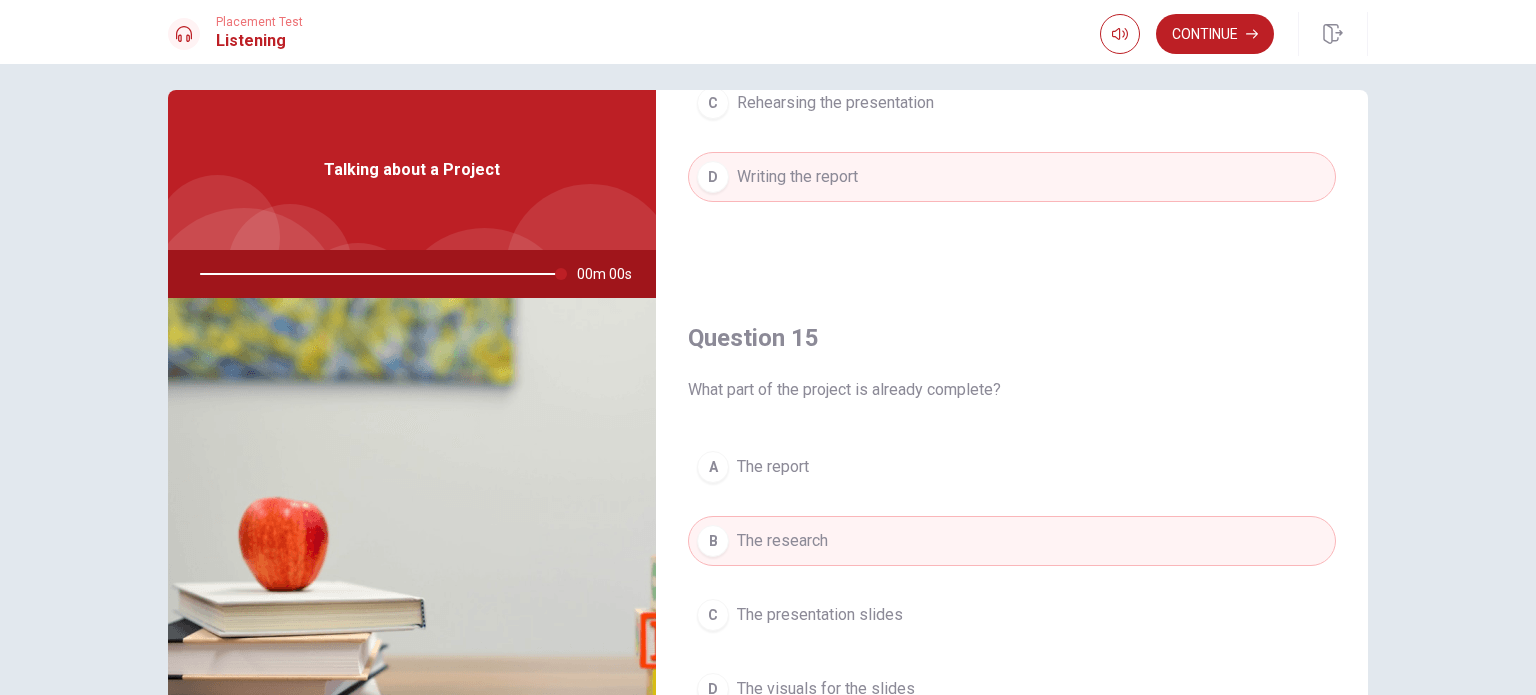type on "0" 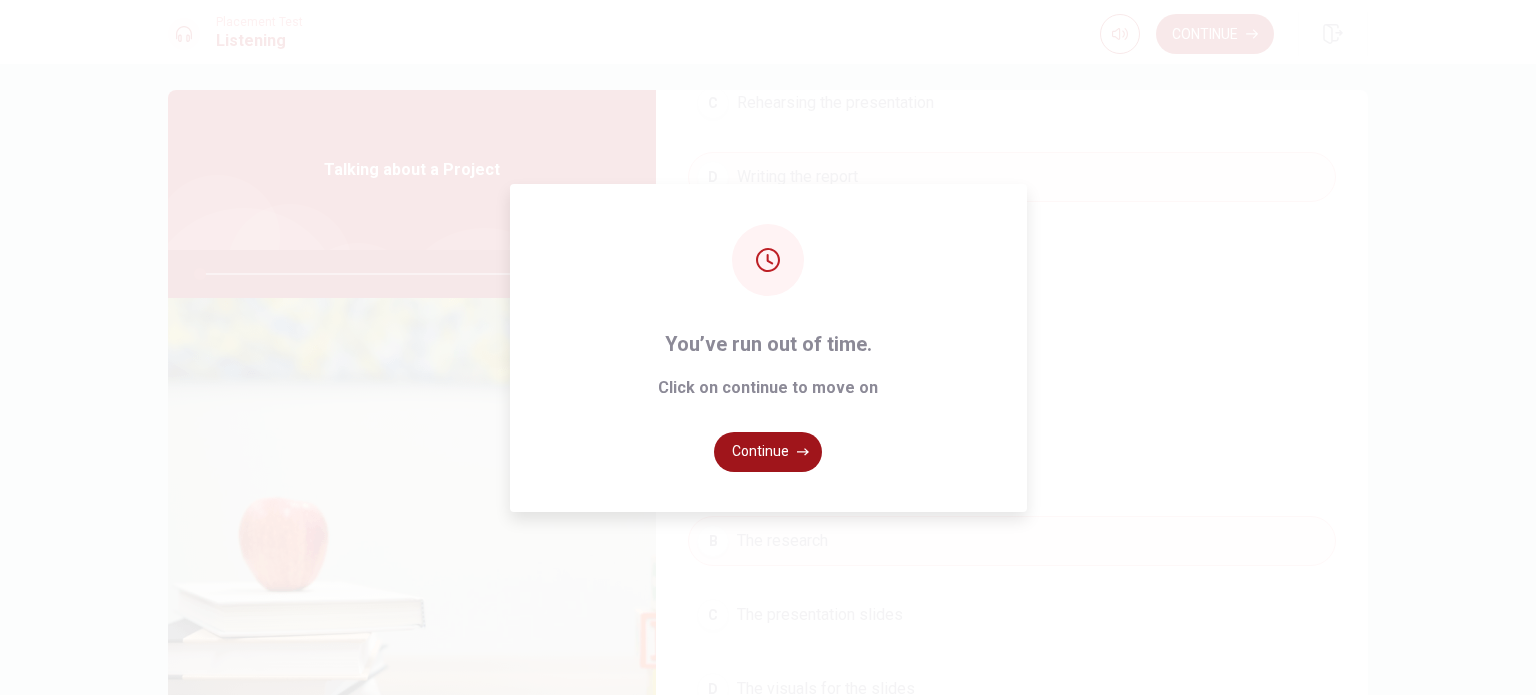 click on "Continue" at bounding box center [768, 452] 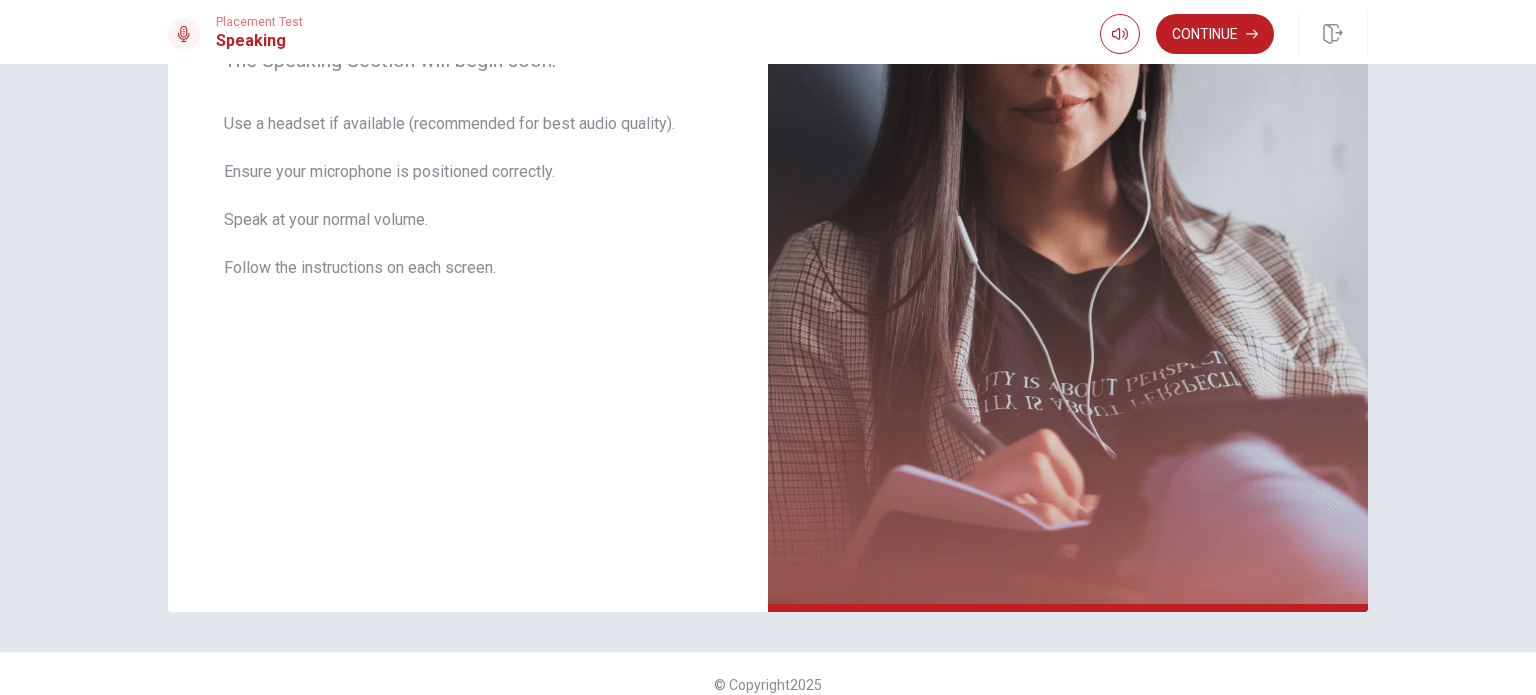 scroll, scrollTop: 384, scrollLeft: 0, axis: vertical 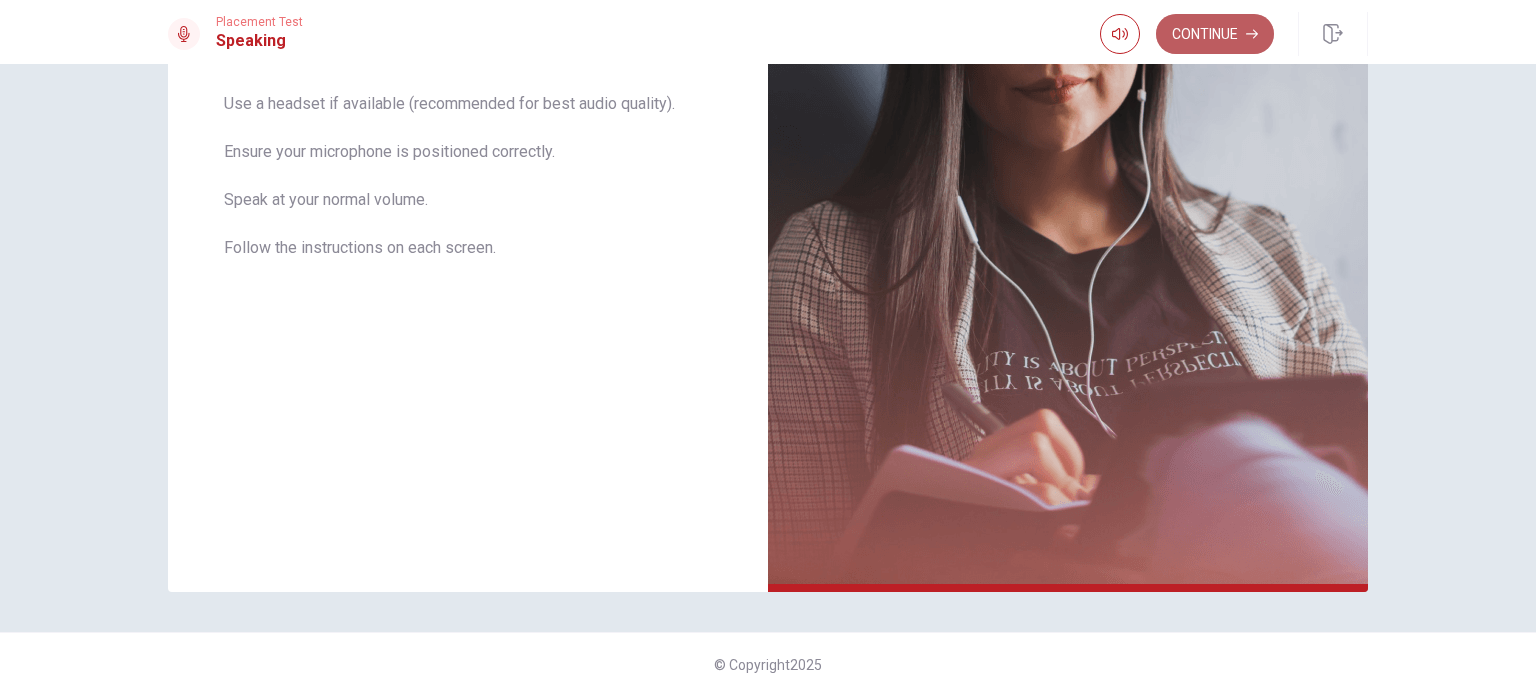 click on "Continue" at bounding box center (1215, 34) 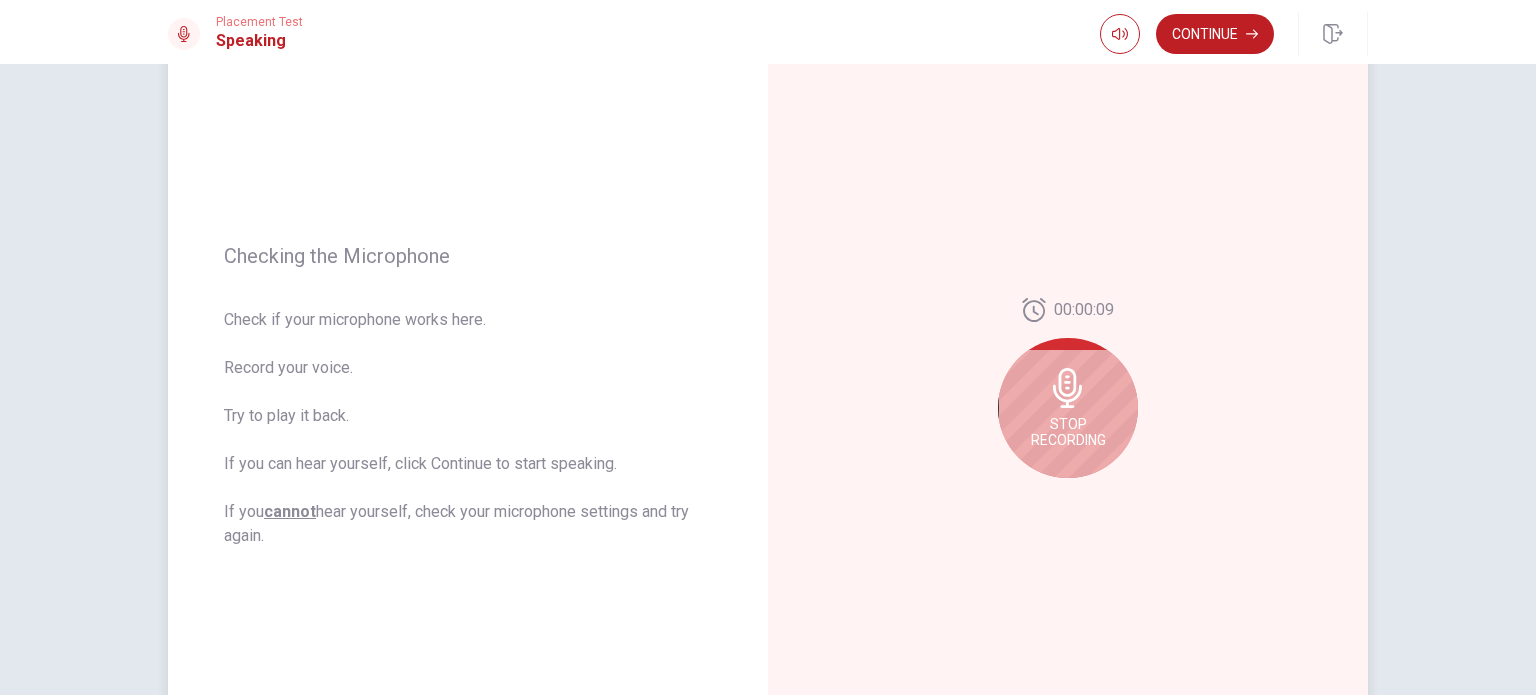 scroll, scrollTop: 152, scrollLeft: 0, axis: vertical 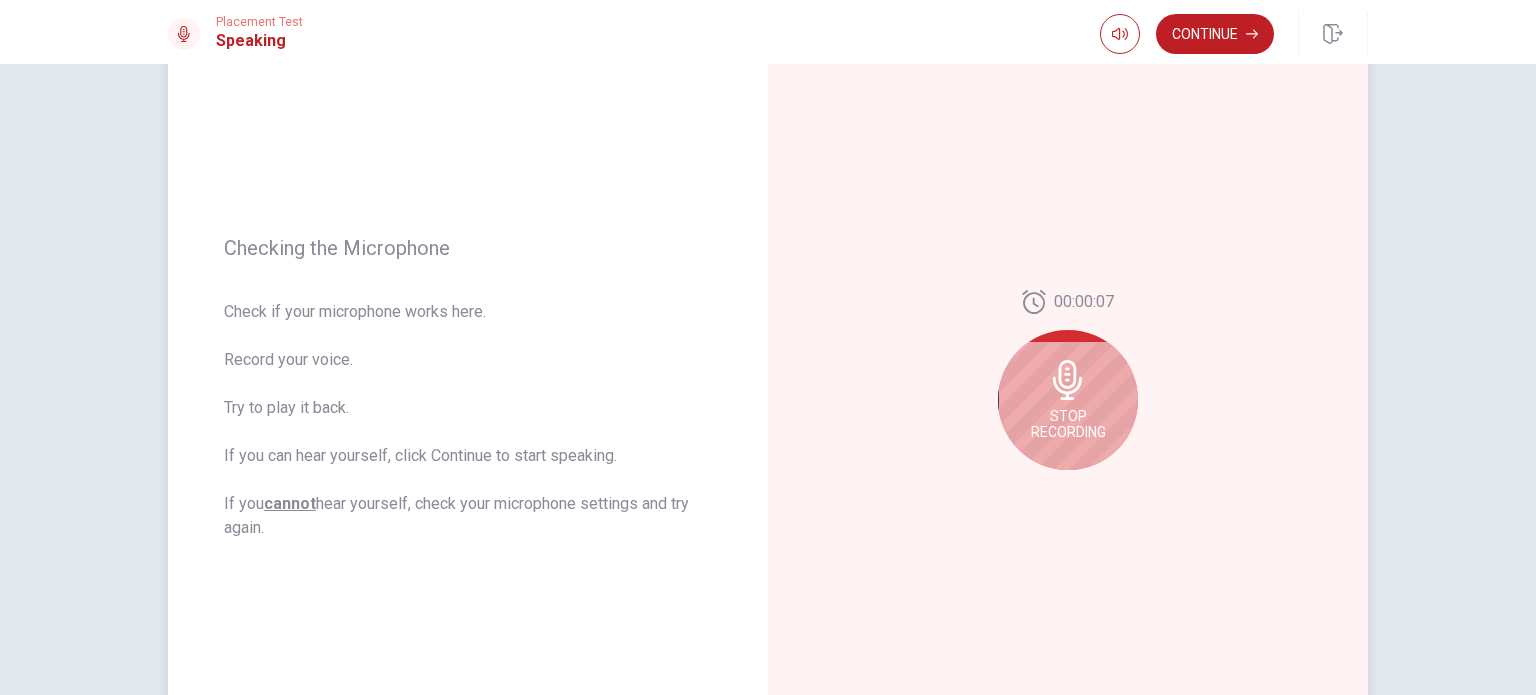 click on "Stop   Recording" at bounding box center (1068, 400) 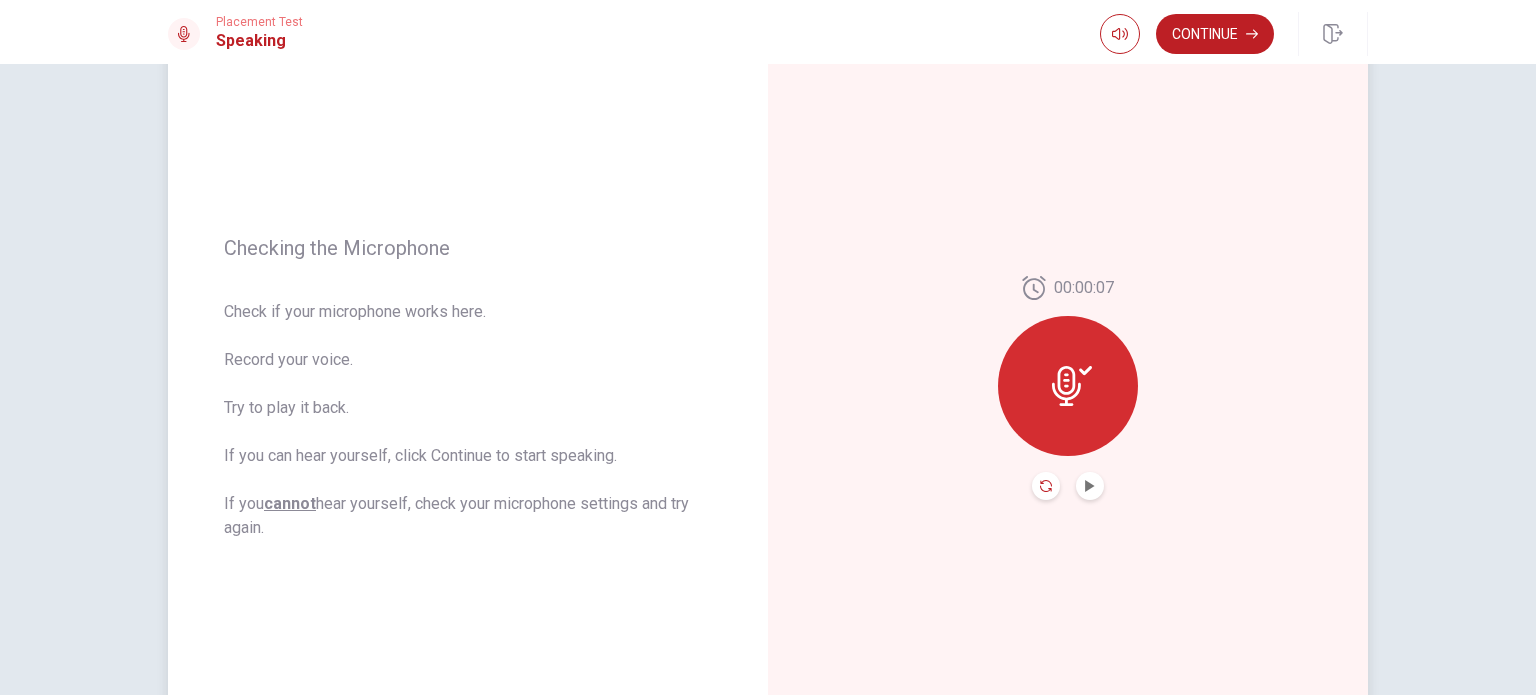 click 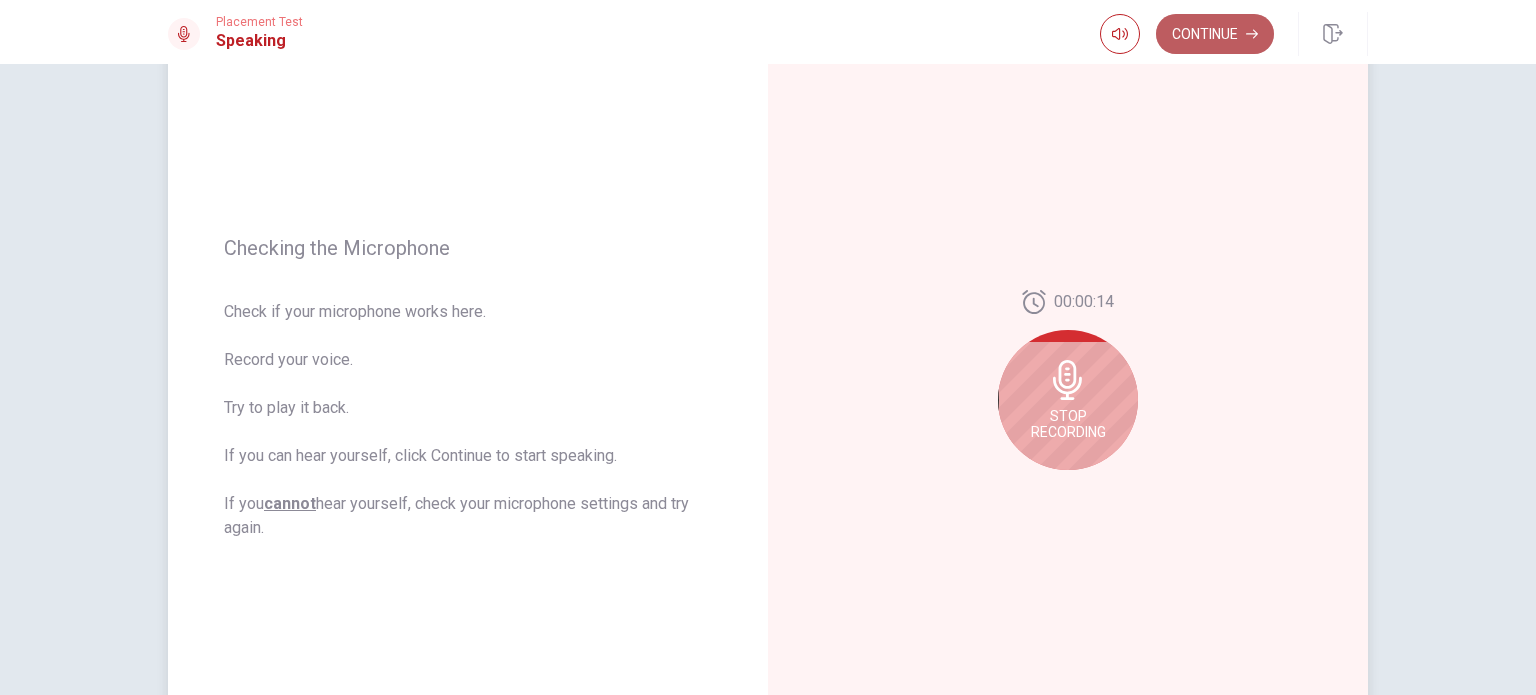 click on "Continue" at bounding box center (1215, 34) 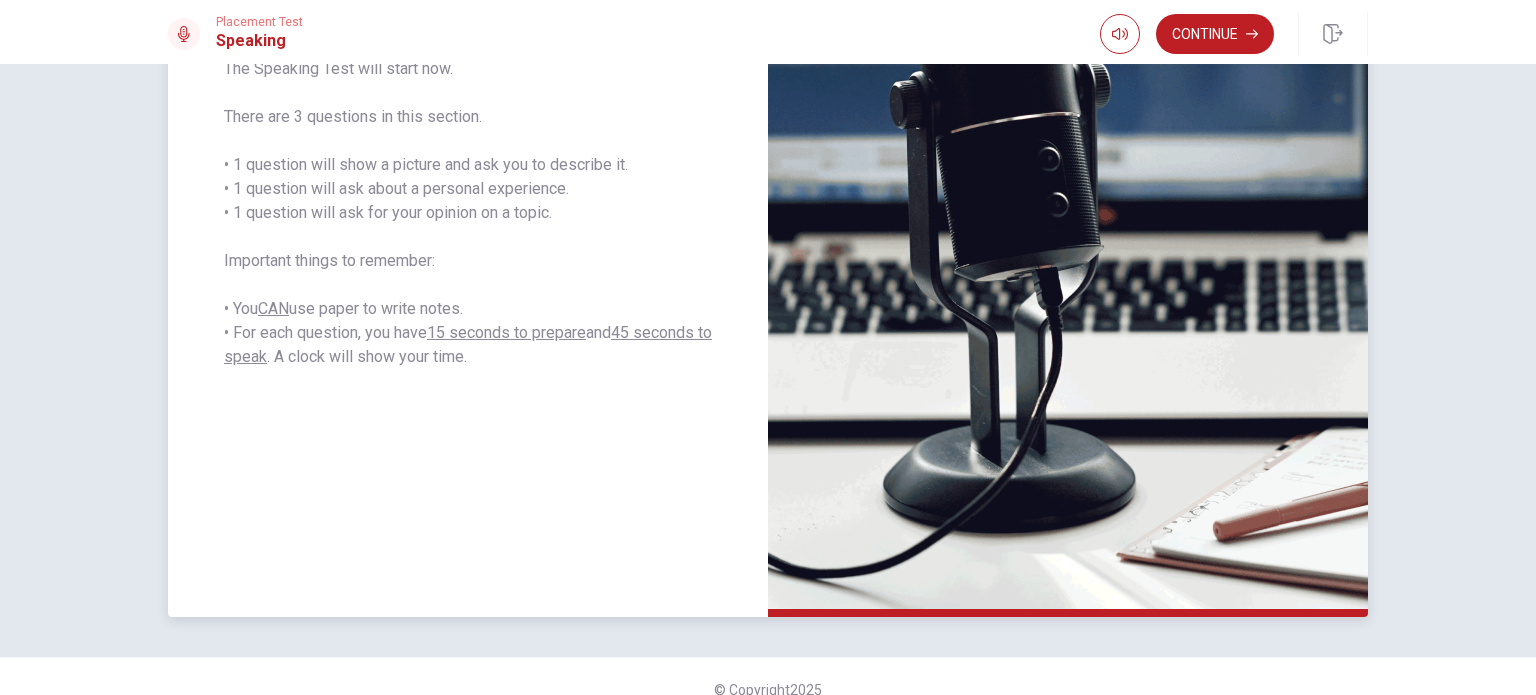 scroll, scrollTop: 357, scrollLeft: 0, axis: vertical 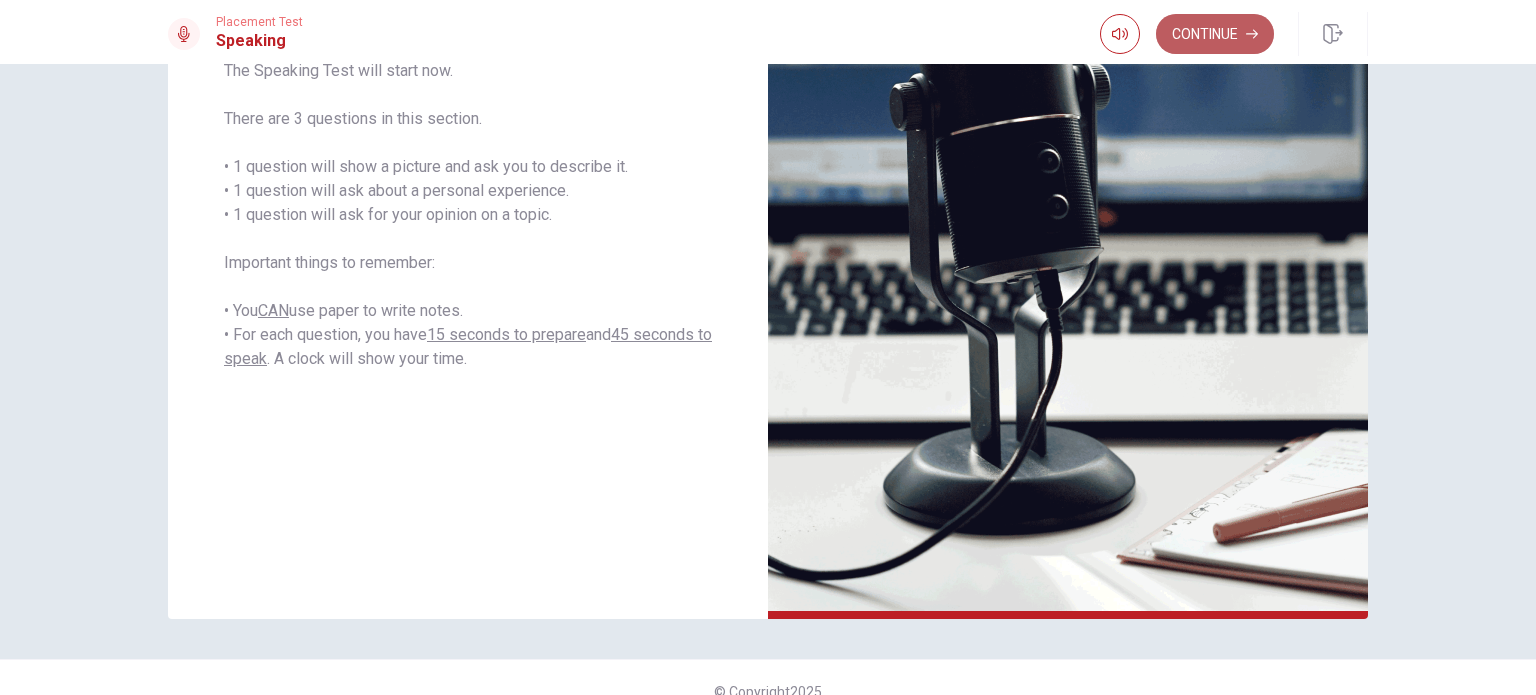 click on "Continue" at bounding box center (1215, 34) 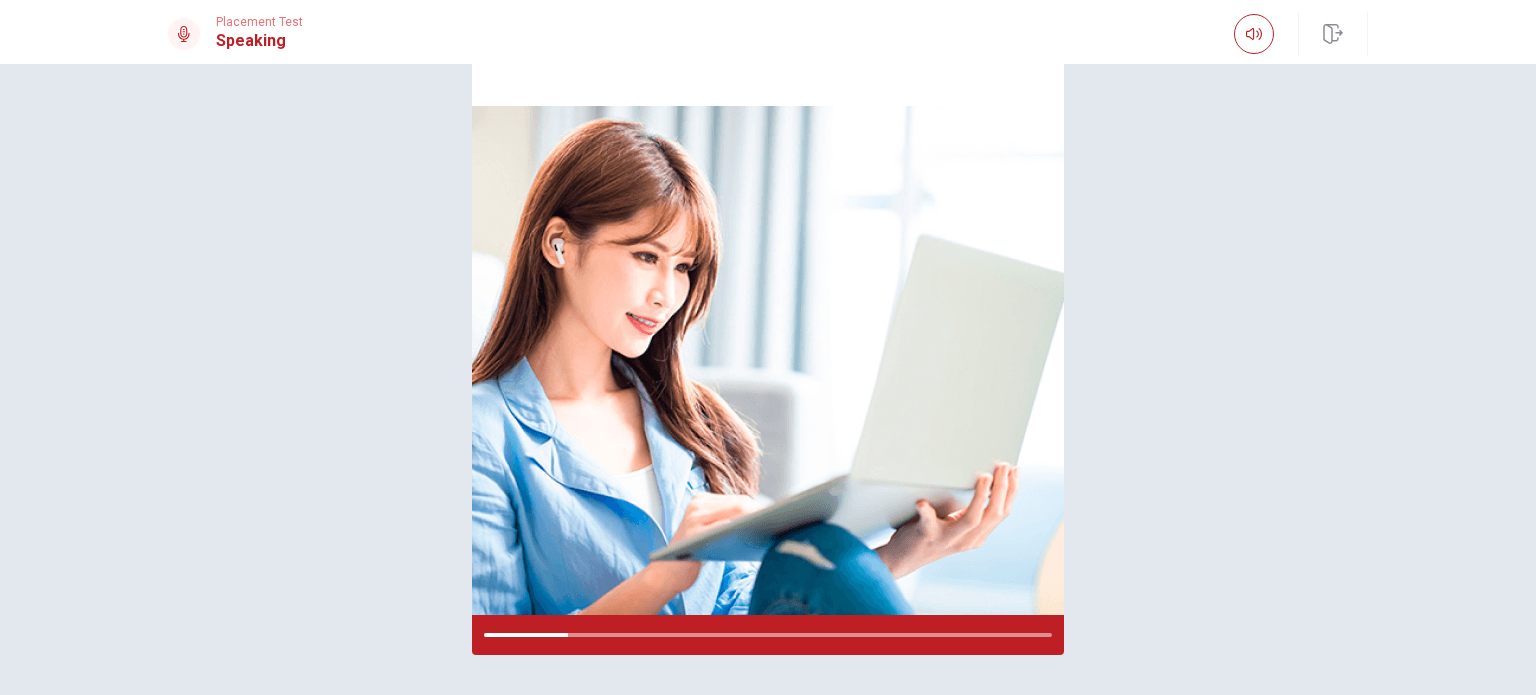 scroll, scrollTop: 124, scrollLeft: 0, axis: vertical 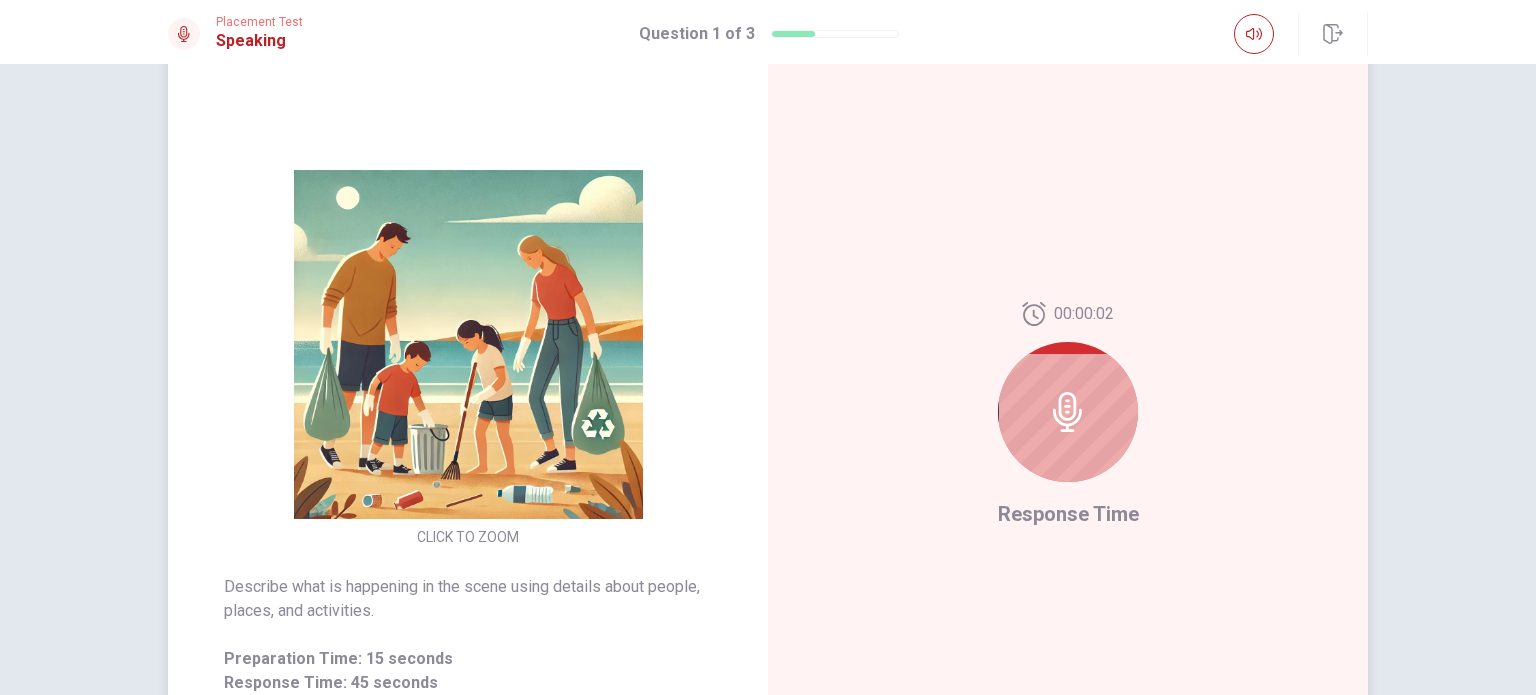 click at bounding box center [1068, 412] 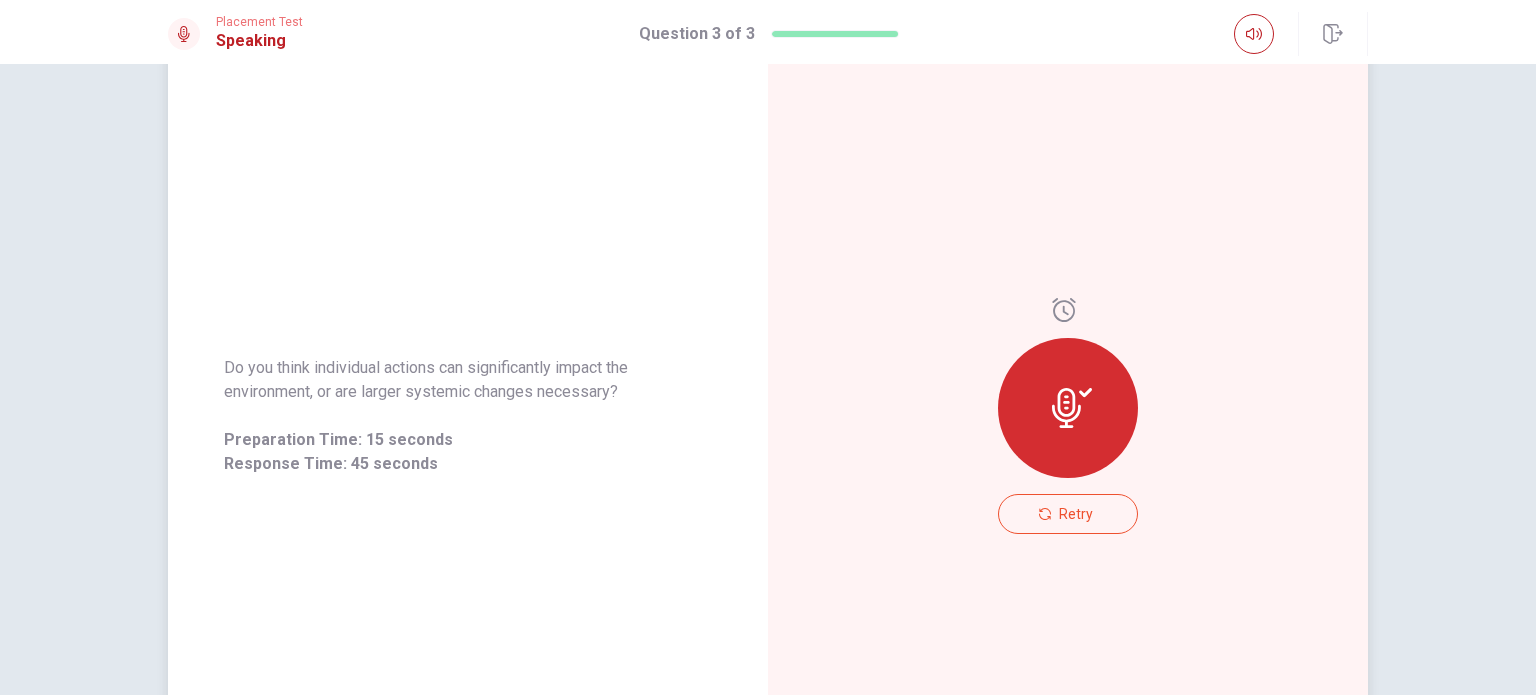 click on "Retry" at bounding box center (1068, 416) 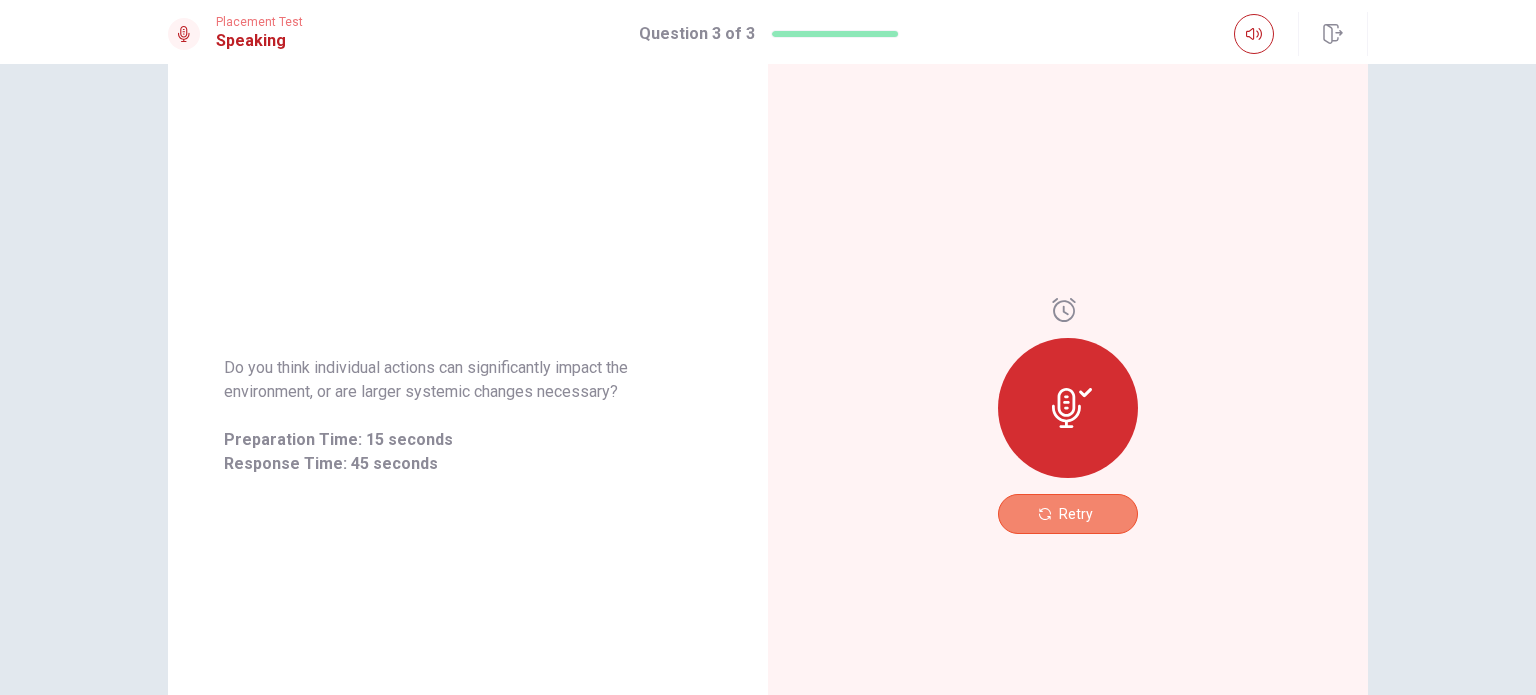 click on "Retry" at bounding box center (1068, 514) 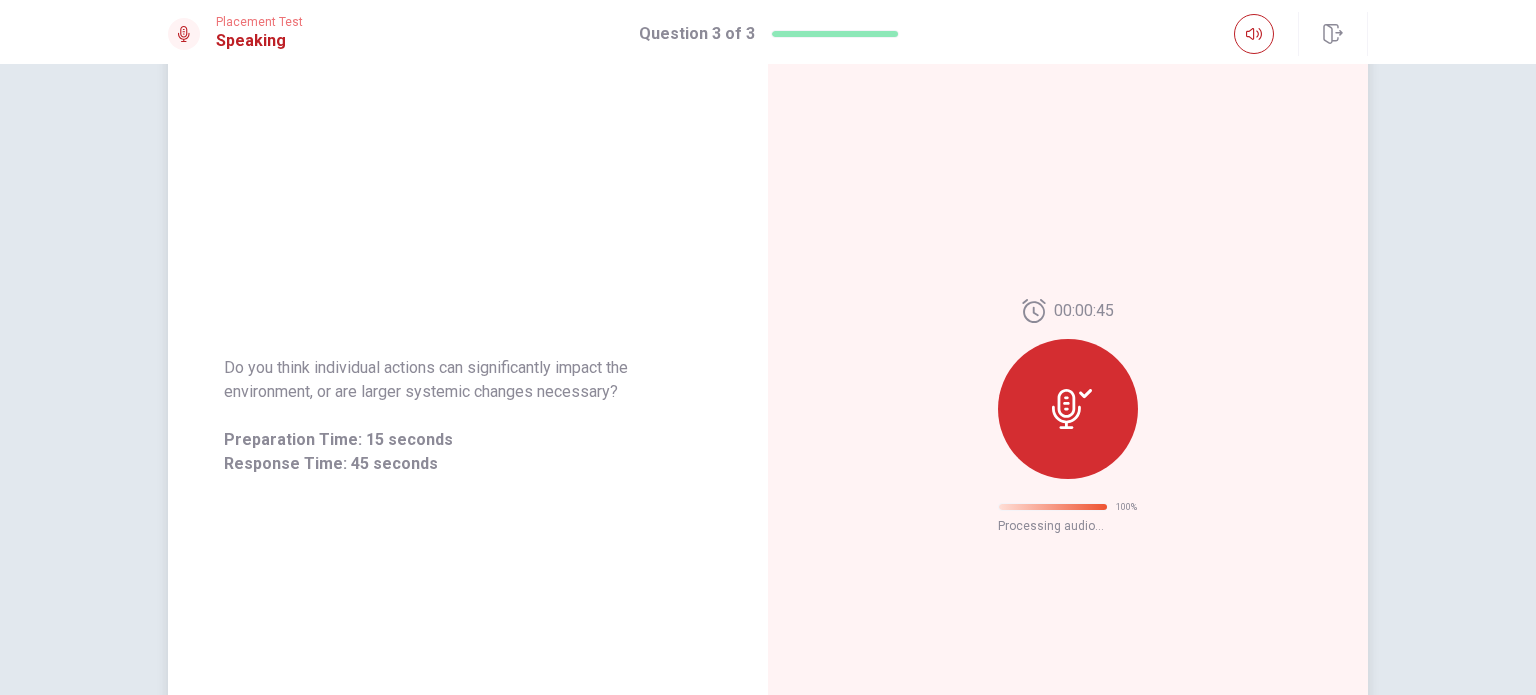 click on "00:00:45 100 % Processing audio..." at bounding box center (1068, 416) 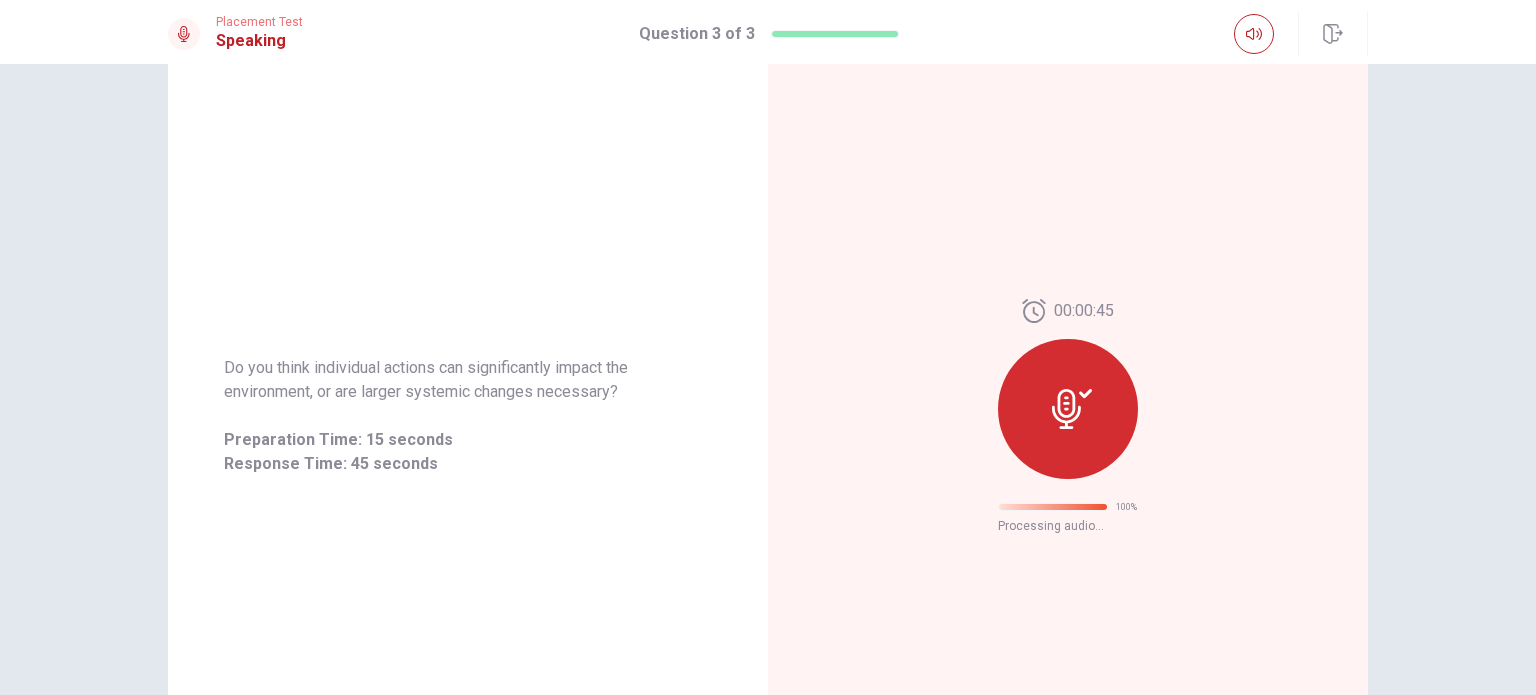 click on "00:00:45" at bounding box center [1068, 397] 